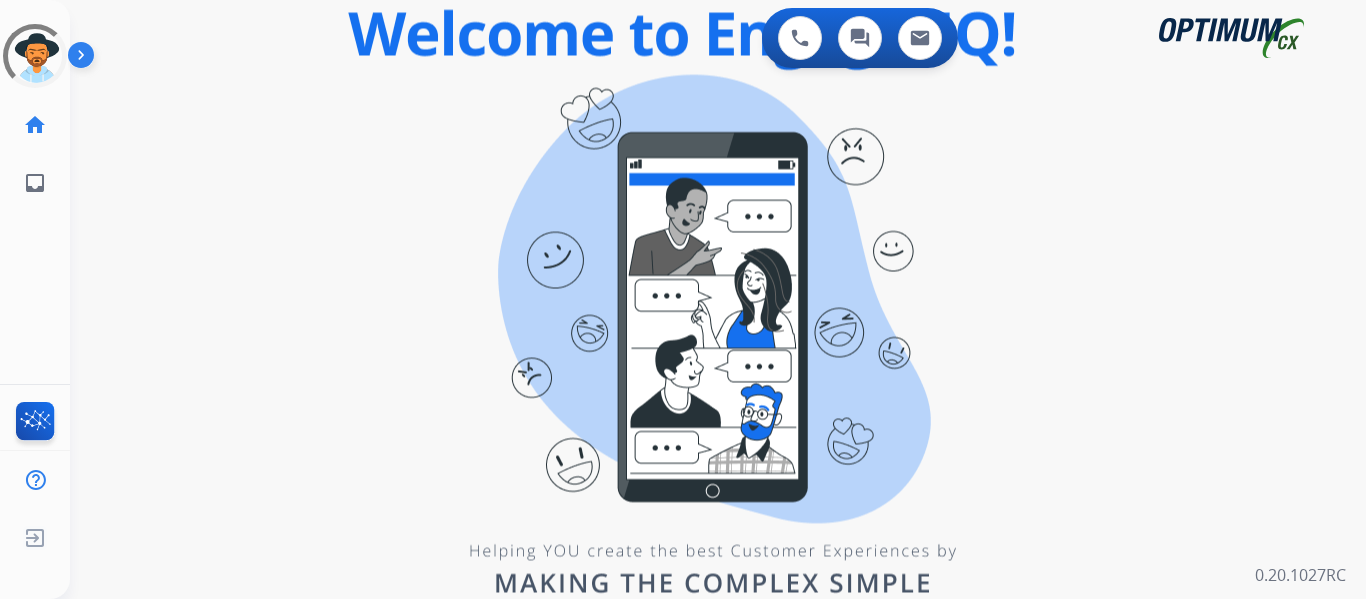 scroll, scrollTop: 0, scrollLeft: 0, axis: both 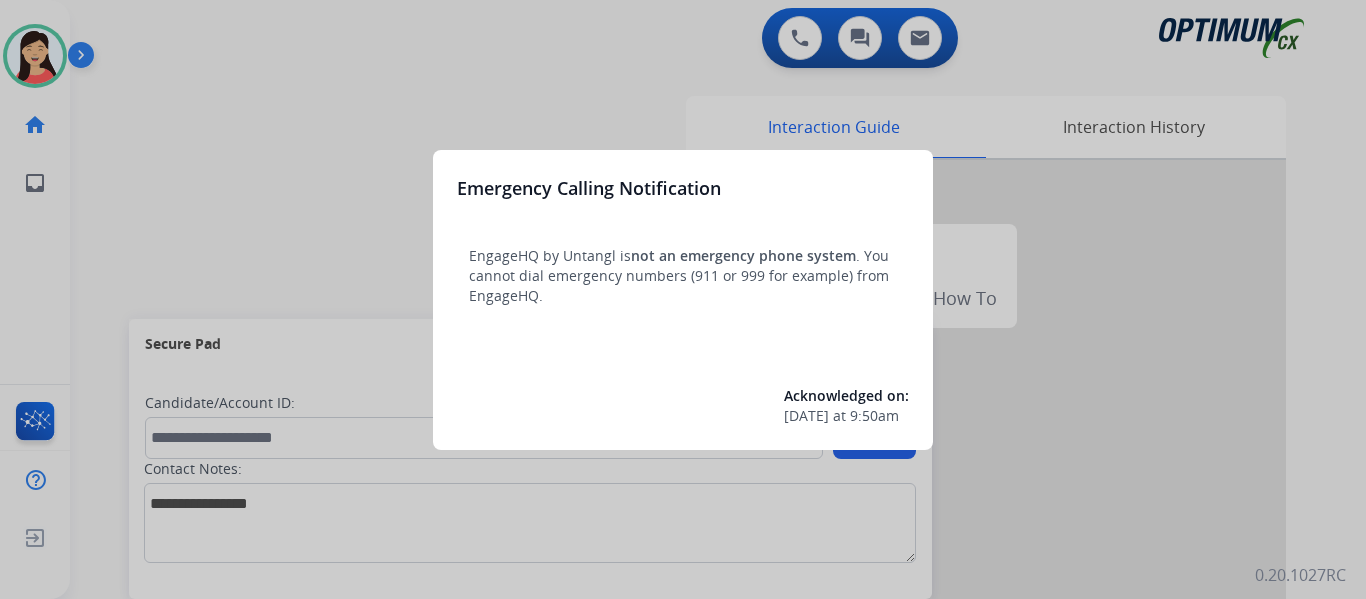 click at bounding box center [683, 299] 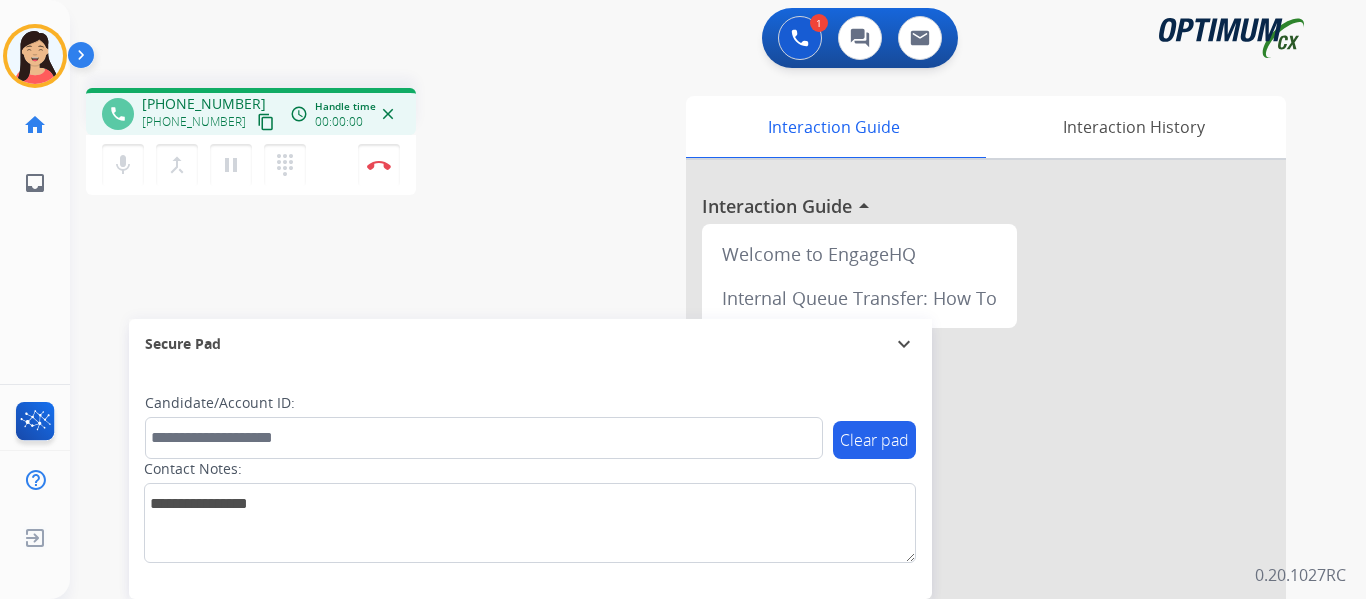 click on "content_copy" at bounding box center (266, 122) 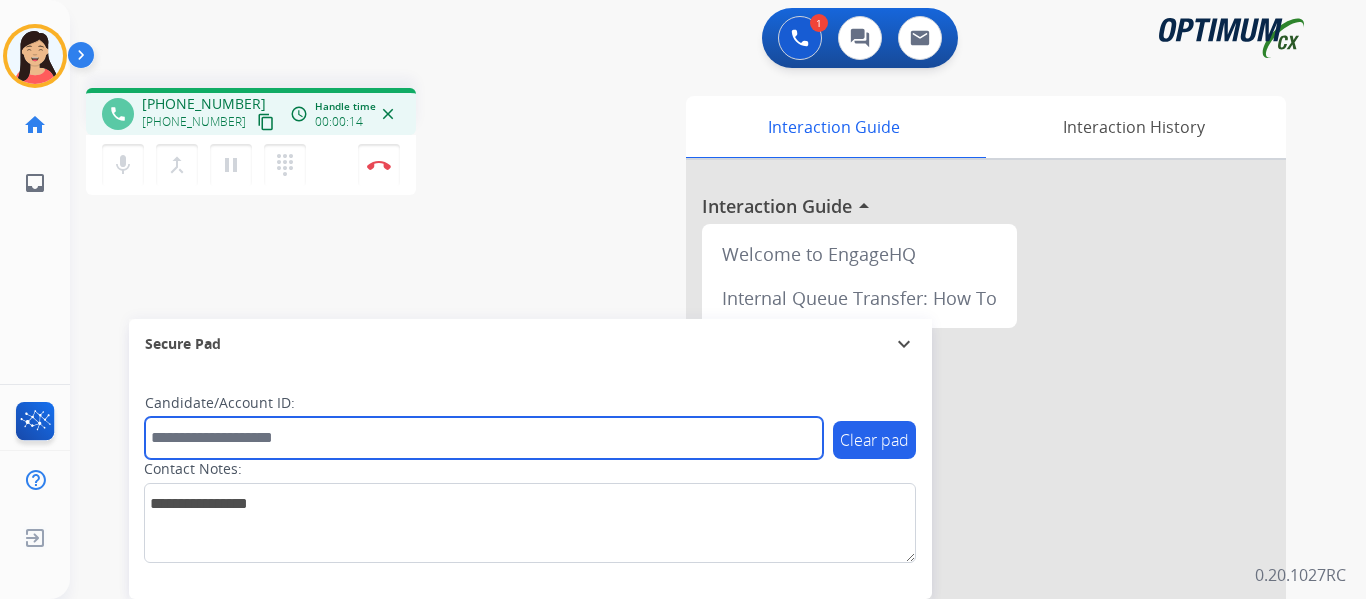 click at bounding box center [484, 438] 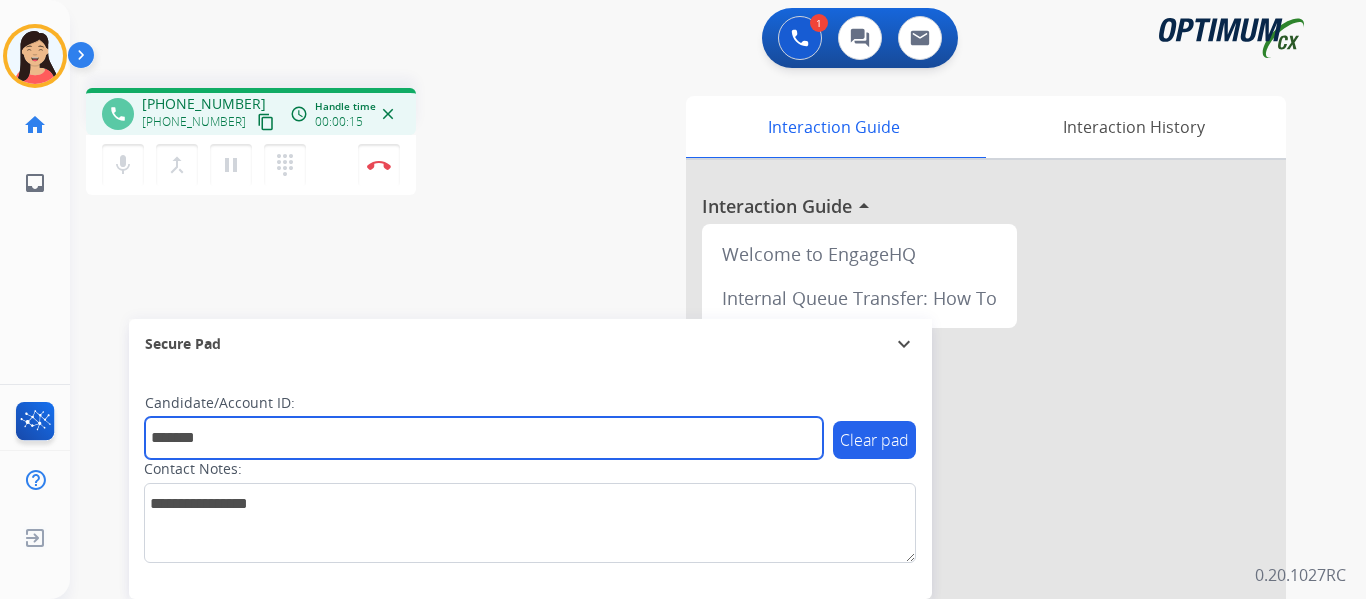 type on "*******" 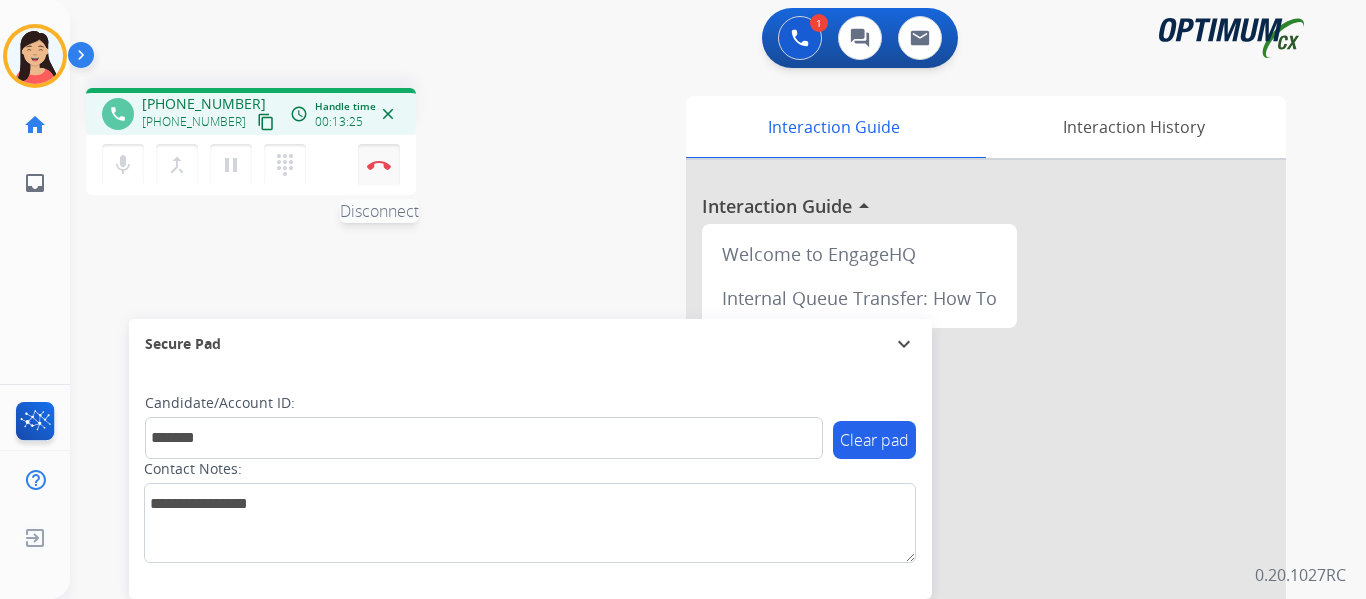 click on "Disconnect" at bounding box center [379, 165] 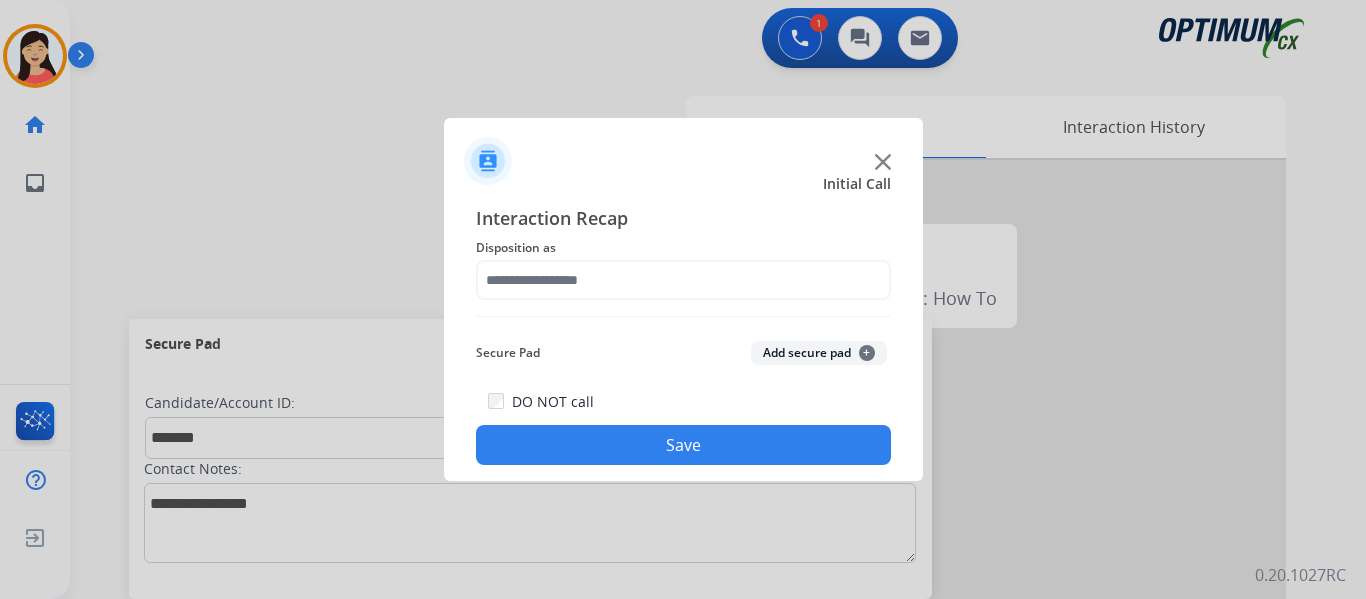 click on "Add secure pad  +" 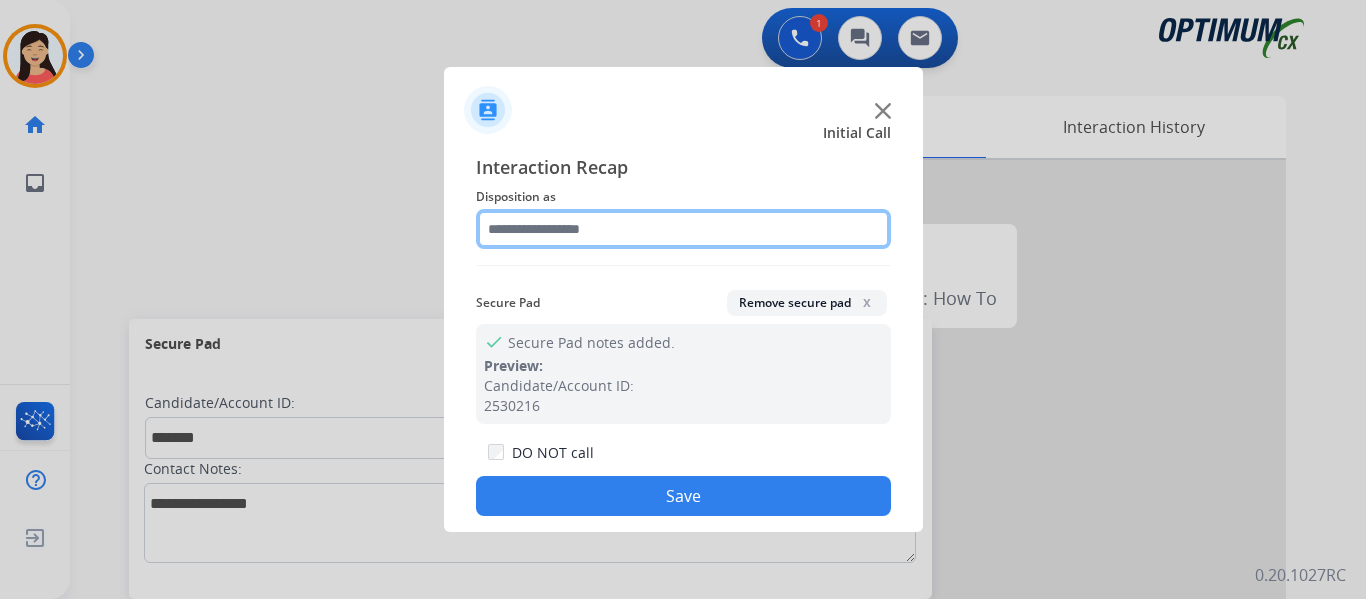click 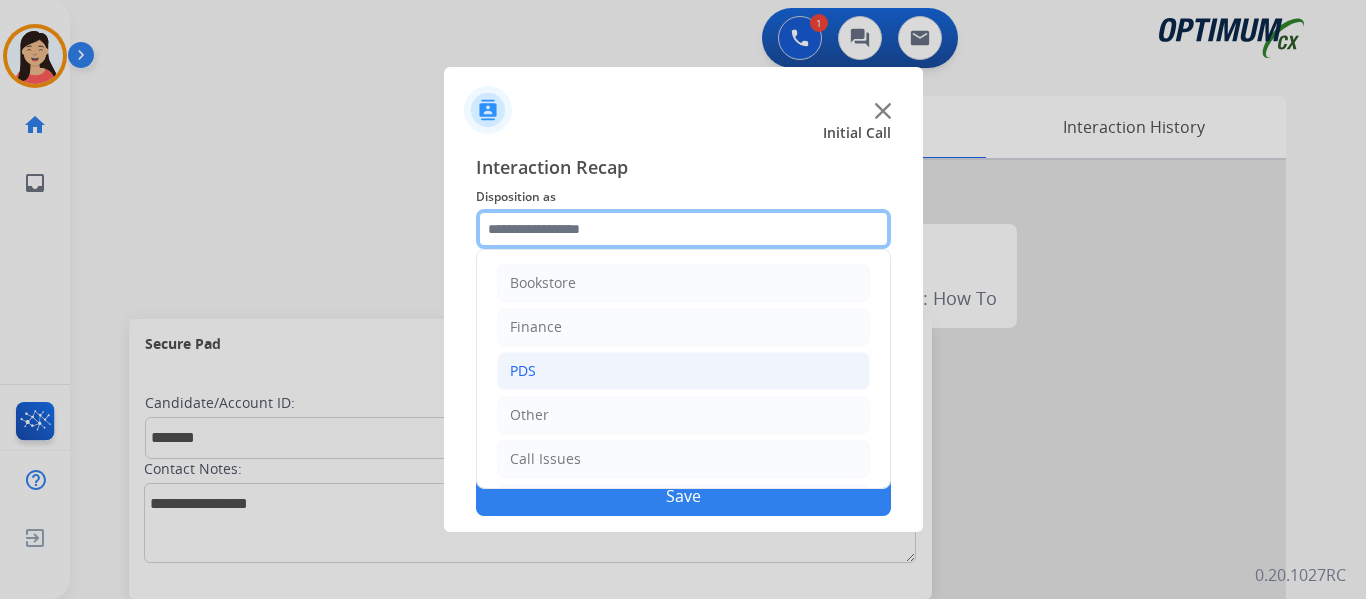 scroll, scrollTop: 136, scrollLeft: 0, axis: vertical 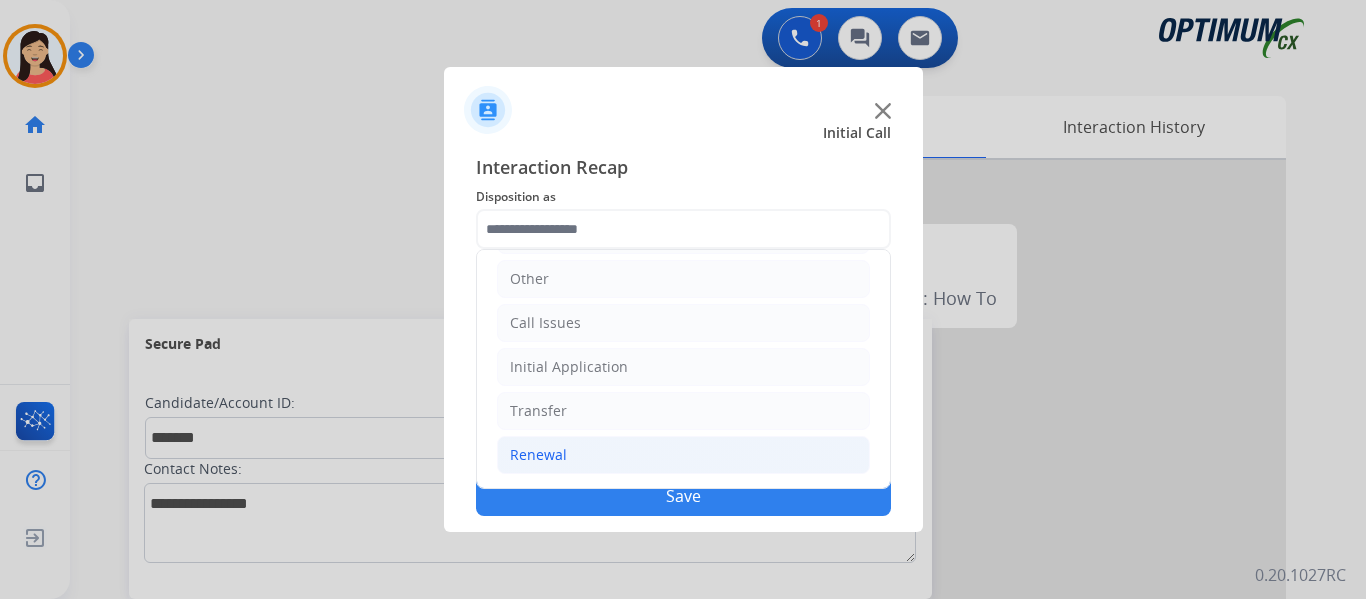 click on "Renewal" 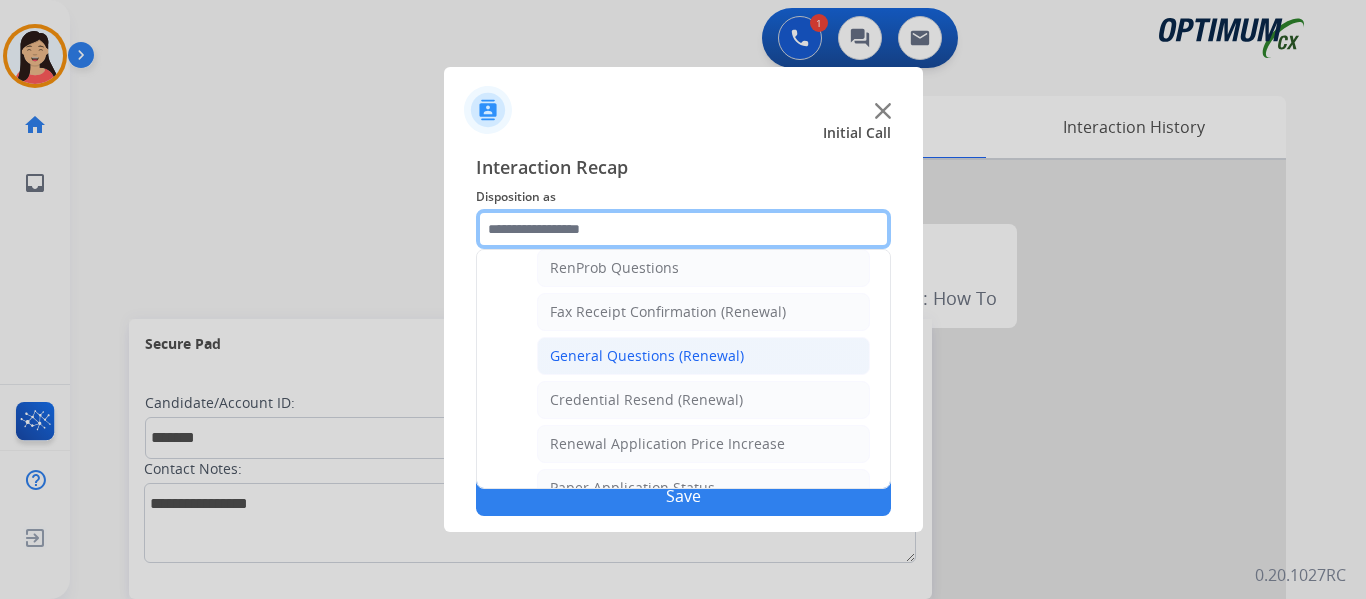 scroll, scrollTop: 536, scrollLeft: 0, axis: vertical 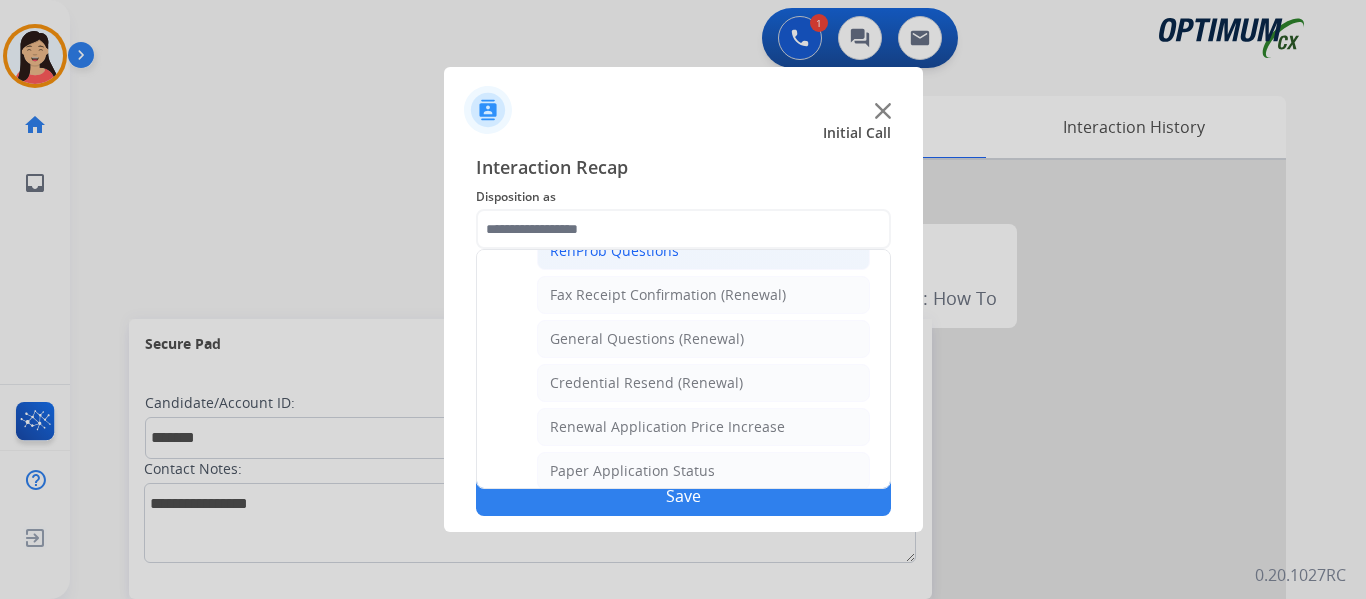click on "RenProb Questions" 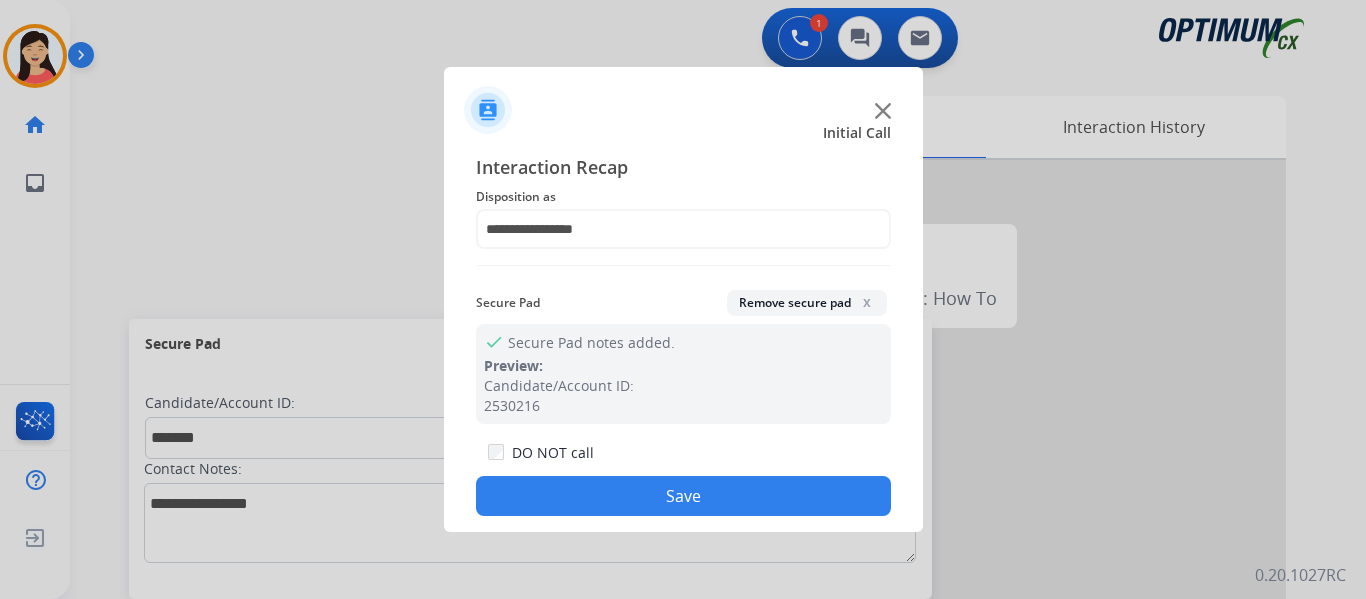click on "Save" 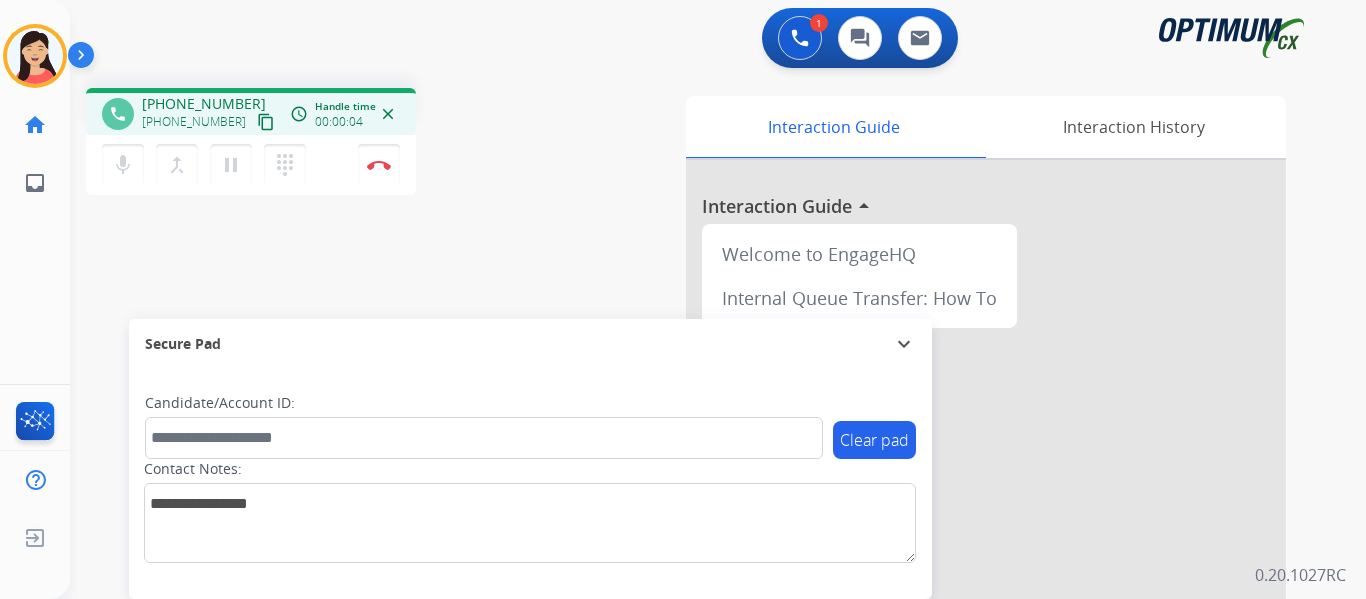 drag, startPoint x: 246, startPoint y: 124, endPoint x: 296, endPoint y: 129, distance: 50.24938 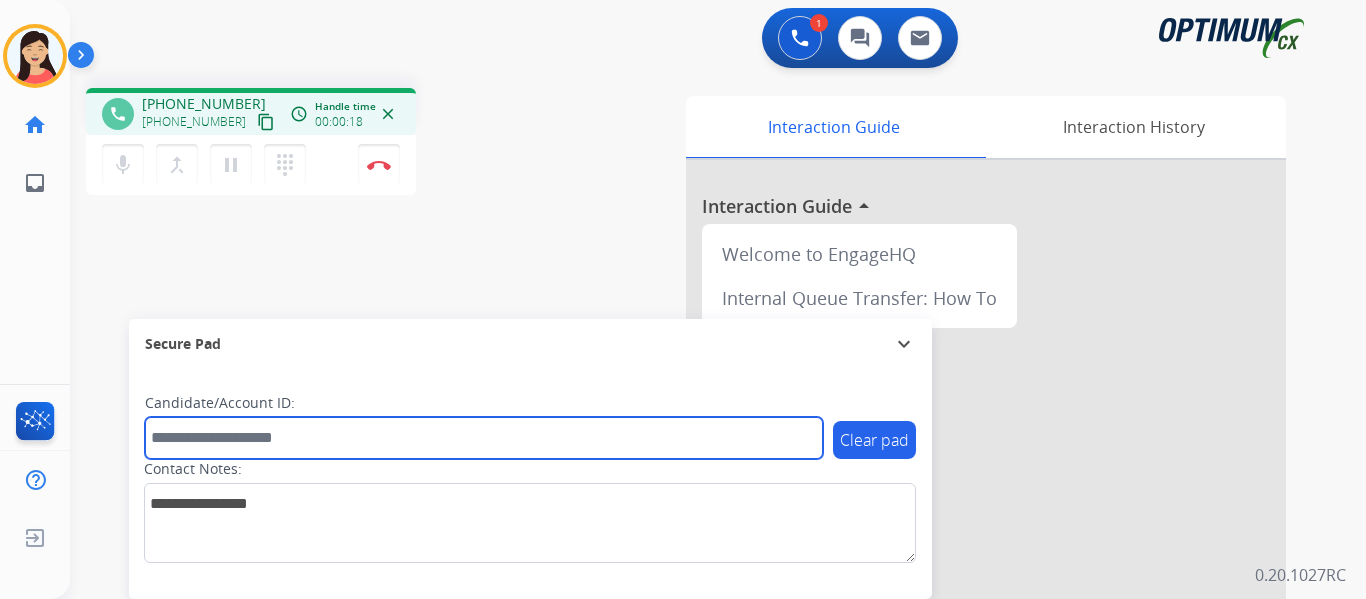 click at bounding box center [484, 438] 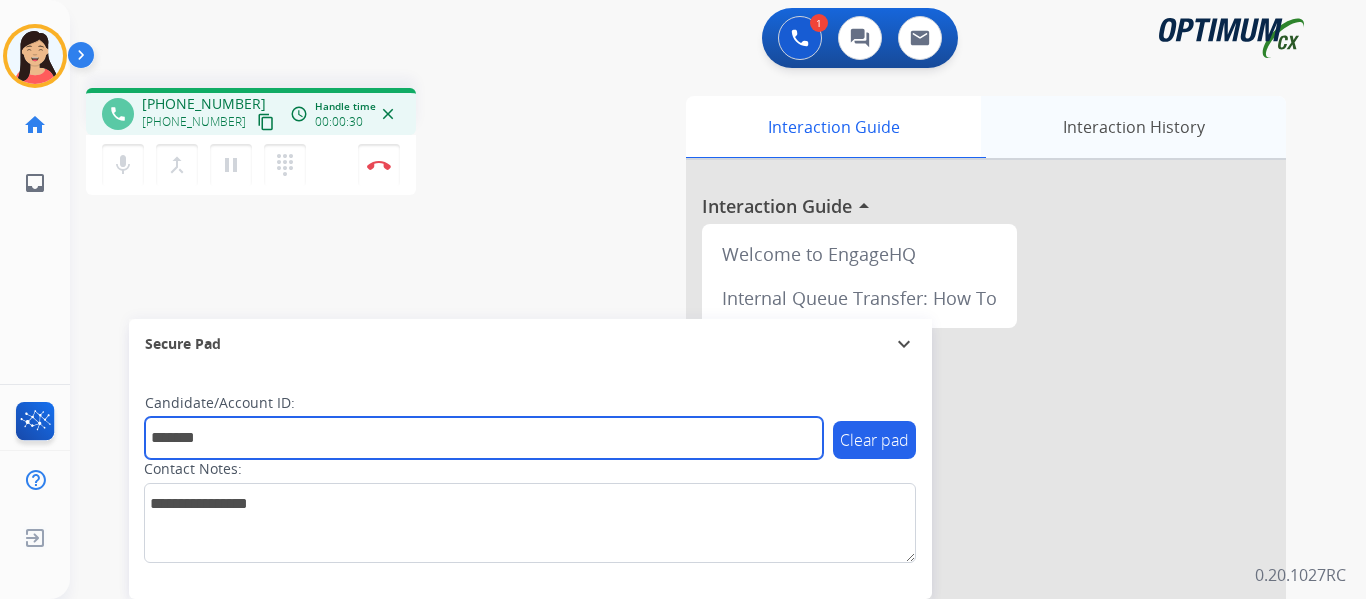 type on "*******" 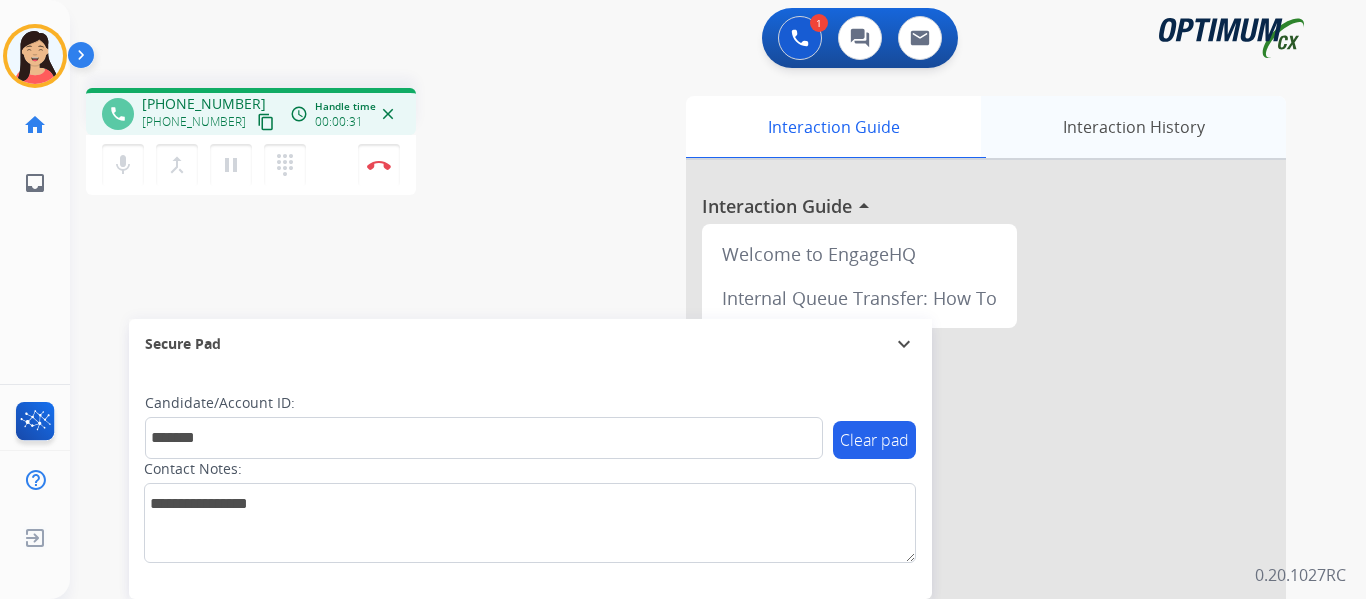 click on "Interaction History" at bounding box center [1133, 127] 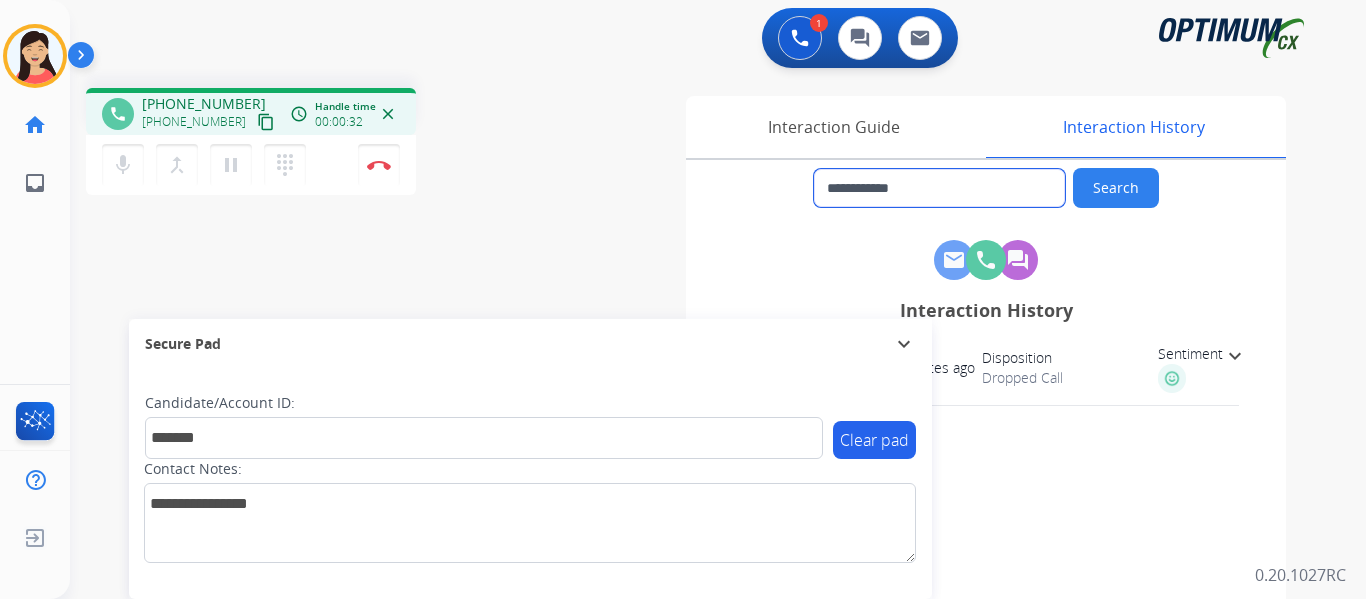 drag, startPoint x: 943, startPoint y: 187, endPoint x: 748, endPoint y: 187, distance: 195 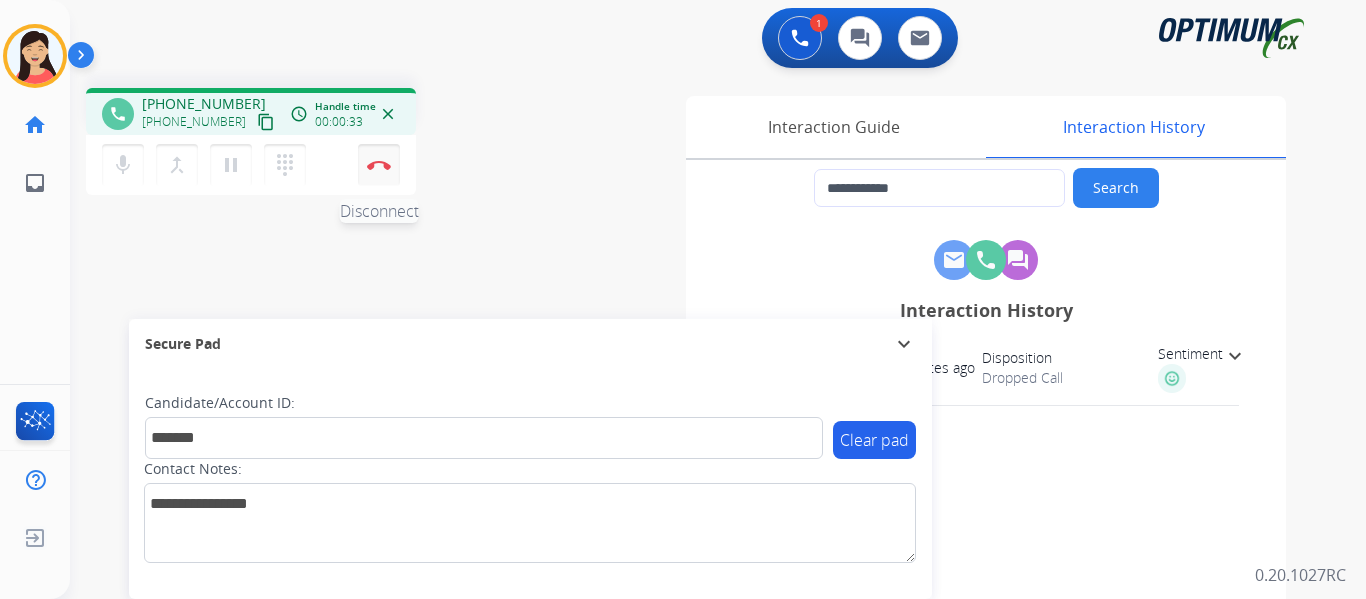 click at bounding box center (379, 165) 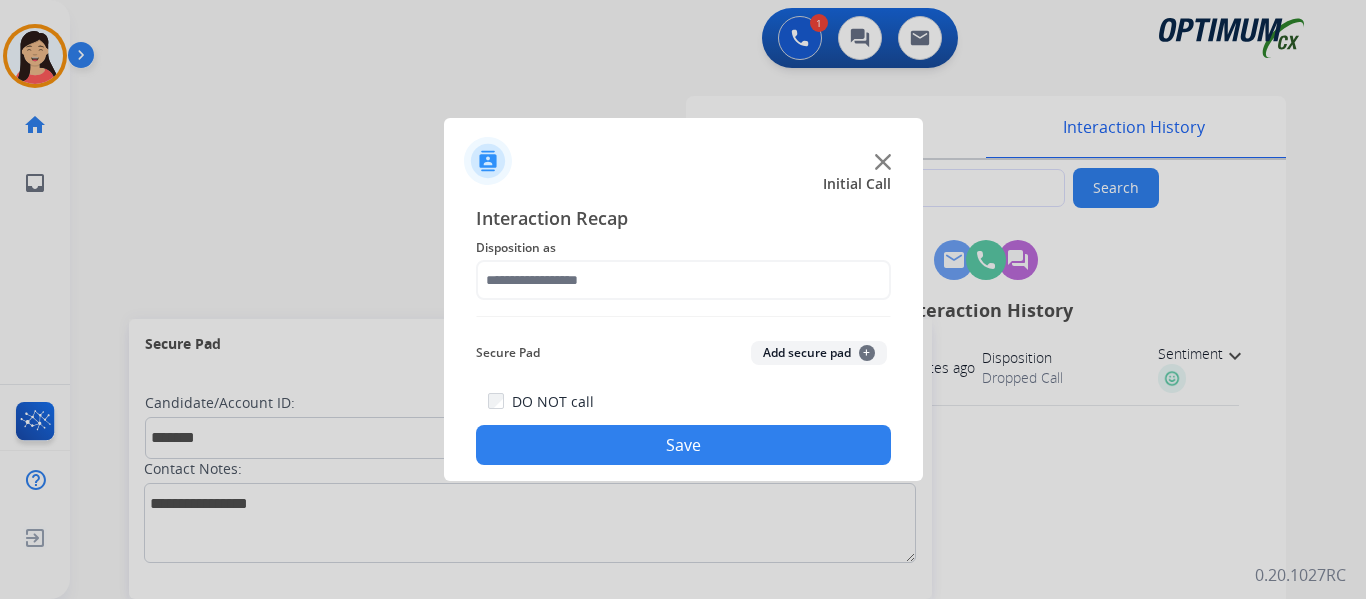click on "Add secure pad  +" 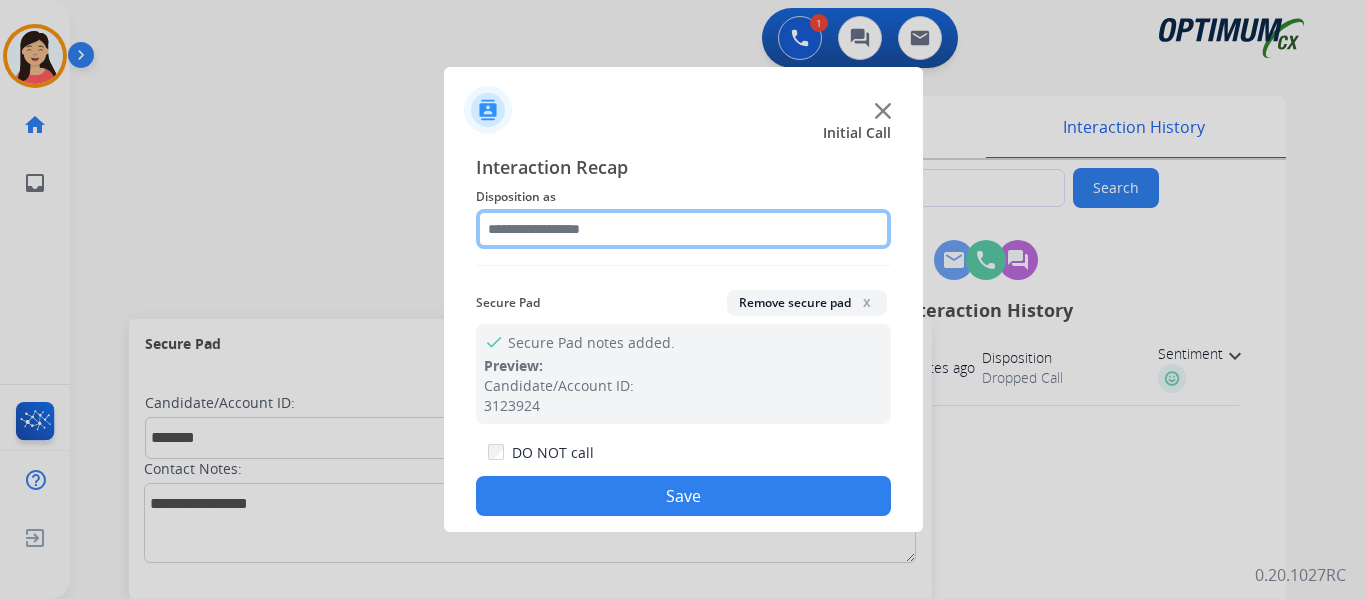 click 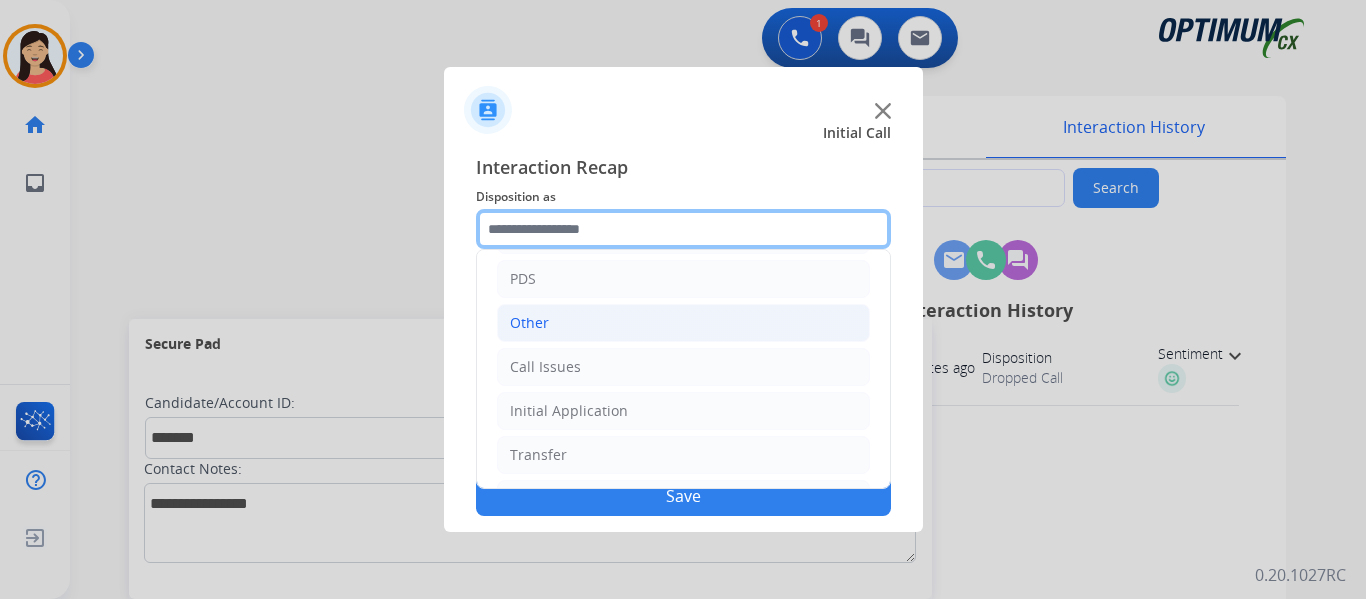 scroll, scrollTop: 136, scrollLeft: 0, axis: vertical 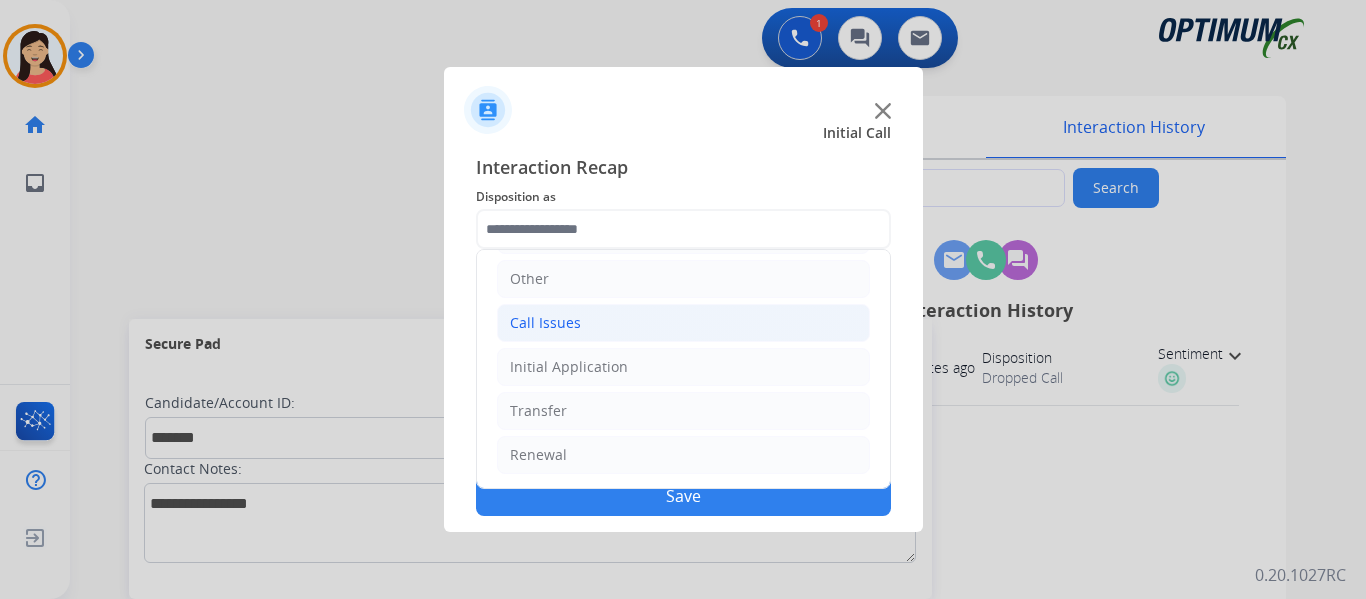 click on "Call Issues" 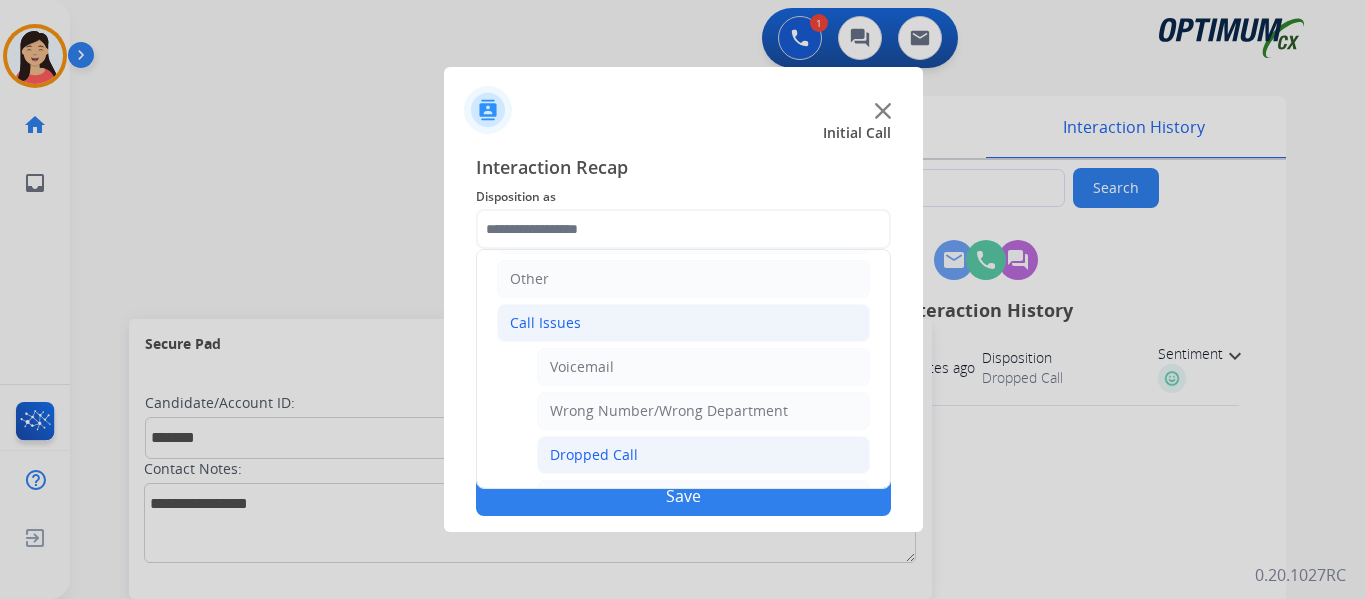 click on "Dropped Call" 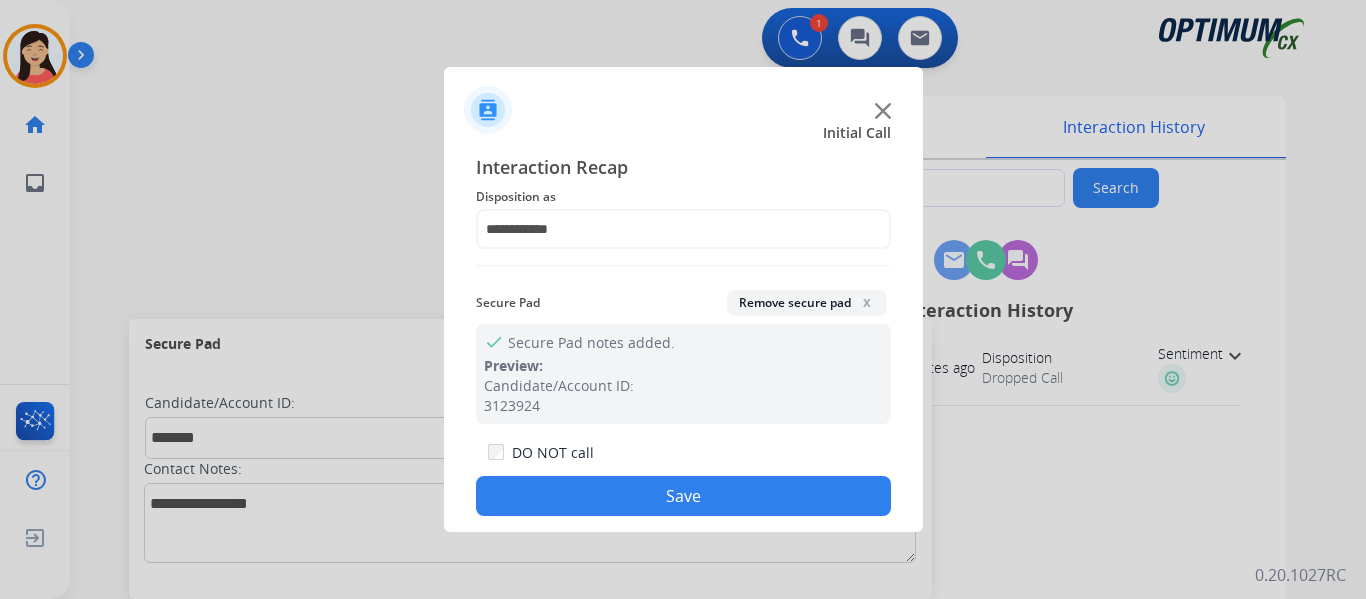 click on "Save" 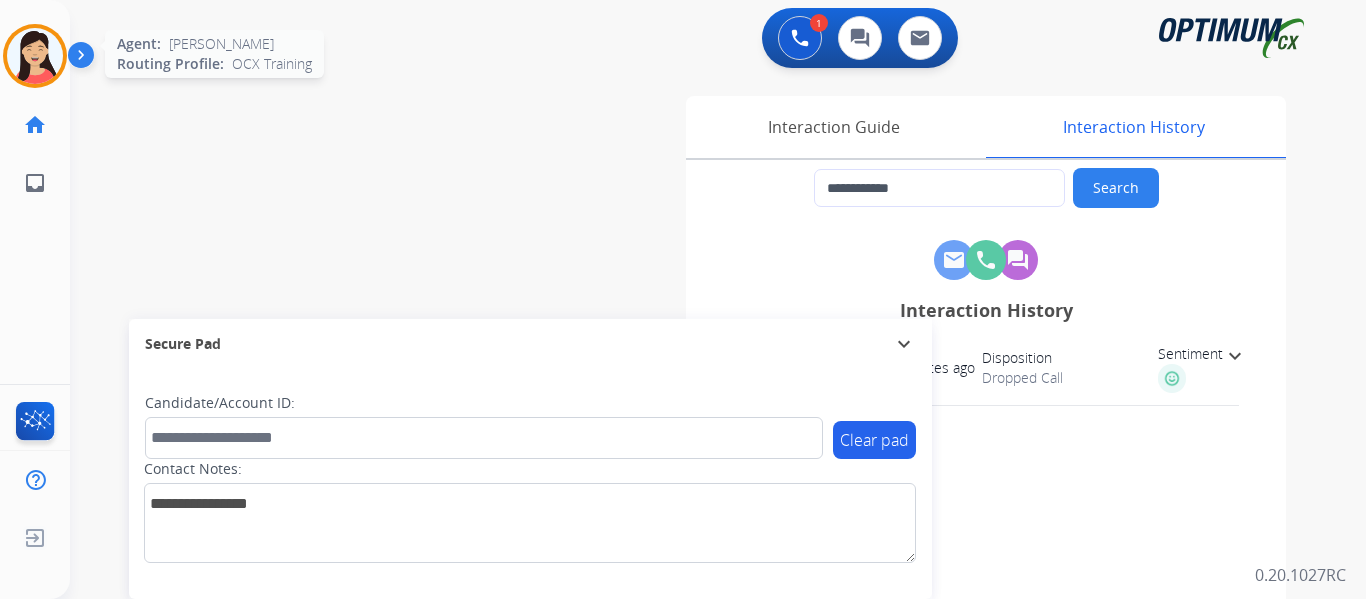 click at bounding box center [35, 56] 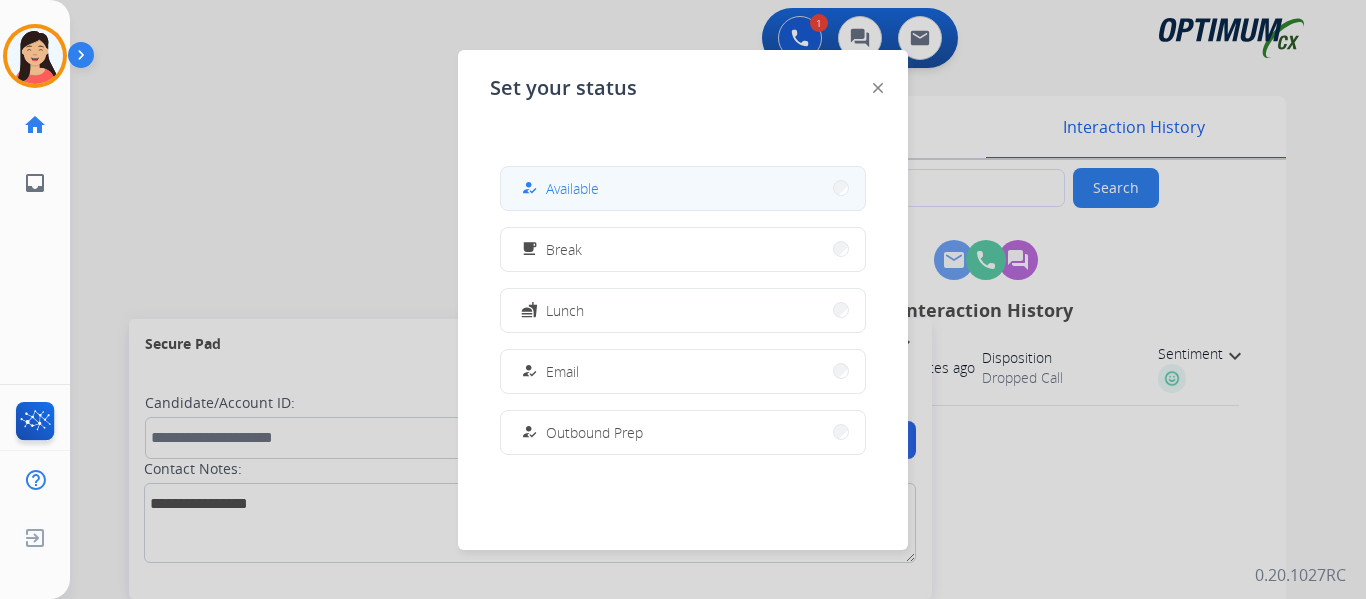 click on "Available" at bounding box center (572, 188) 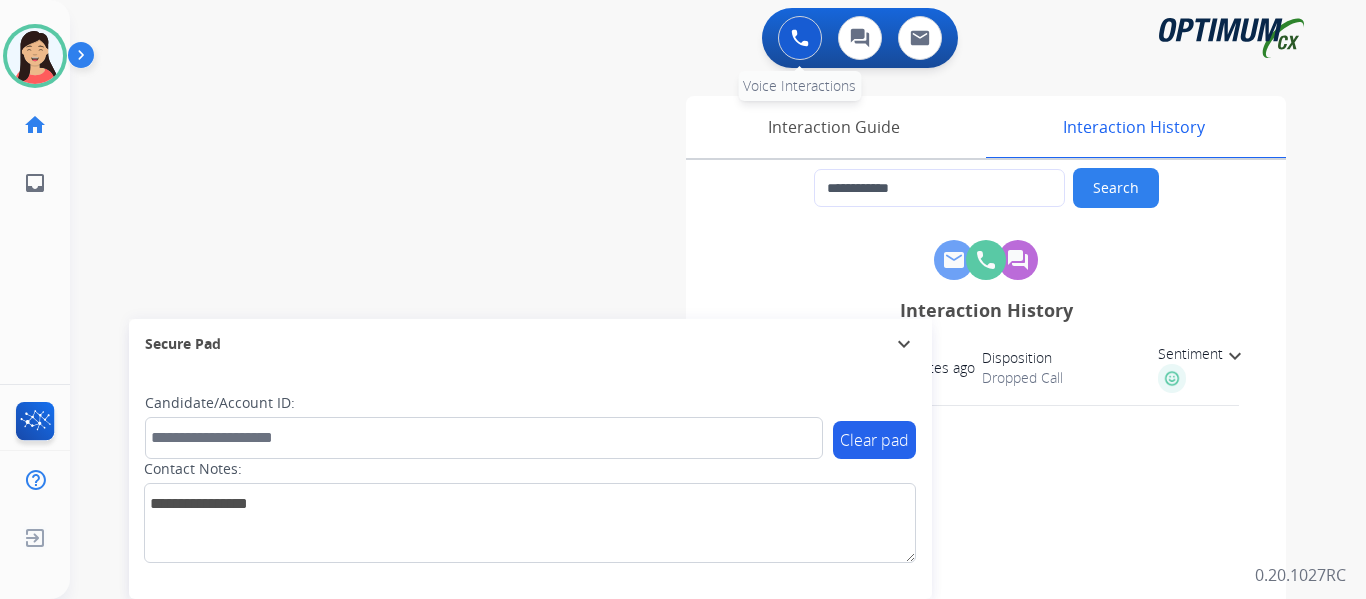 click at bounding box center [800, 38] 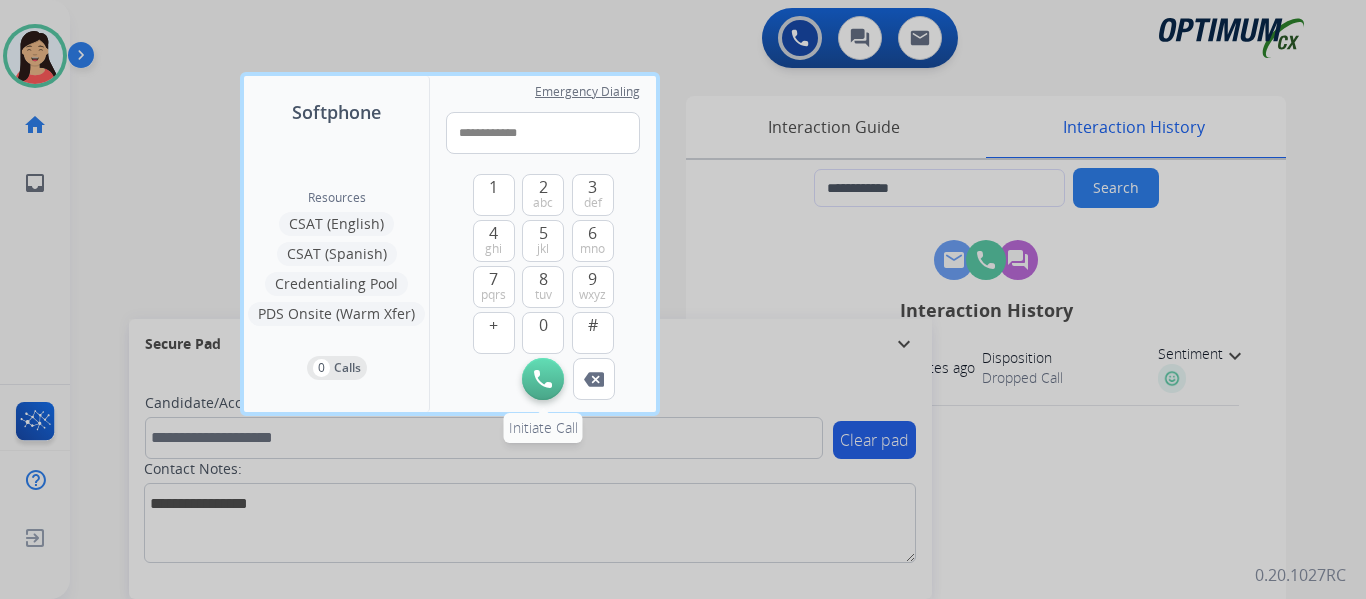 type on "**********" 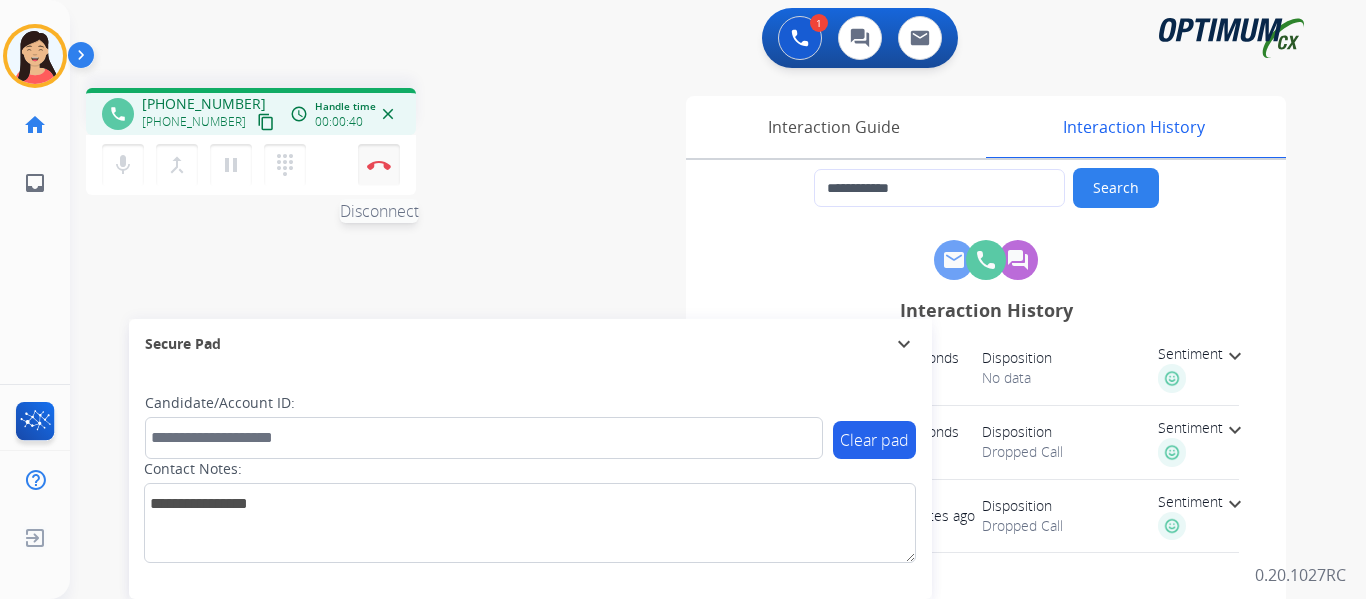 click at bounding box center [379, 165] 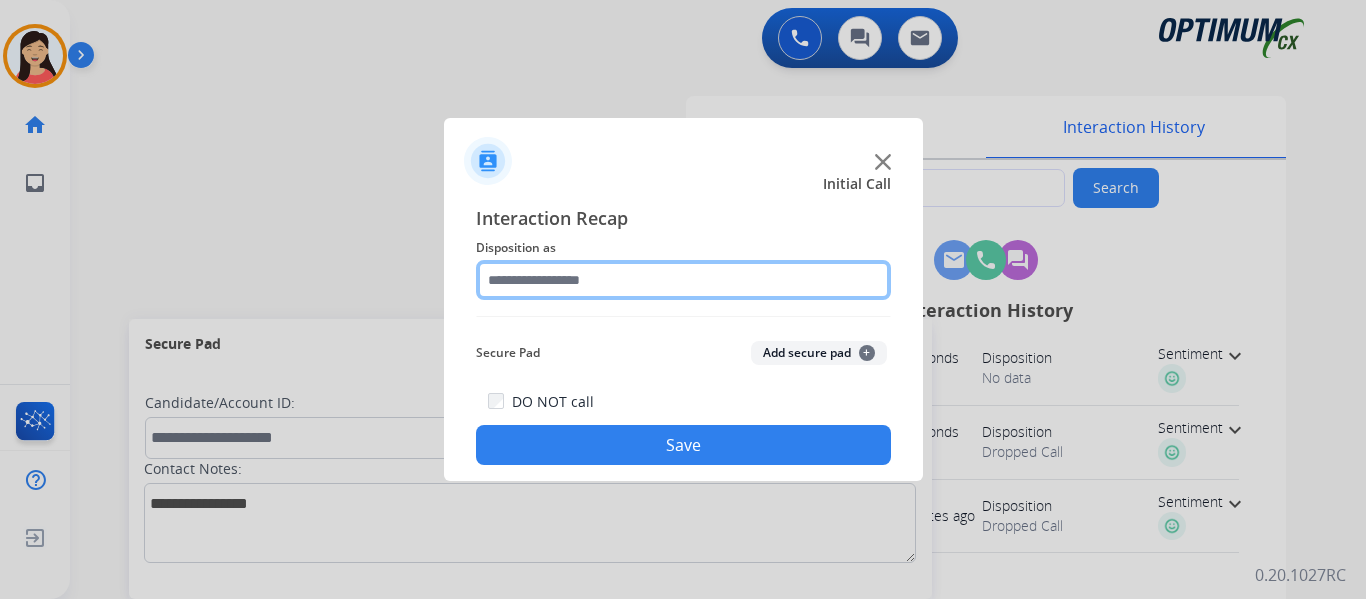 click 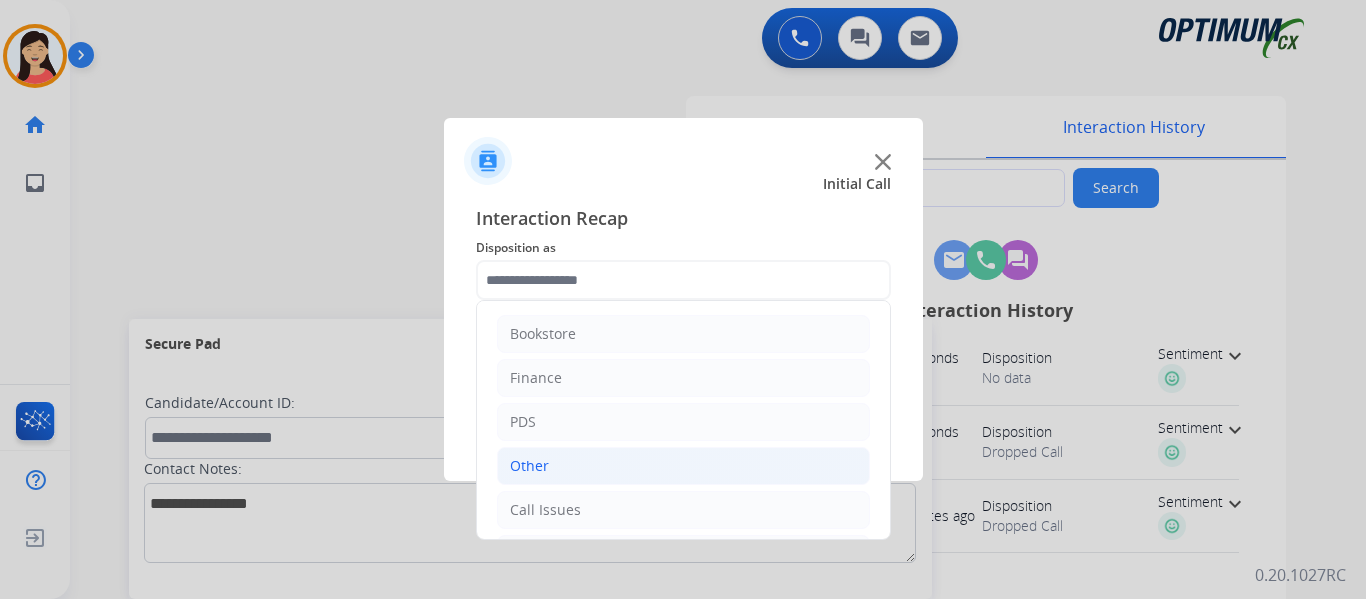 click on "Other" 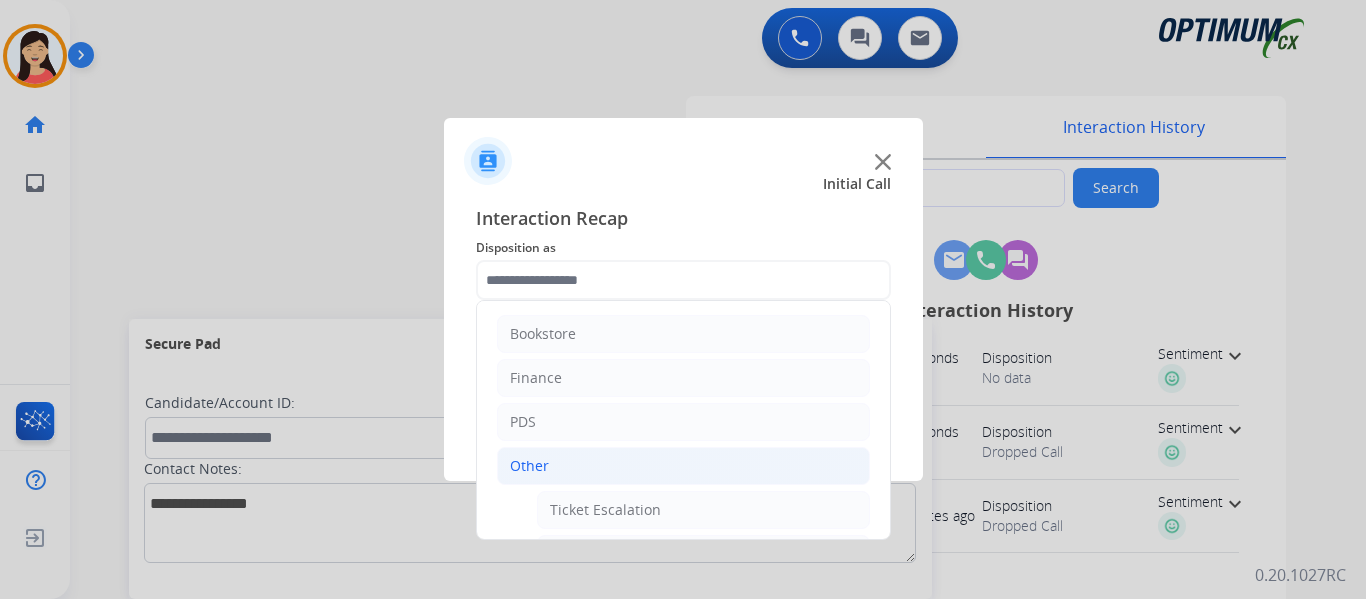 click on "Other" 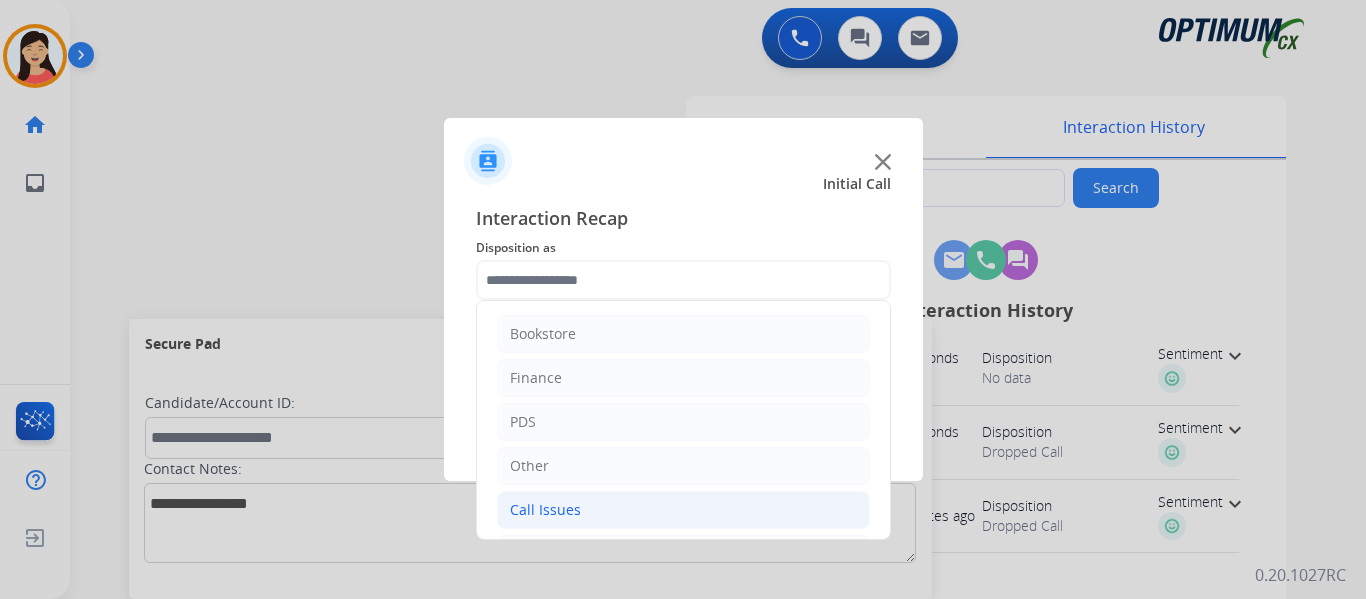 click on "Call Issues" 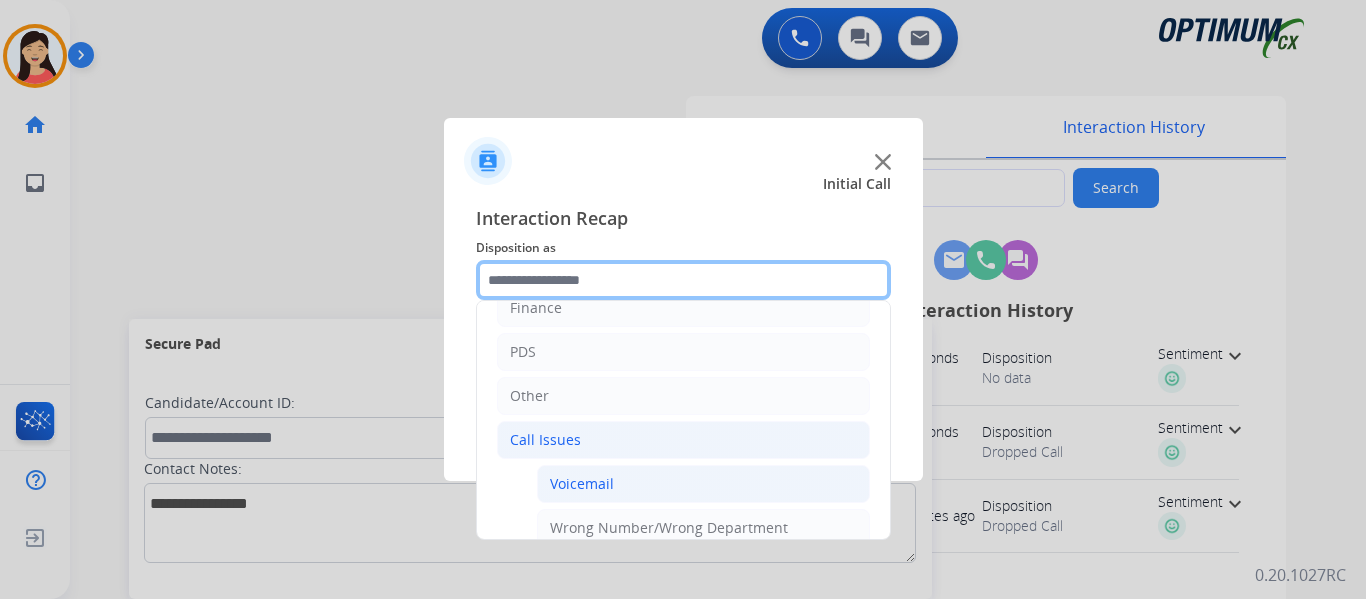 scroll, scrollTop: 100, scrollLeft: 0, axis: vertical 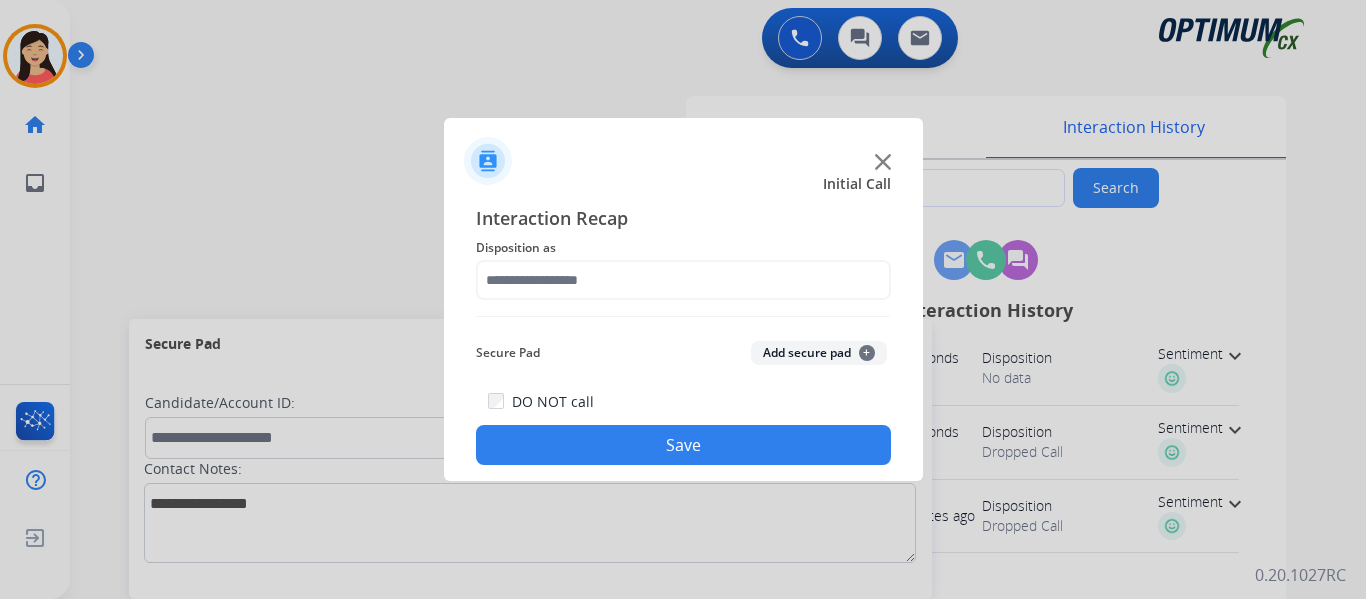 click on "Save" 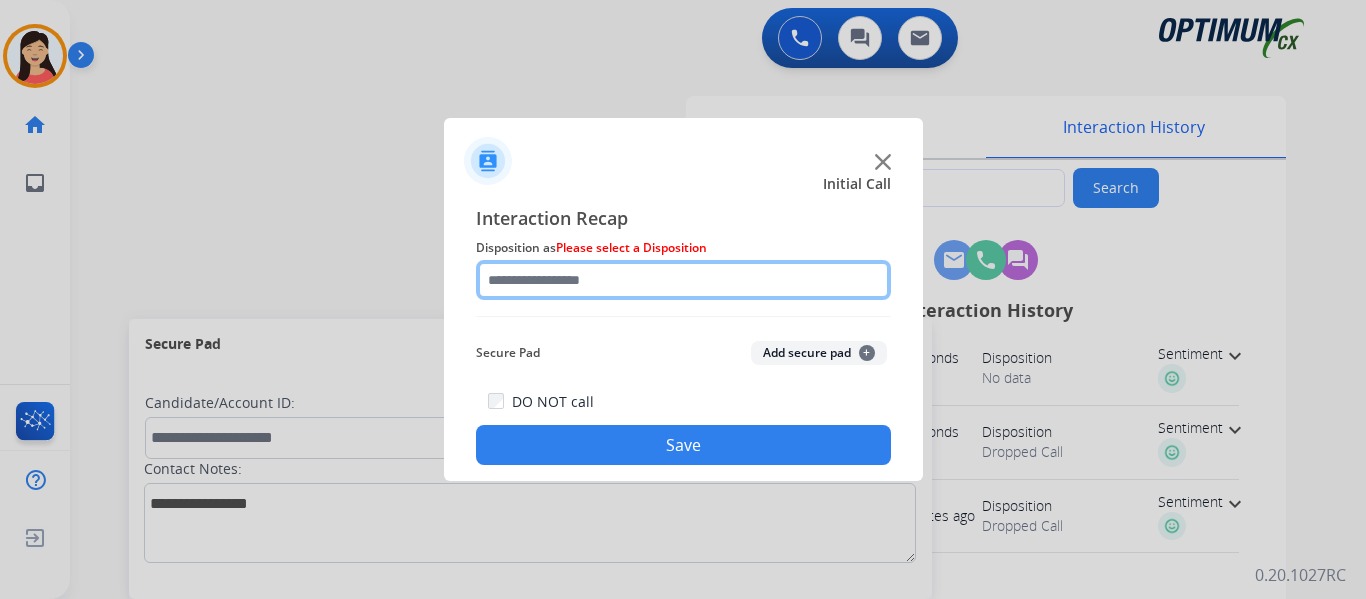click 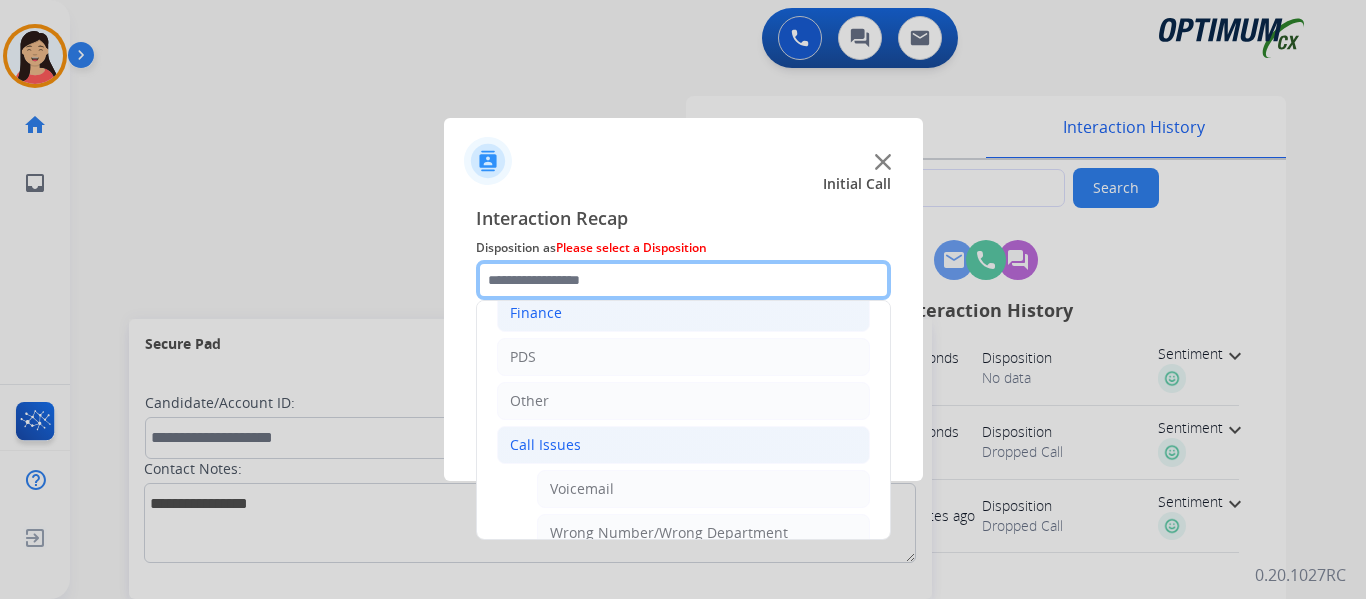 scroll, scrollTop: 100, scrollLeft: 0, axis: vertical 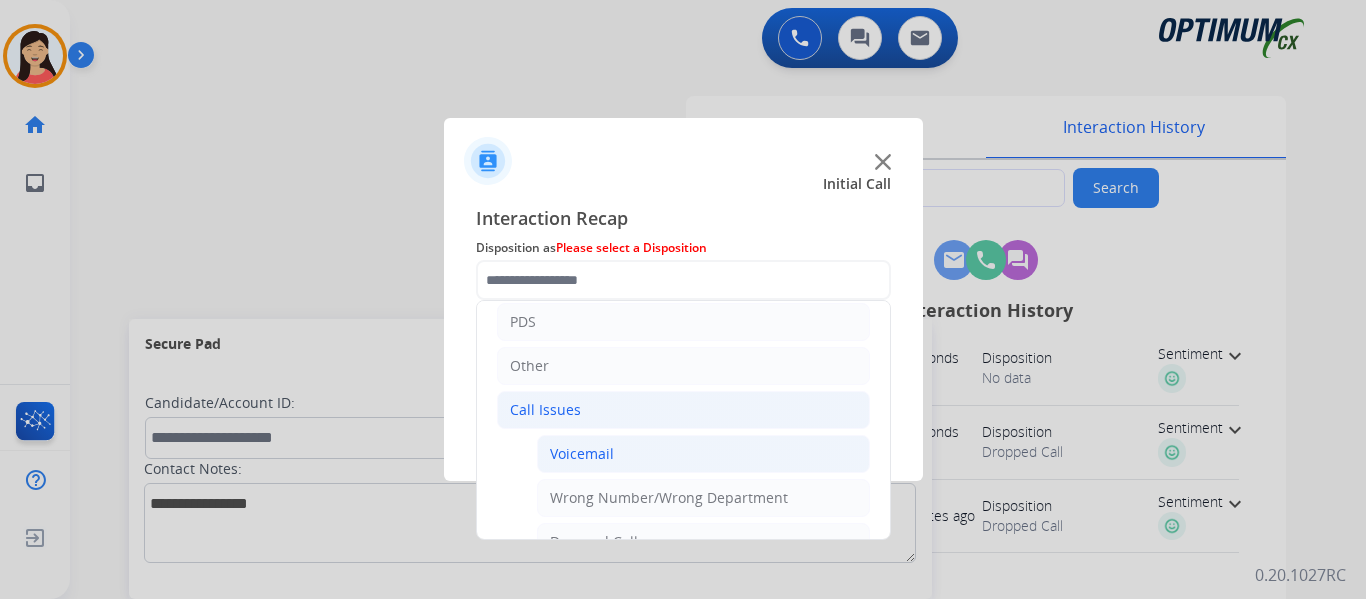 click on "Voicemail" 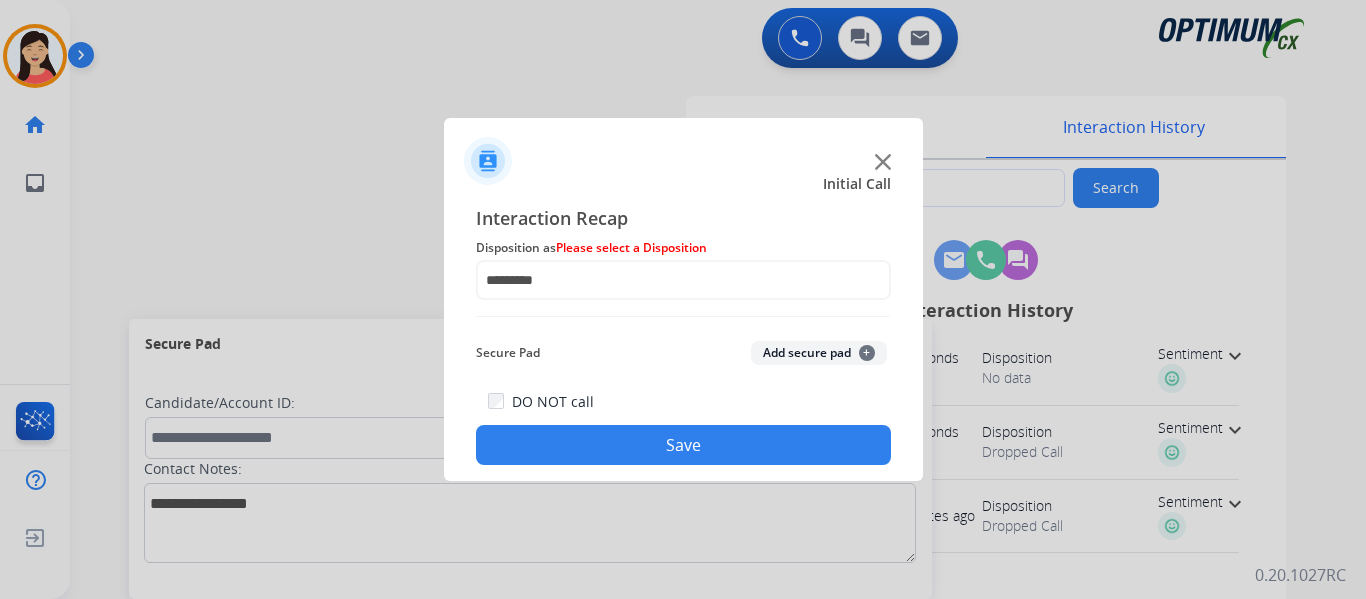 click on "Save" 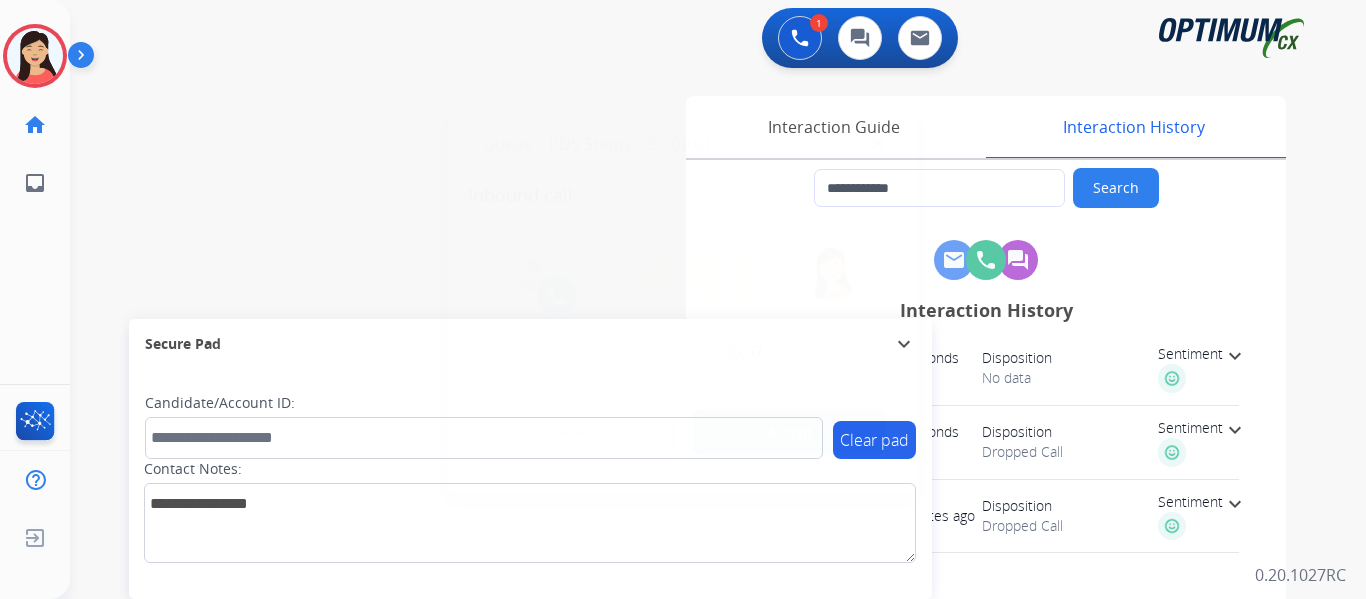 type on "**********" 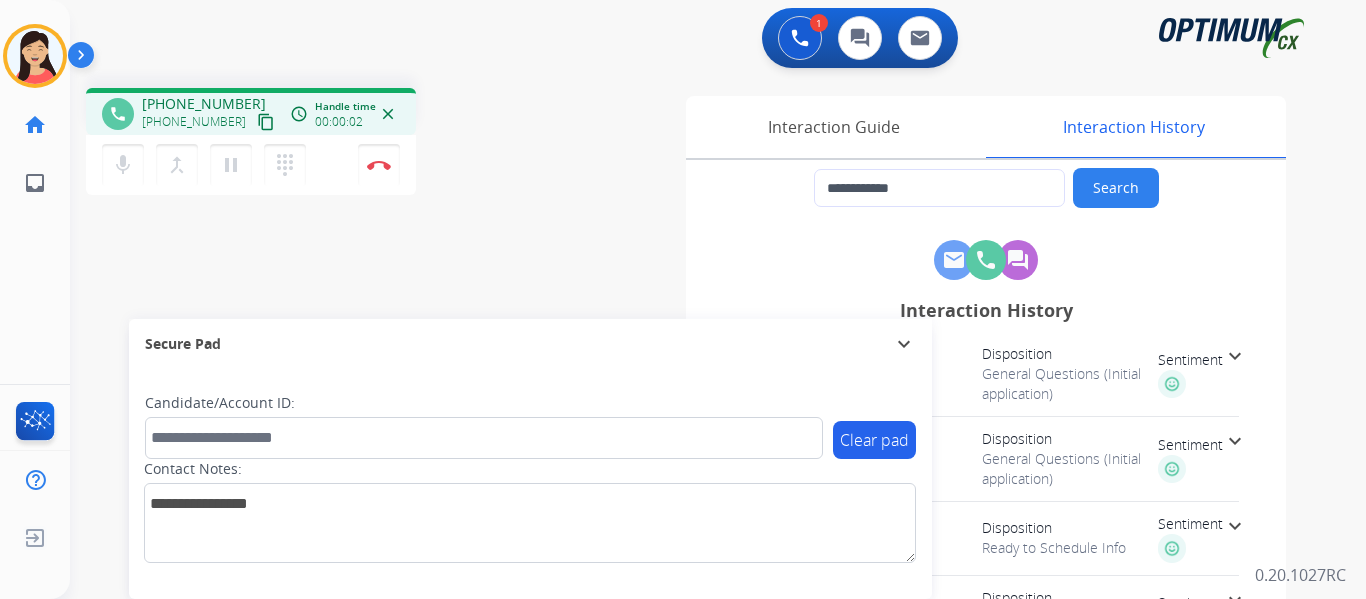 click on "content_copy" at bounding box center (266, 122) 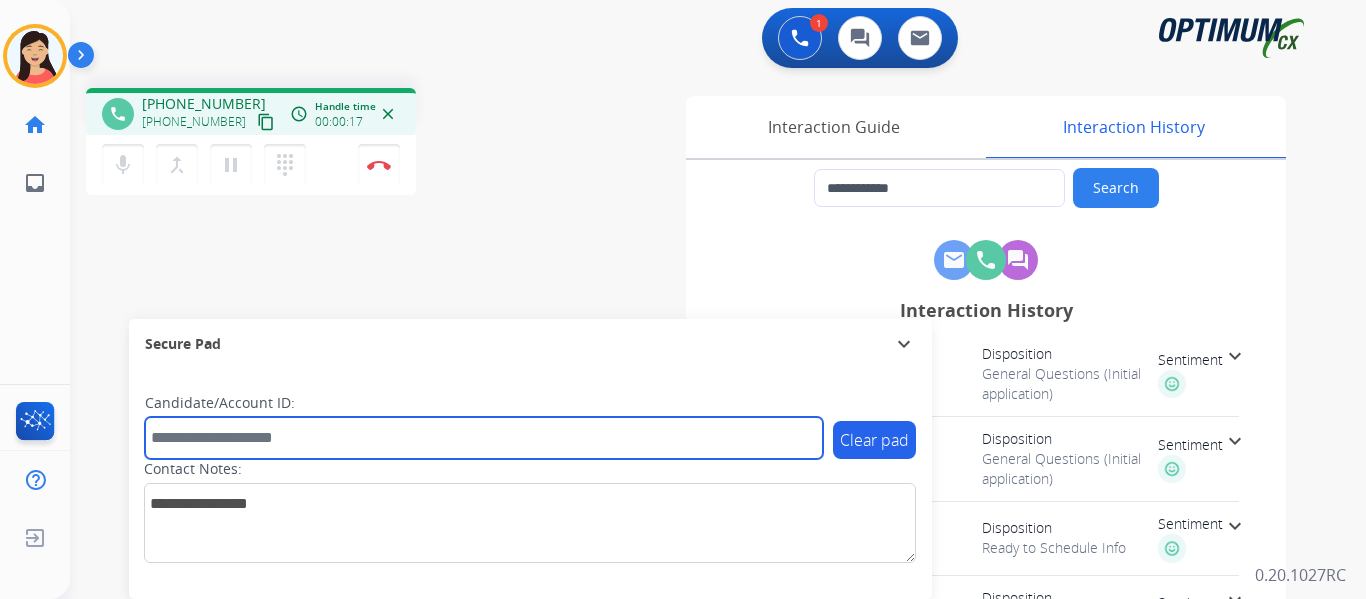 click at bounding box center (484, 438) 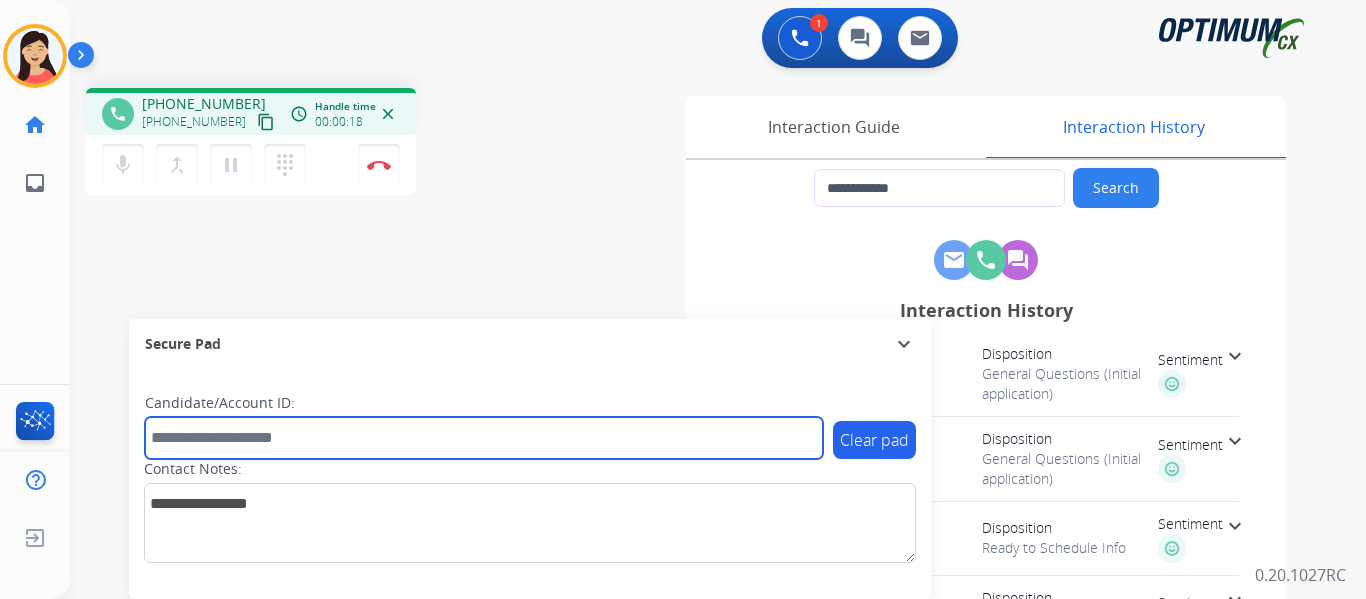 paste on "*******" 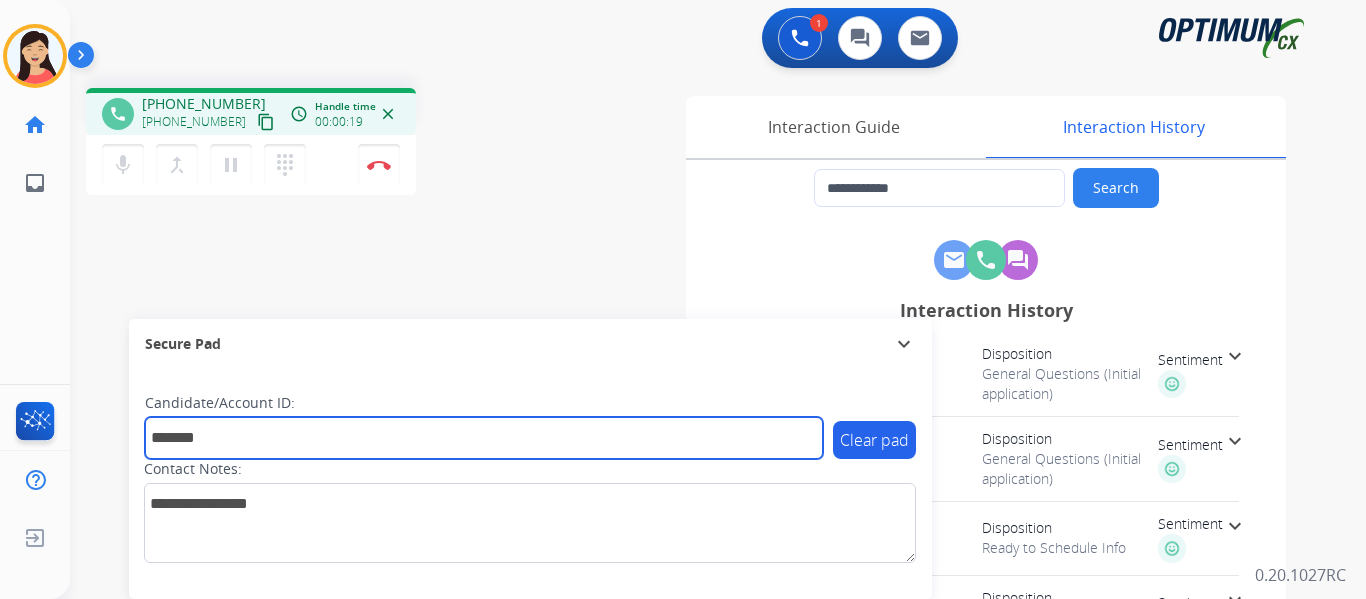 type on "*******" 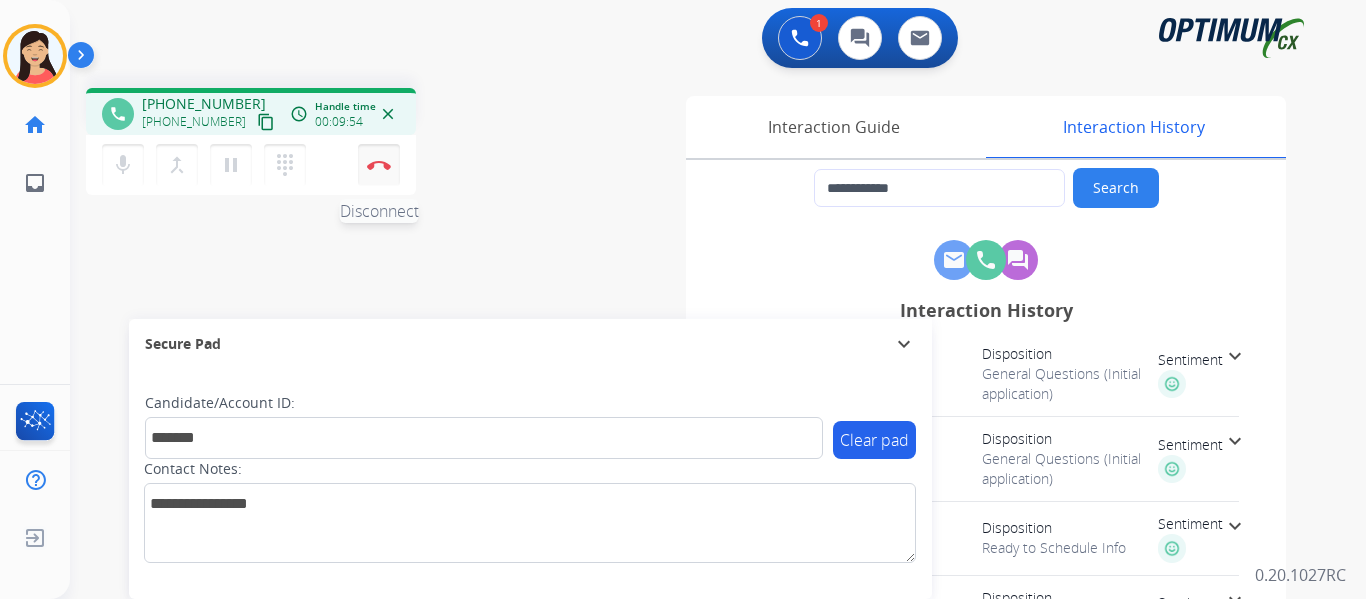 click at bounding box center (379, 165) 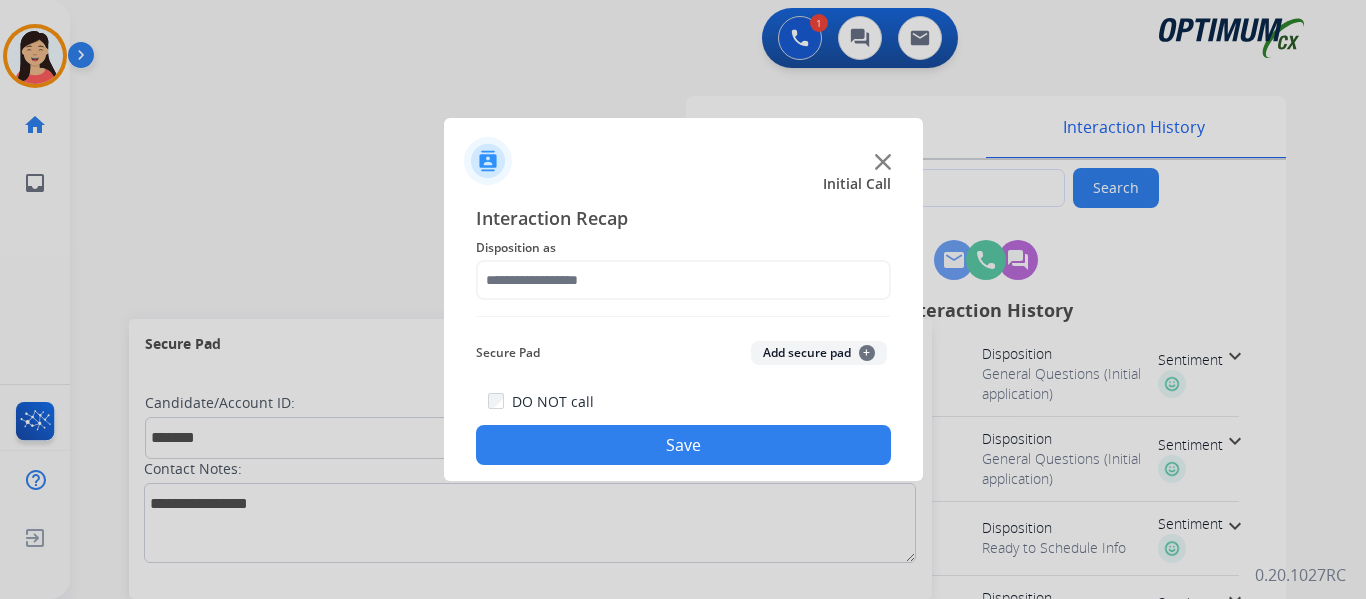 click on "Add secure pad  +" 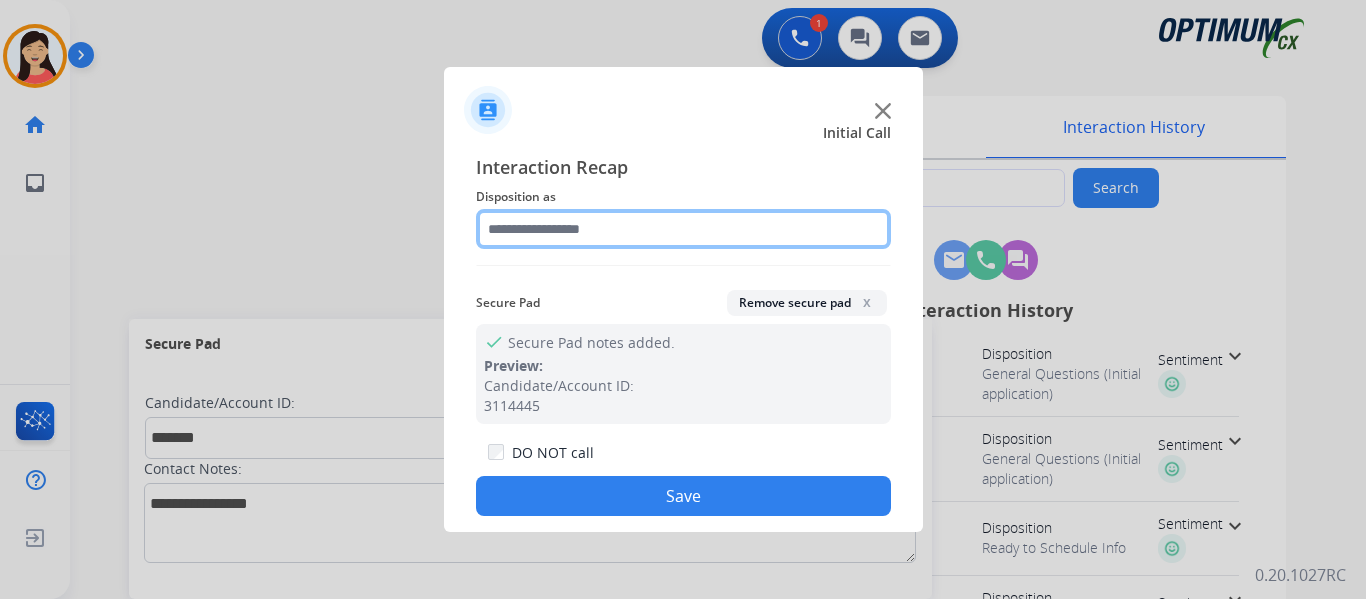 click 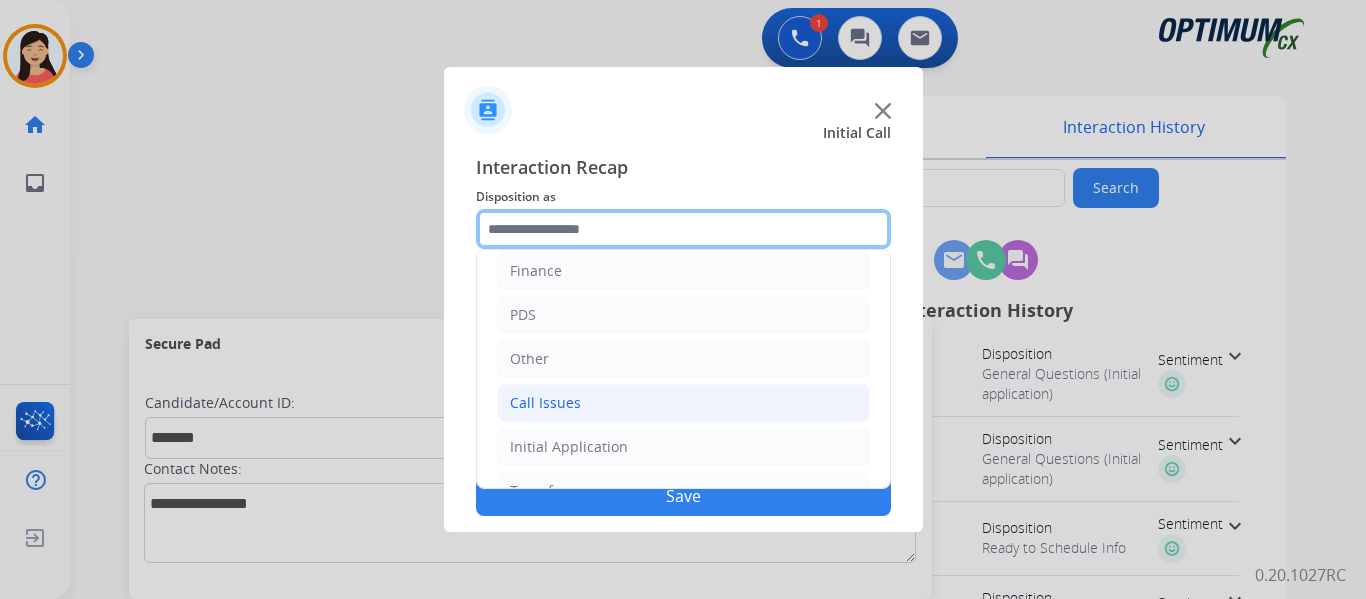 scroll, scrollTop: 136, scrollLeft: 0, axis: vertical 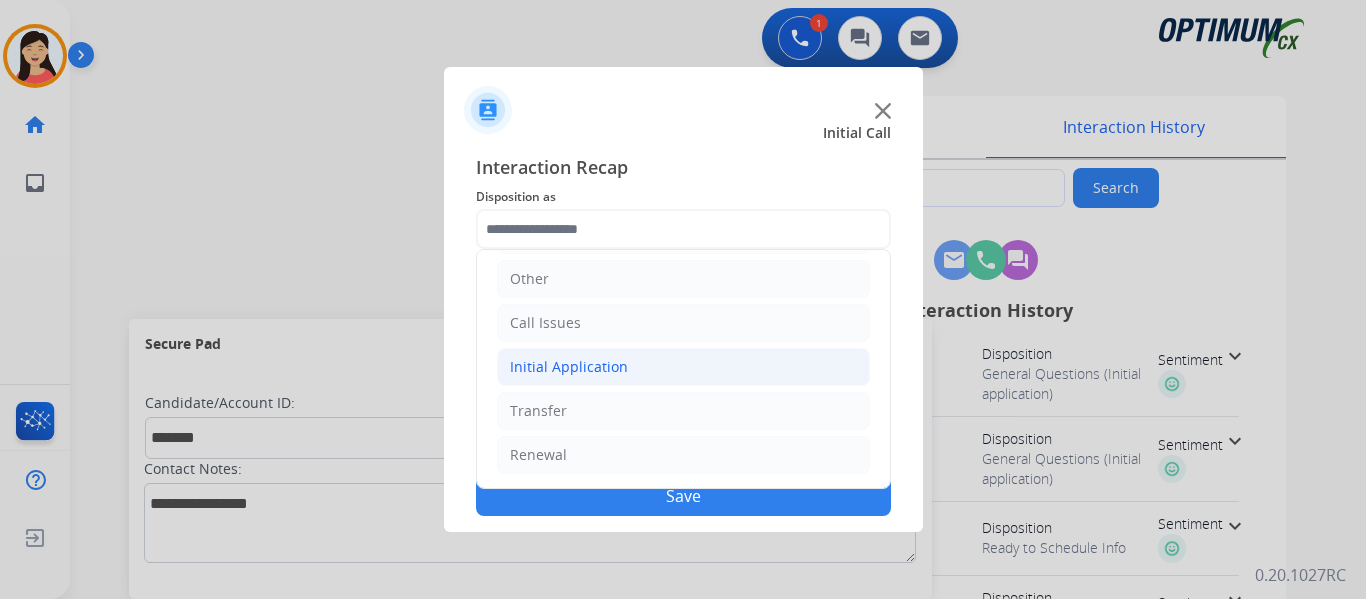 click on "Initial Application" 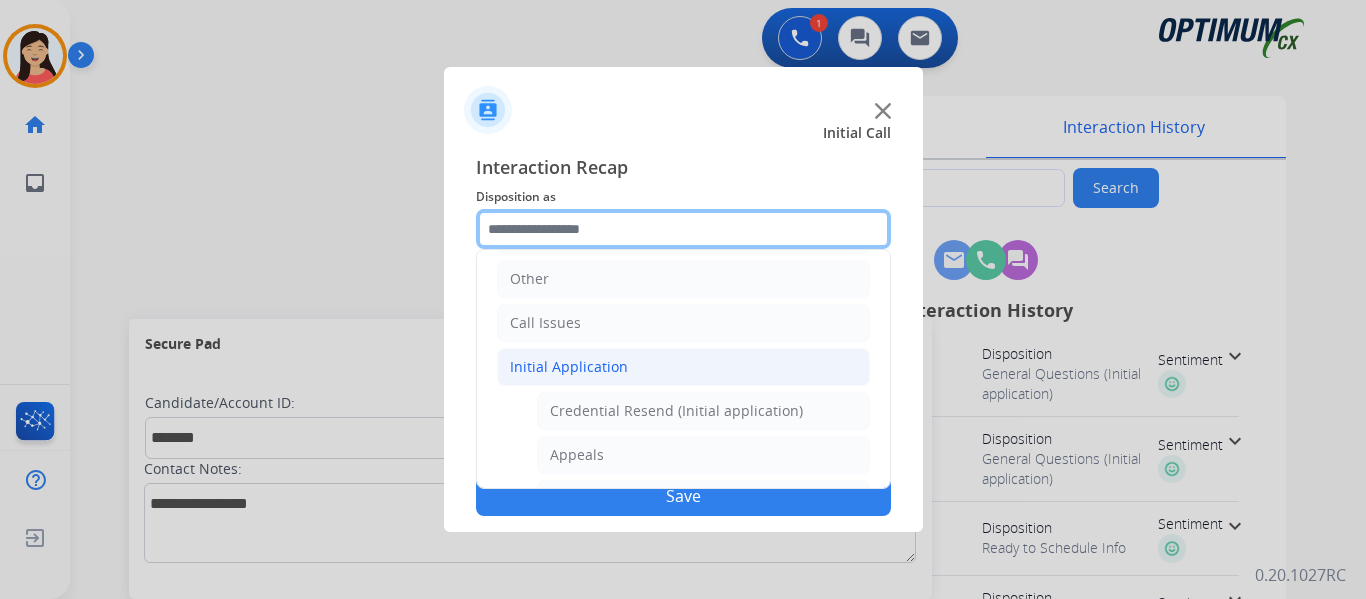 scroll, scrollTop: 236, scrollLeft: 0, axis: vertical 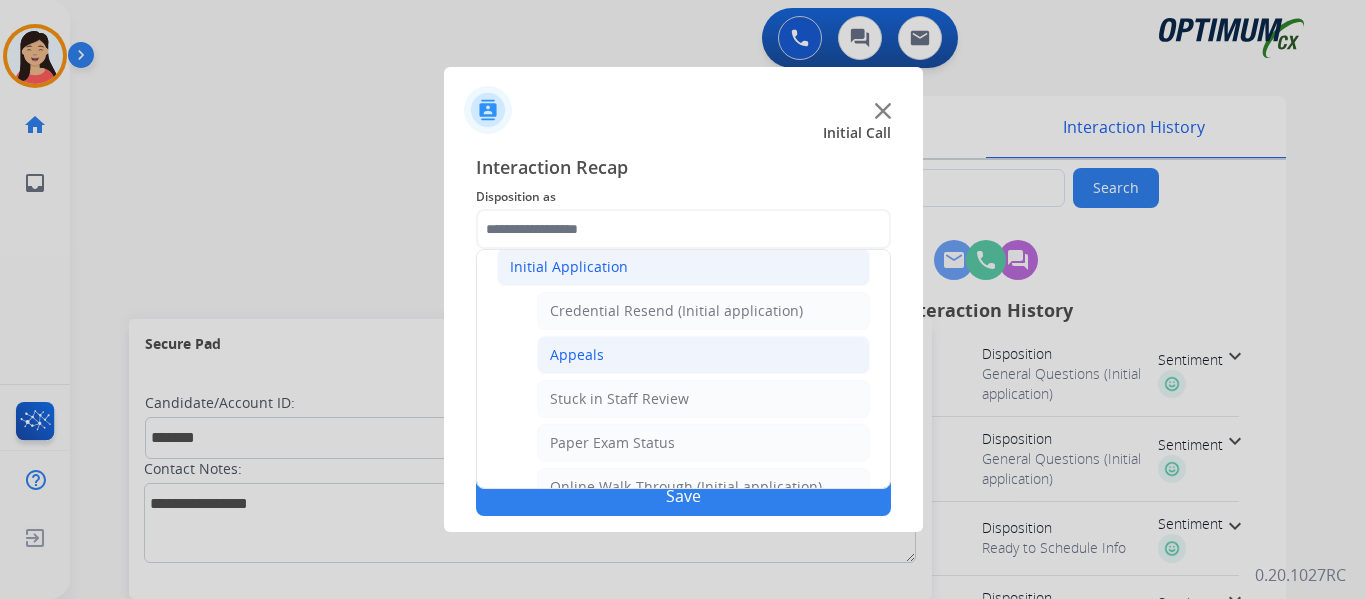 click on "Appeals" 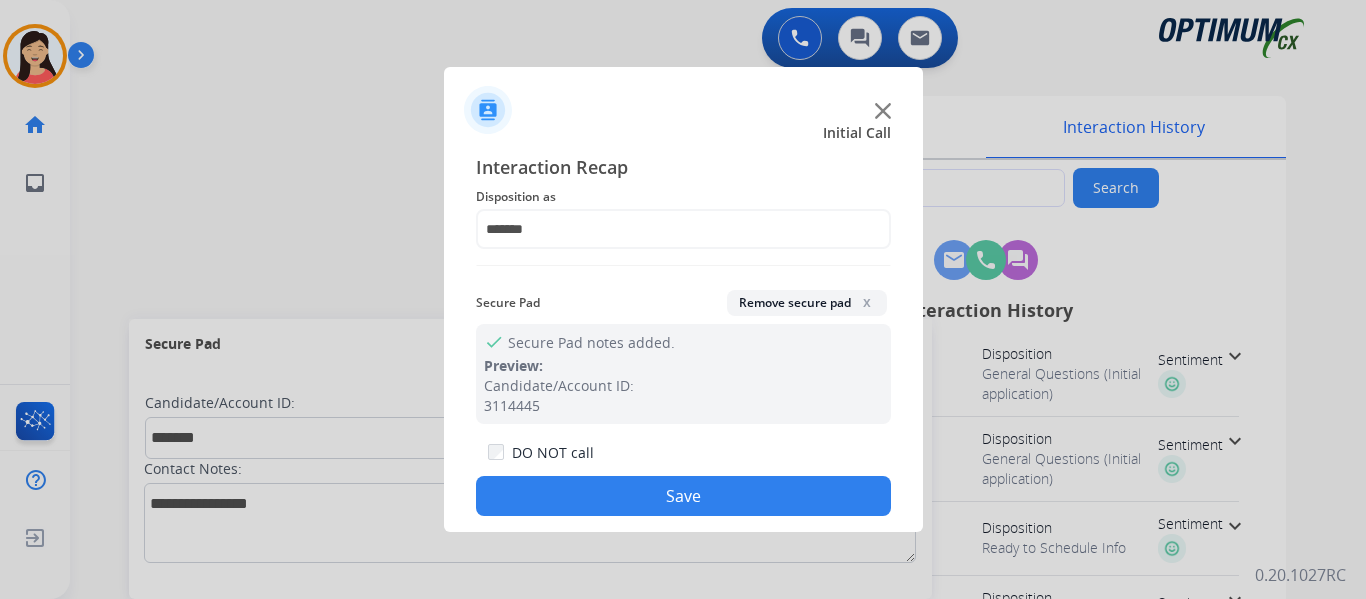 click on "Save" 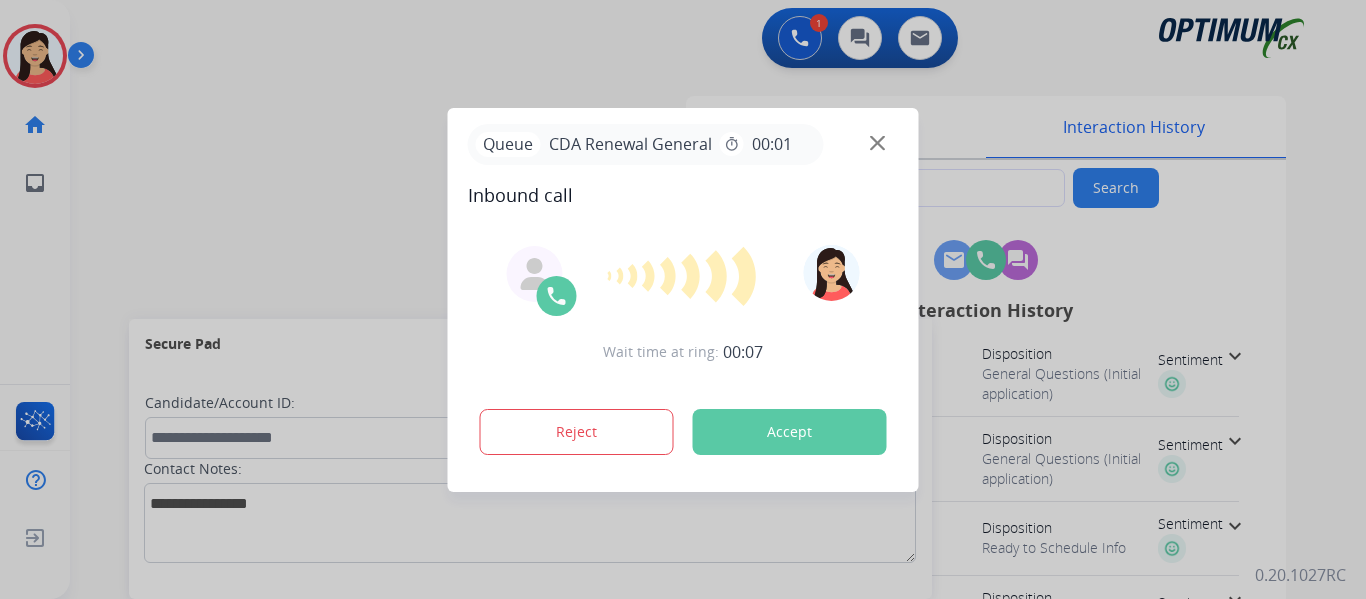 type on "**********" 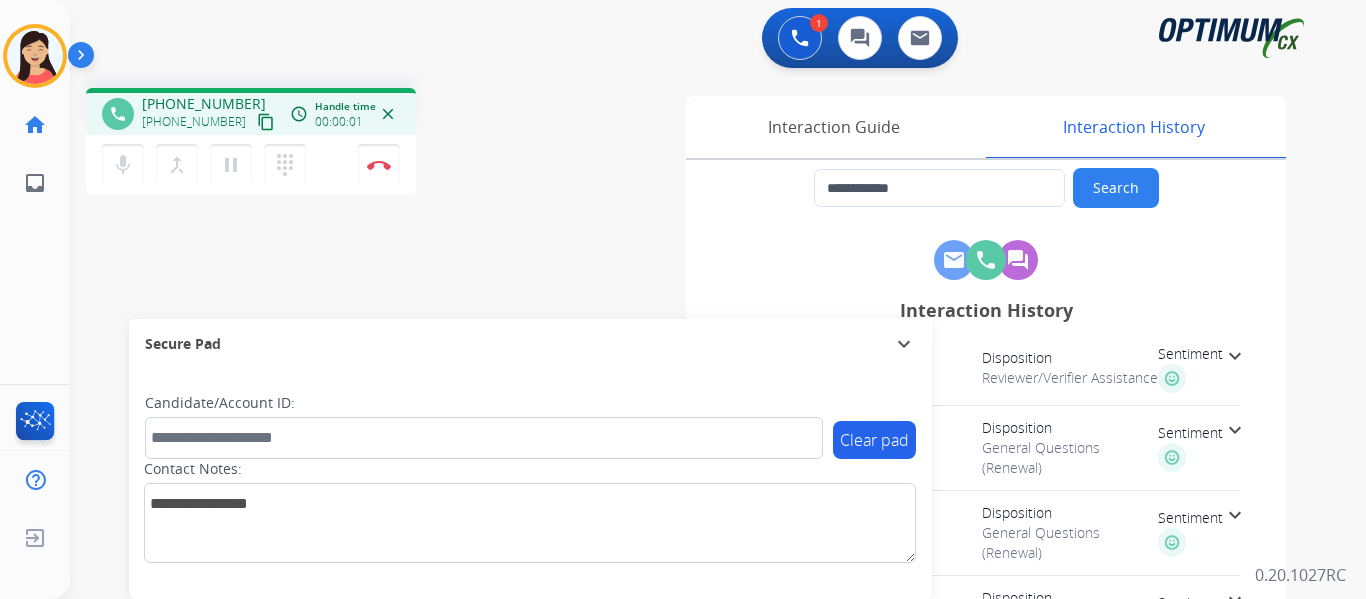 click on "content_copy" at bounding box center (266, 122) 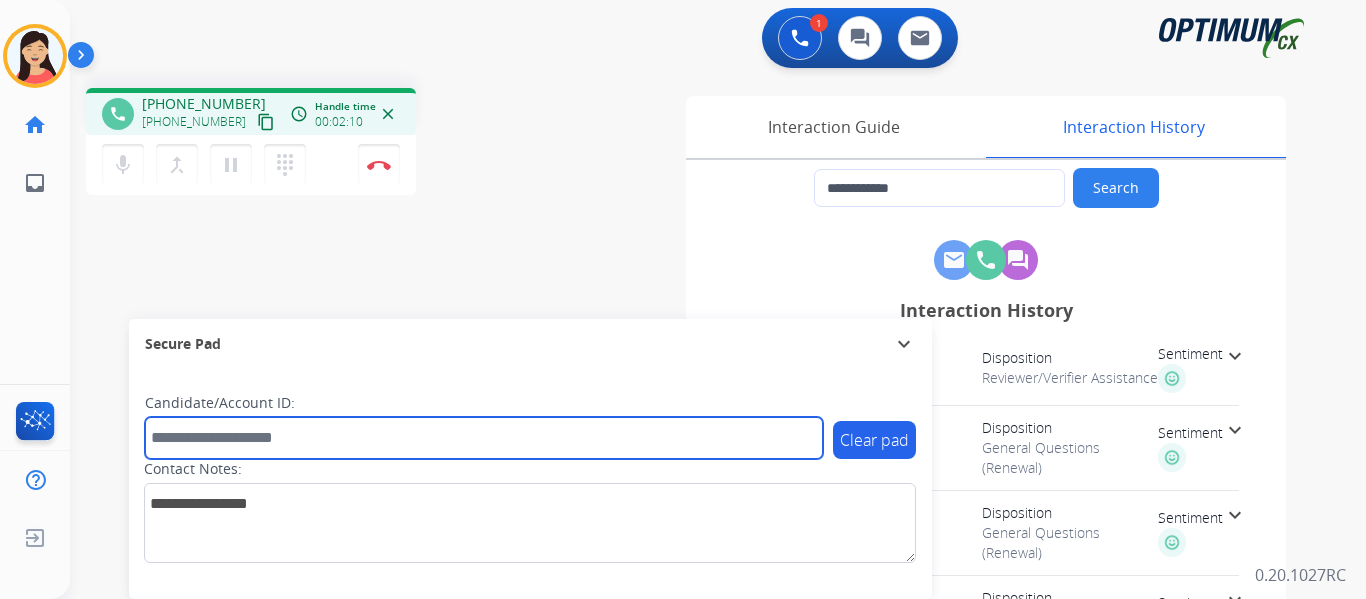 drag, startPoint x: 379, startPoint y: 446, endPoint x: 632, endPoint y: 411, distance: 255.40947 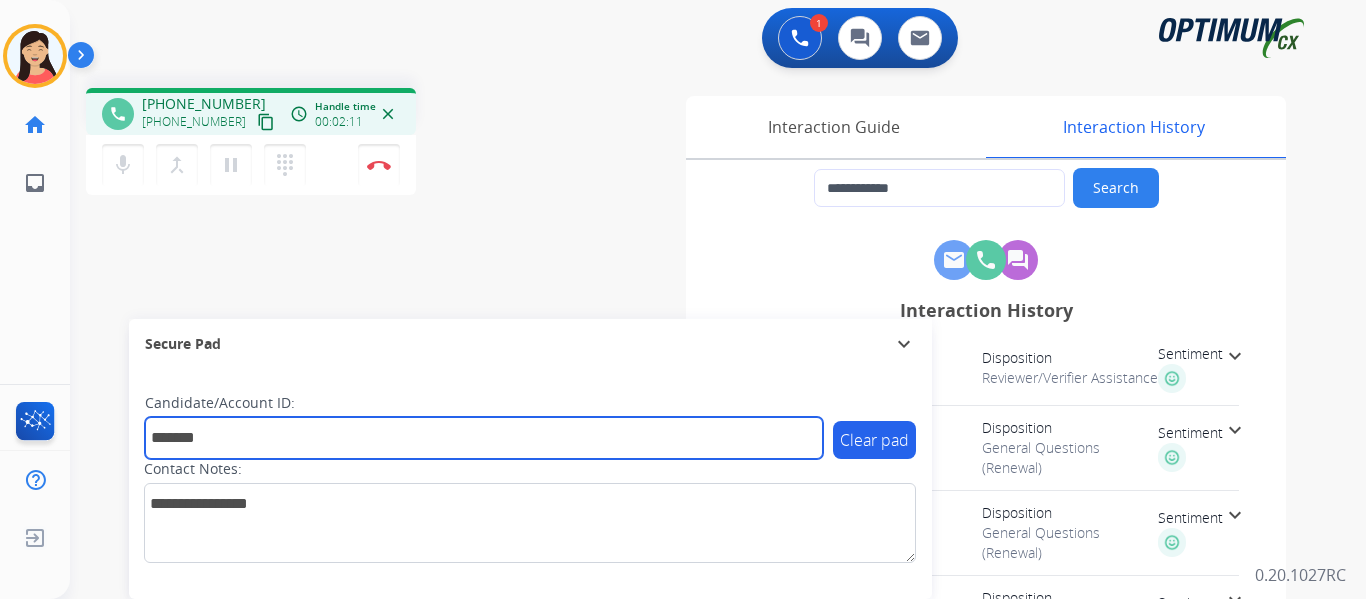 type on "*******" 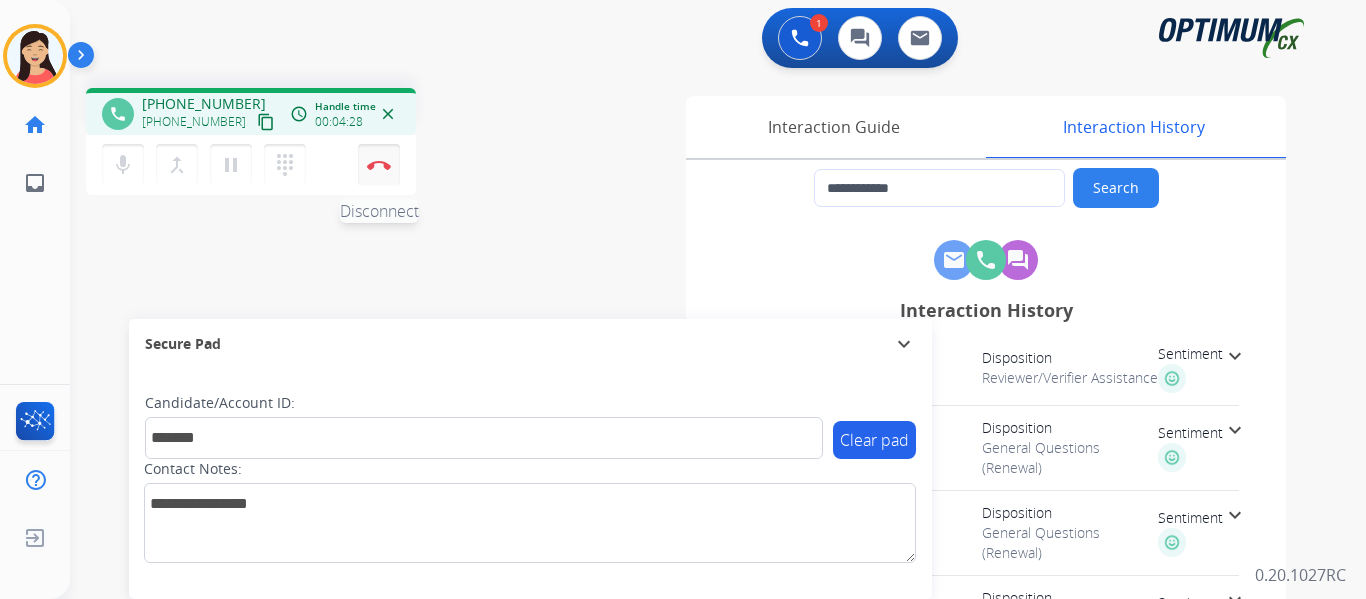 click at bounding box center (379, 165) 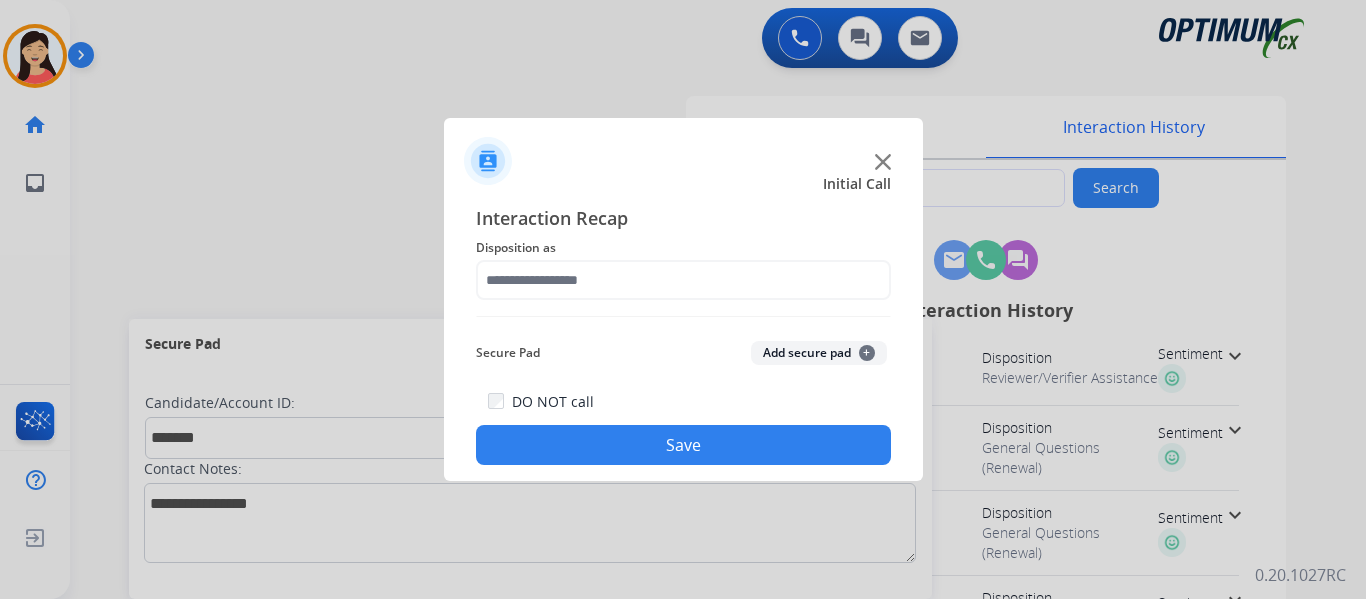 click on "Add secure pad  +" 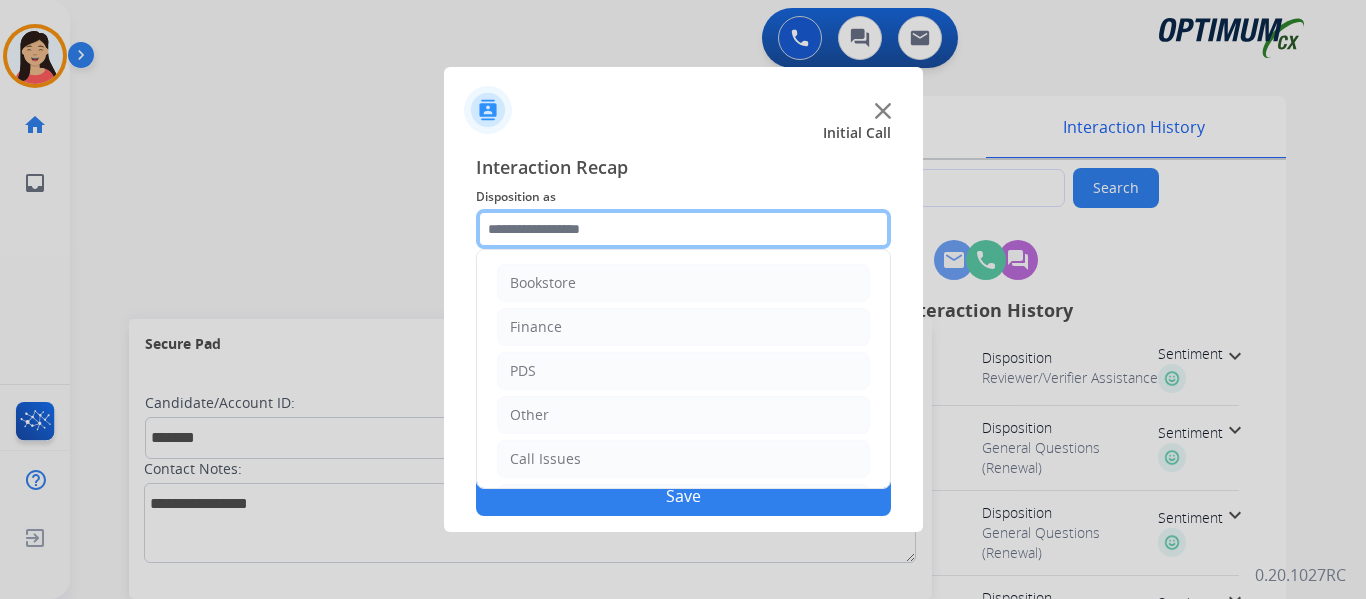 click 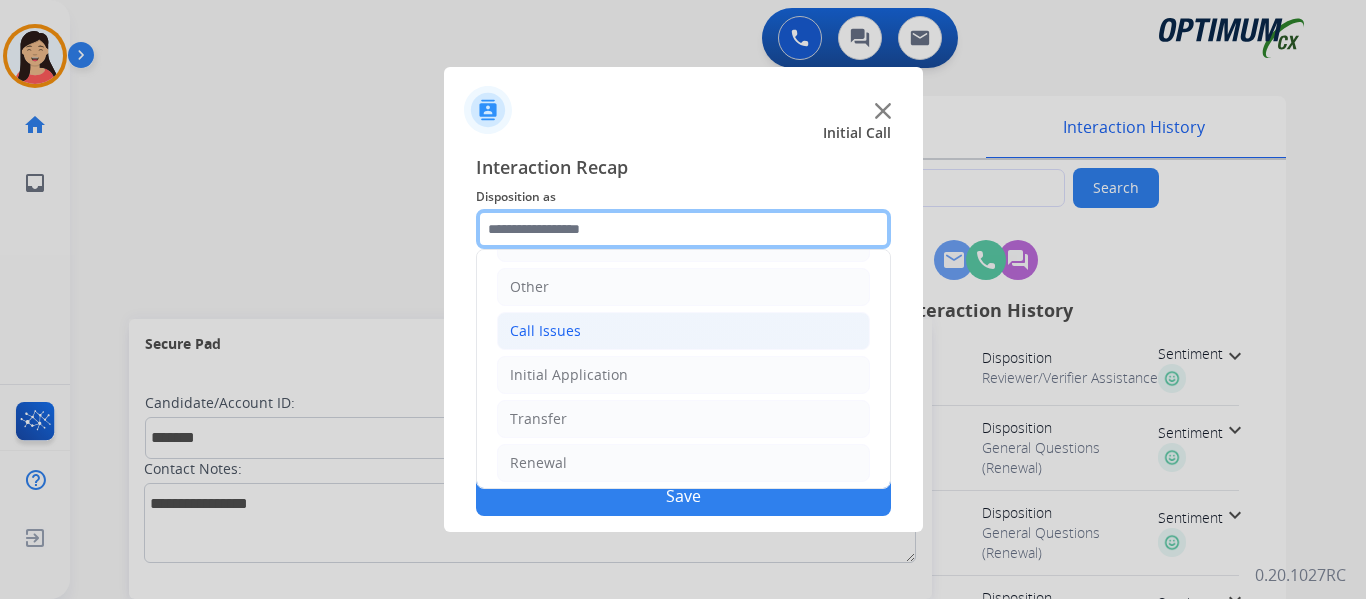 scroll, scrollTop: 136, scrollLeft: 0, axis: vertical 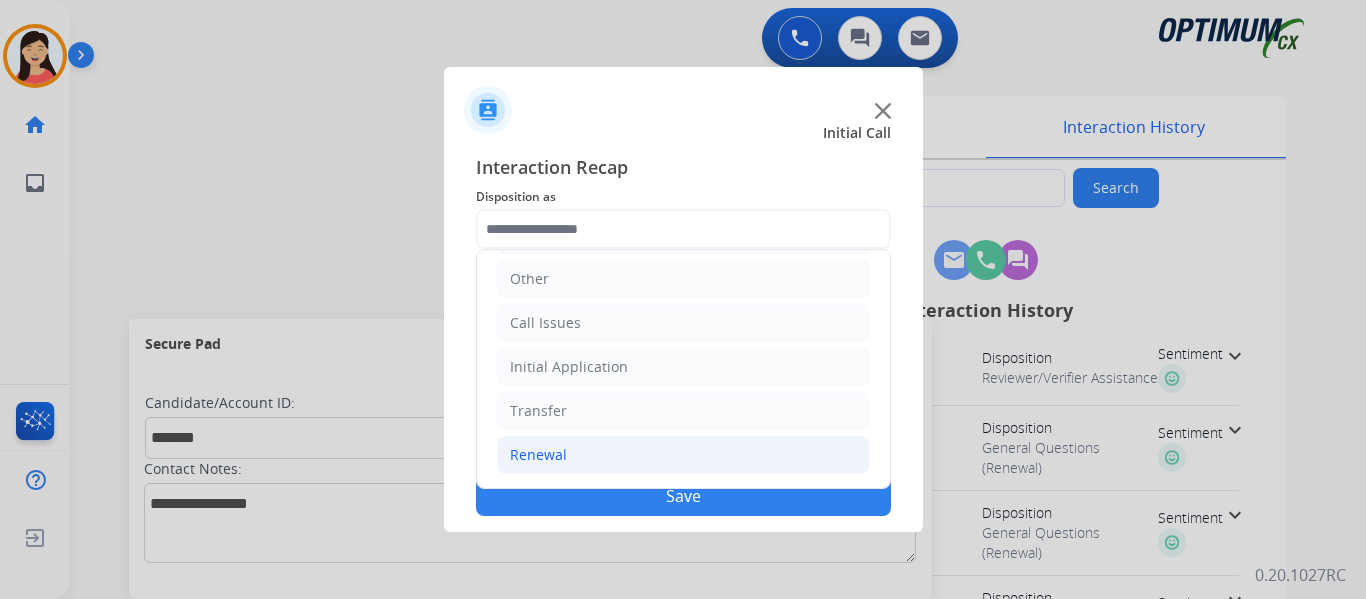 click on "Renewal" 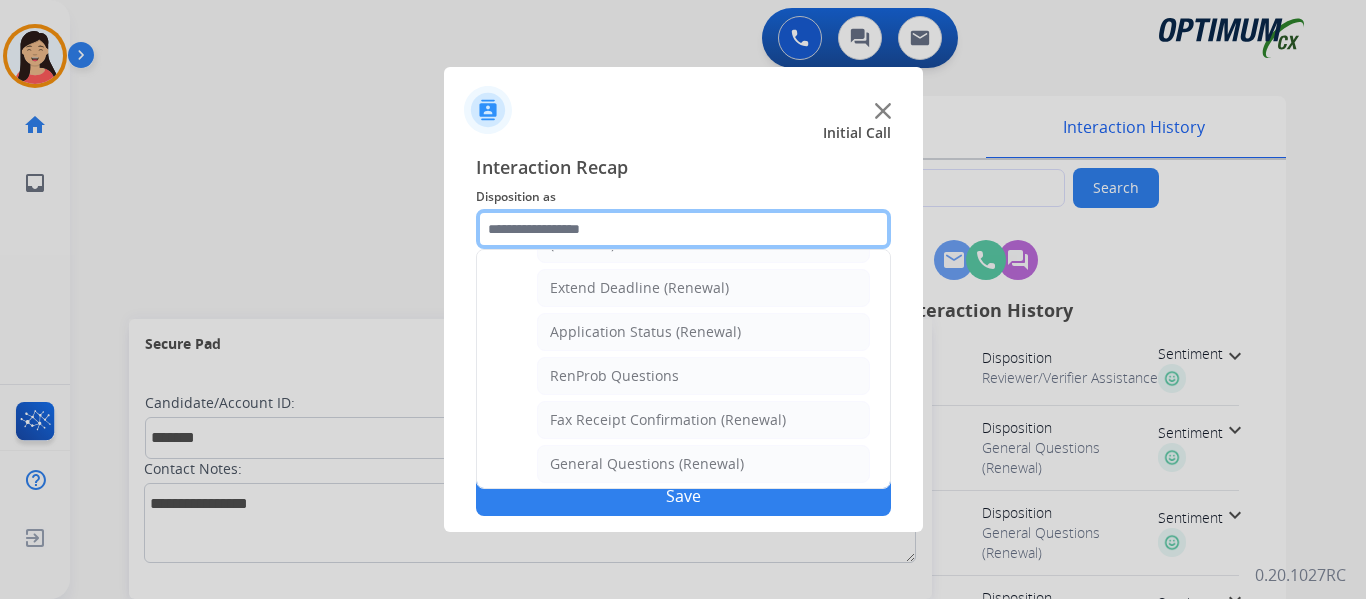 scroll, scrollTop: 436, scrollLeft: 0, axis: vertical 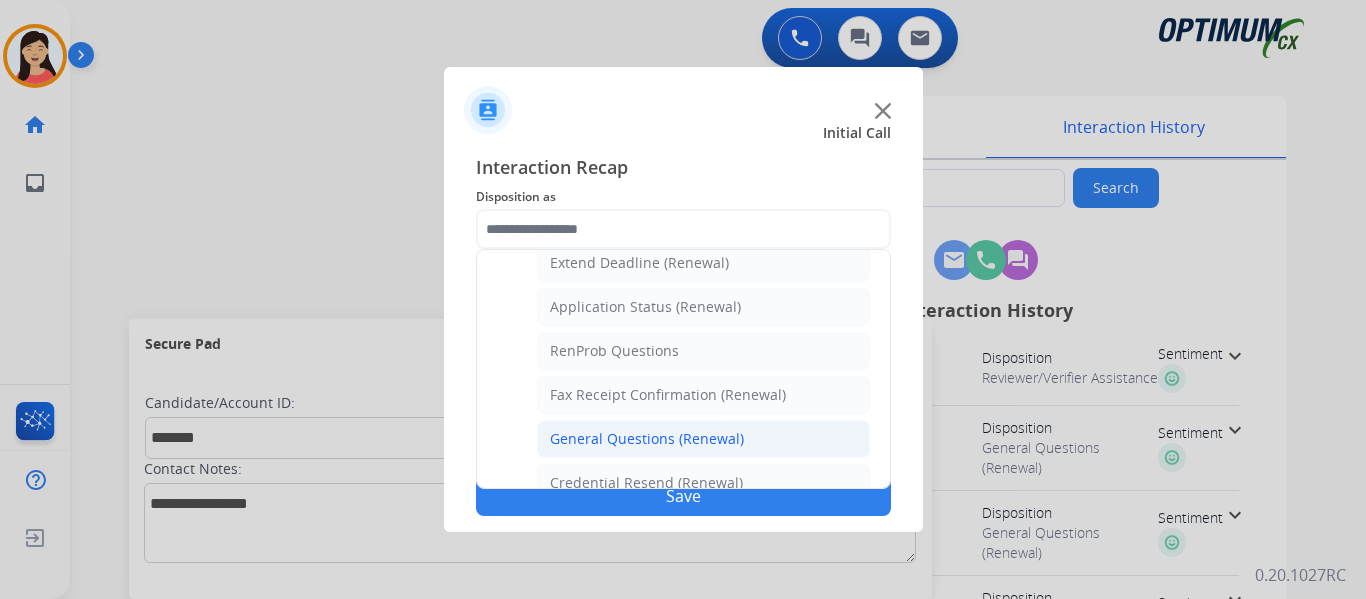 click on "General Questions (Renewal)" 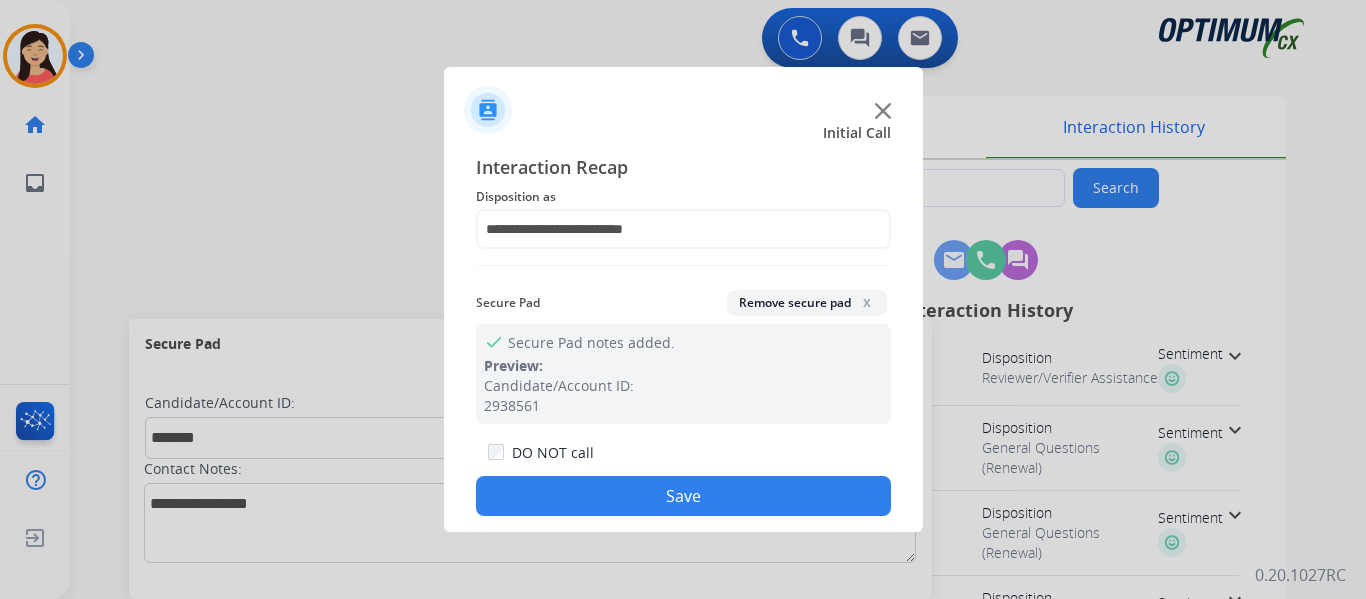 click on "Save" 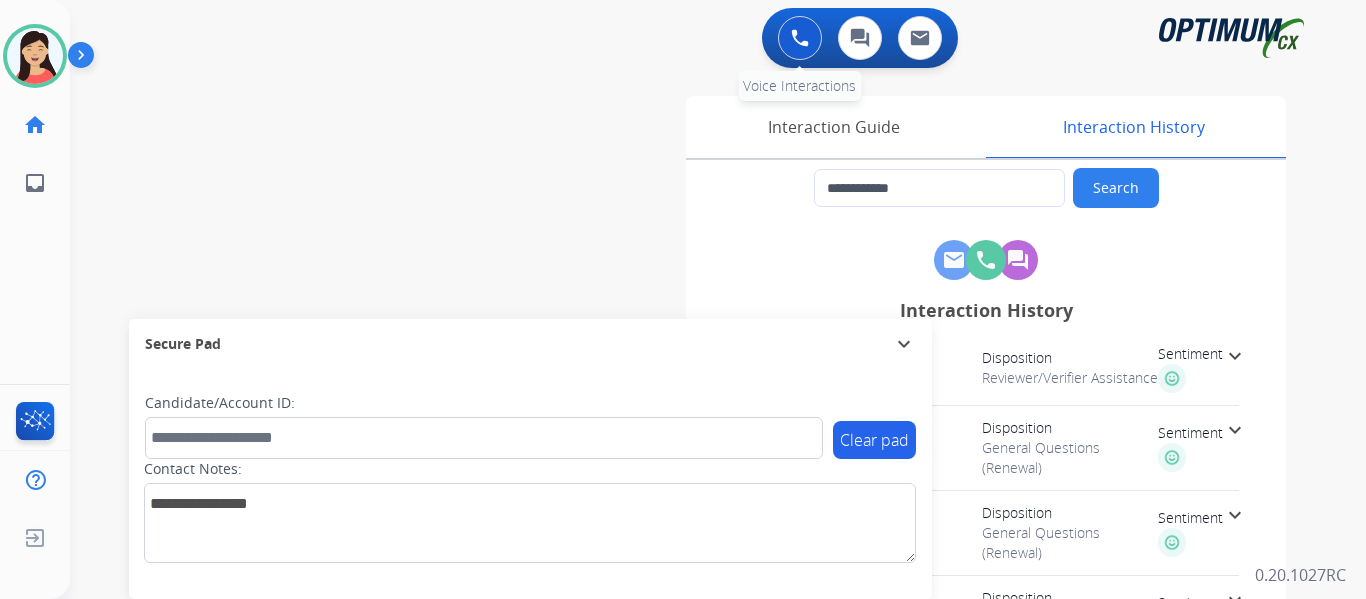 click at bounding box center (800, 38) 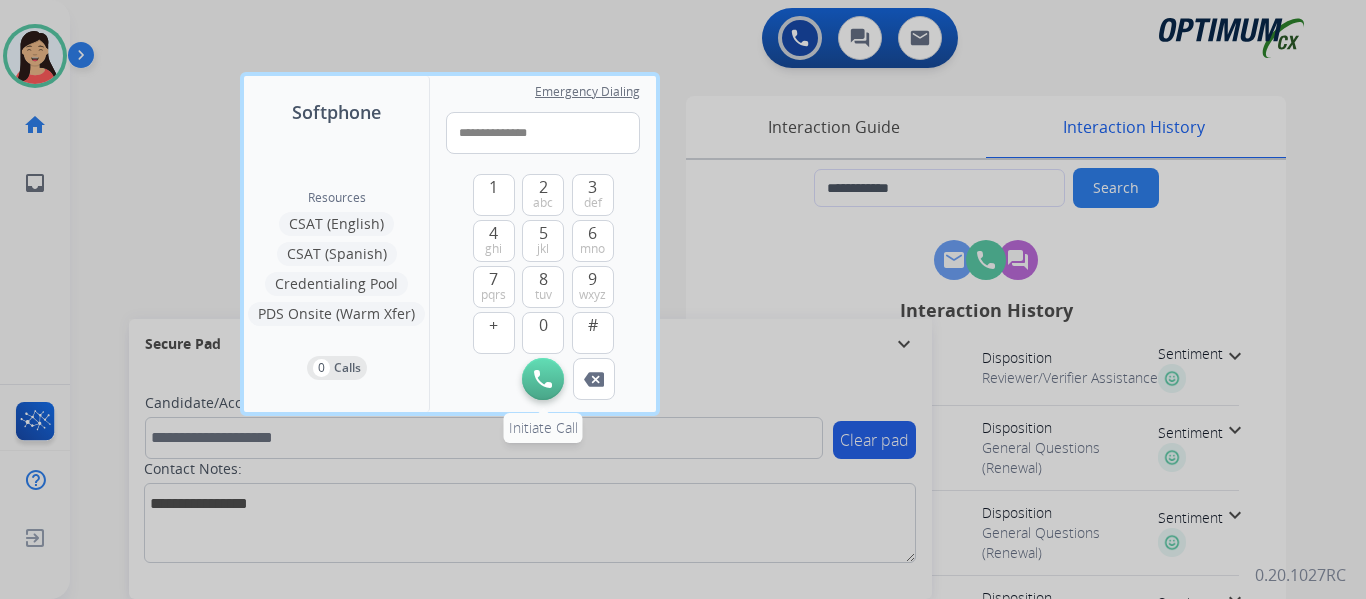 type on "**********" 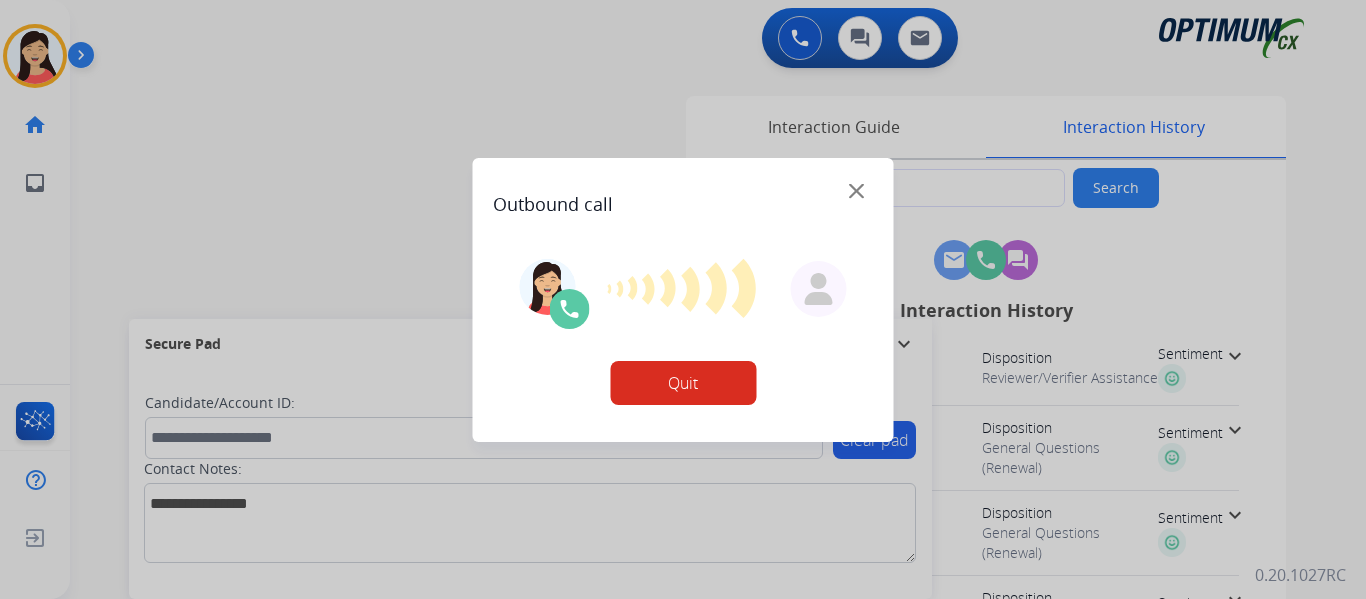 click on "Quit" at bounding box center (683, 383) 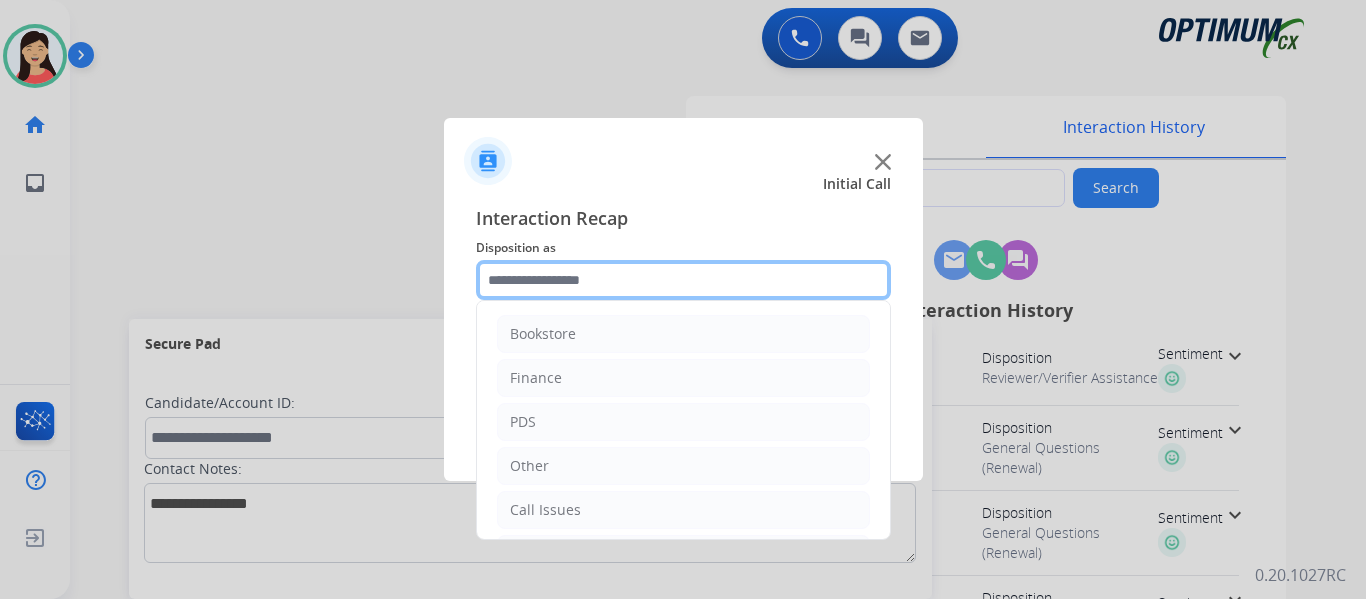 click 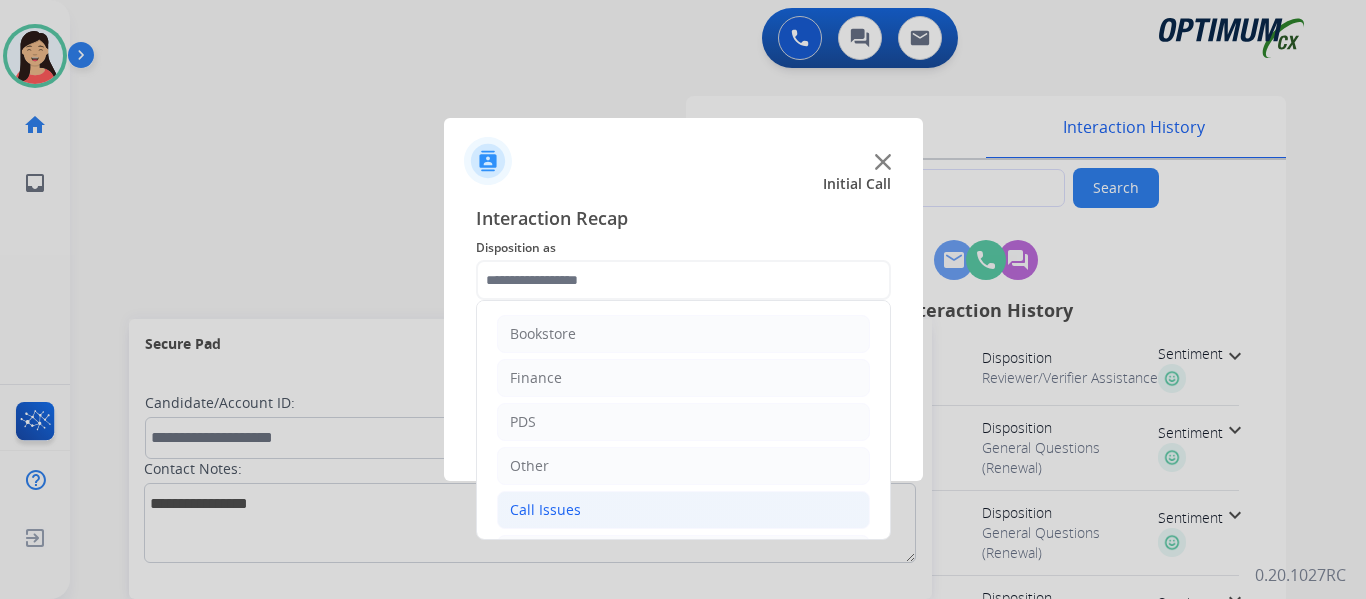 click on "Call Issues" 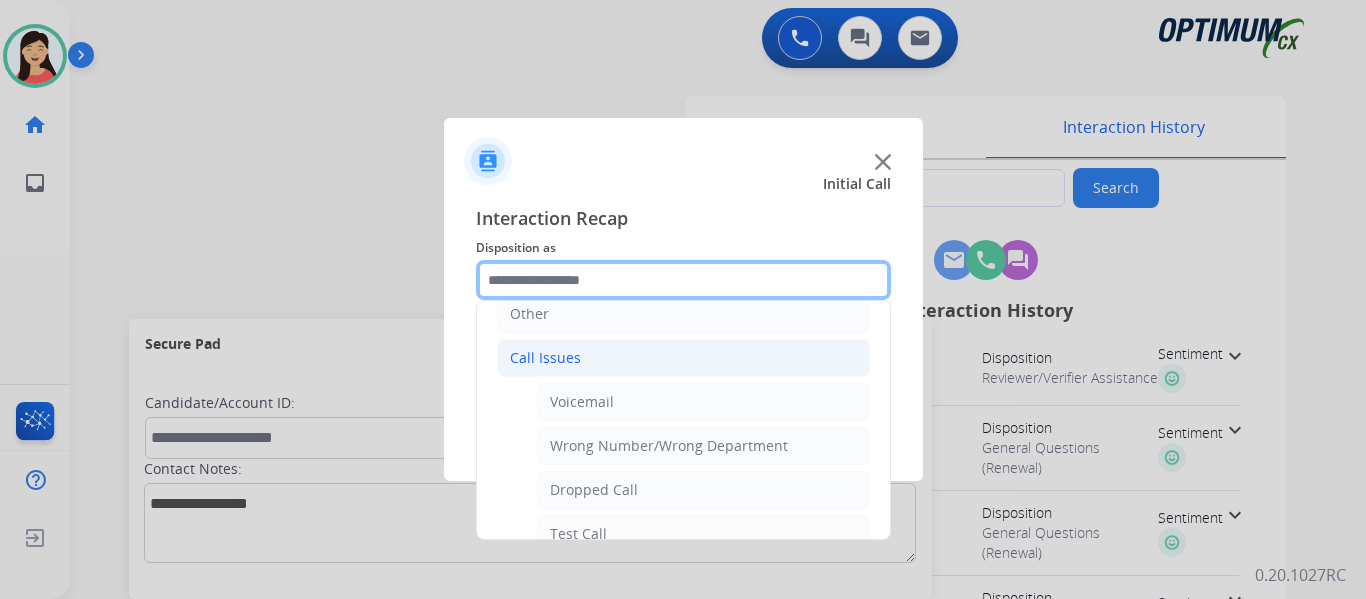 scroll, scrollTop: 200, scrollLeft: 0, axis: vertical 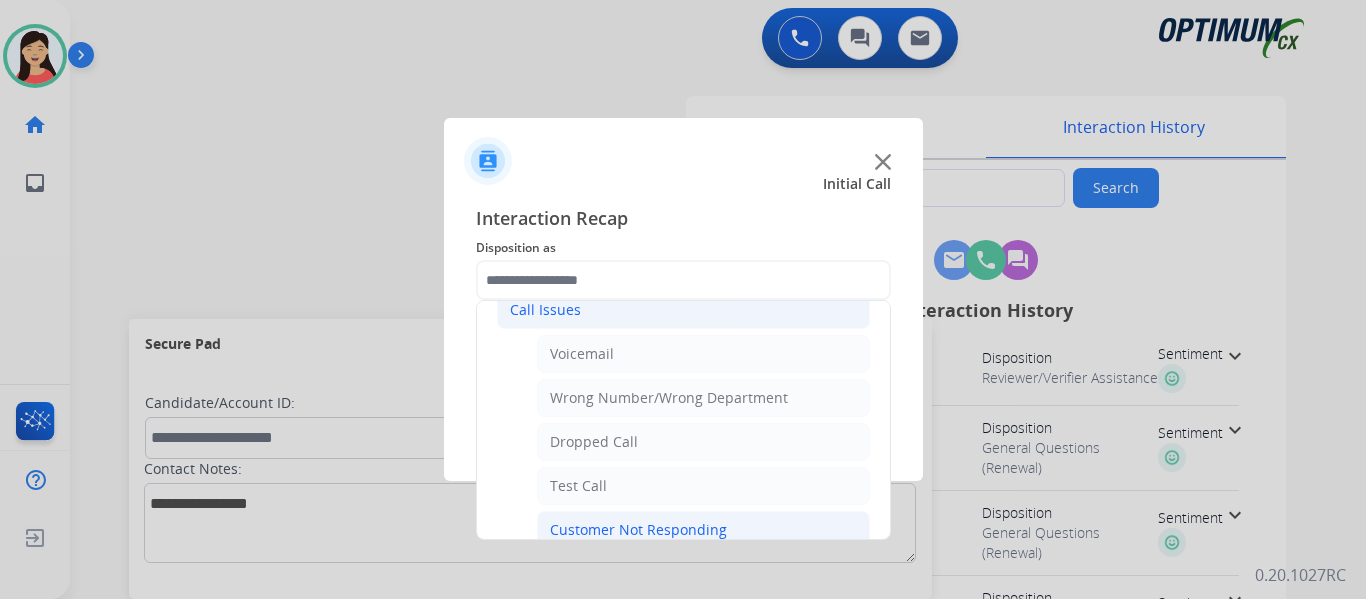 click on "Customer Not Responding" 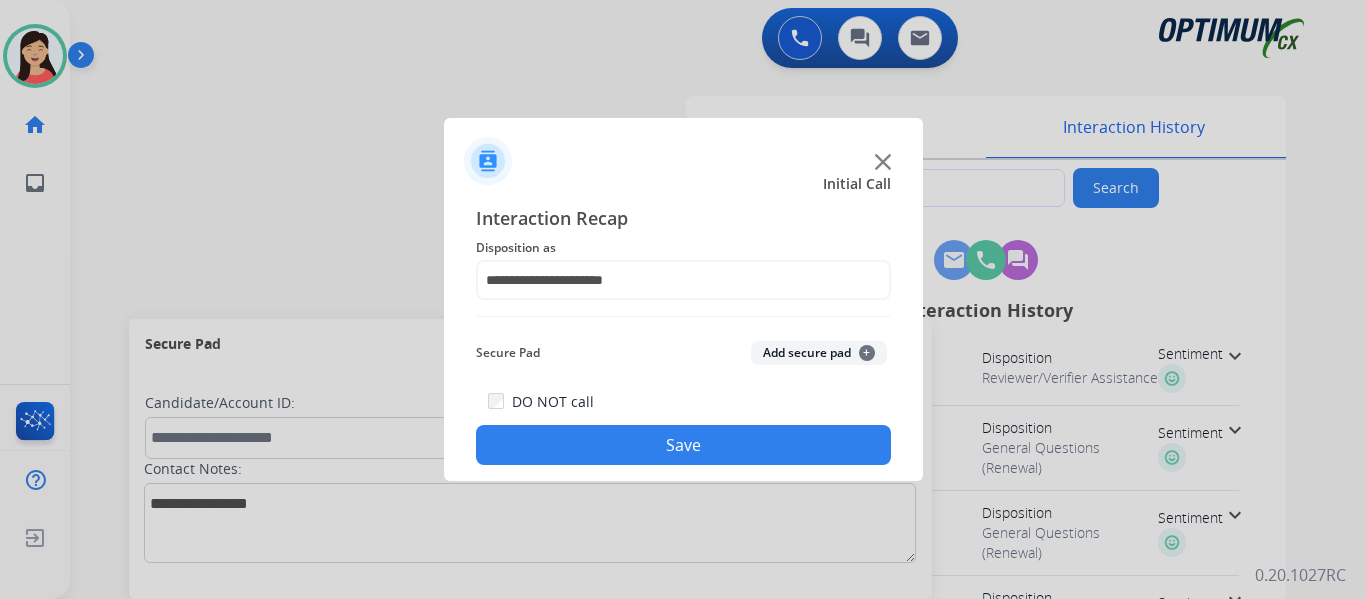click on "Save" 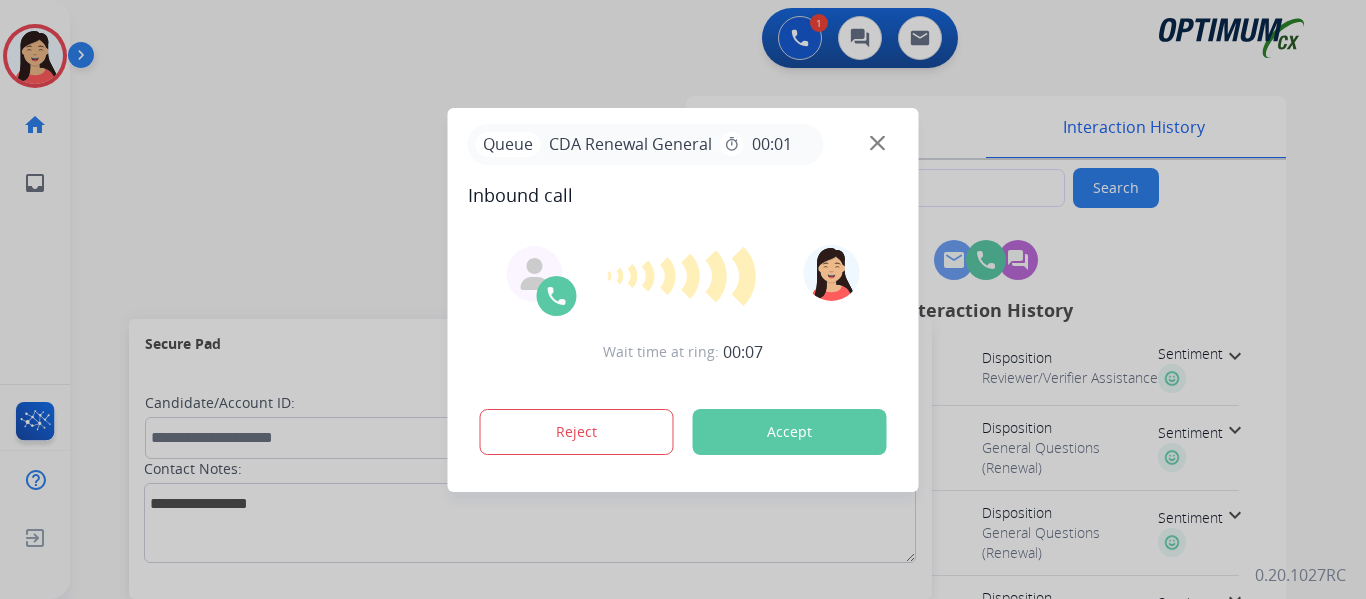 type on "**********" 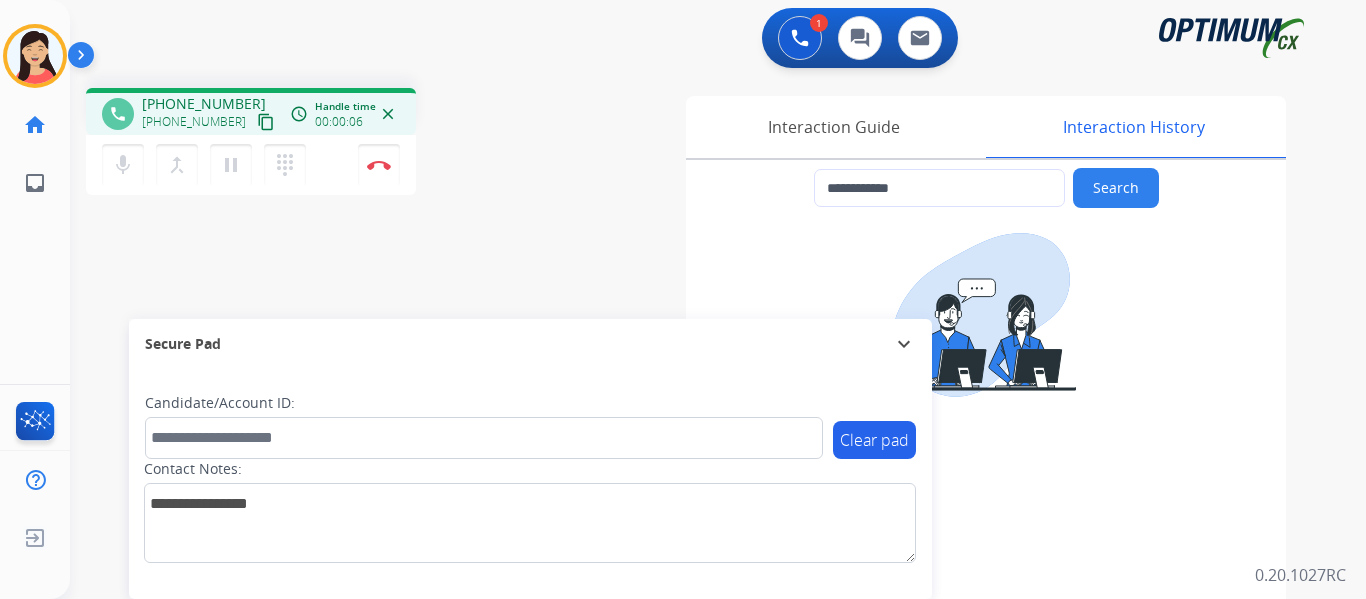 click on "content_copy" at bounding box center (266, 122) 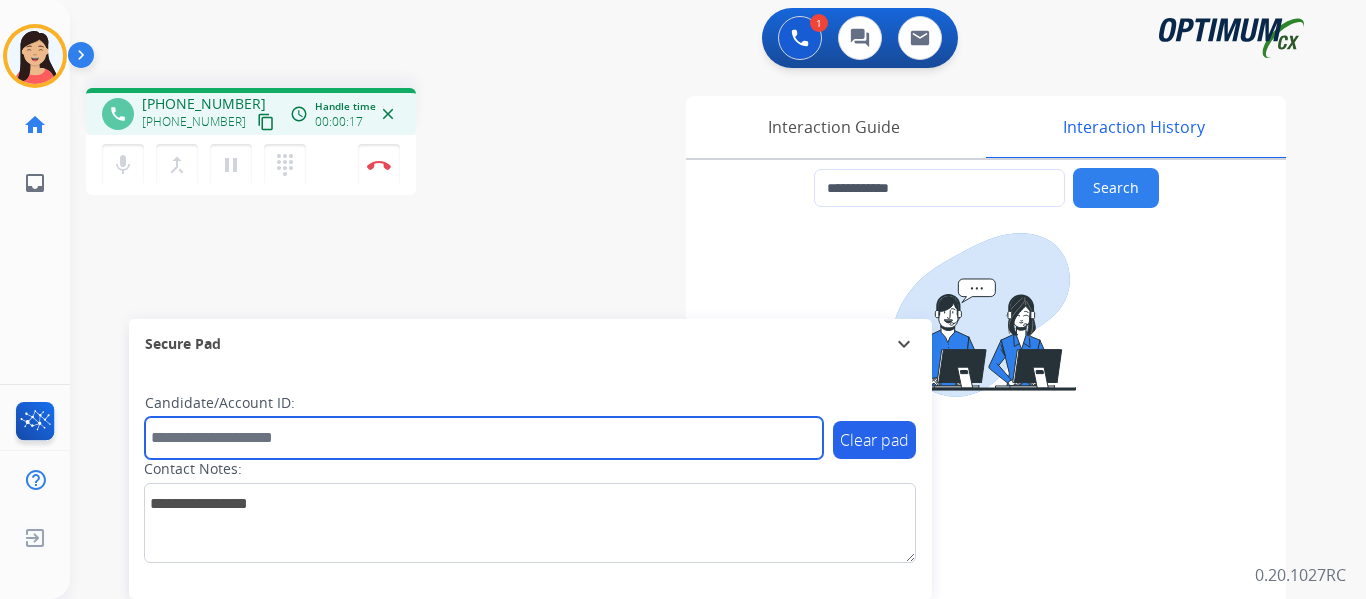 click at bounding box center (484, 438) 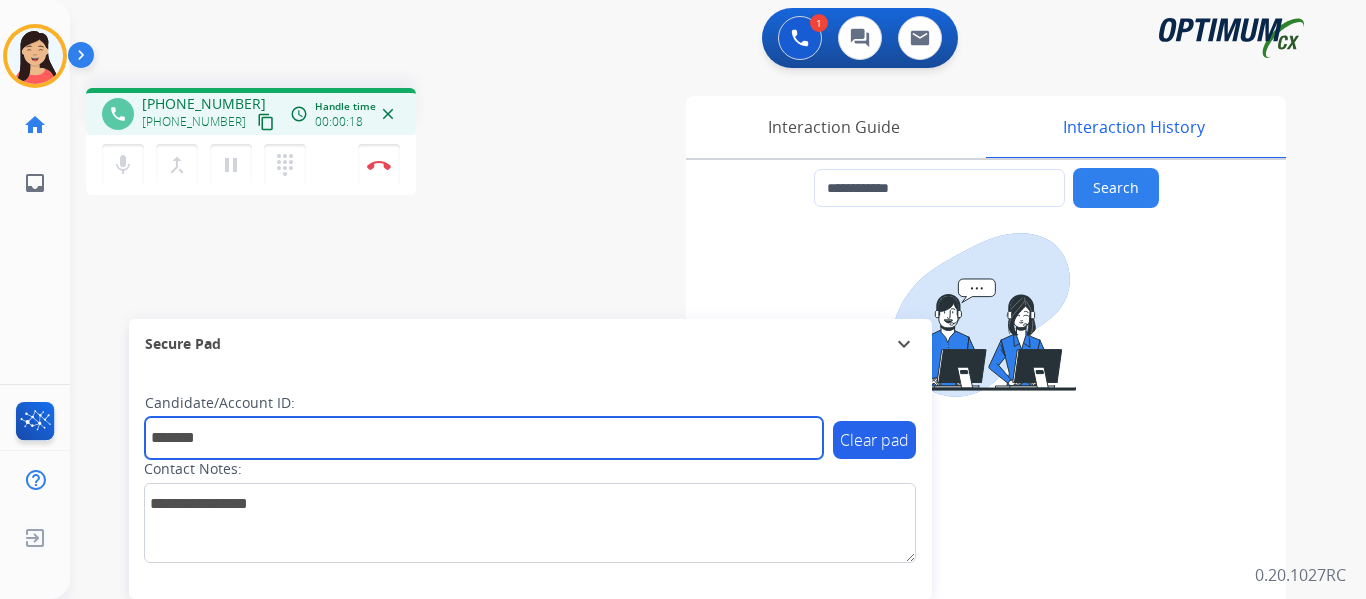 type on "*******" 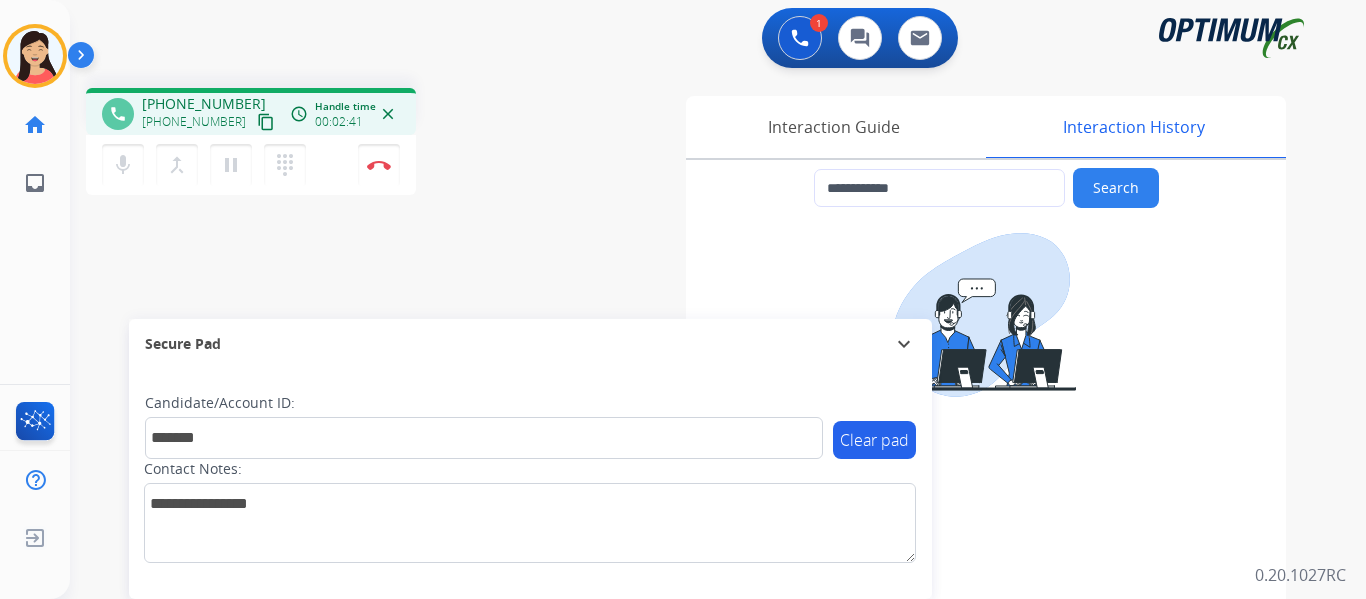 click on "content_copy" at bounding box center [266, 122] 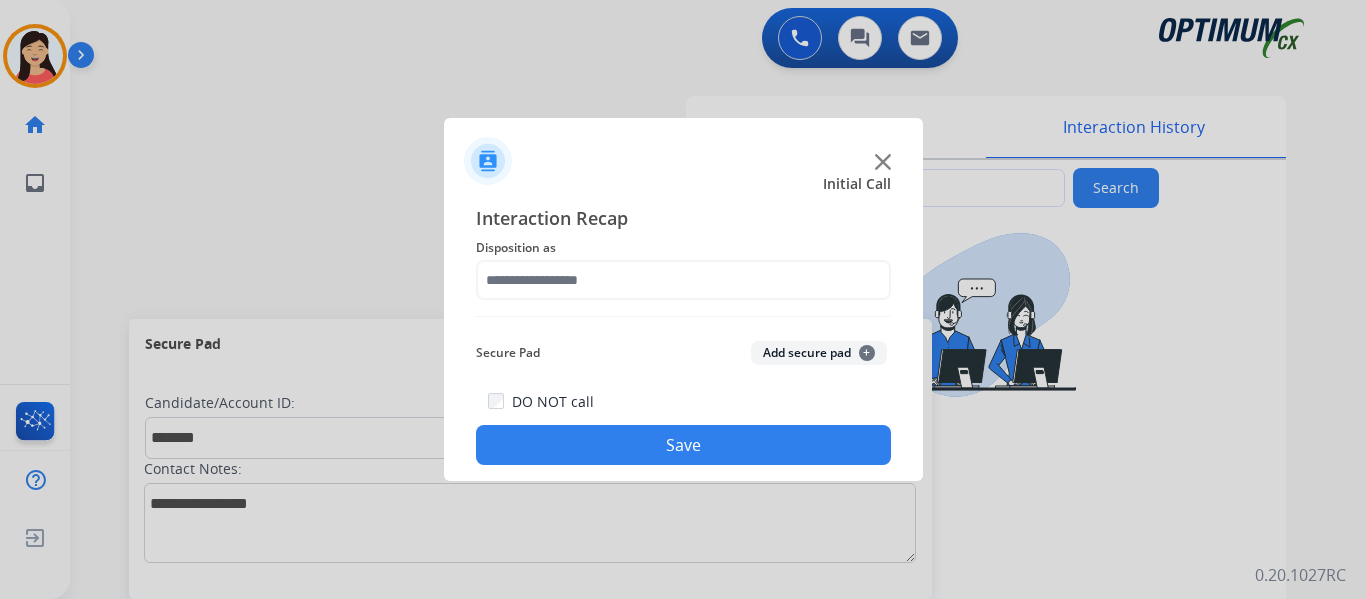 click on "Add secure pad  +" 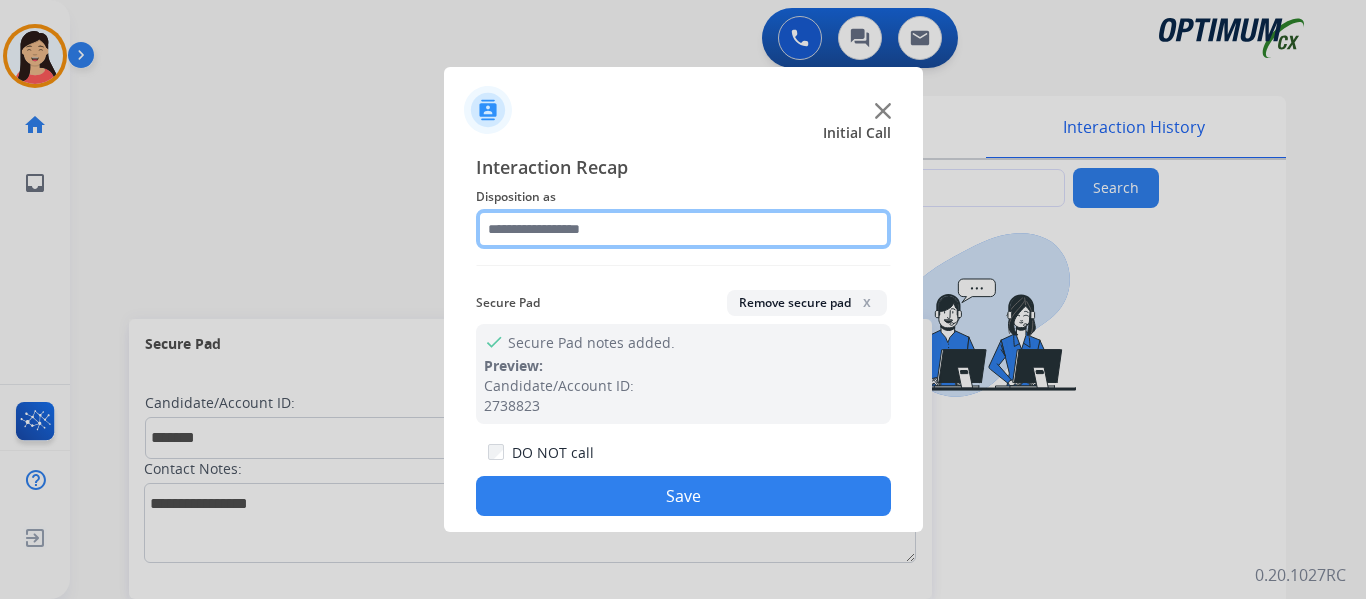 click 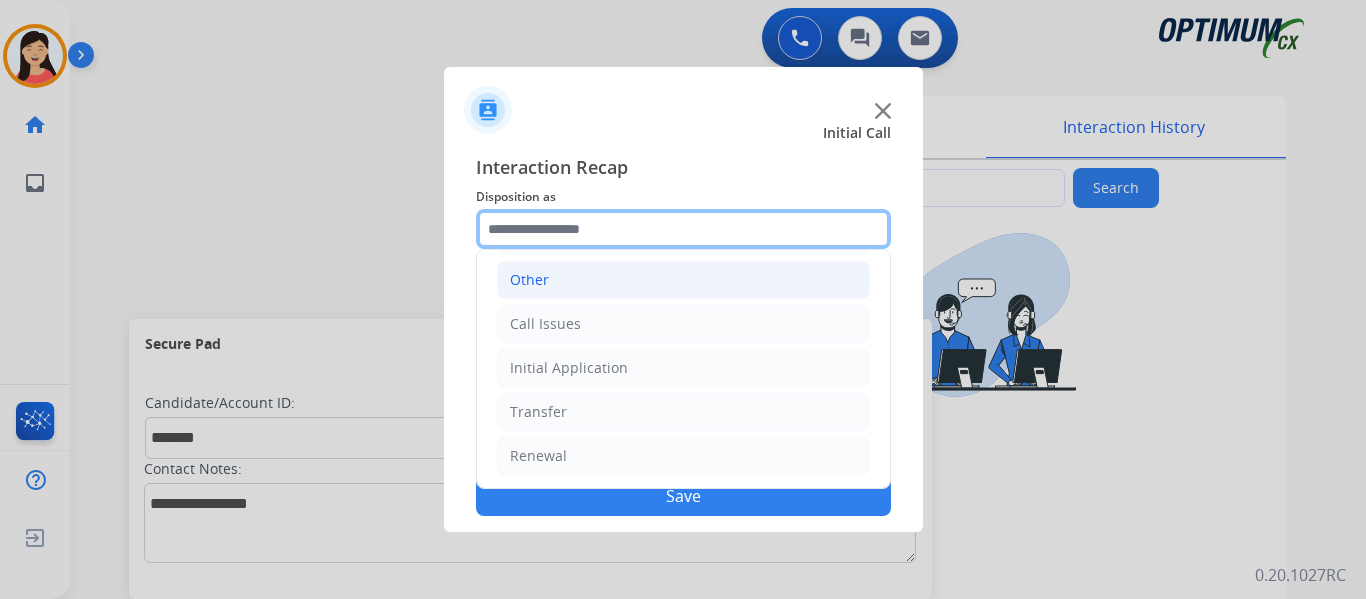 scroll, scrollTop: 136, scrollLeft: 0, axis: vertical 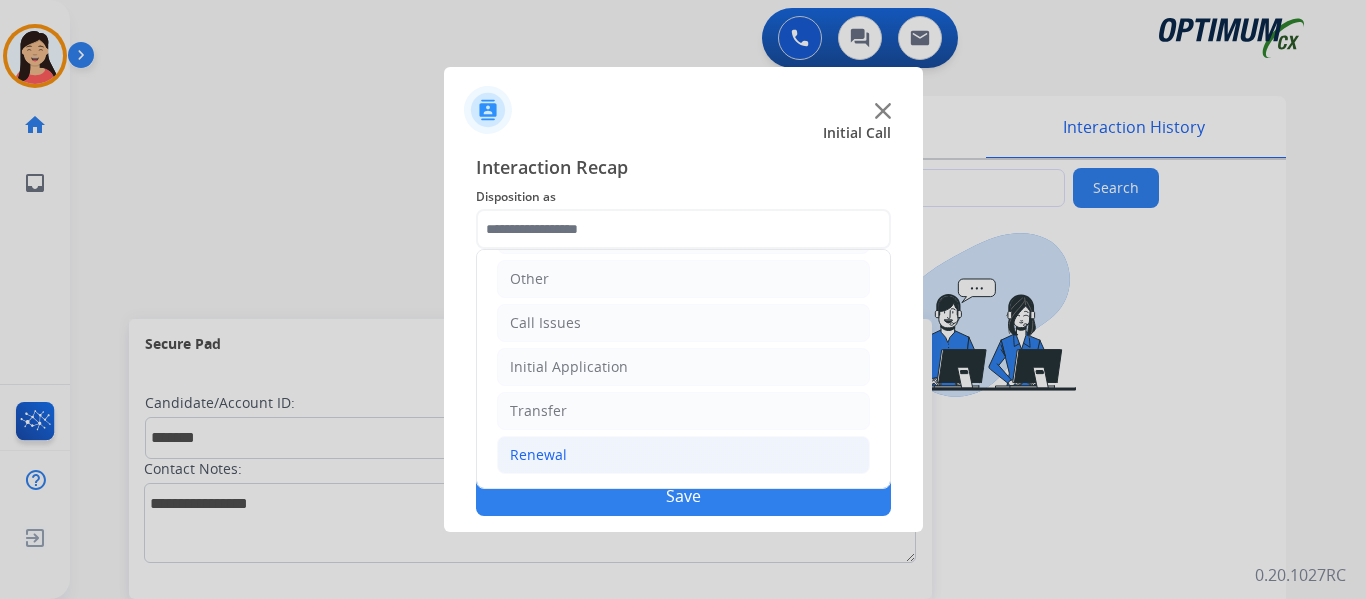 click on "Renewal" 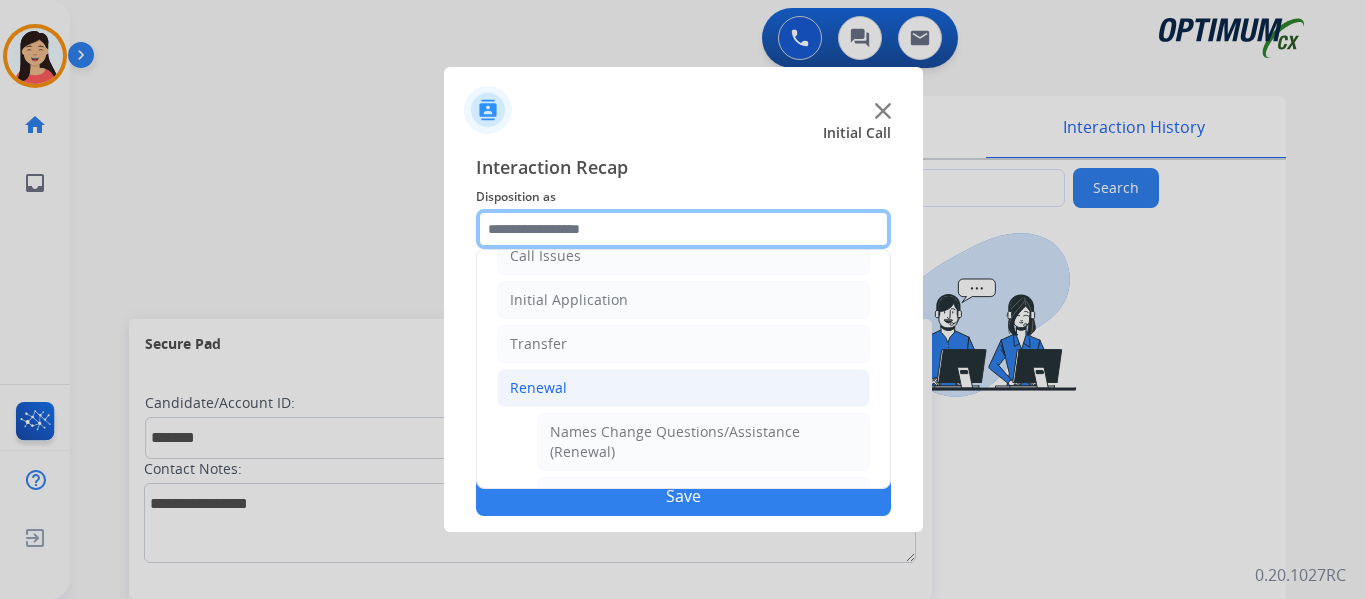scroll, scrollTop: 772, scrollLeft: 0, axis: vertical 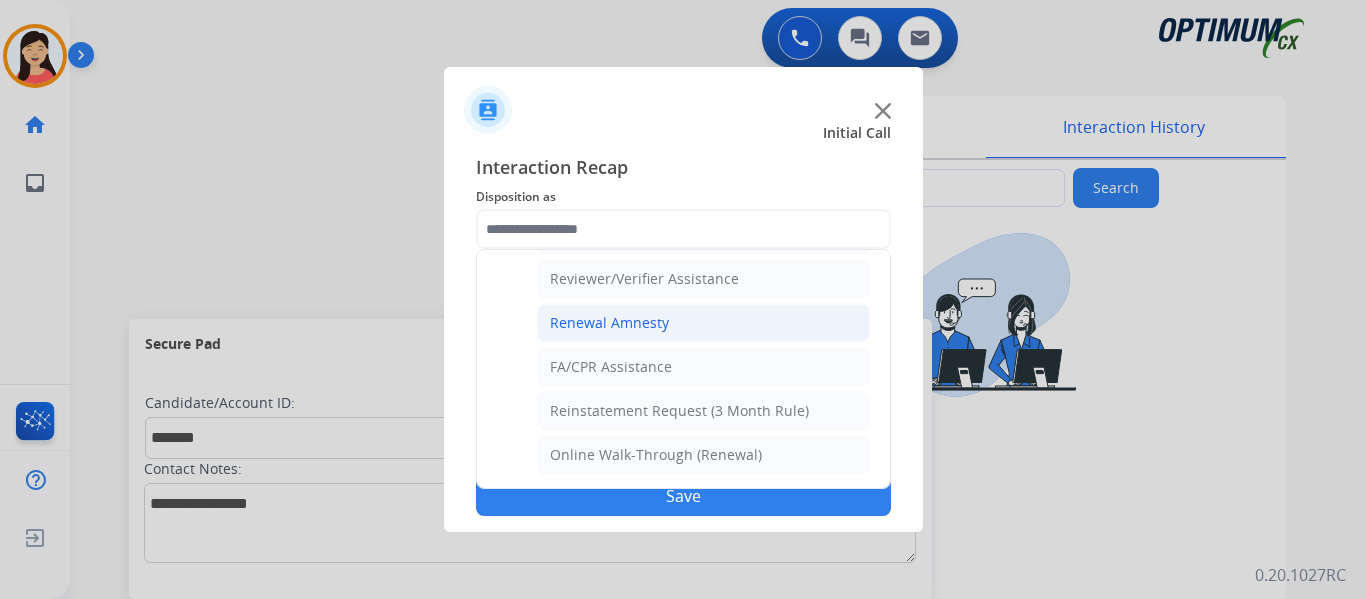 click on "Renewal Amnesty" 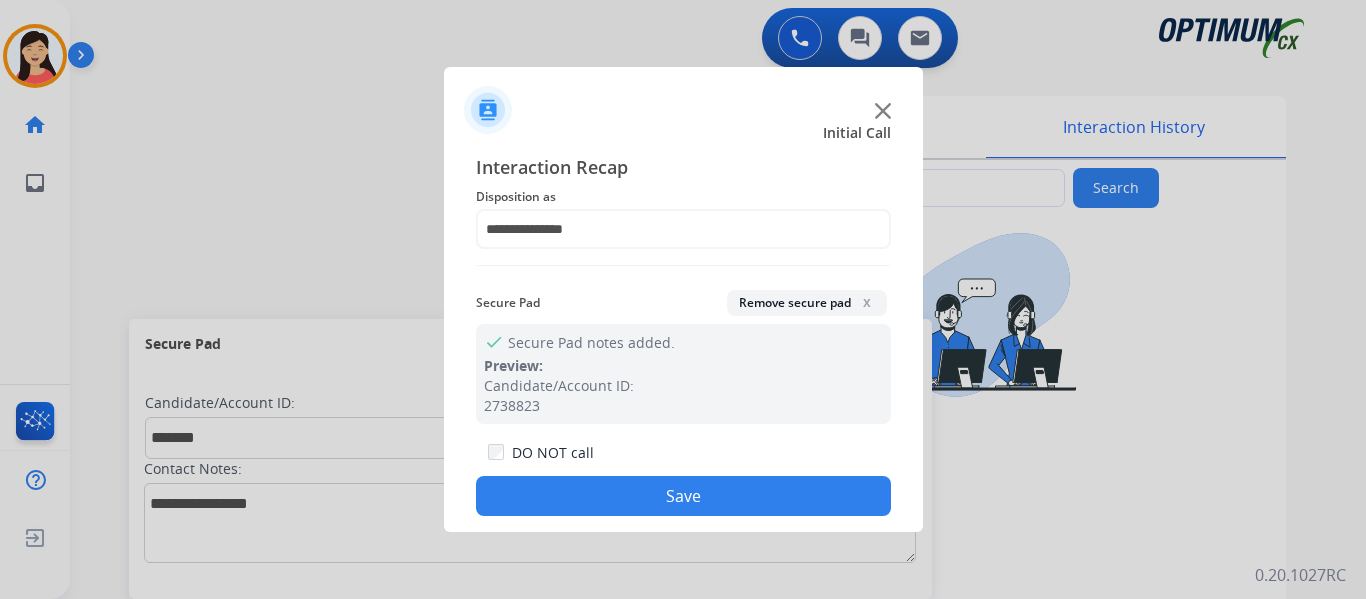 click on "Save" 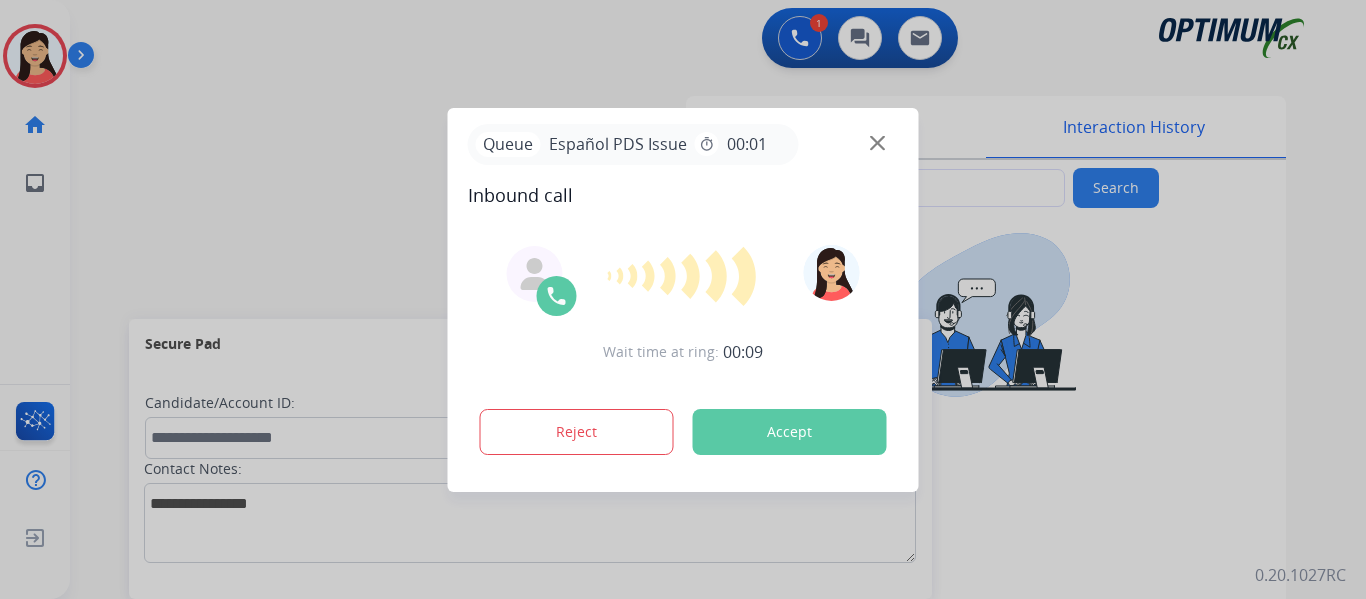 type on "**********" 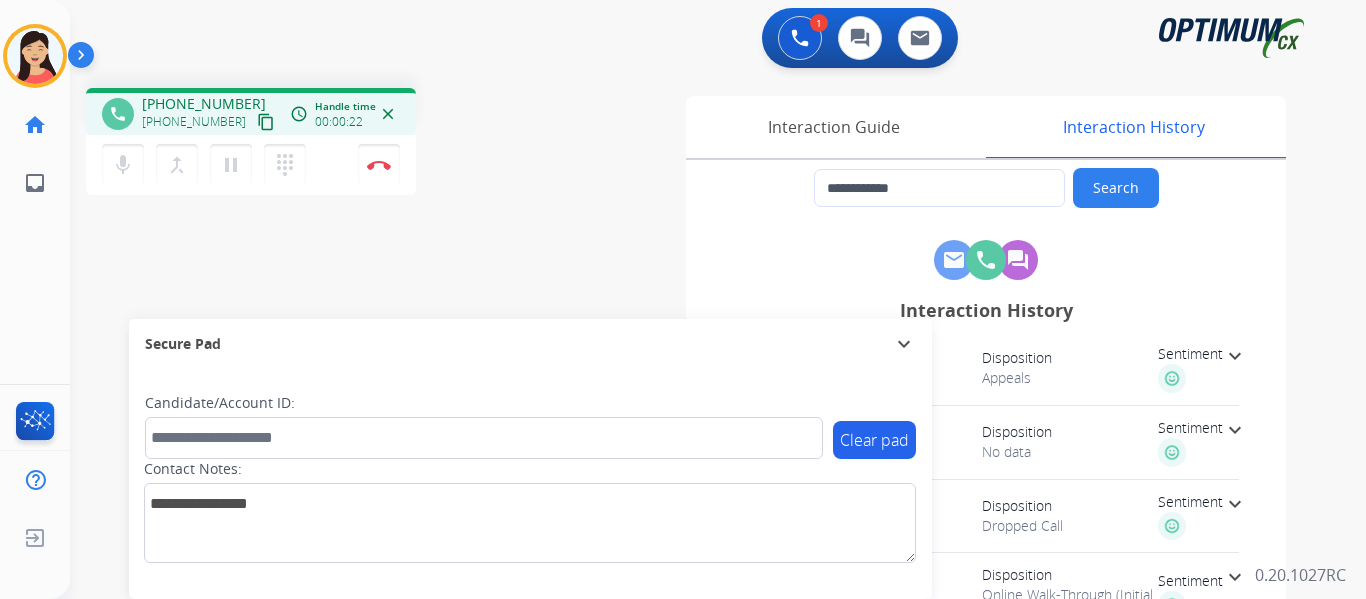click on "content_copy" at bounding box center [266, 122] 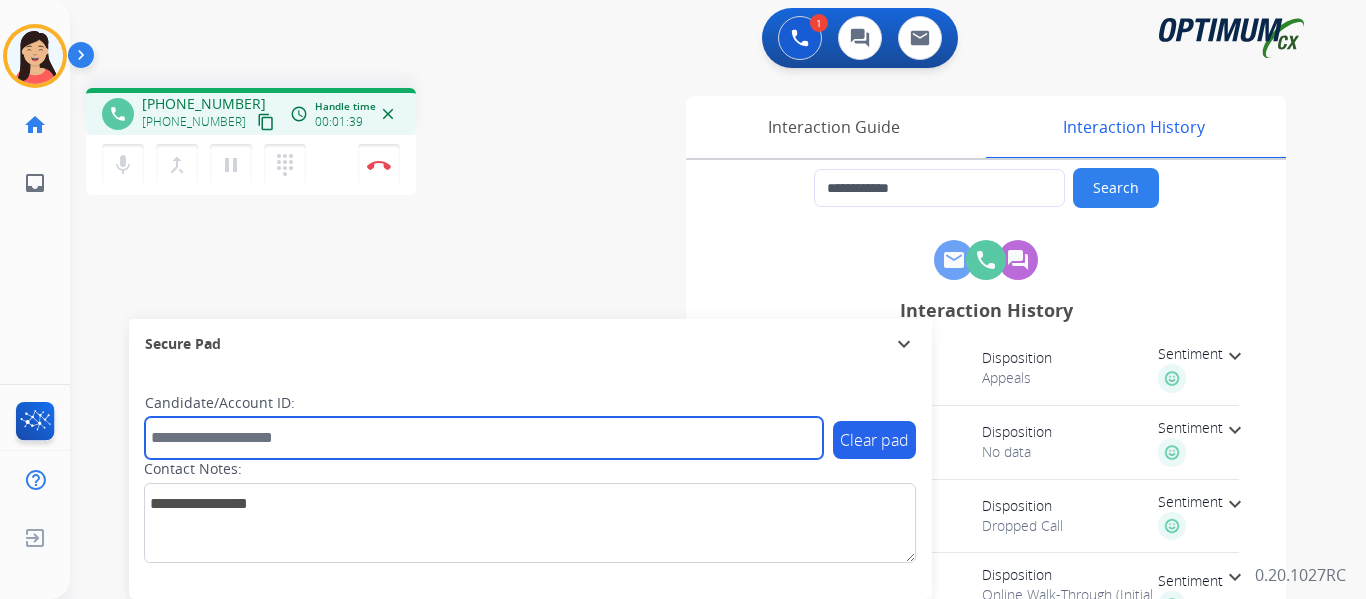 click at bounding box center (484, 438) 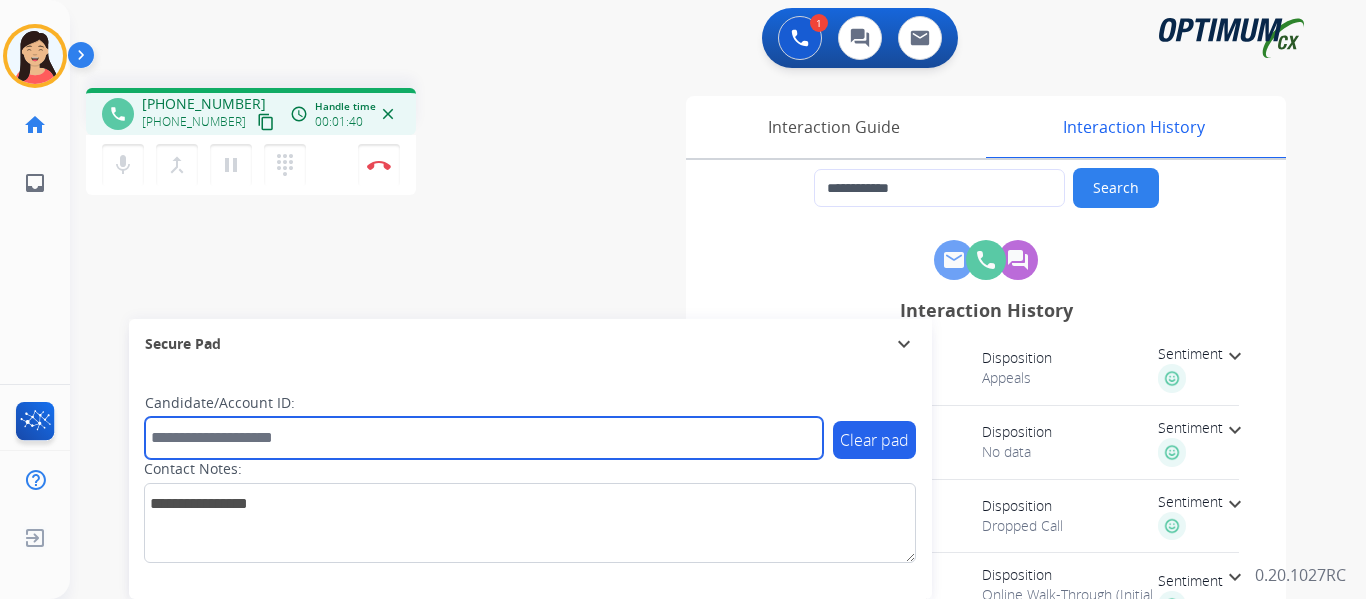 paste on "*******" 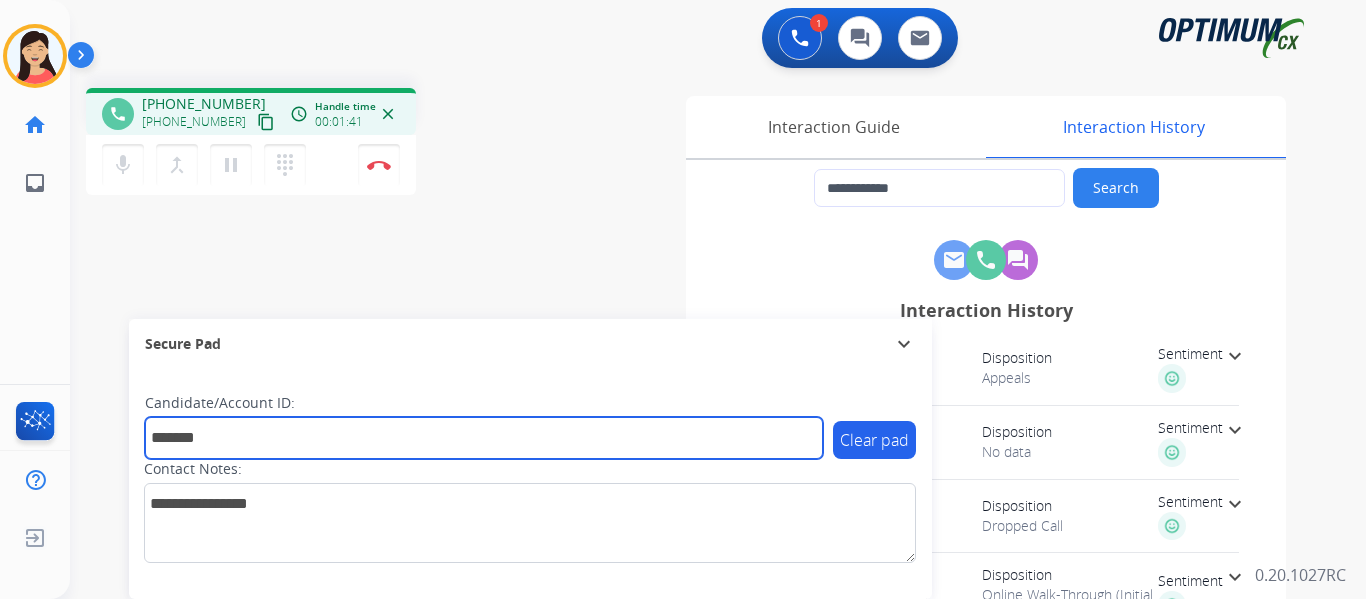 type on "*******" 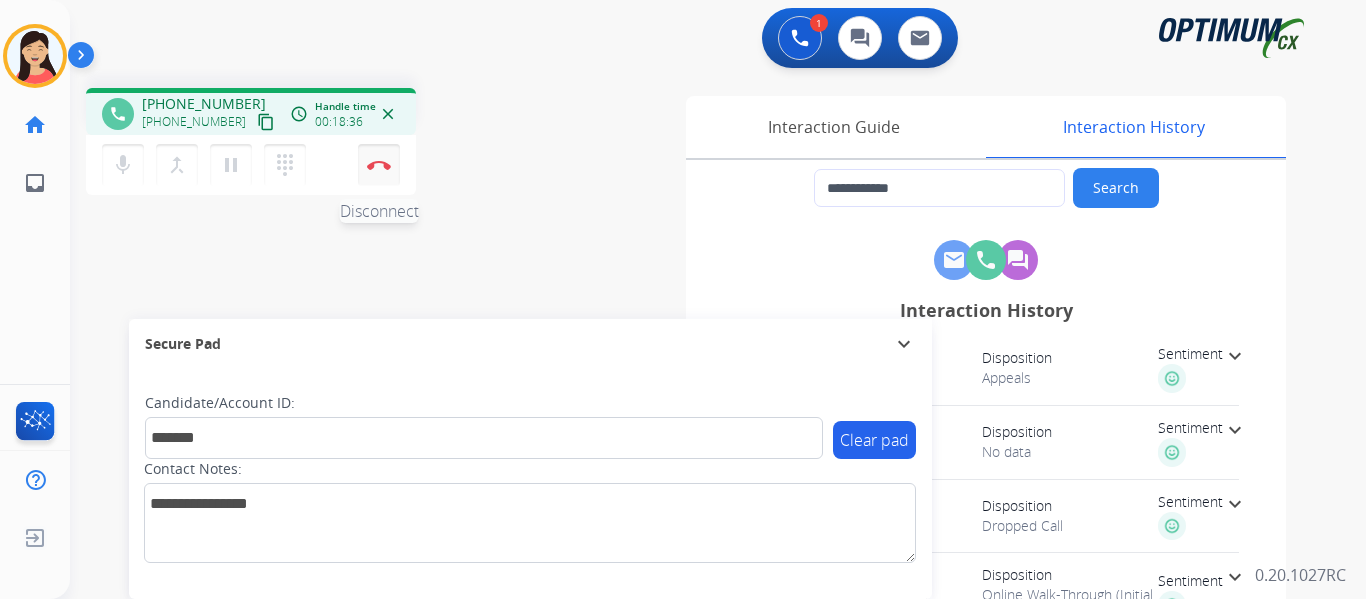 click at bounding box center [379, 165] 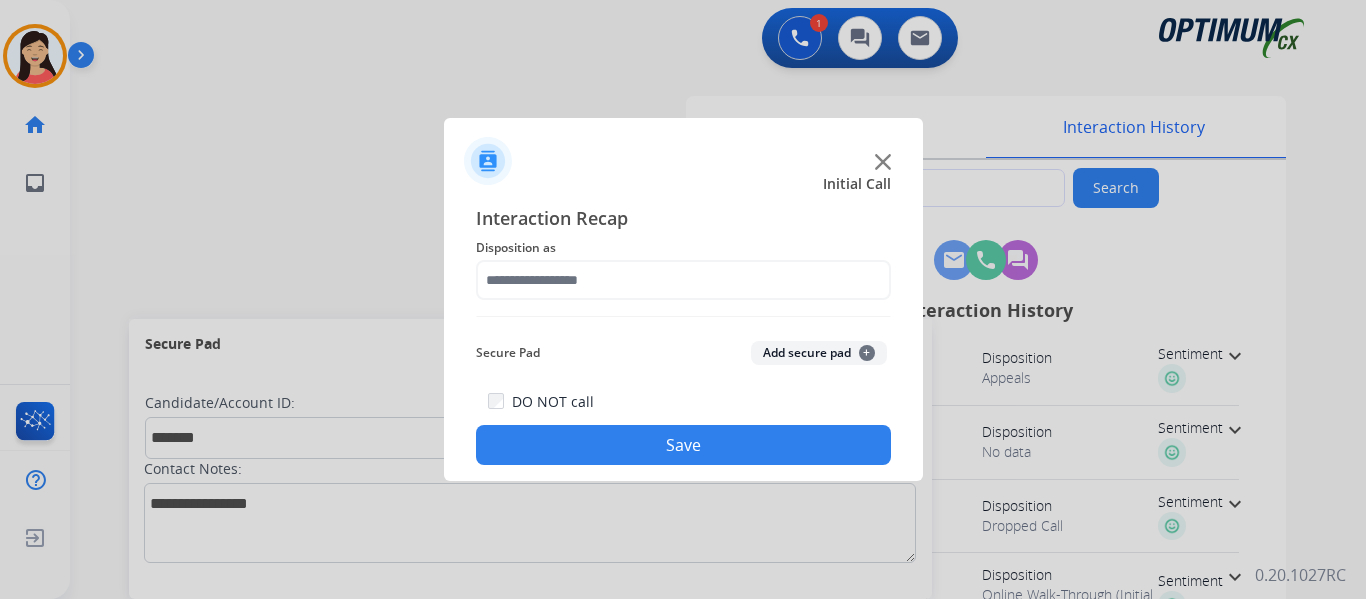 click on "Add secure pad  +" 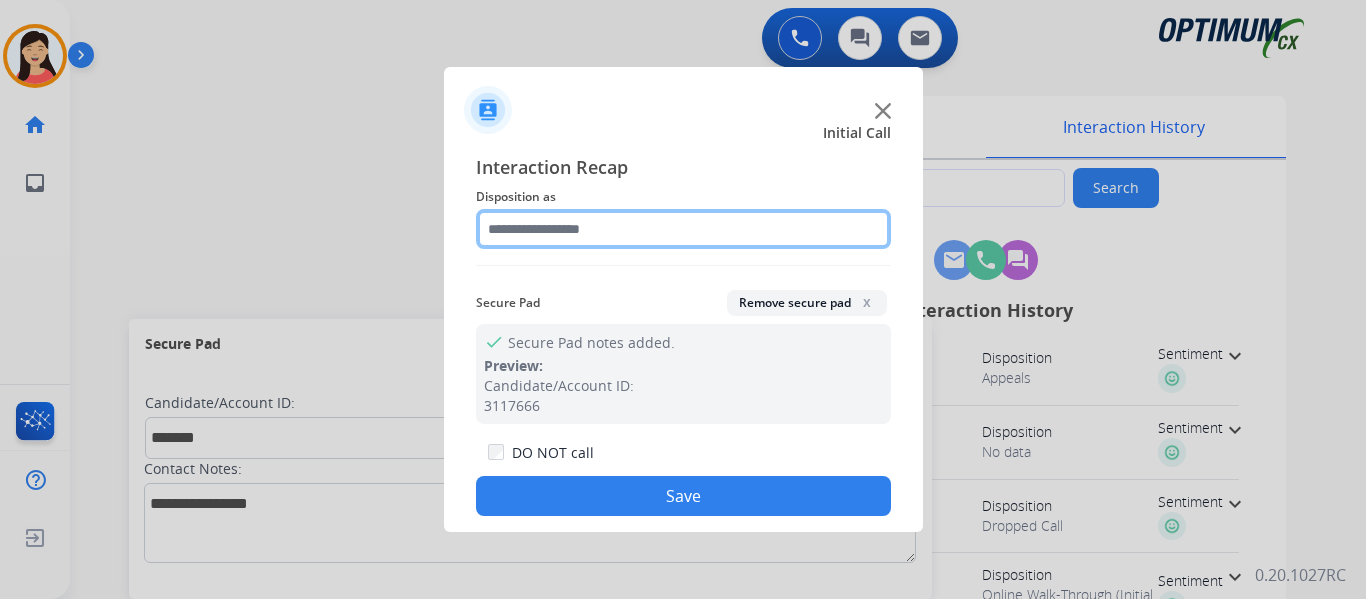 click 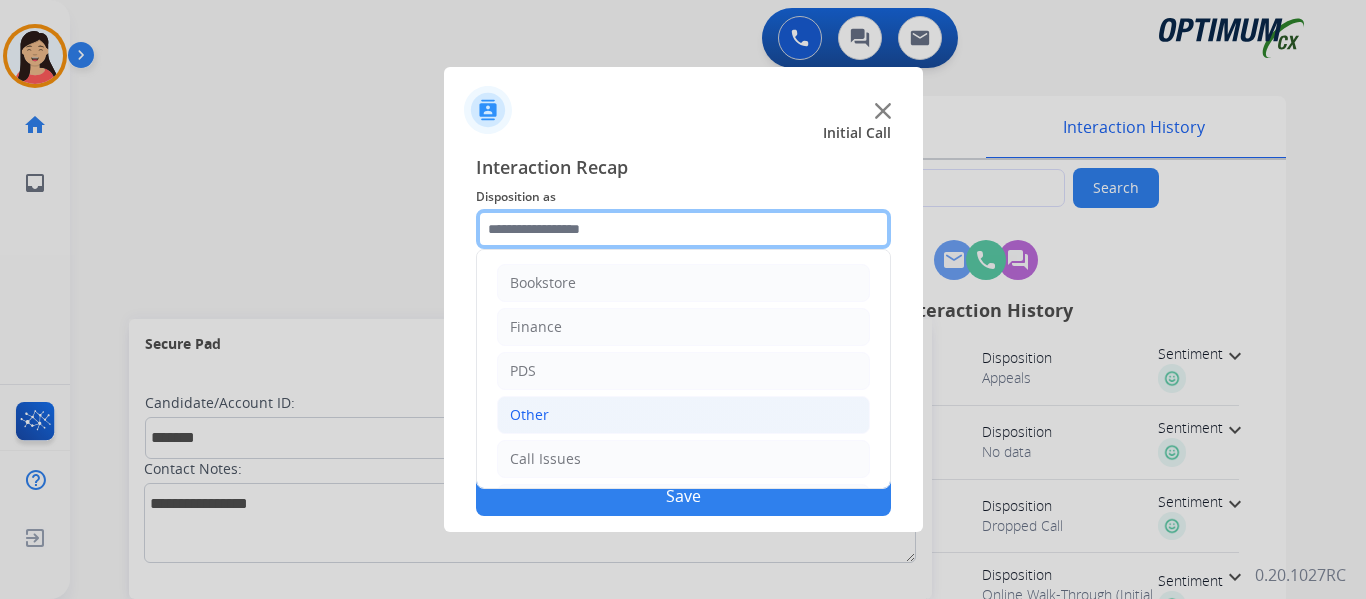 scroll, scrollTop: 136, scrollLeft: 0, axis: vertical 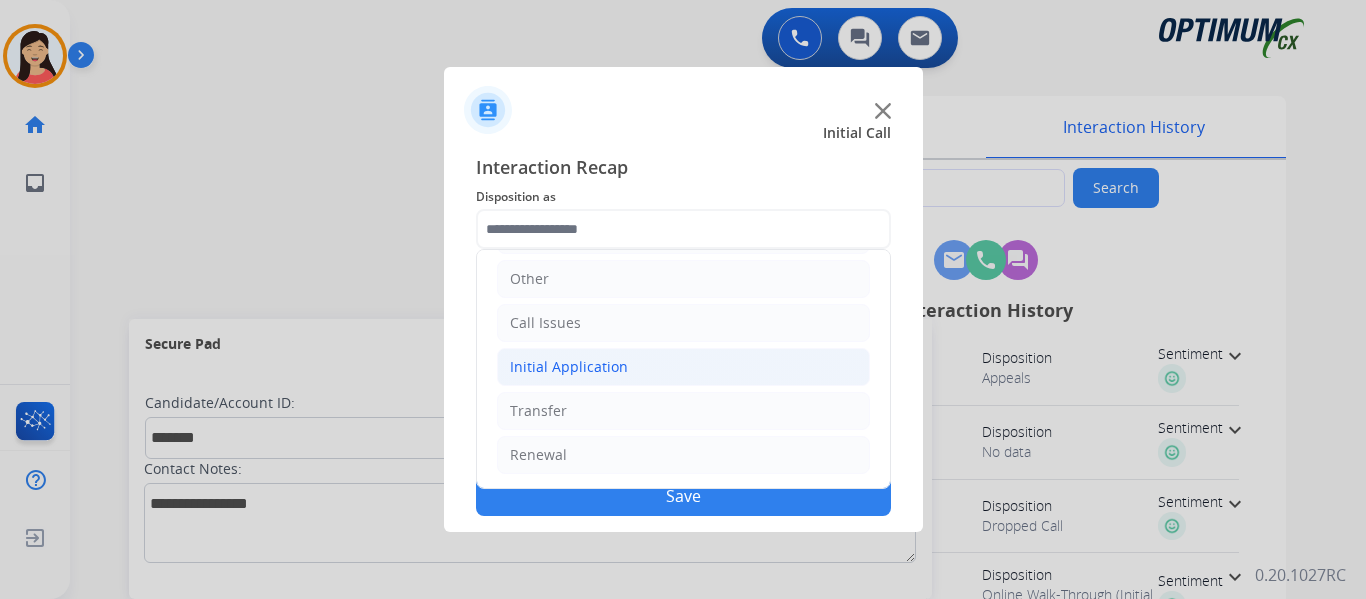 click on "Initial Application" 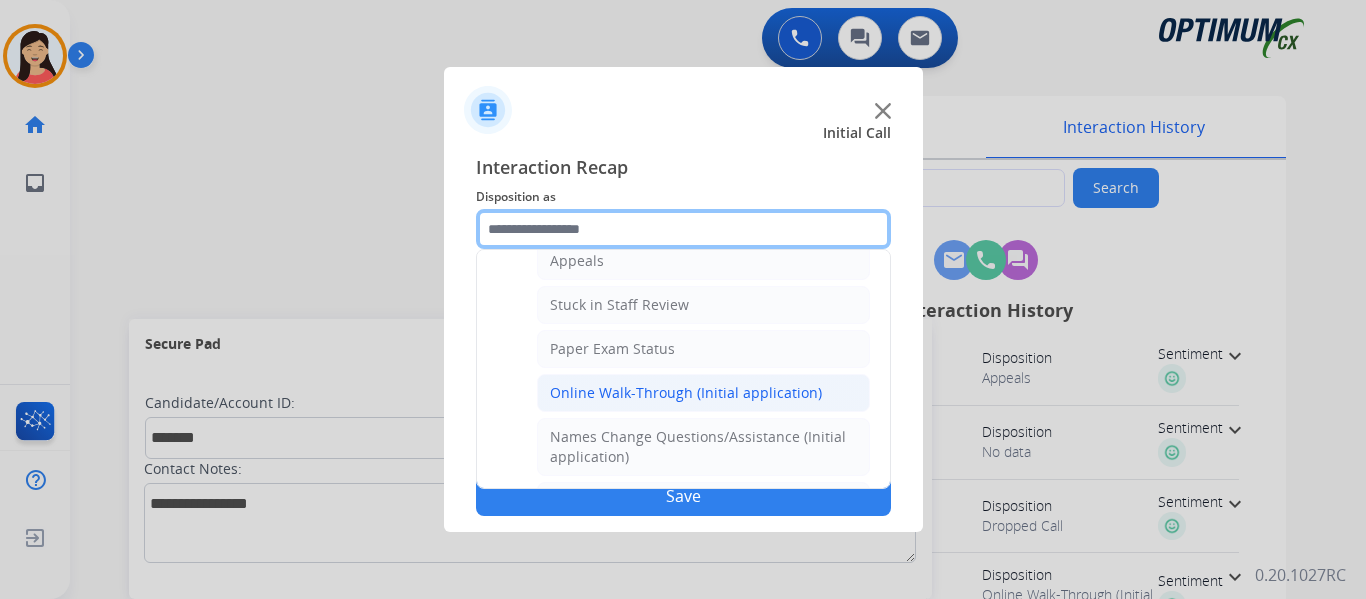 scroll, scrollTop: 336, scrollLeft: 0, axis: vertical 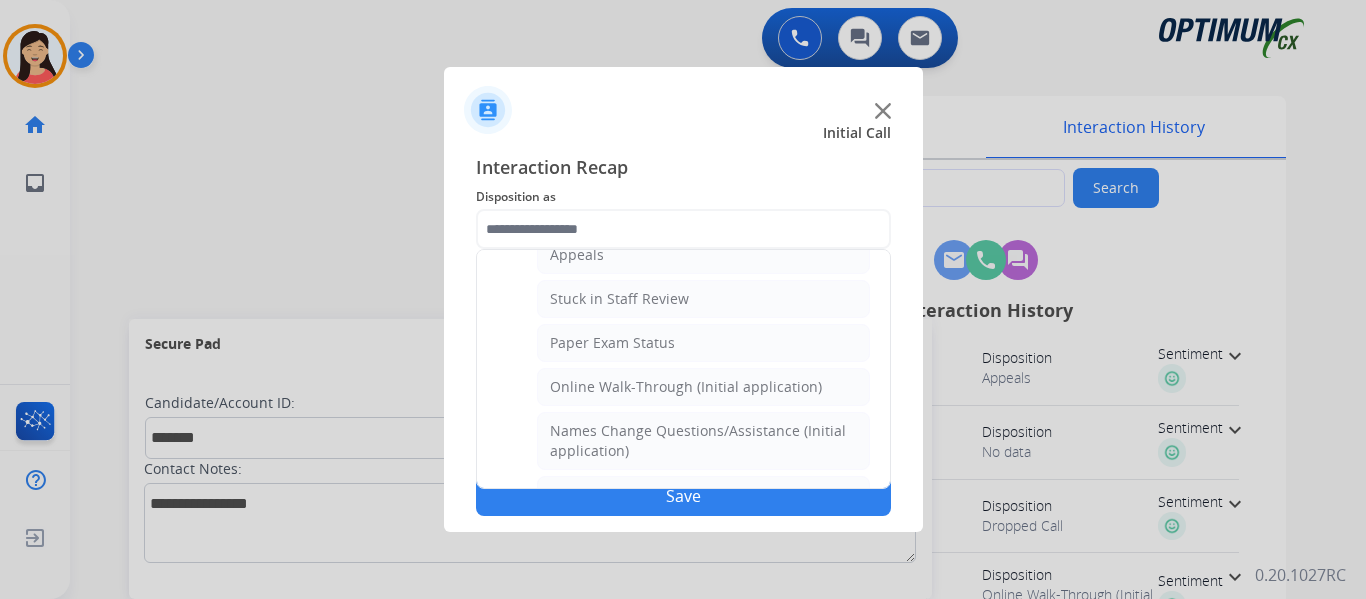click on "Online Walk-Through (Initial application)" 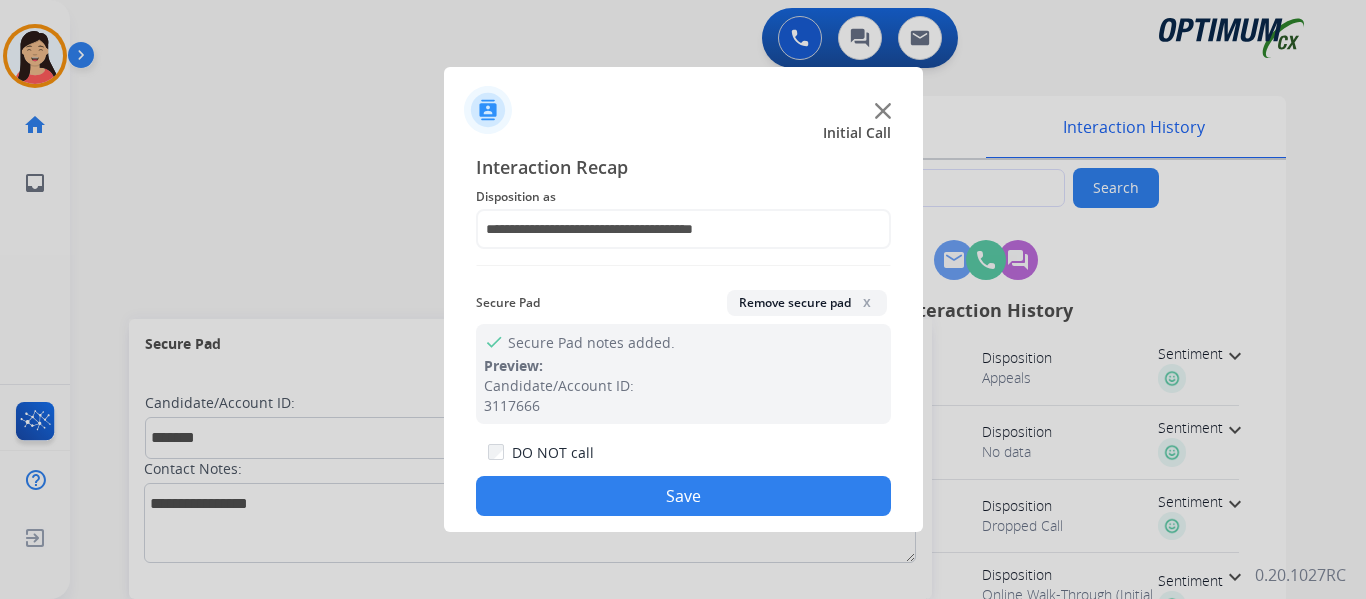 click on "Save" 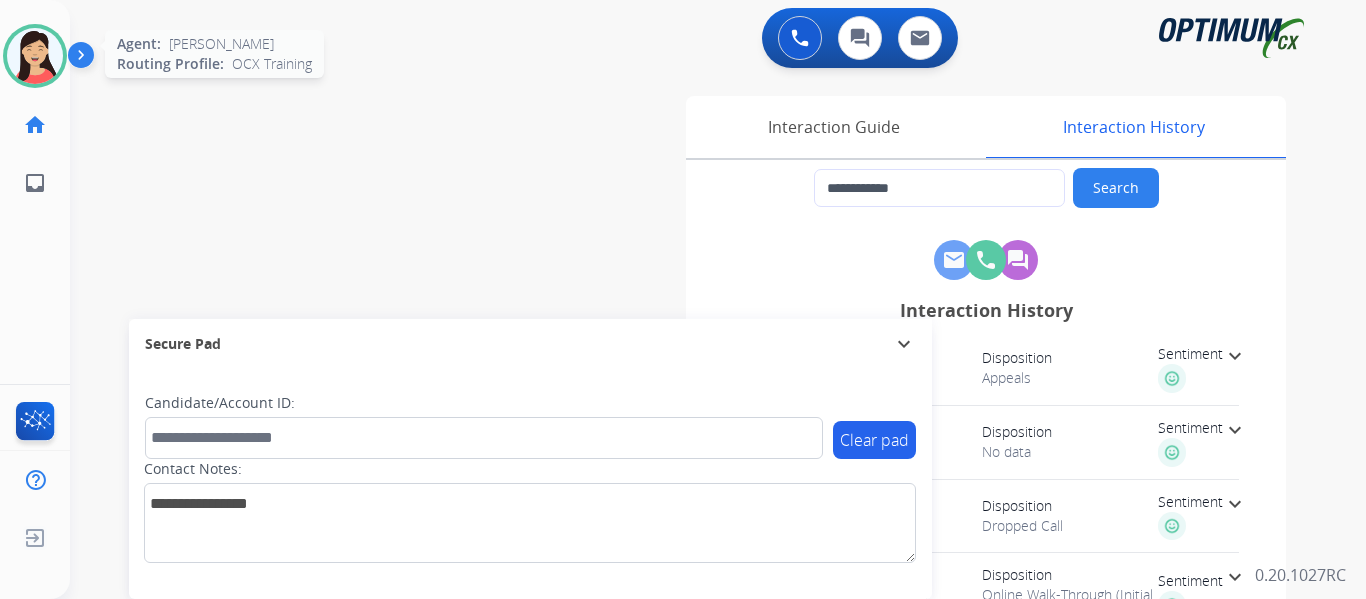click at bounding box center (35, 56) 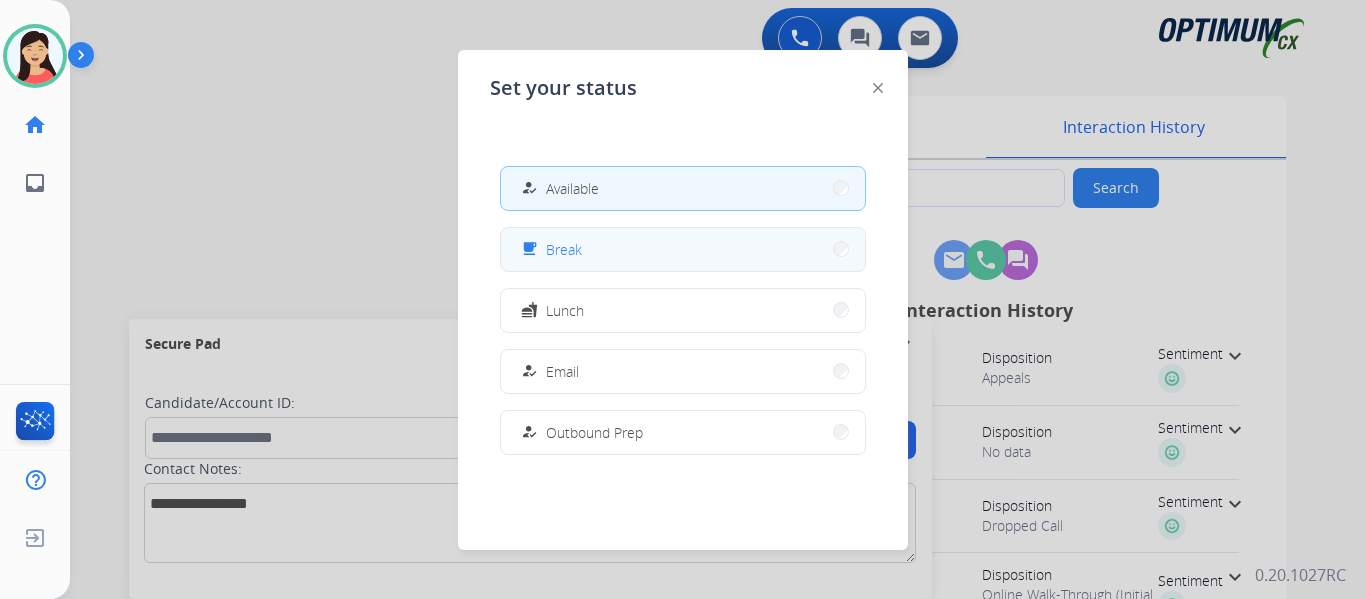 click on "free_breakfast Break" at bounding box center (683, 249) 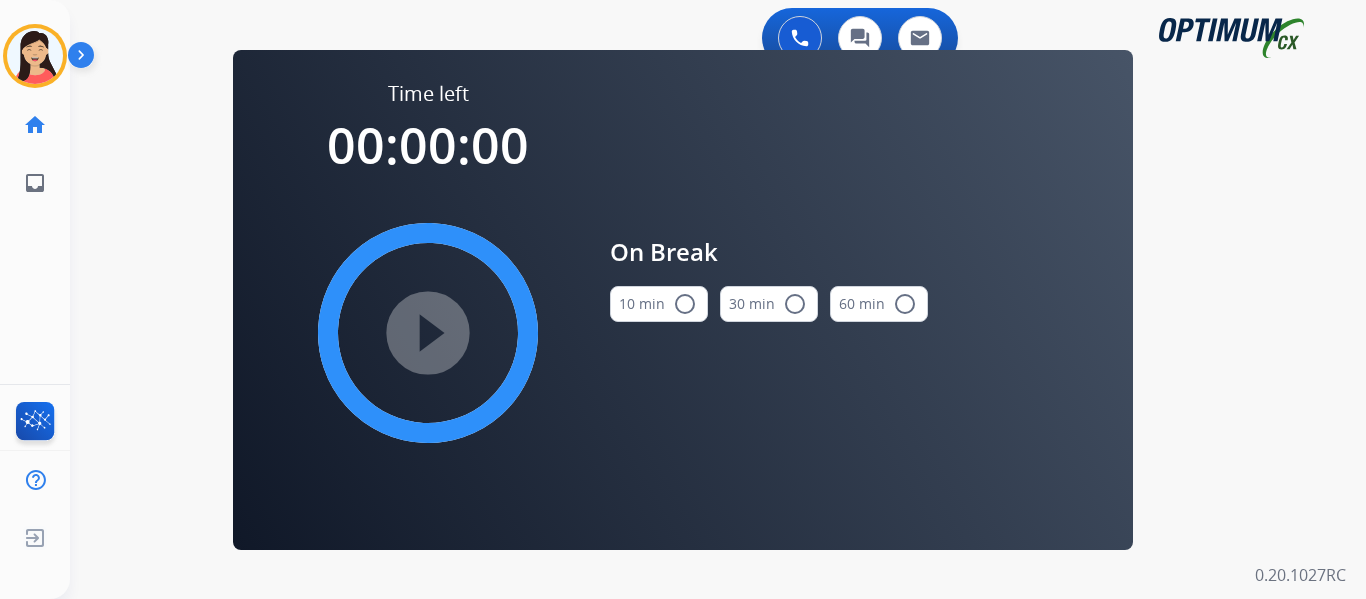 click on "radio_button_unchecked" at bounding box center (685, 304) 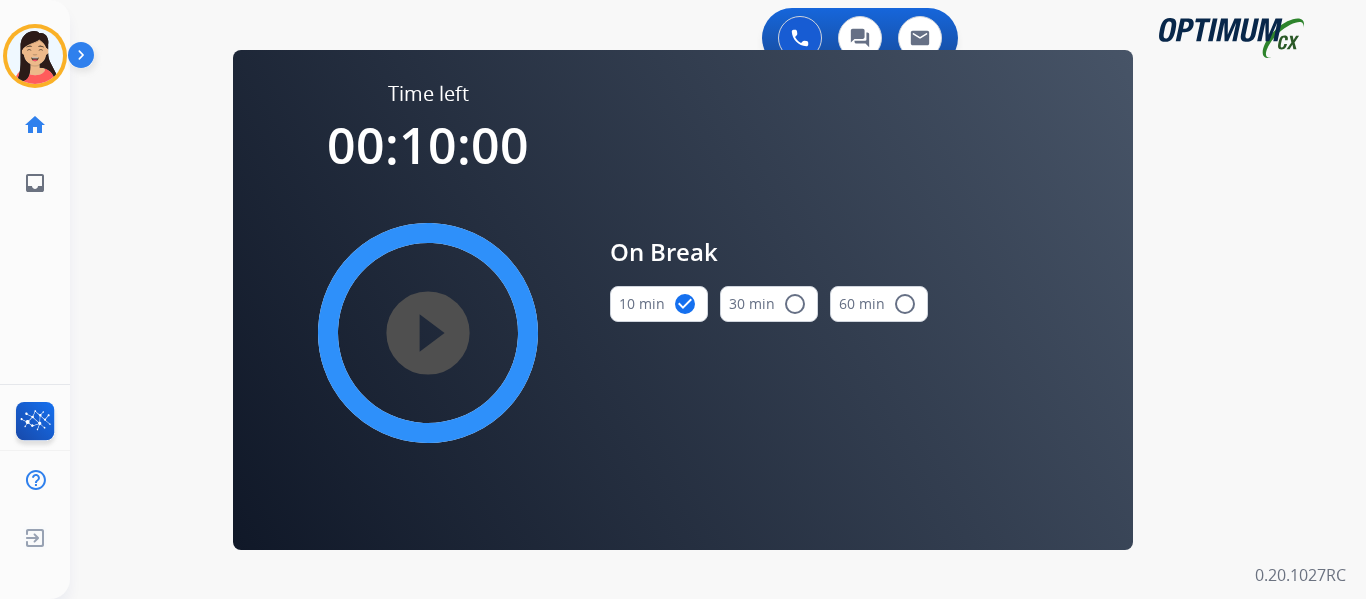 click on "play_circle_filled" at bounding box center [428, 333] 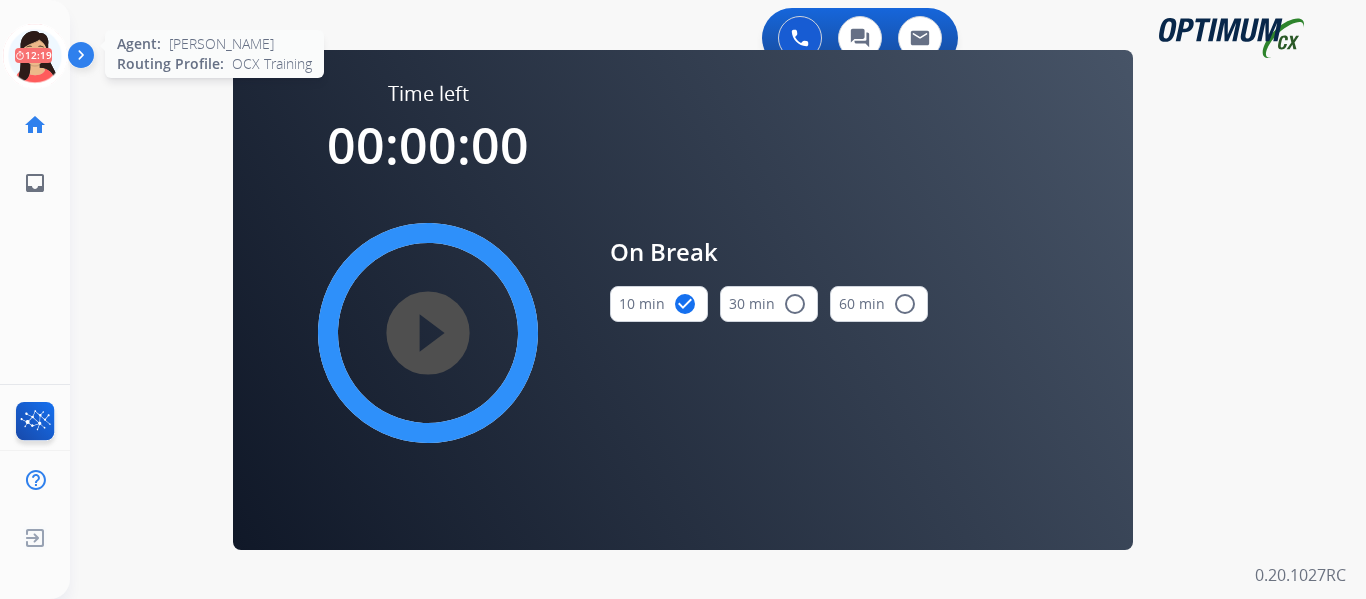 click 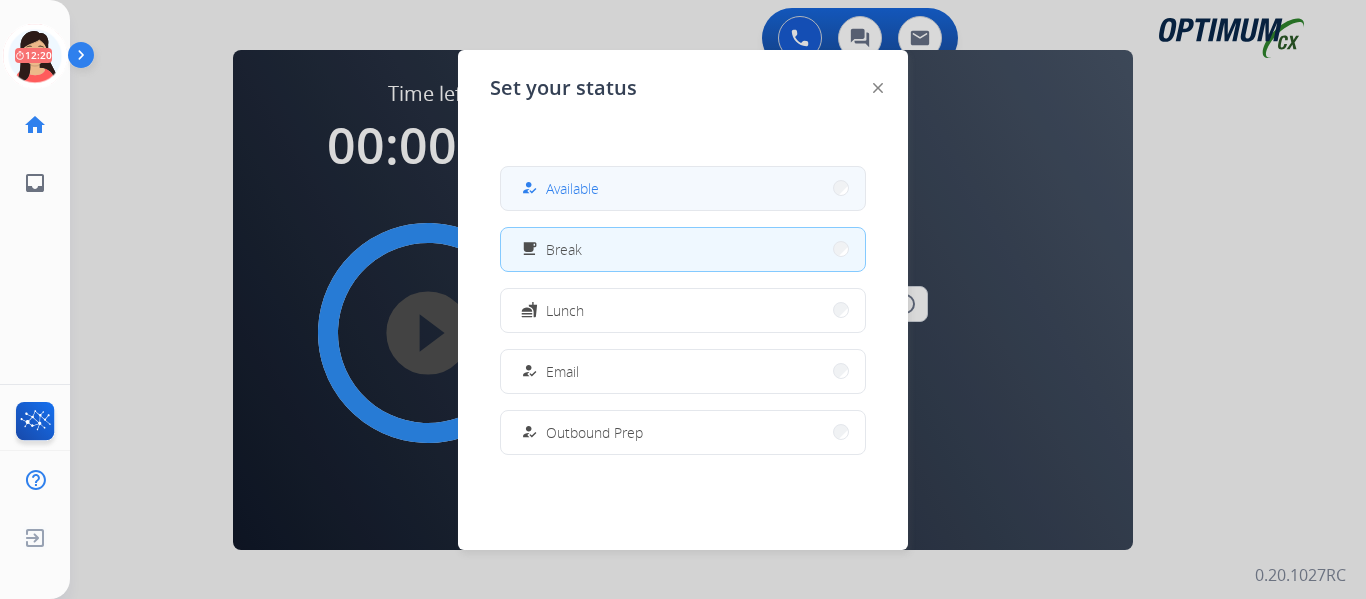 click on "Available" at bounding box center [572, 188] 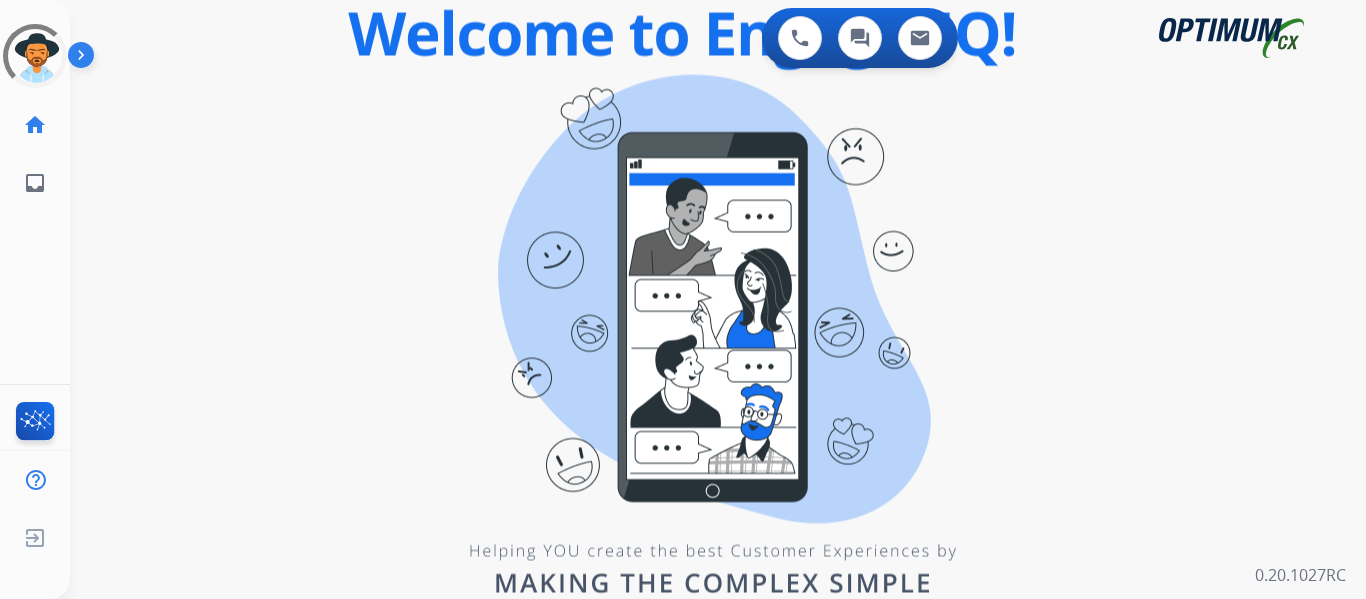 scroll, scrollTop: 0, scrollLeft: 0, axis: both 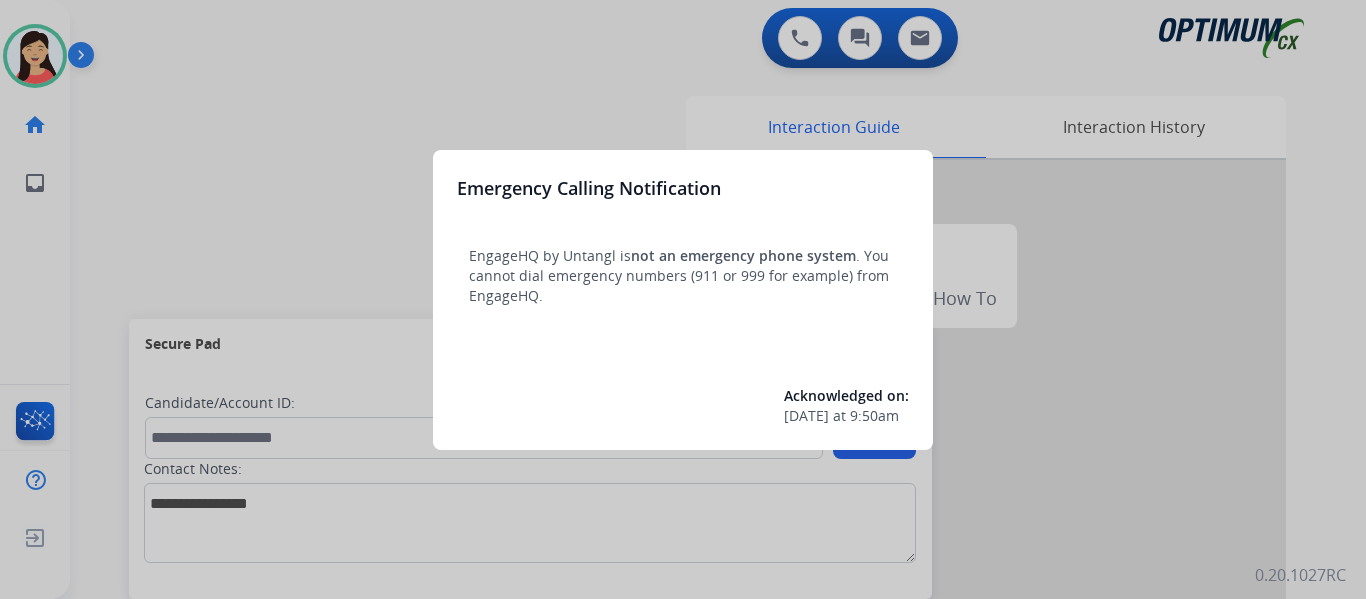 click at bounding box center (683, 299) 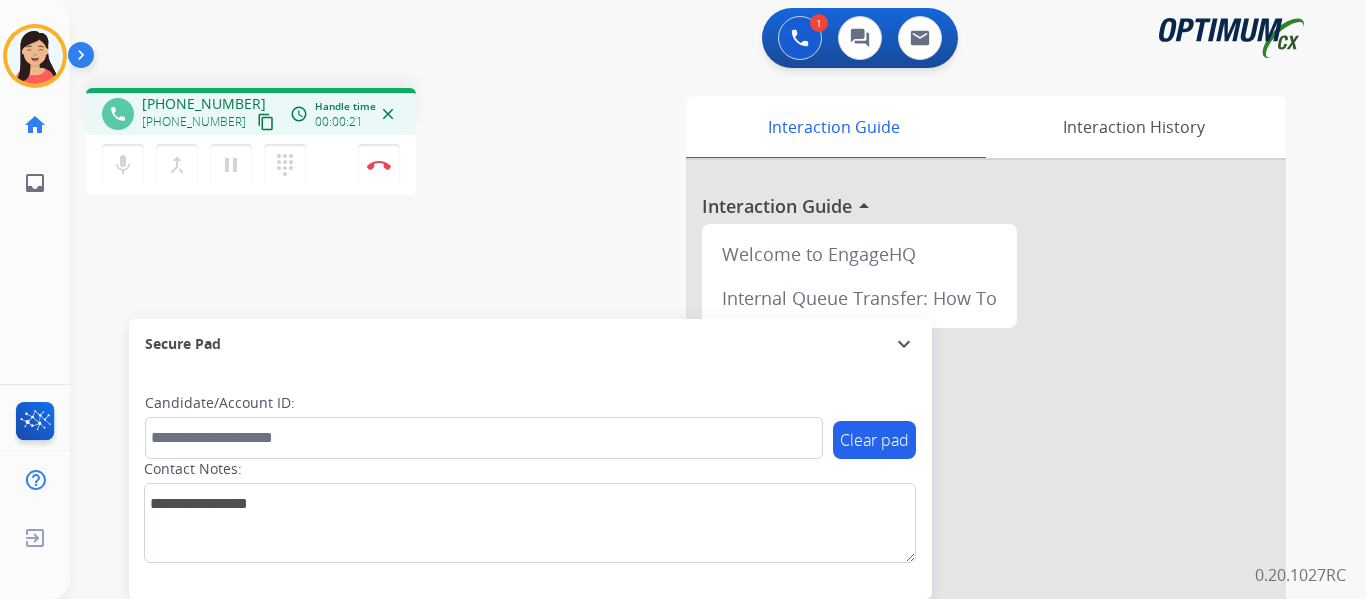 click on "content_copy" at bounding box center (266, 122) 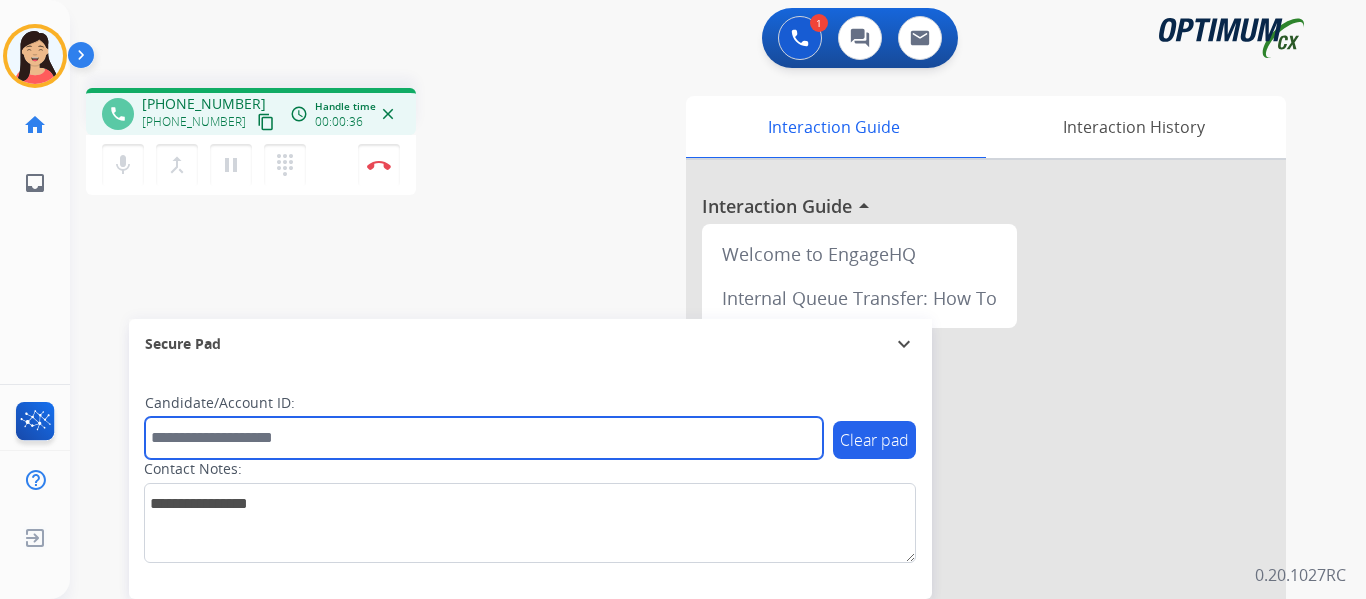 click at bounding box center (484, 438) 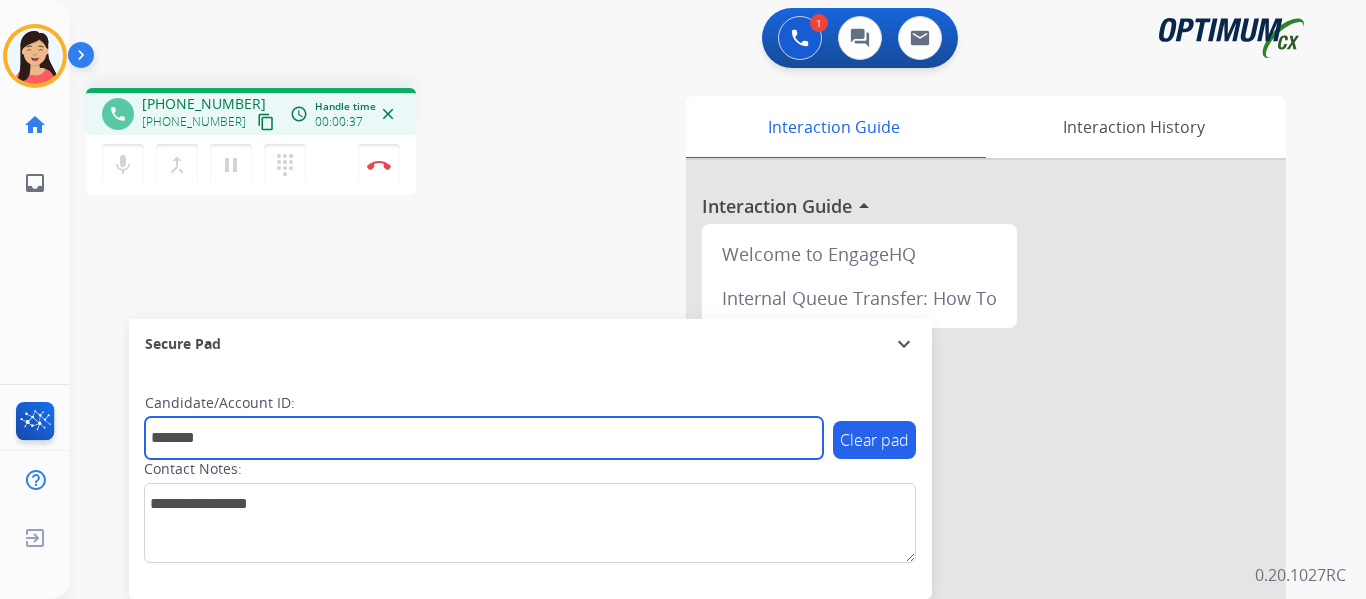 type on "*******" 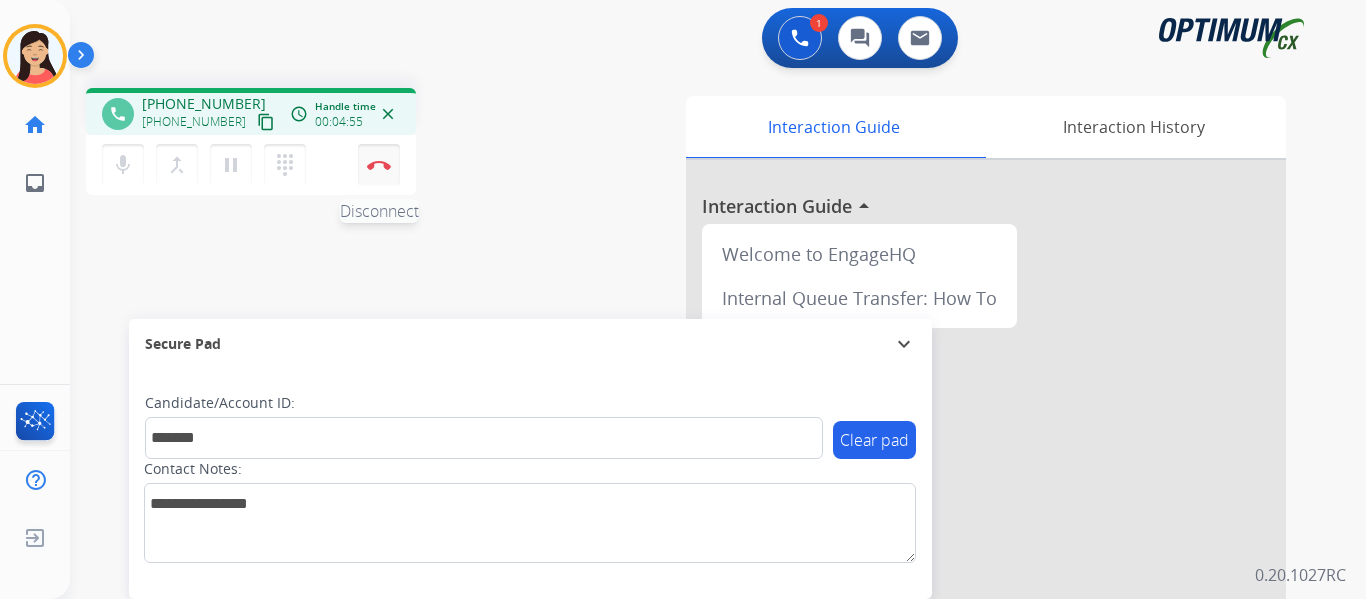 click at bounding box center (379, 165) 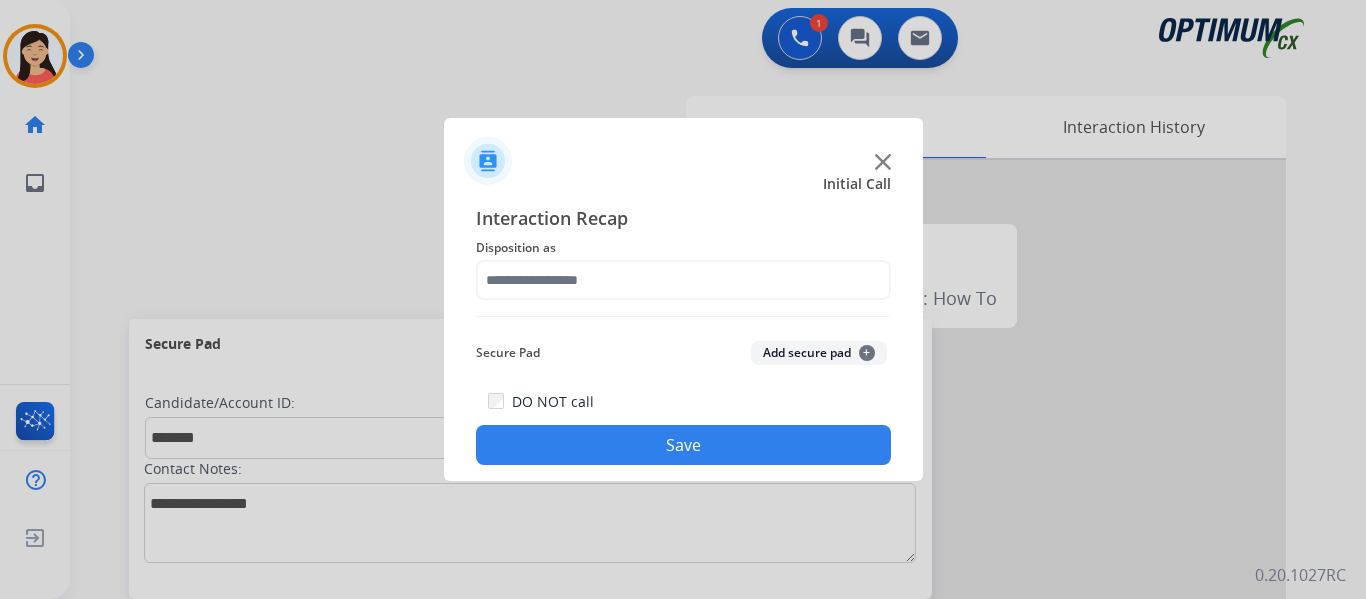 click on "Secure Pad  Add secure pad  +" 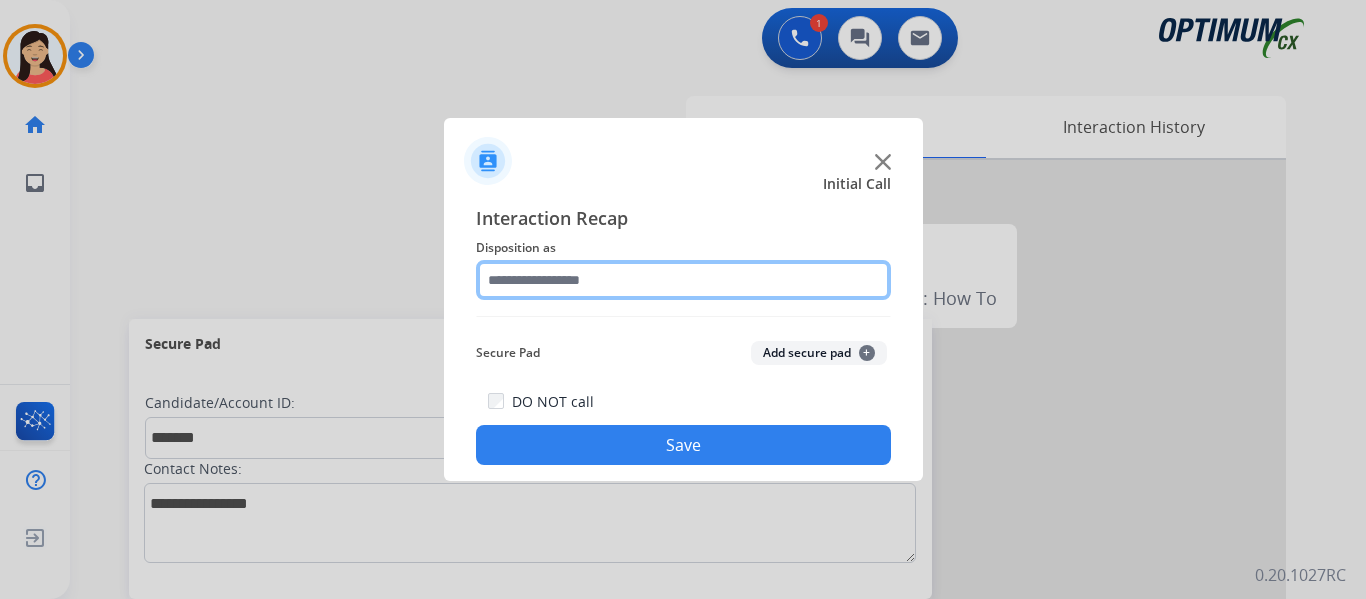 click 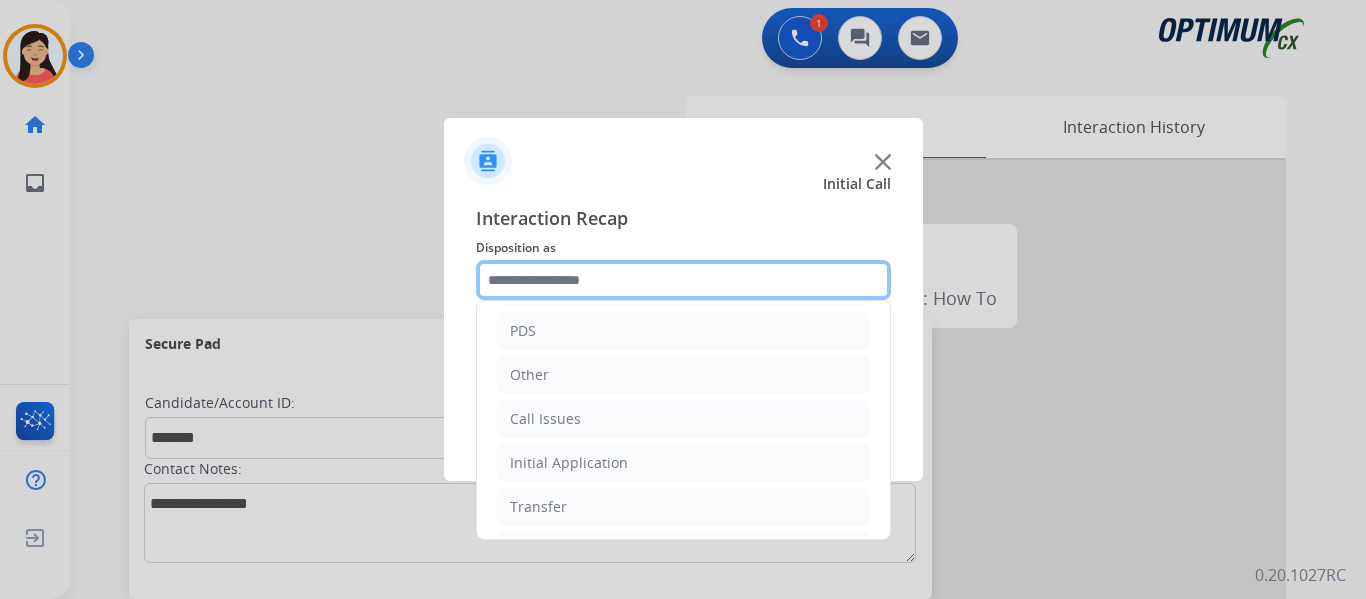 scroll, scrollTop: 136, scrollLeft: 0, axis: vertical 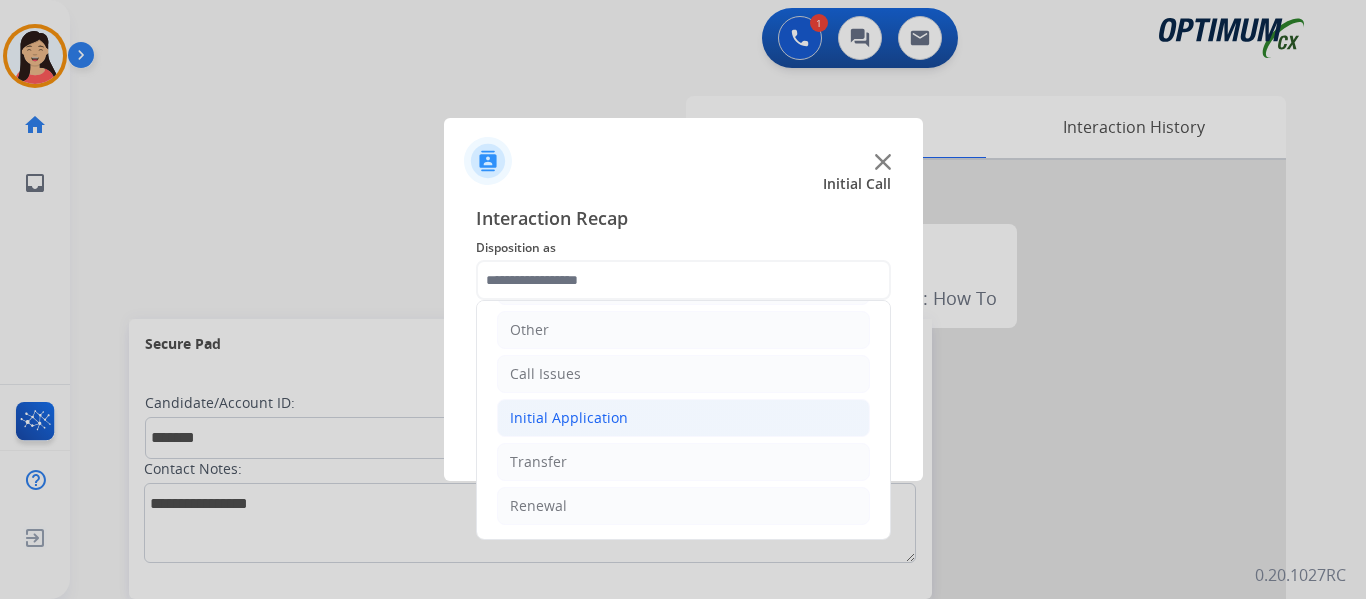 click on "Initial Application" 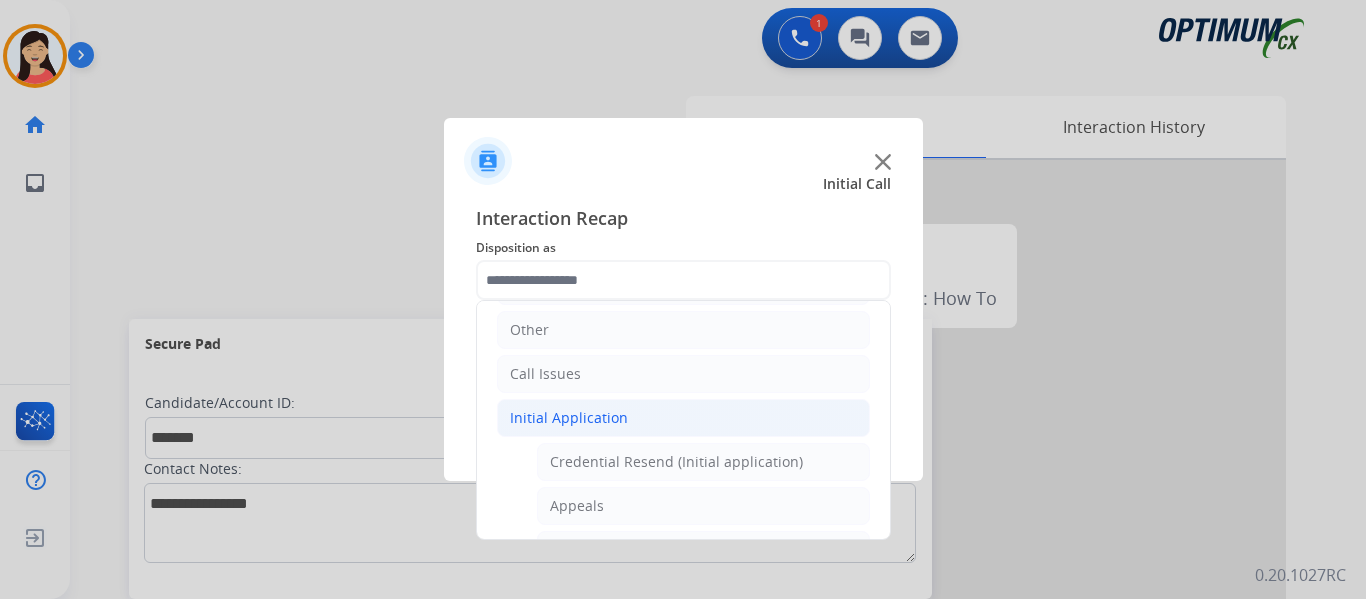 click on "Credential Resend (Initial application)" 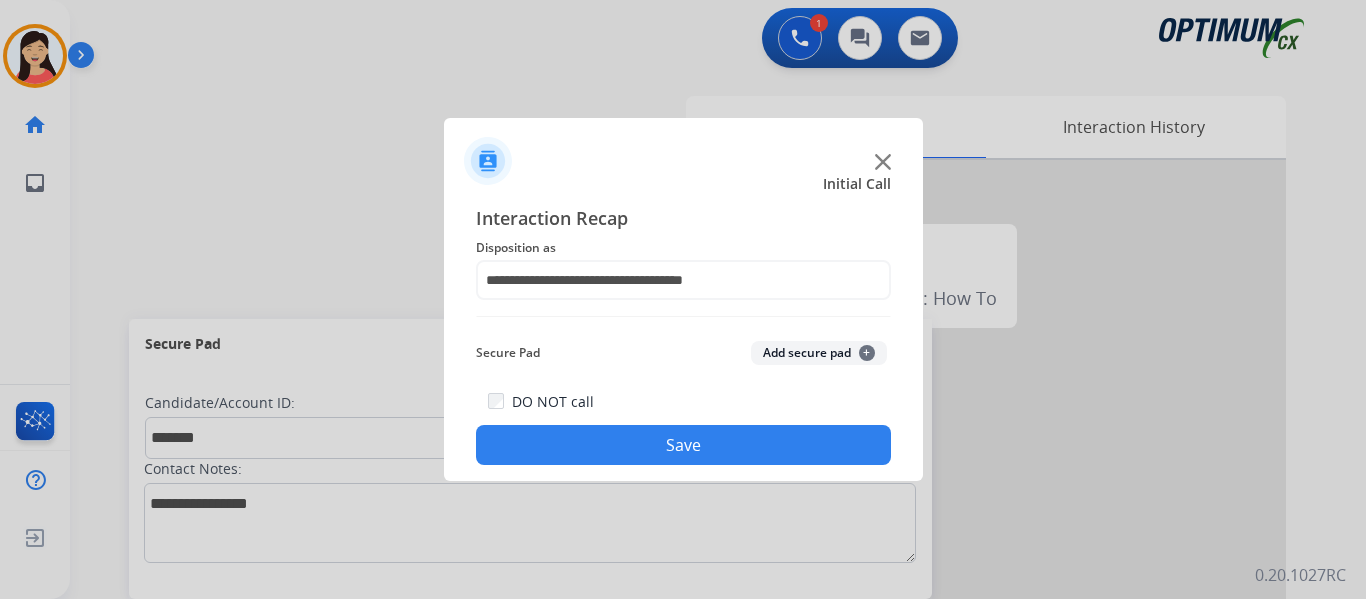 click on "Add secure pad  +" 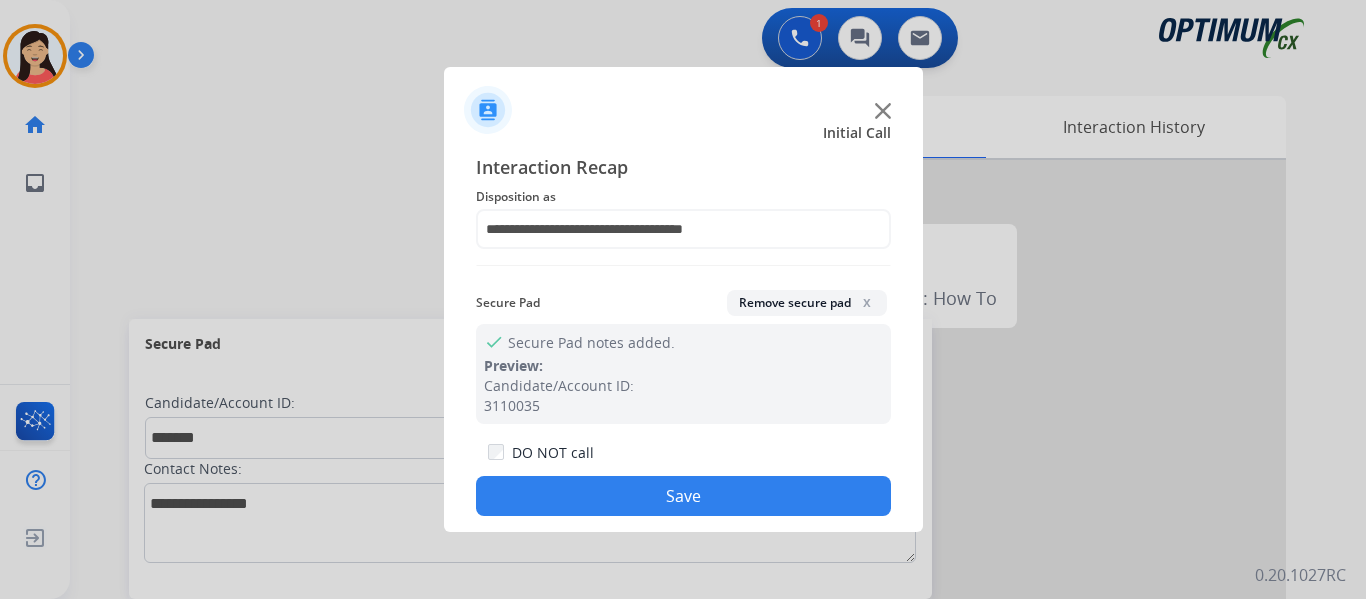 click on "Save" 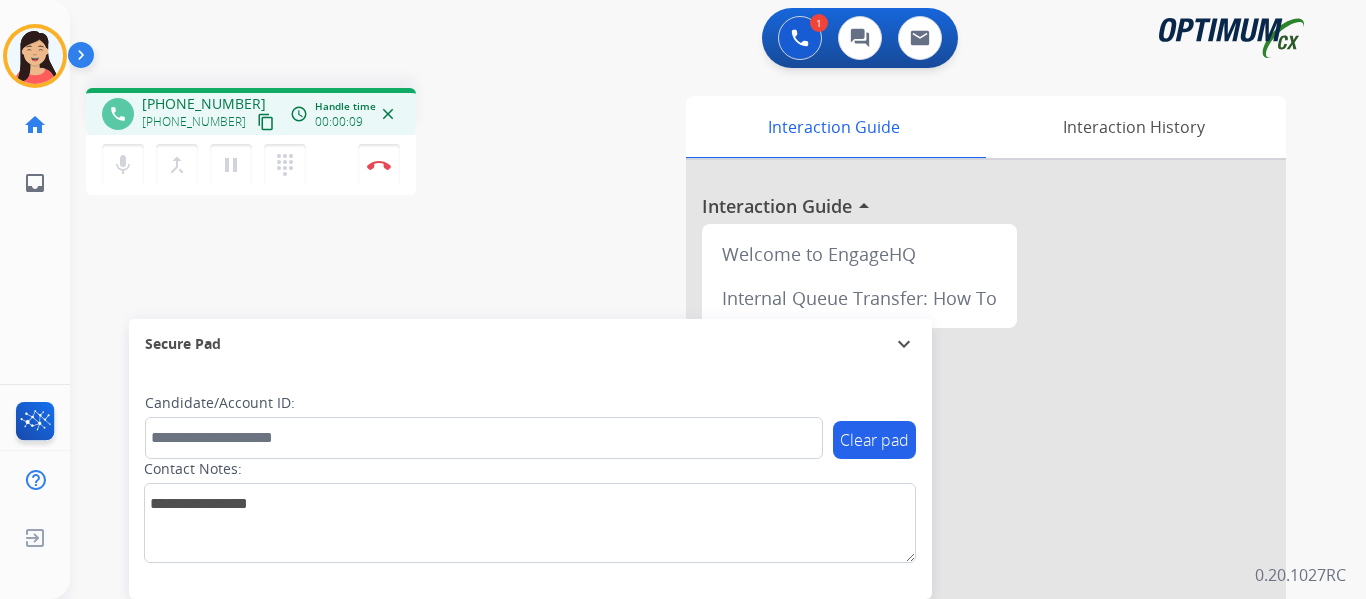 click on "content_copy" at bounding box center [266, 122] 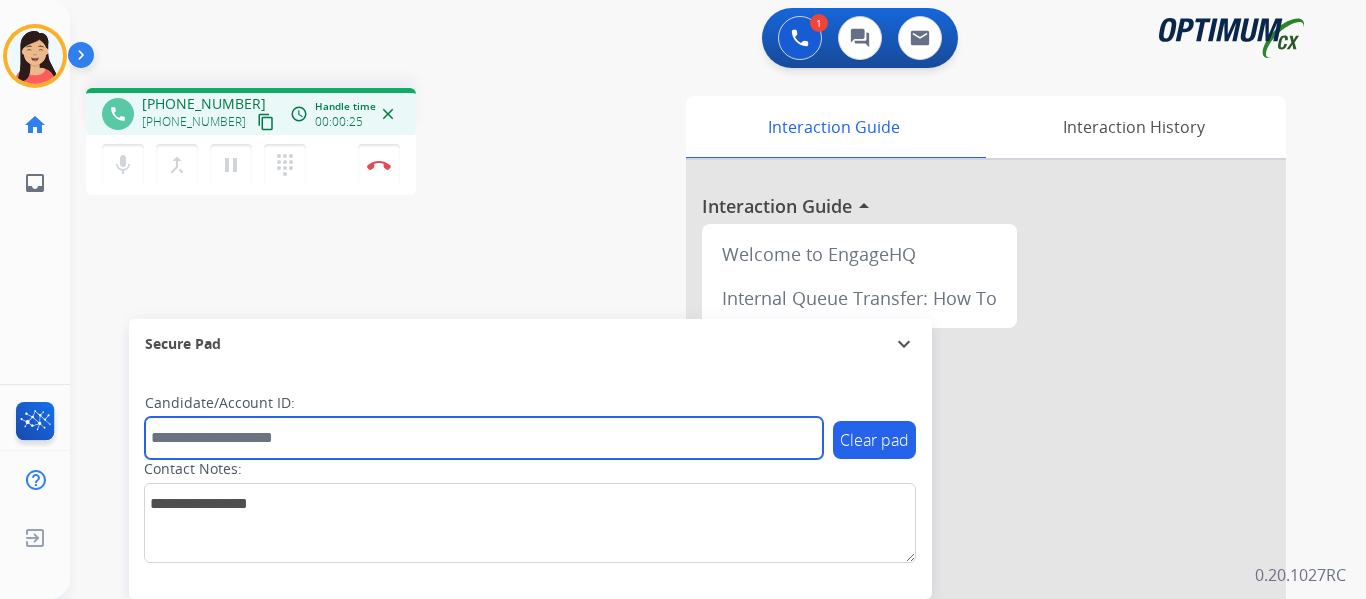 click at bounding box center [484, 438] 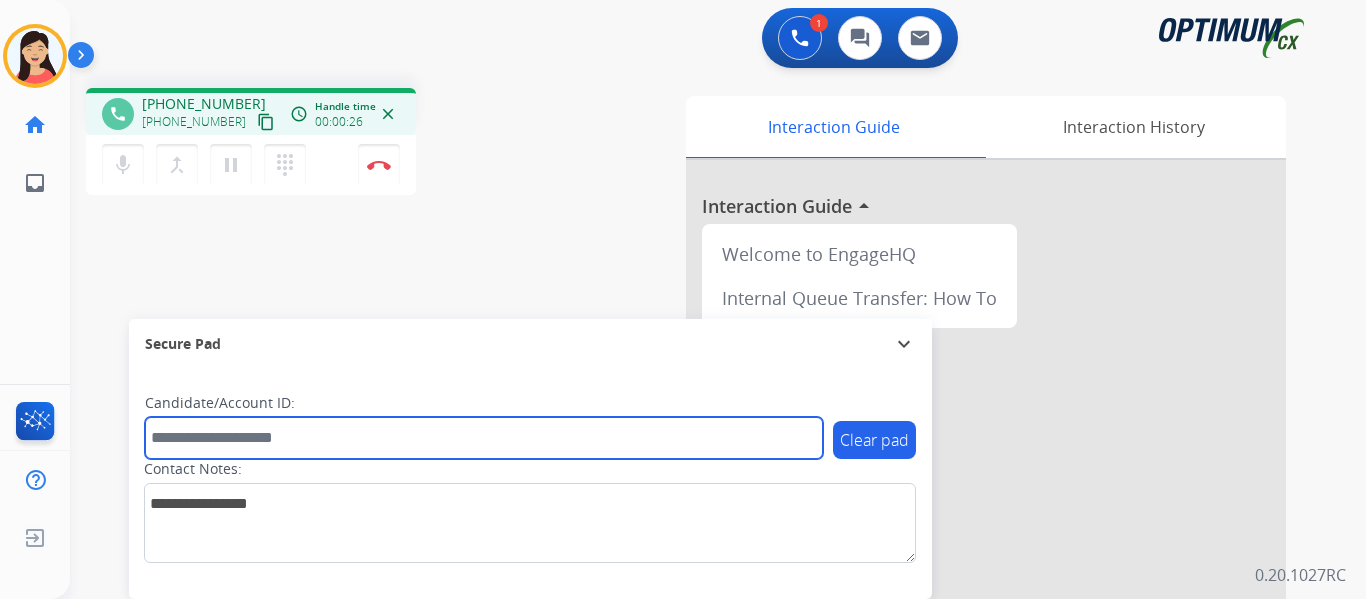 paste on "*******" 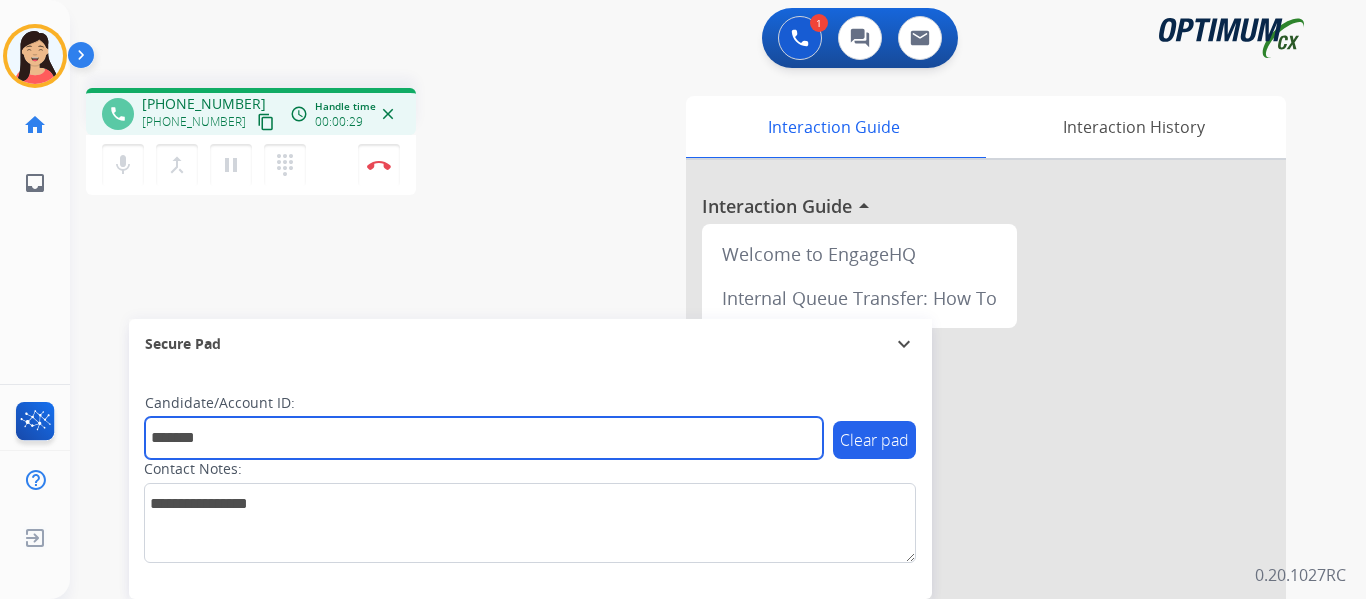 type on "*******" 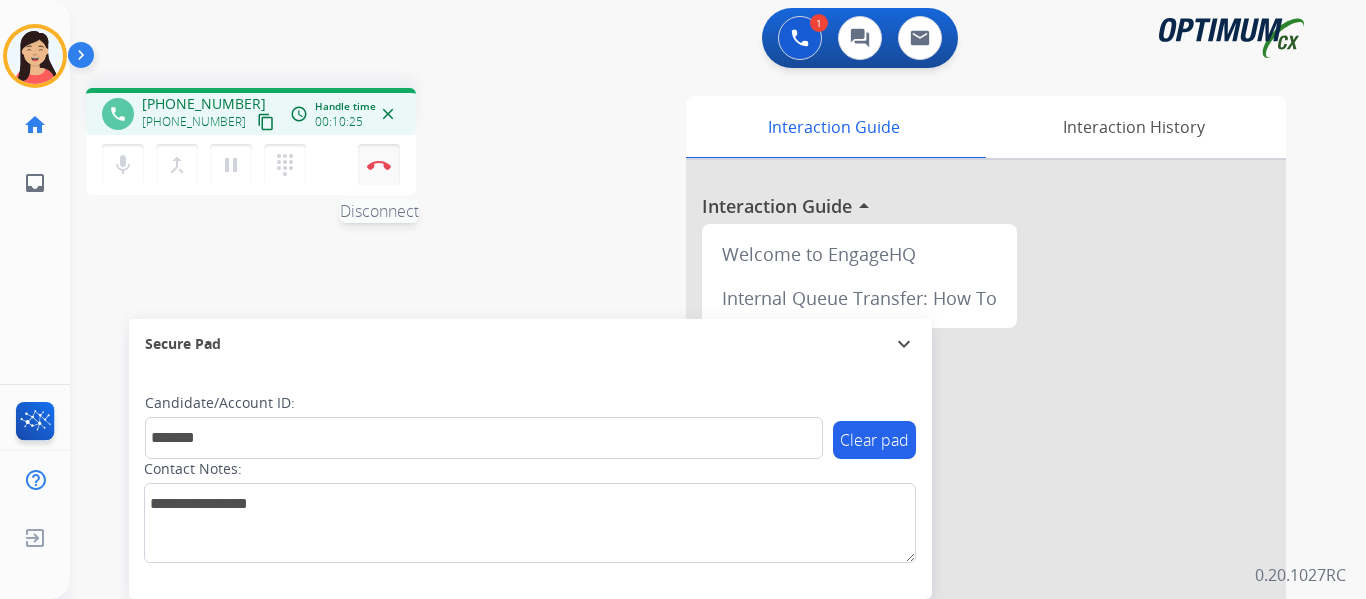 click on "Disconnect" at bounding box center [379, 165] 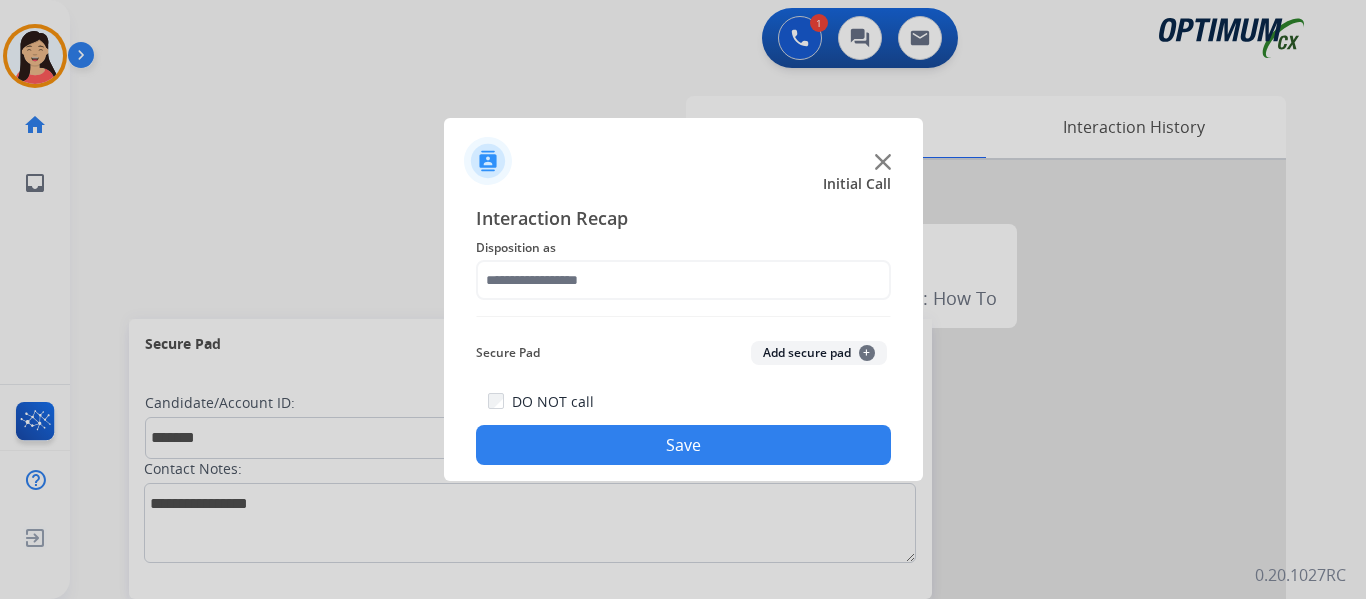 click on "Add secure pad  +" 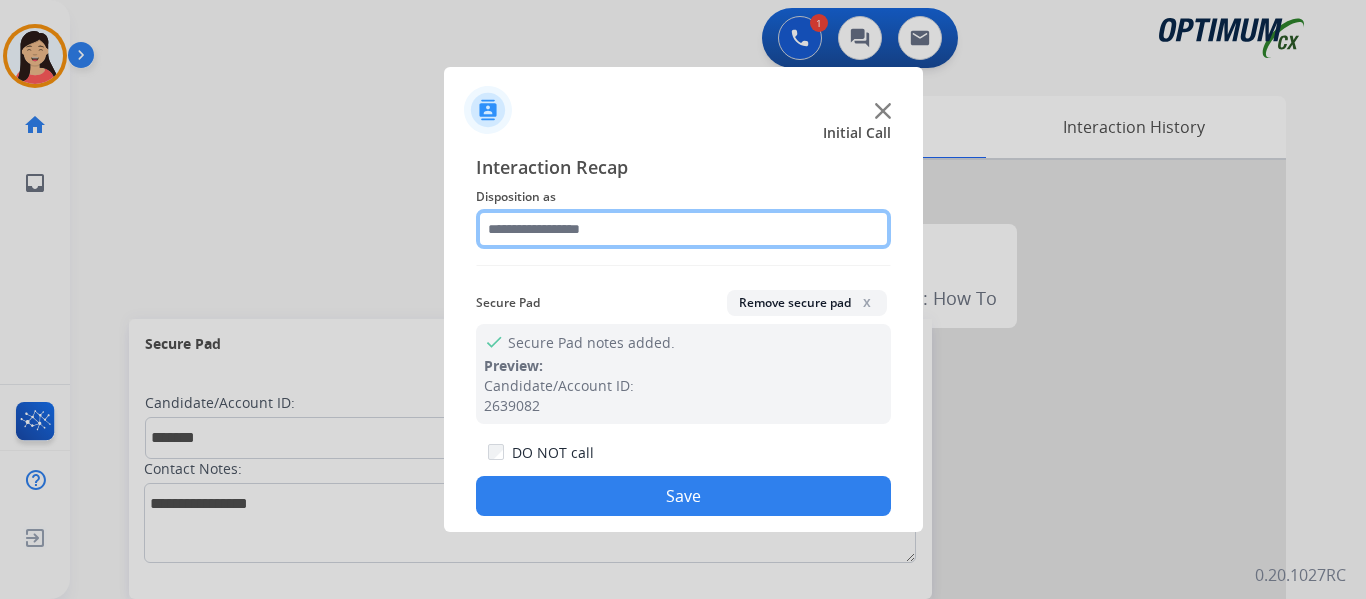 click 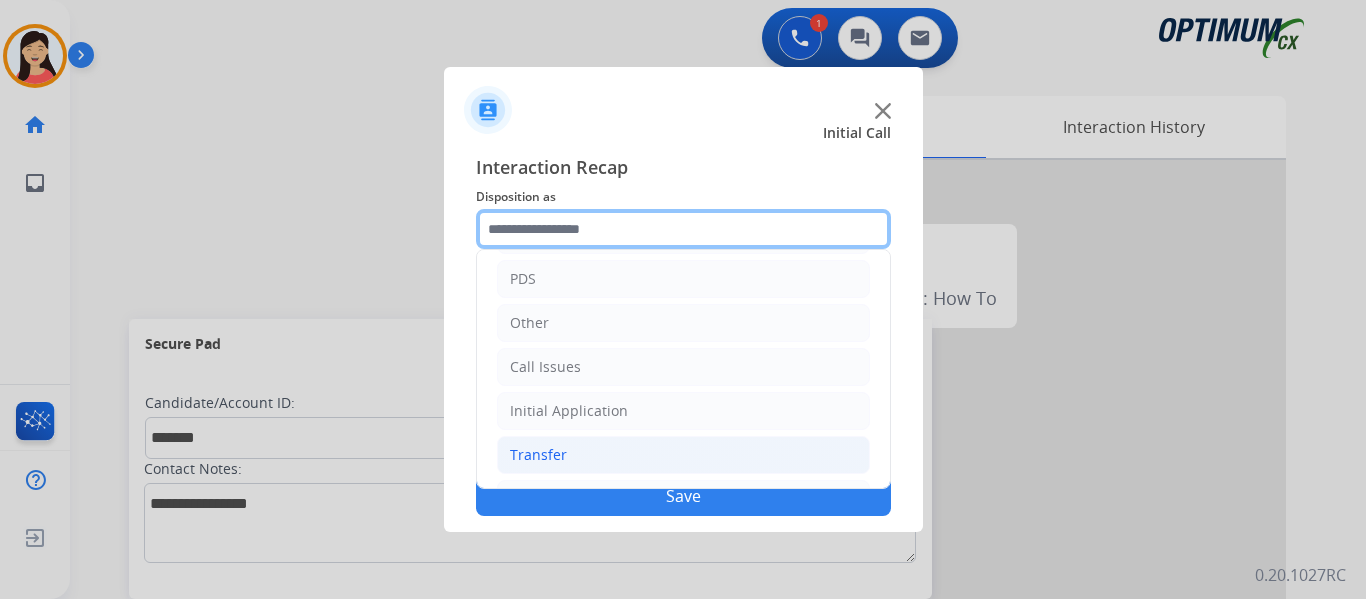 scroll, scrollTop: 136, scrollLeft: 0, axis: vertical 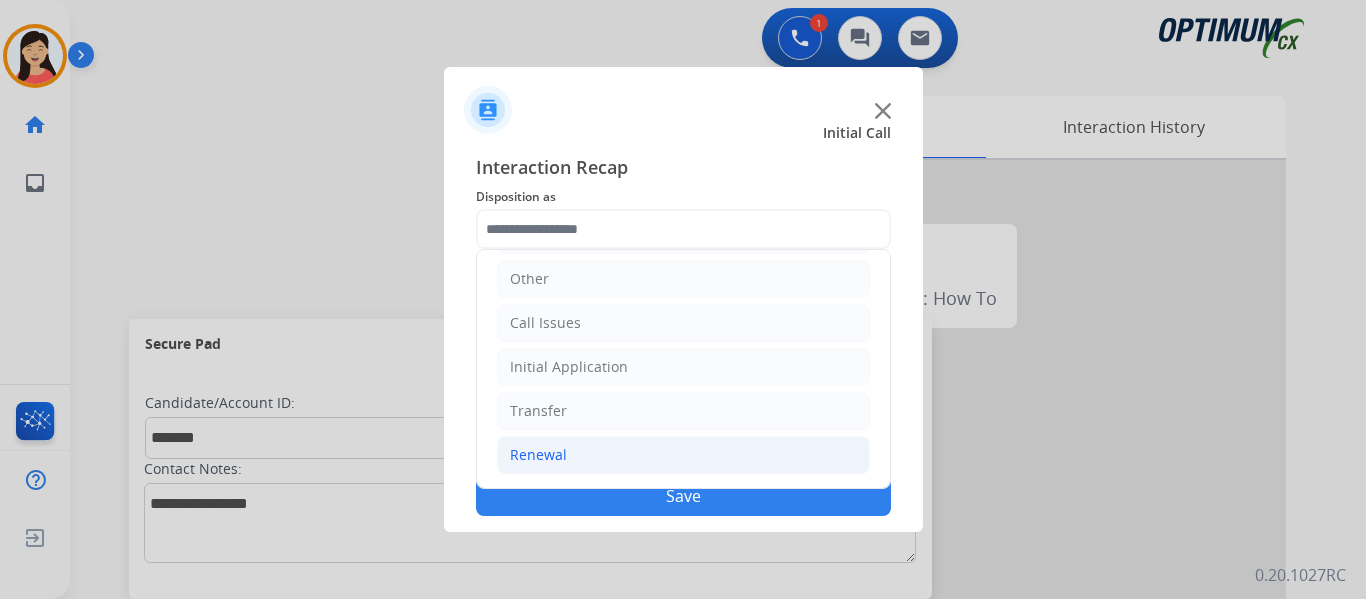 click on "Renewal" 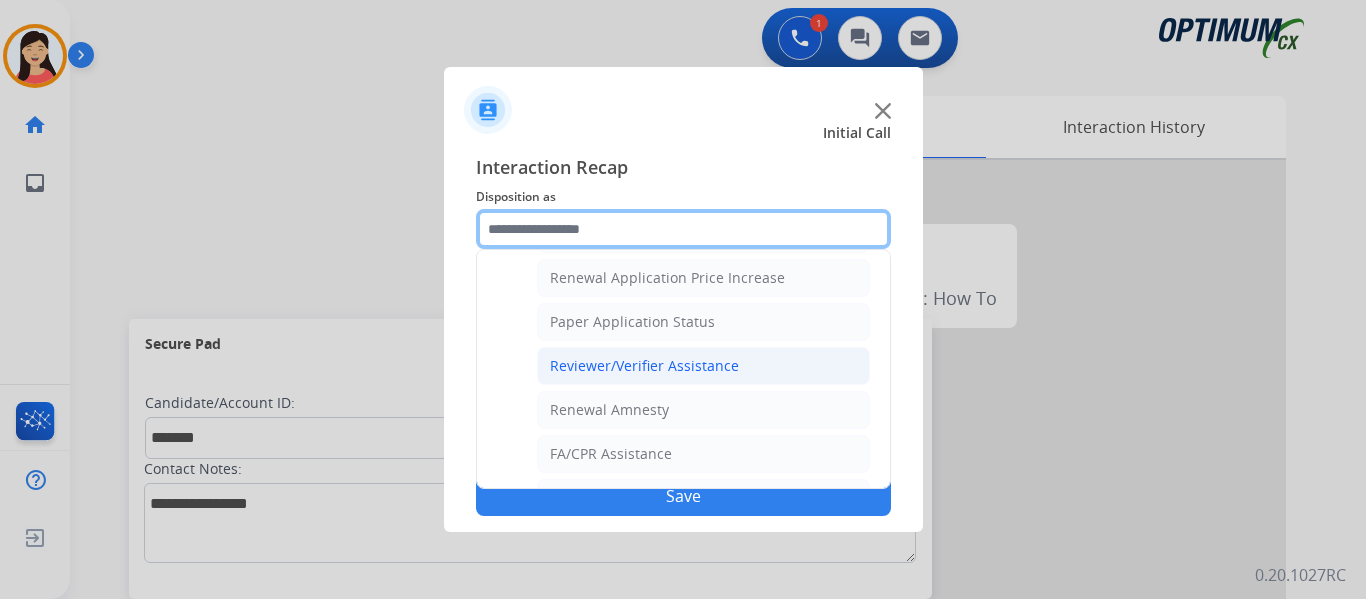 scroll, scrollTop: 736, scrollLeft: 0, axis: vertical 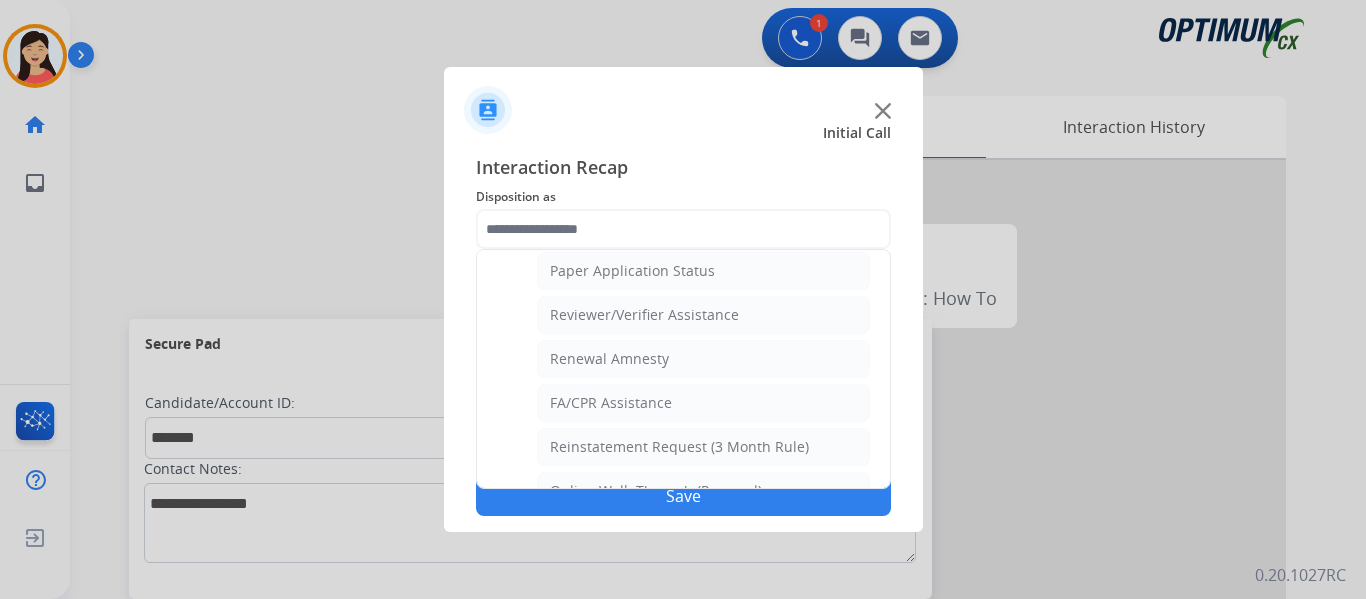 drag, startPoint x: 711, startPoint y: 362, endPoint x: 749, endPoint y: 407, distance: 58.898216 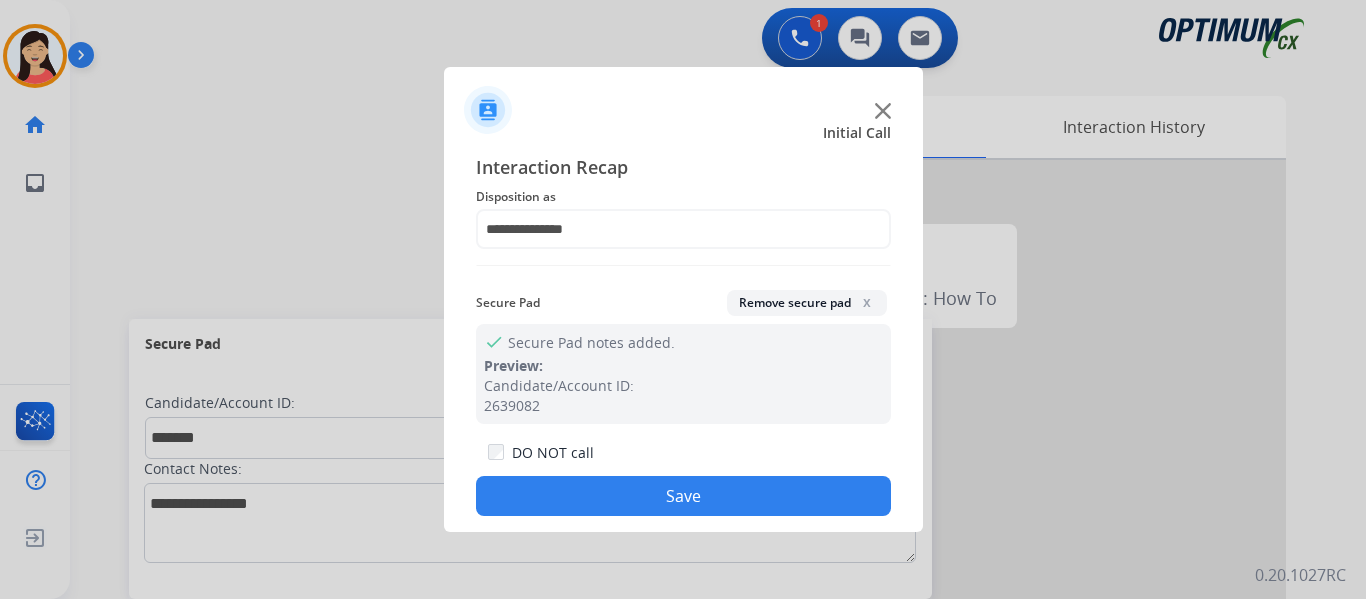 click on "Save" 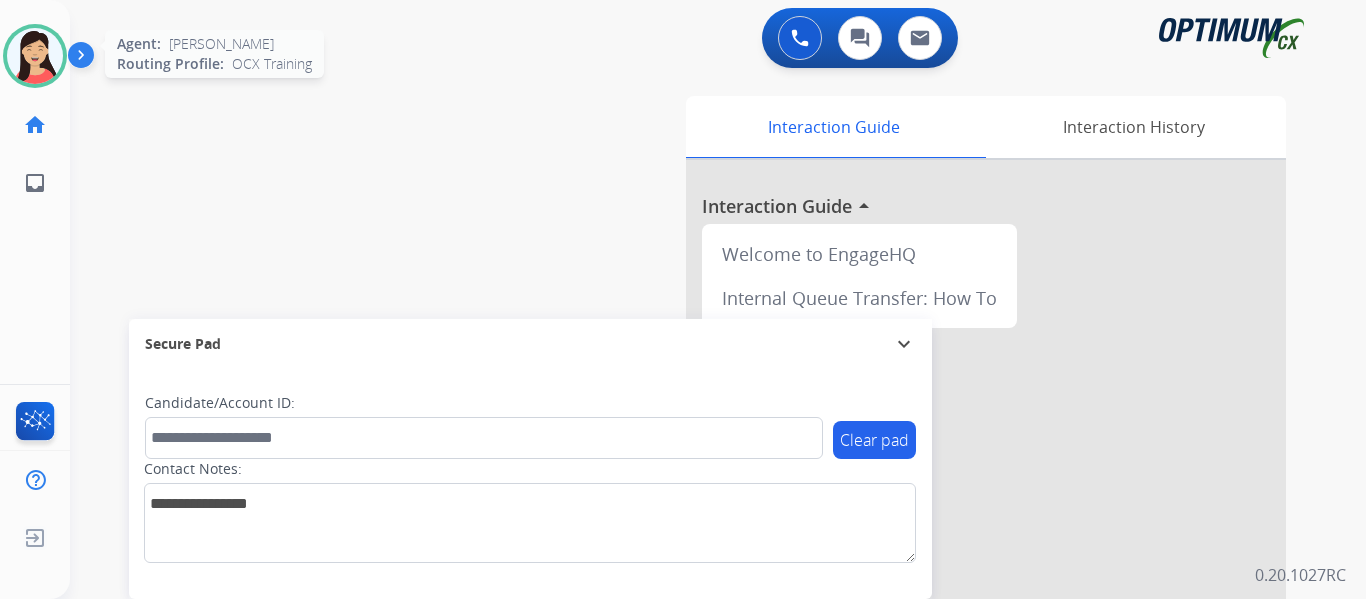 click at bounding box center (35, 56) 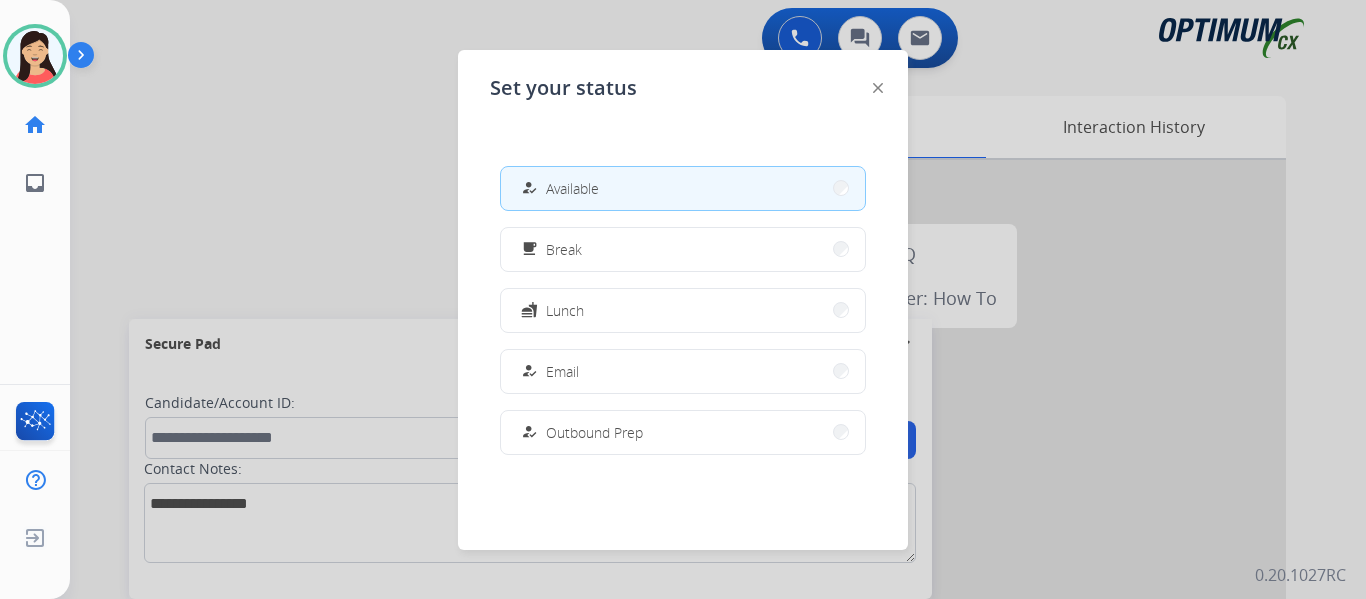 scroll, scrollTop: 499, scrollLeft: 0, axis: vertical 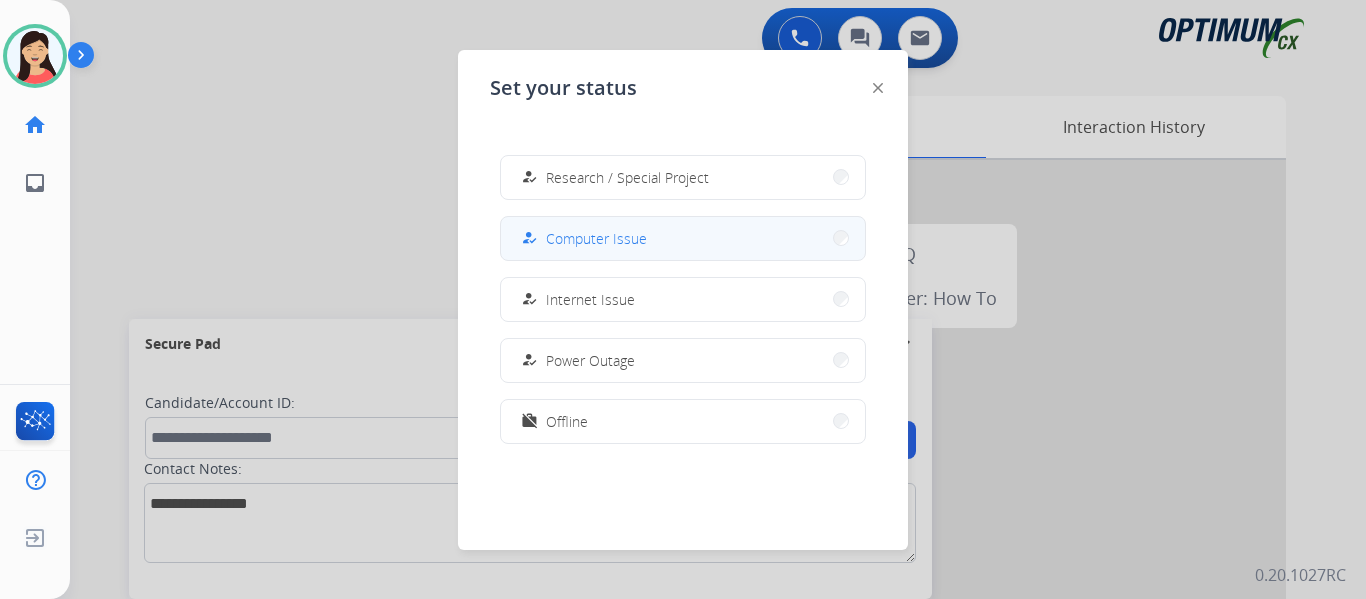 click on "Computer Issue" at bounding box center [596, 238] 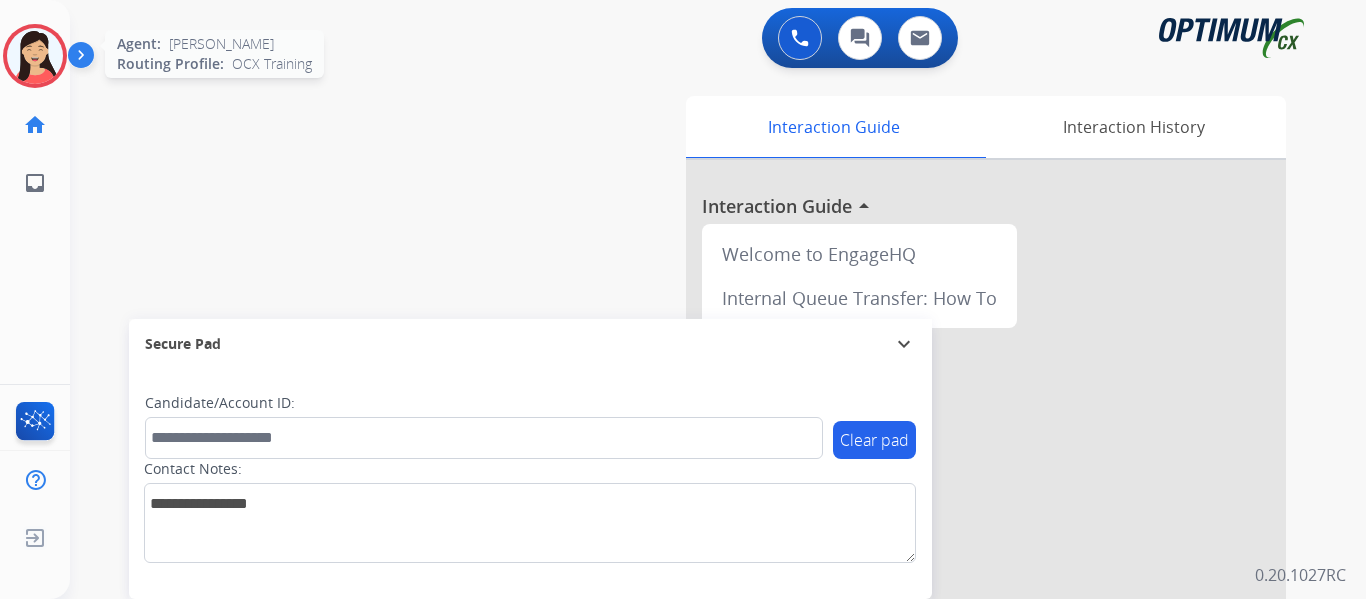 drag, startPoint x: 14, startPoint y: 72, endPoint x: 55, endPoint y: 71, distance: 41.01219 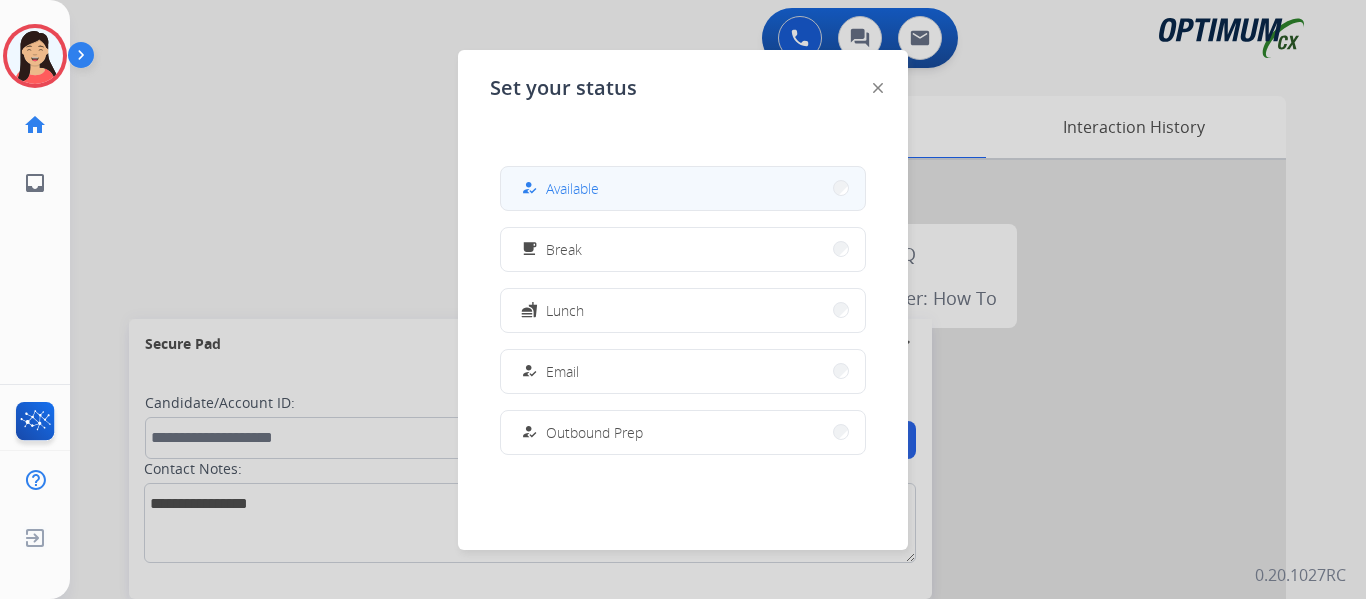 click on "how_to_reg Available" at bounding box center (683, 188) 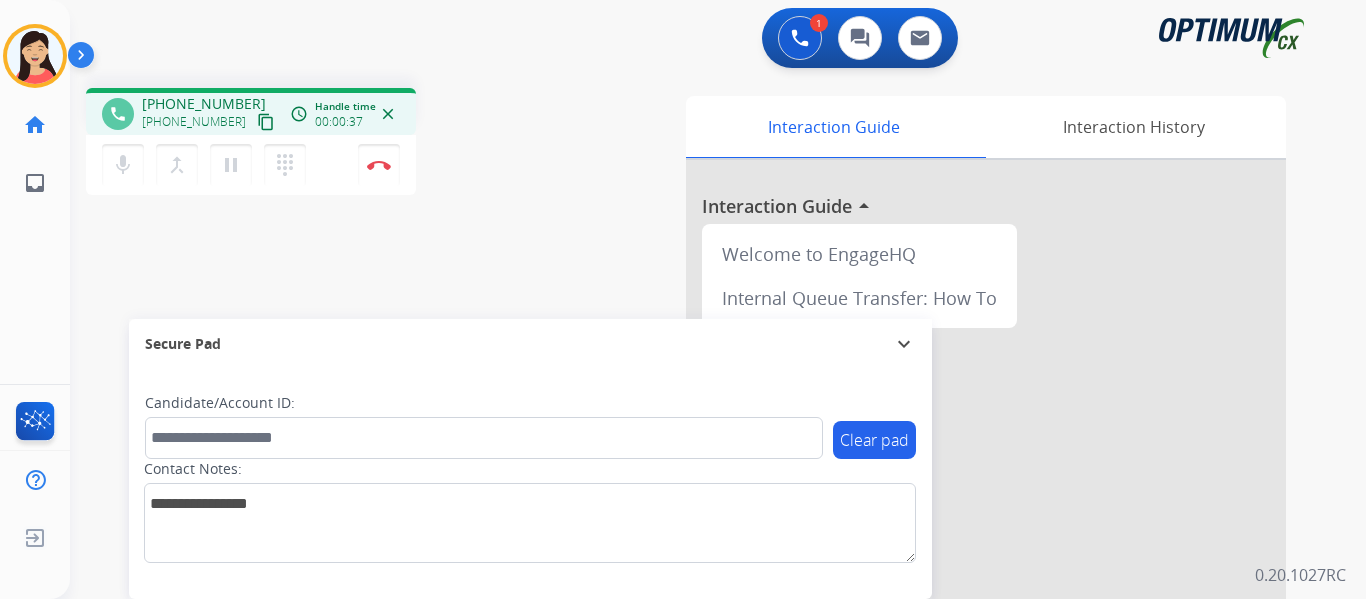 click on "content_copy" at bounding box center (266, 122) 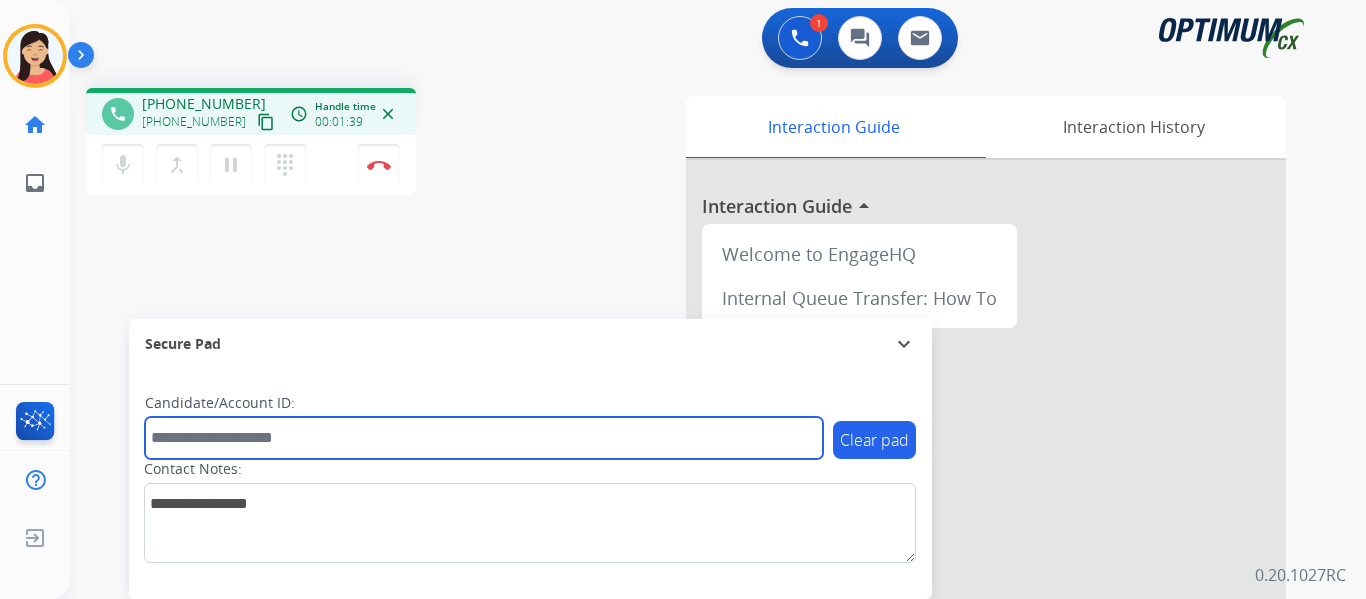 click at bounding box center (484, 438) 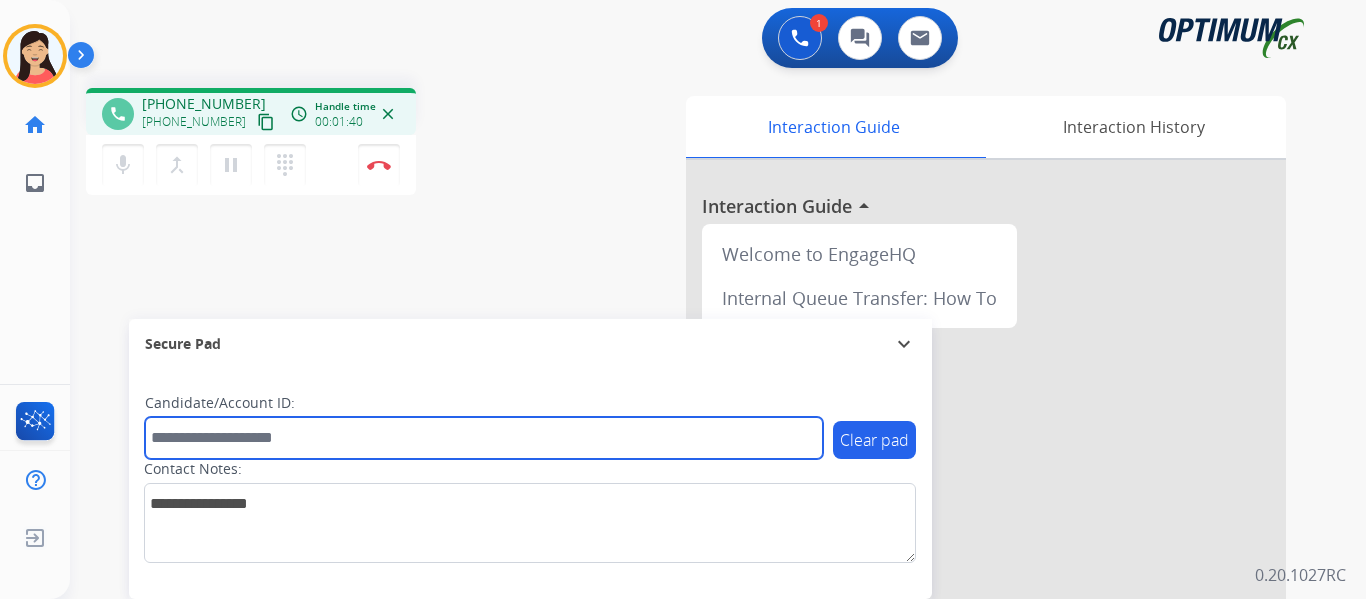 paste on "*******" 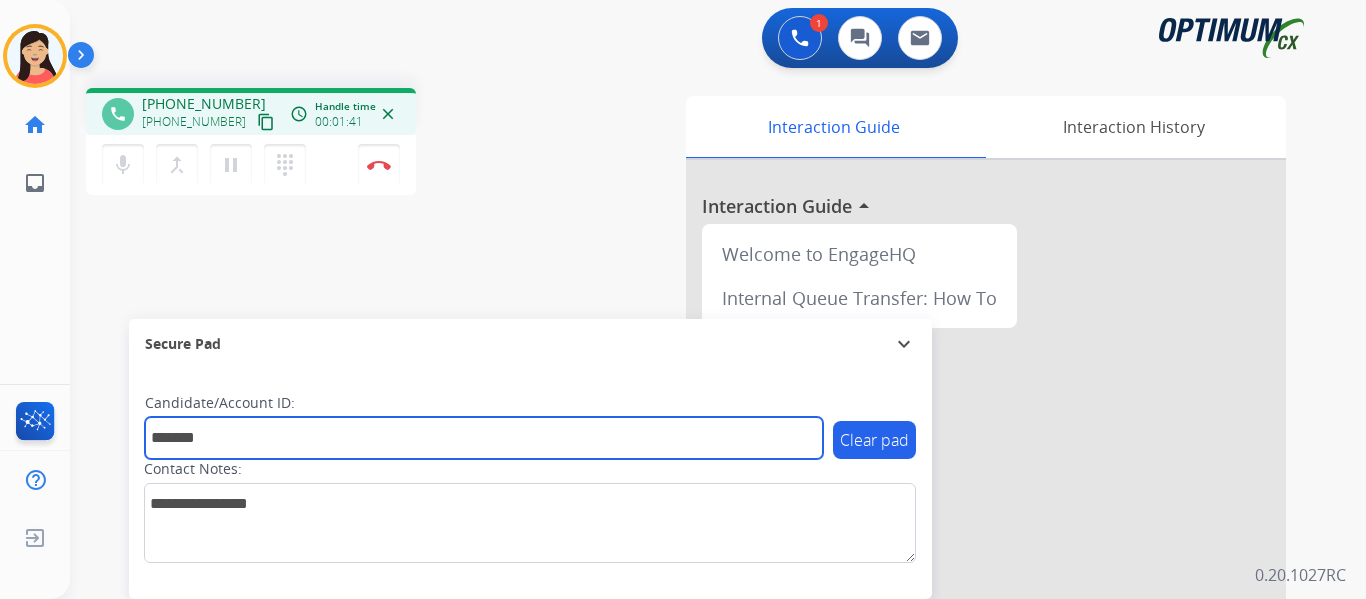 type on "*******" 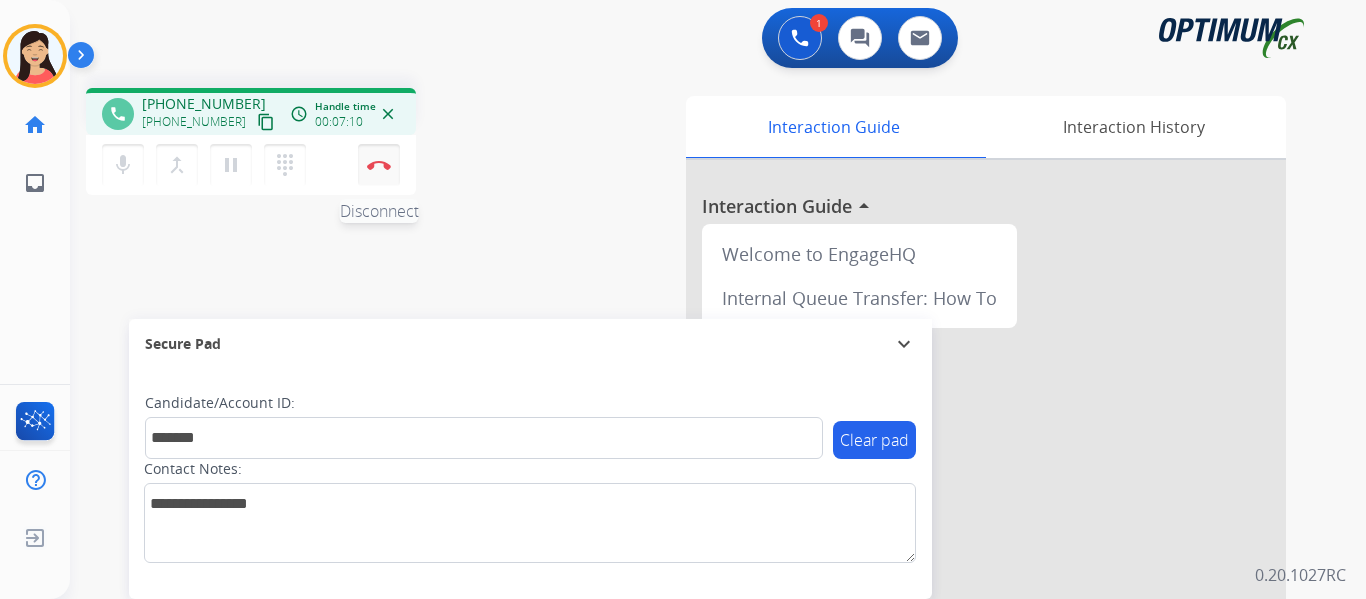 click at bounding box center (379, 165) 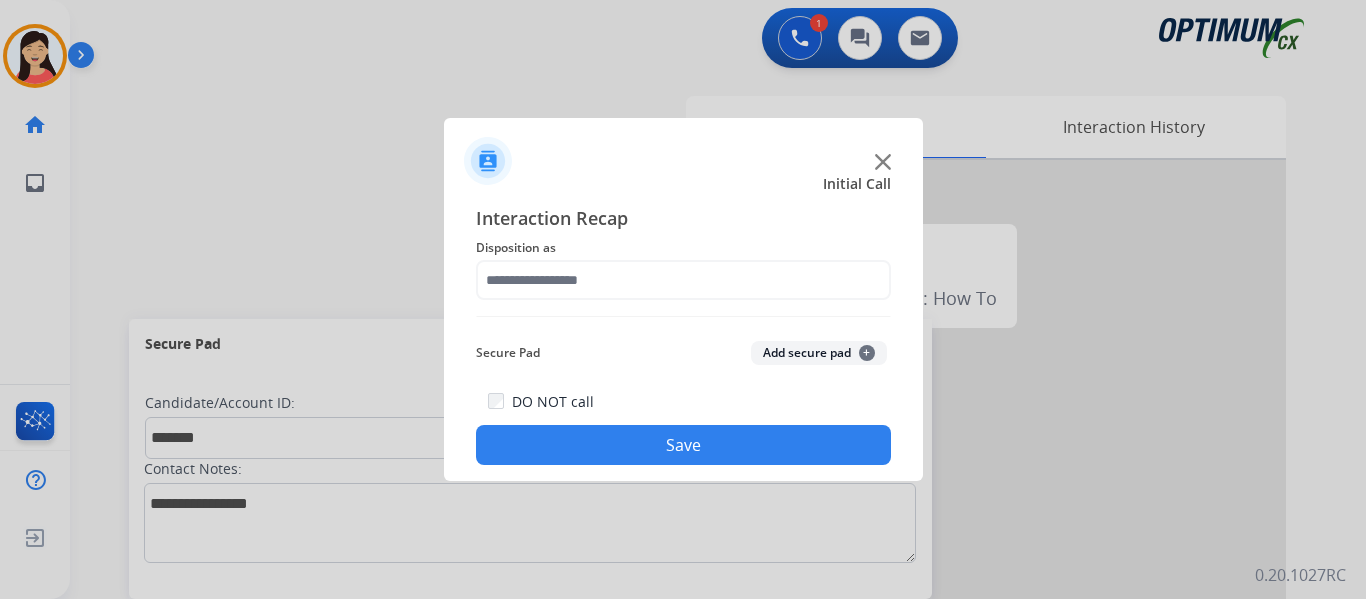 click on "Add secure pad  +" 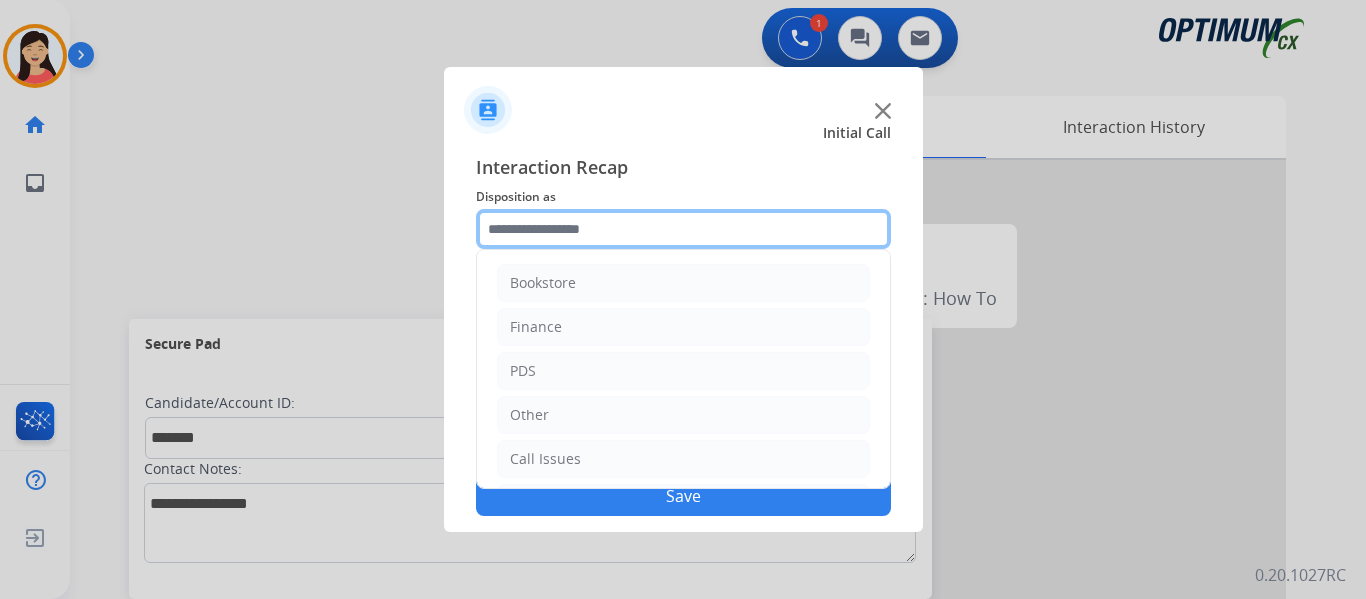 click 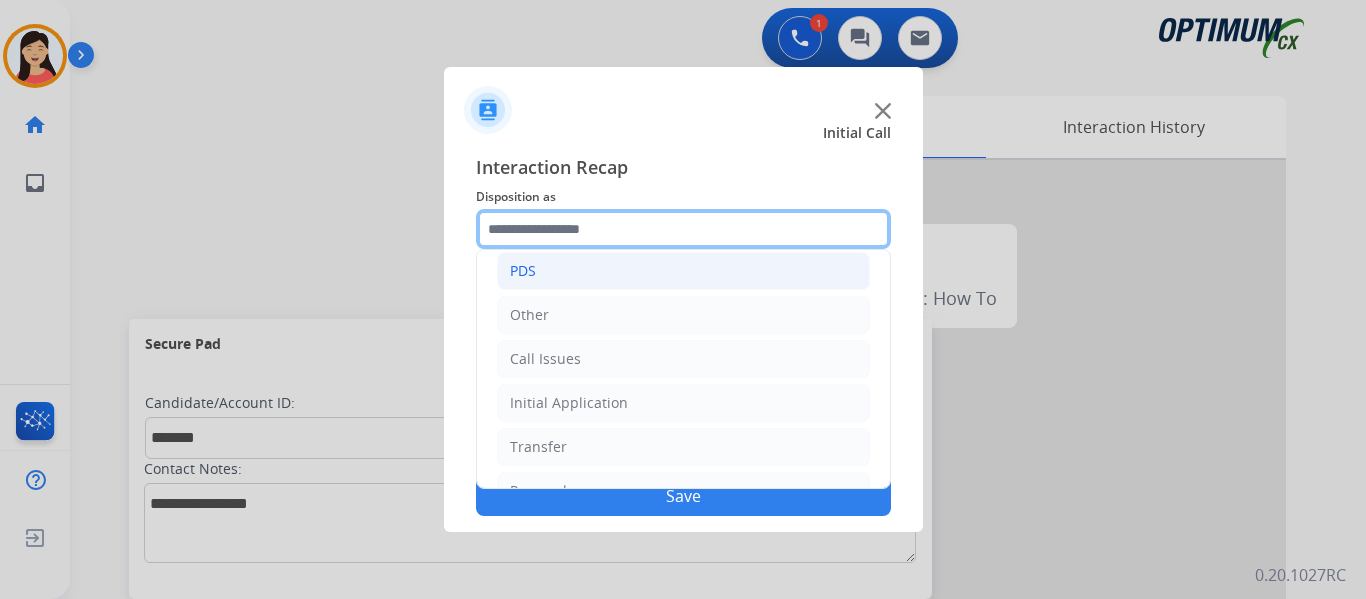 scroll, scrollTop: 36, scrollLeft: 0, axis: vertical 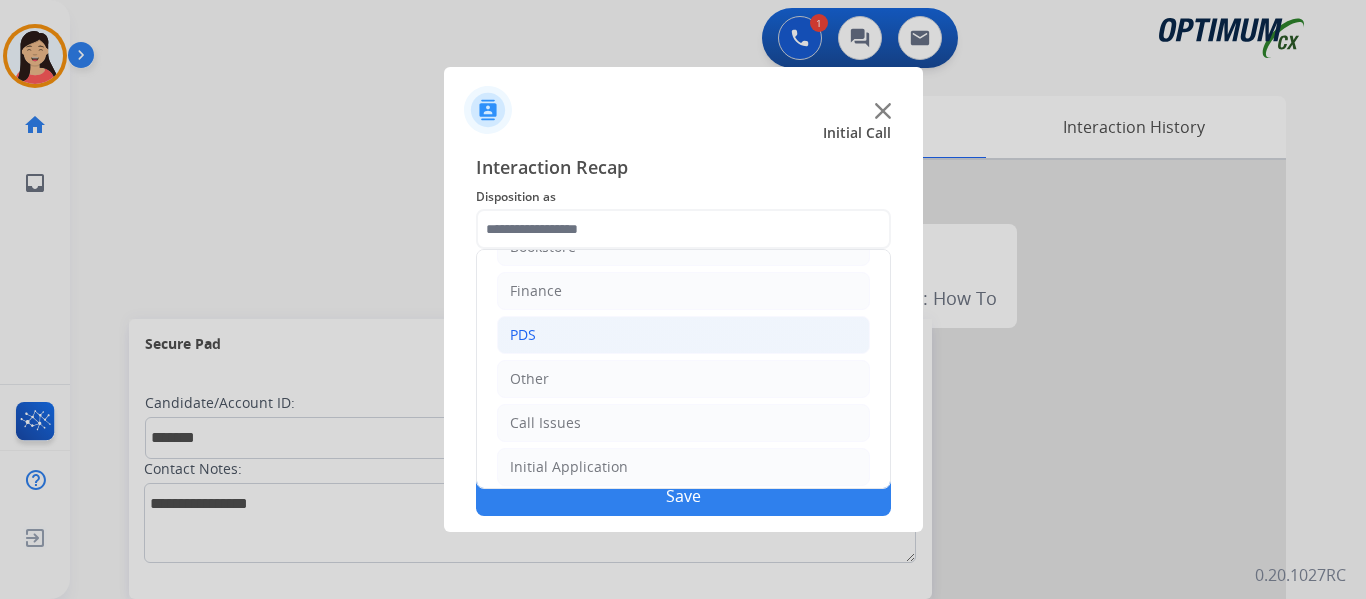 click on "PDS" 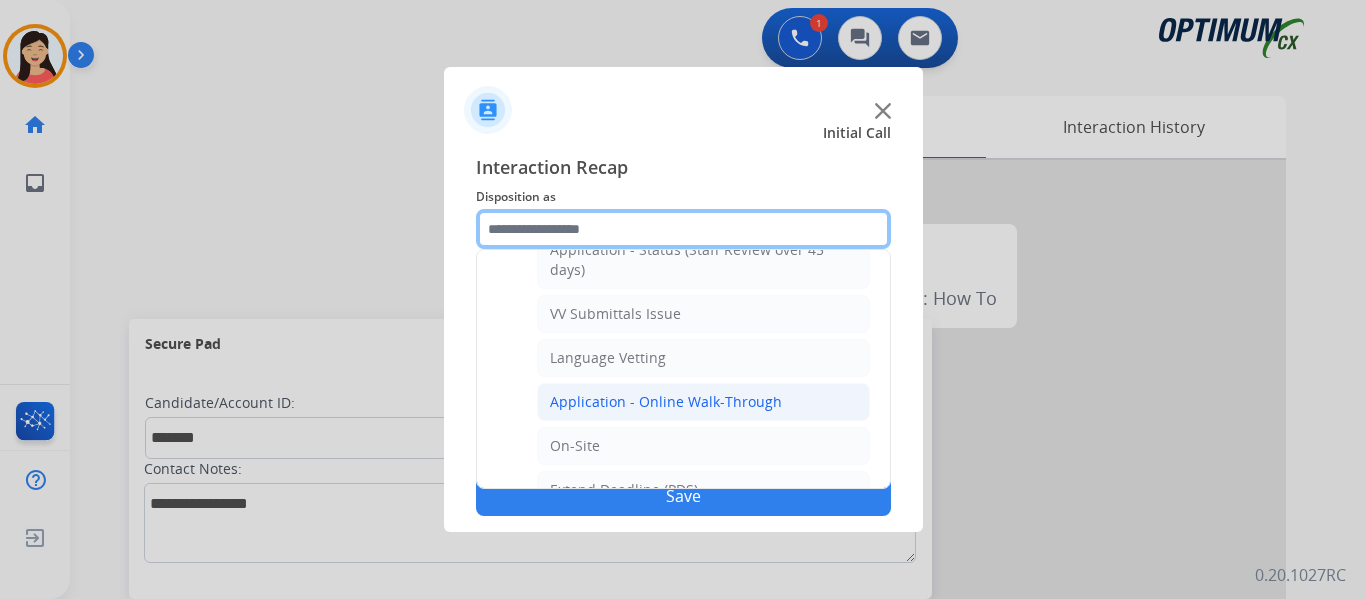 scroll, scrollTop: 436, scrollLeft: 0, axis: vertical 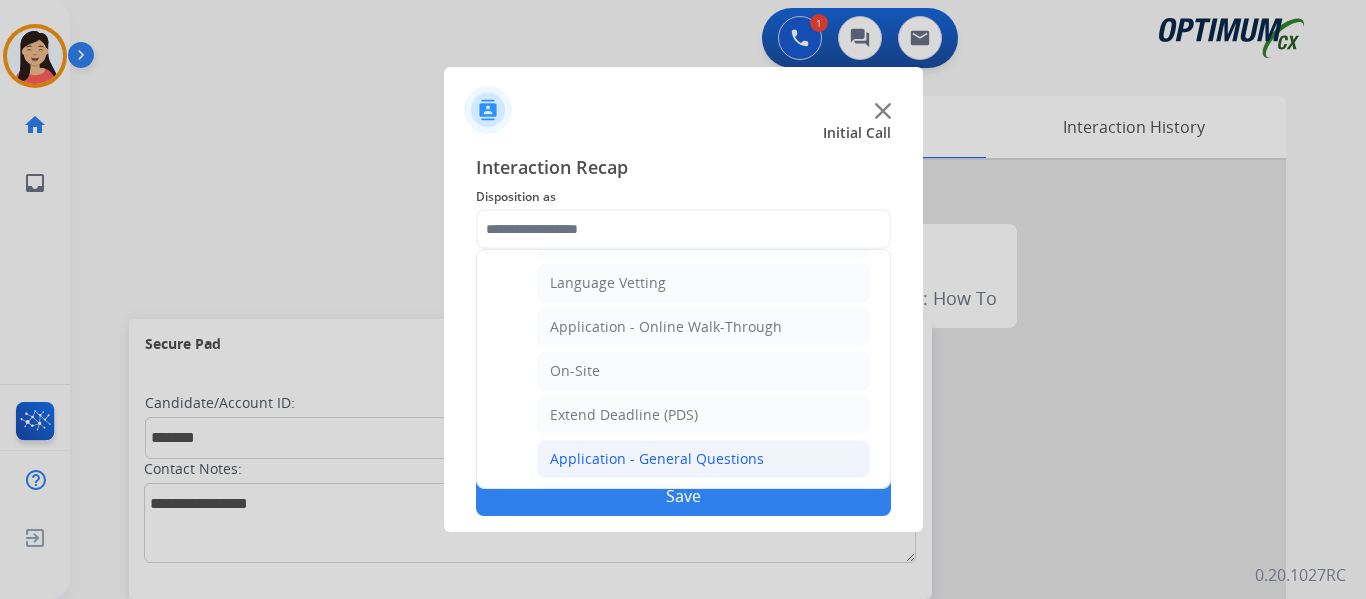 click on "Application - General Questions" 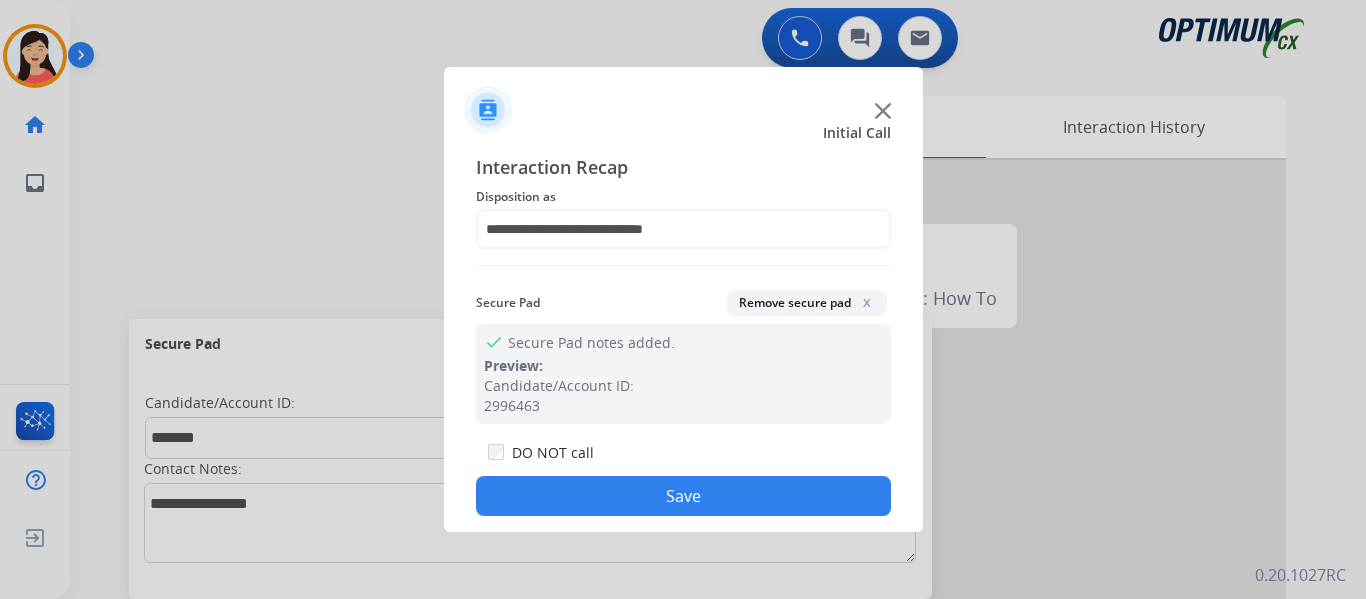 click on "Save" 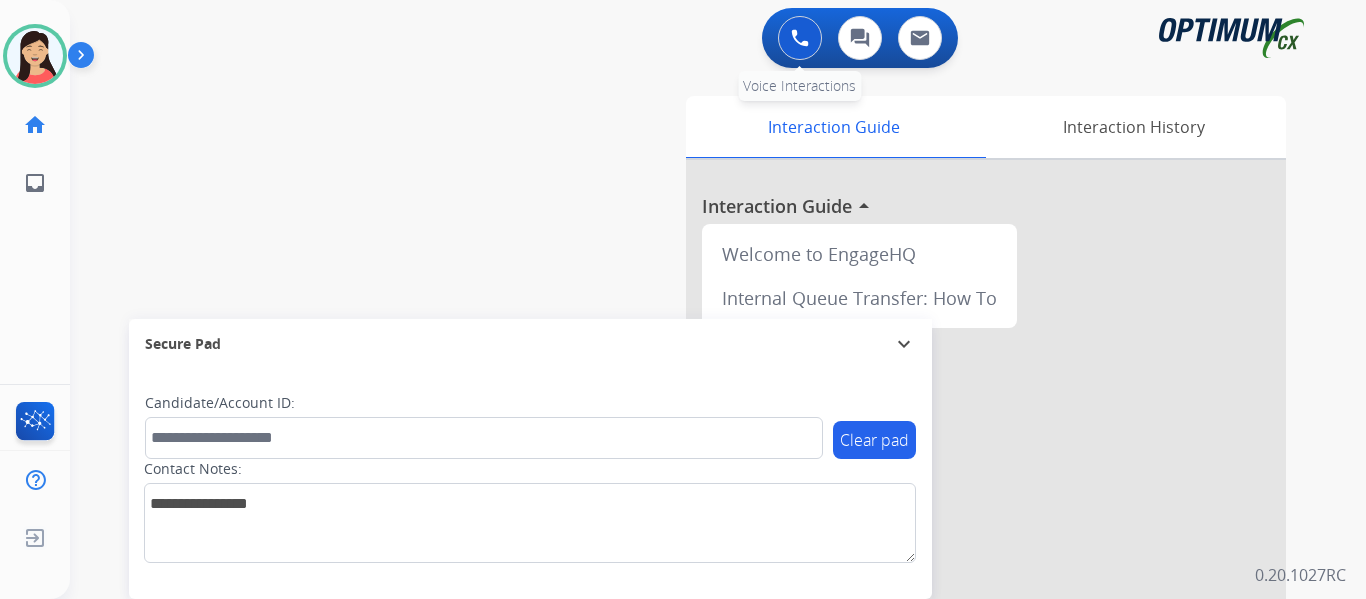click at bounding box center (800, 38) 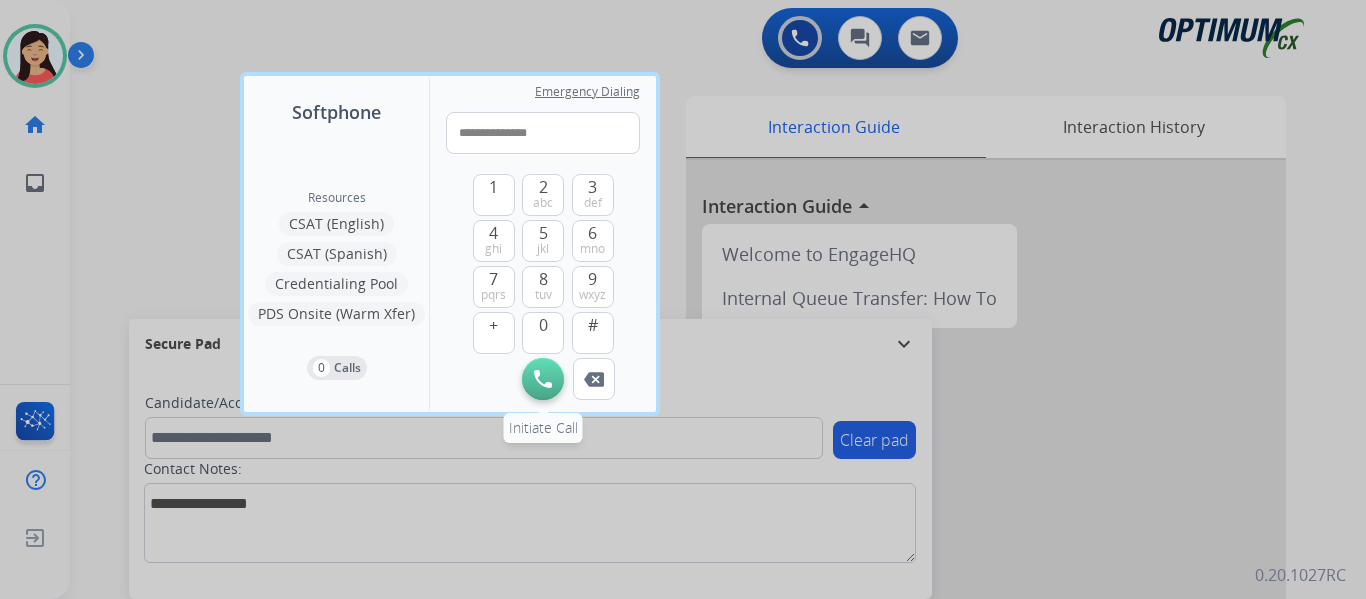 type on "**********" 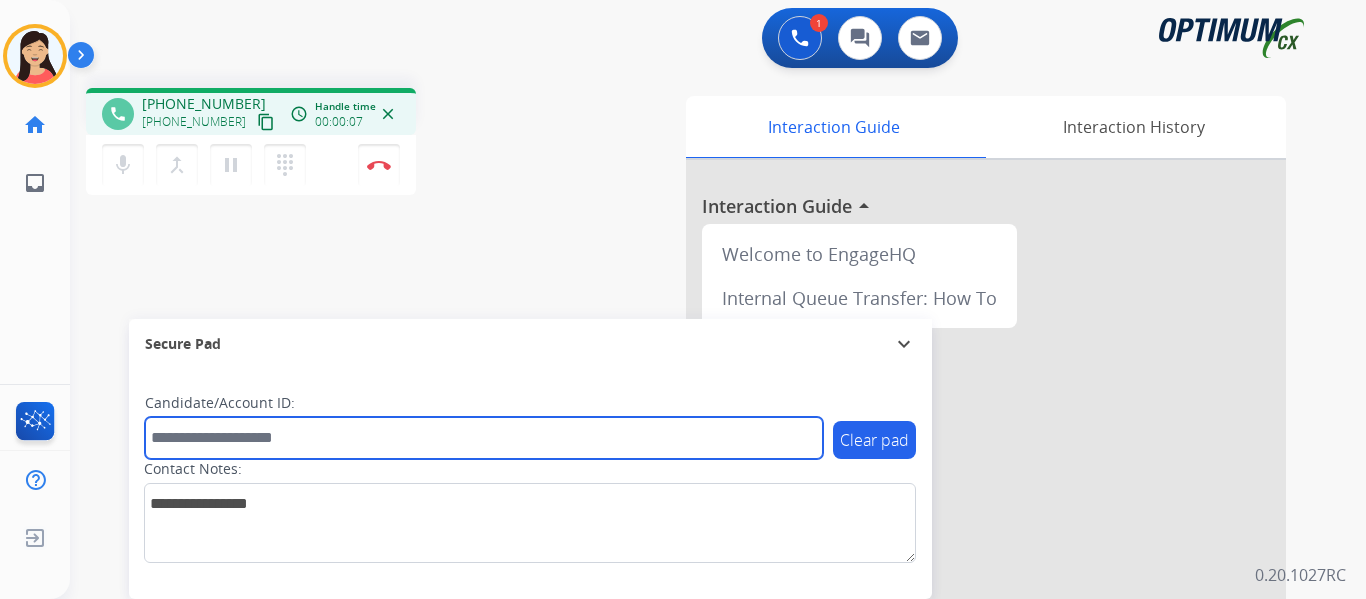 click at bounding box center [484, 438] 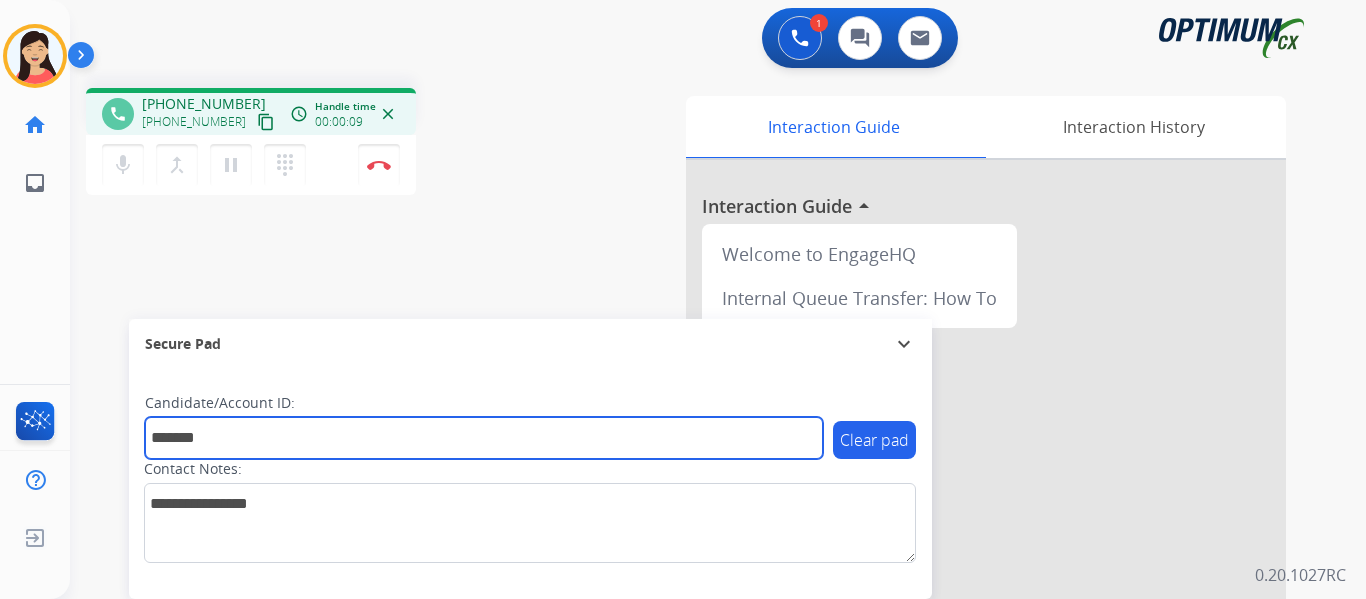 type on "*******" 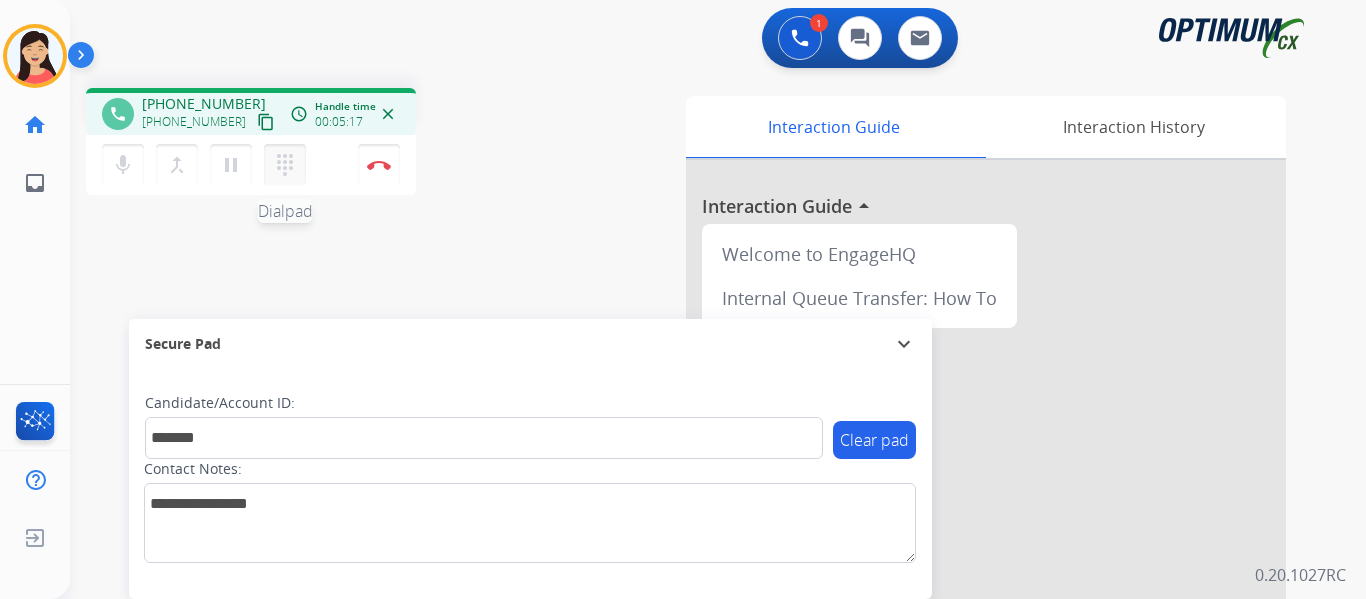 click on "dialpad" at bounding box center [285, 165] 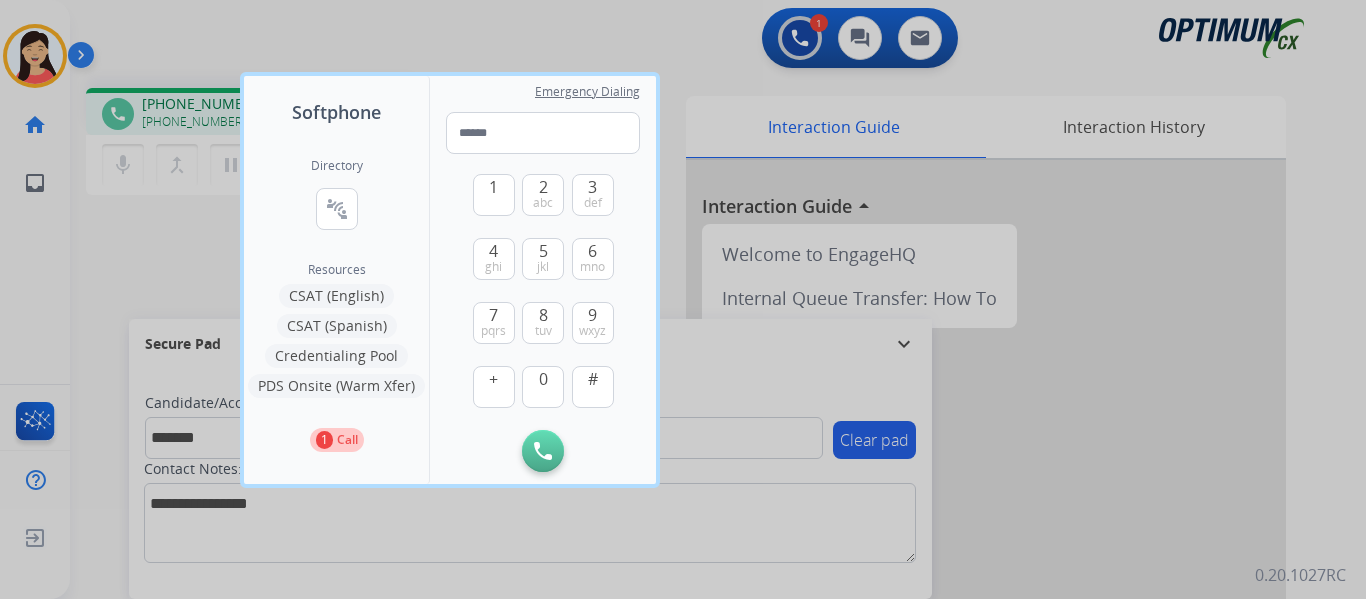 click on "CSAT (English)" at bounding box center (336, 296) 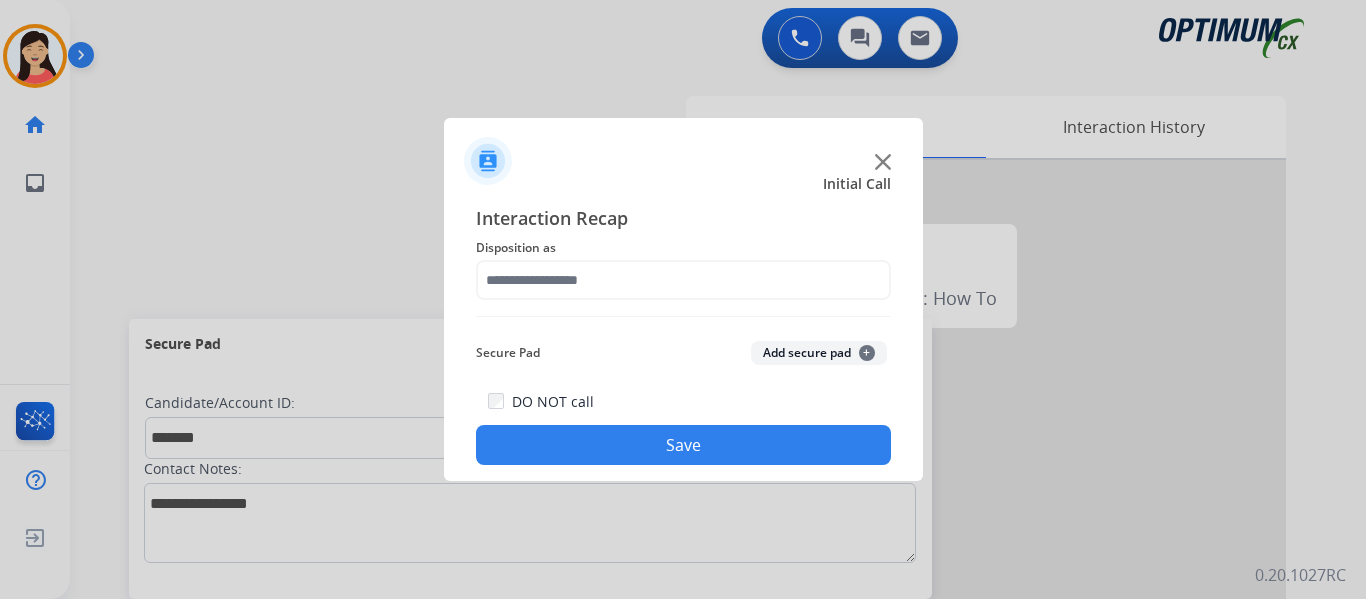 click on "Add secure pad  +" 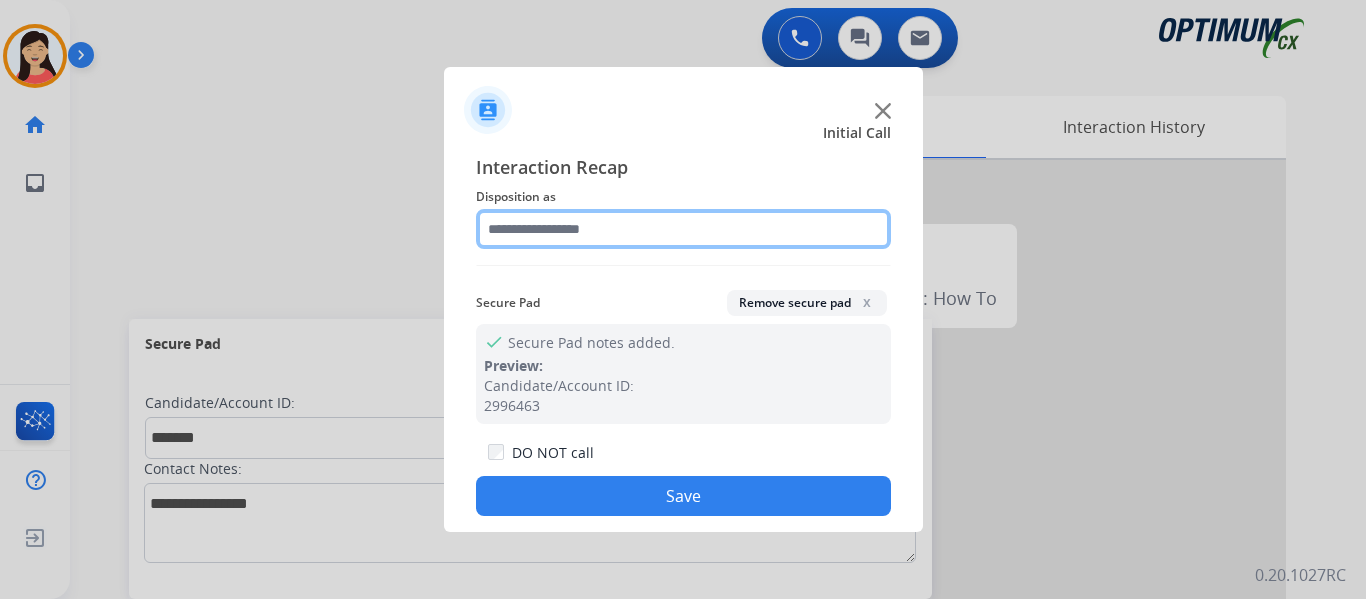 click 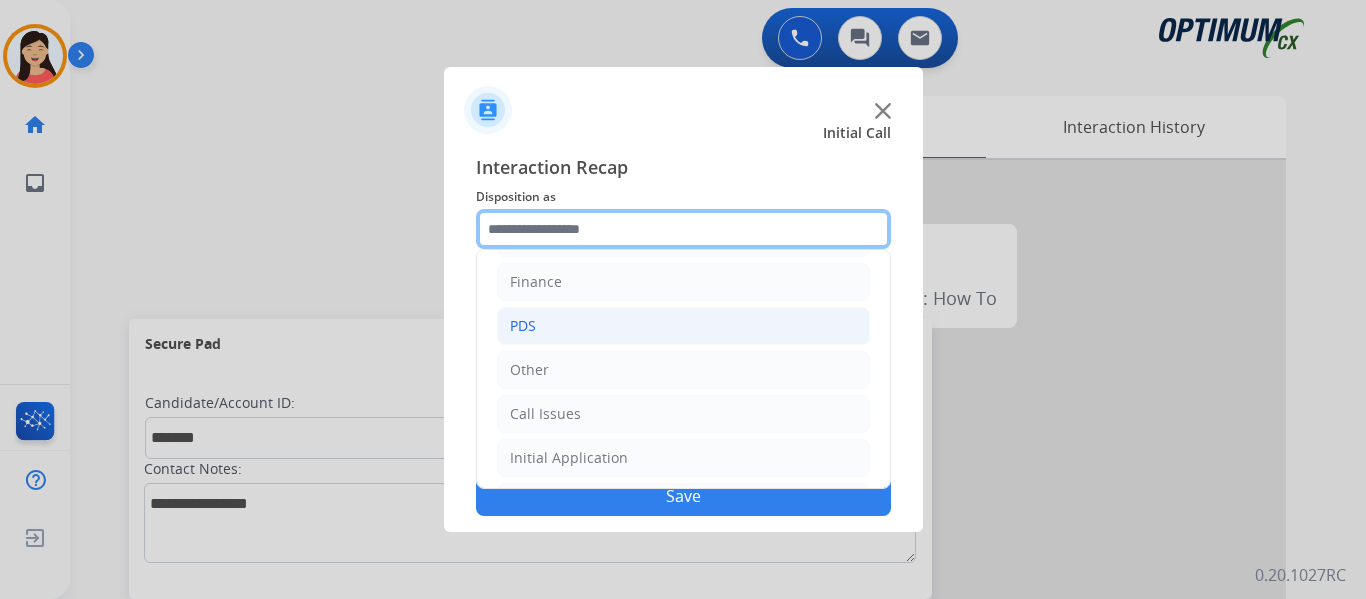 scroll, scrollTop: 0, scrollLeft: 0, axis: both 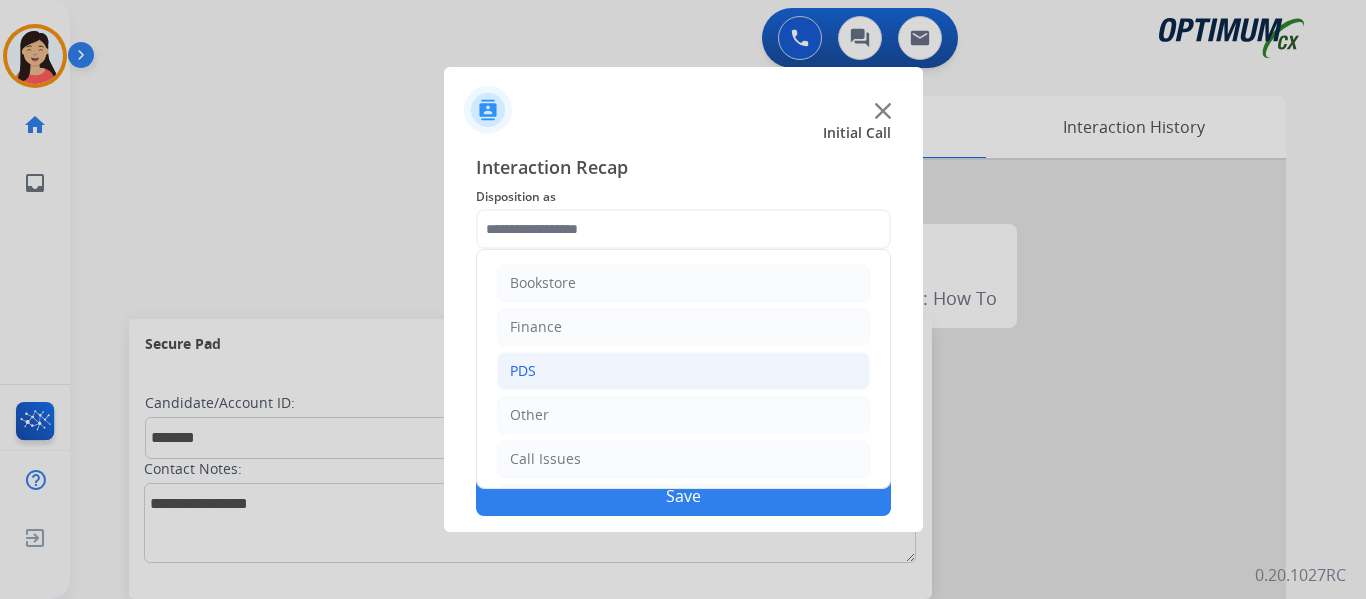 click on "PDS" 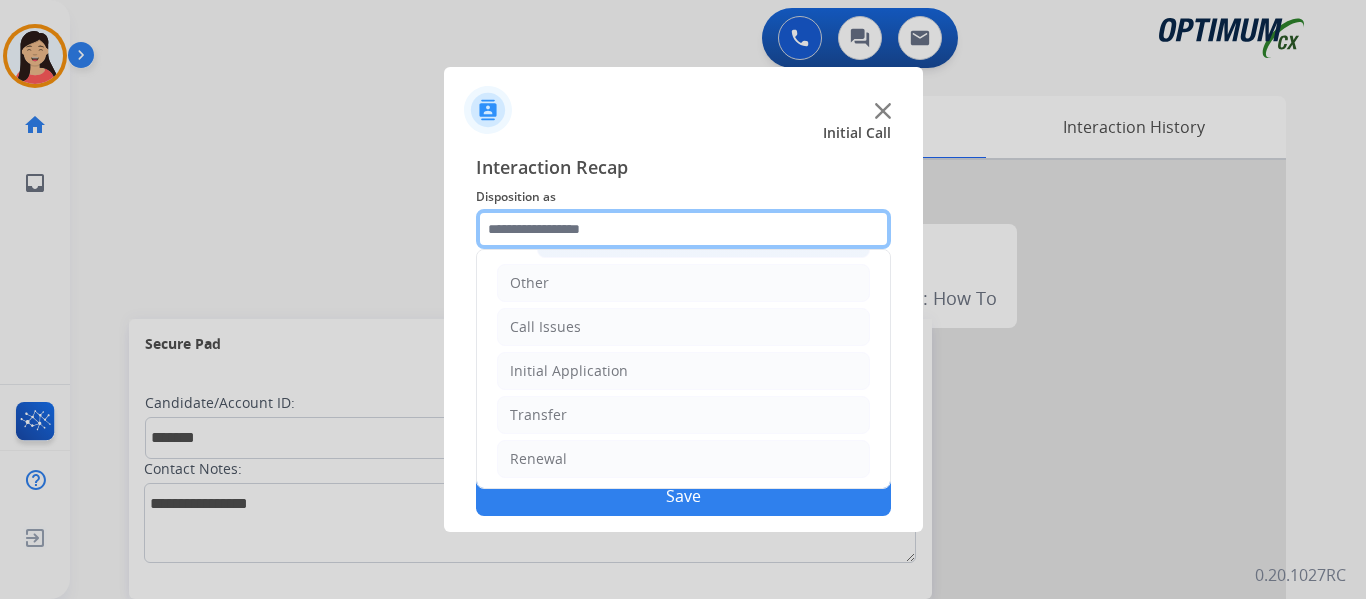 scroll, scrollTop: 600, scrollLeft: 0, axis: vertical 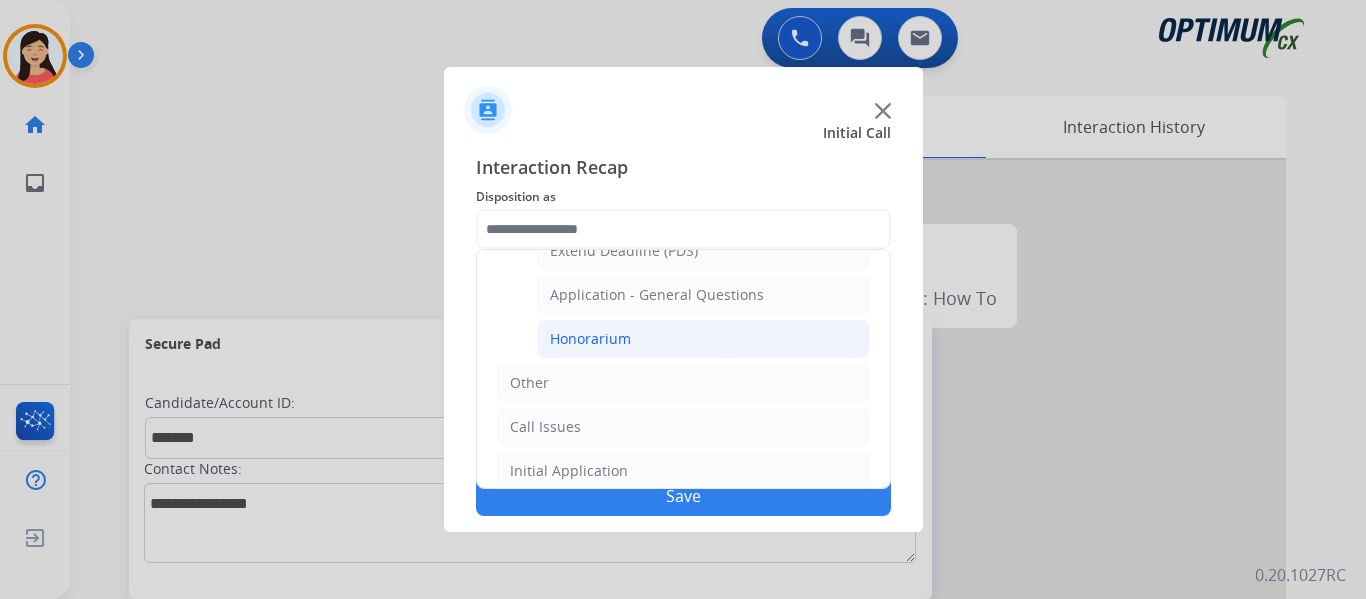 click on "Honorarium" 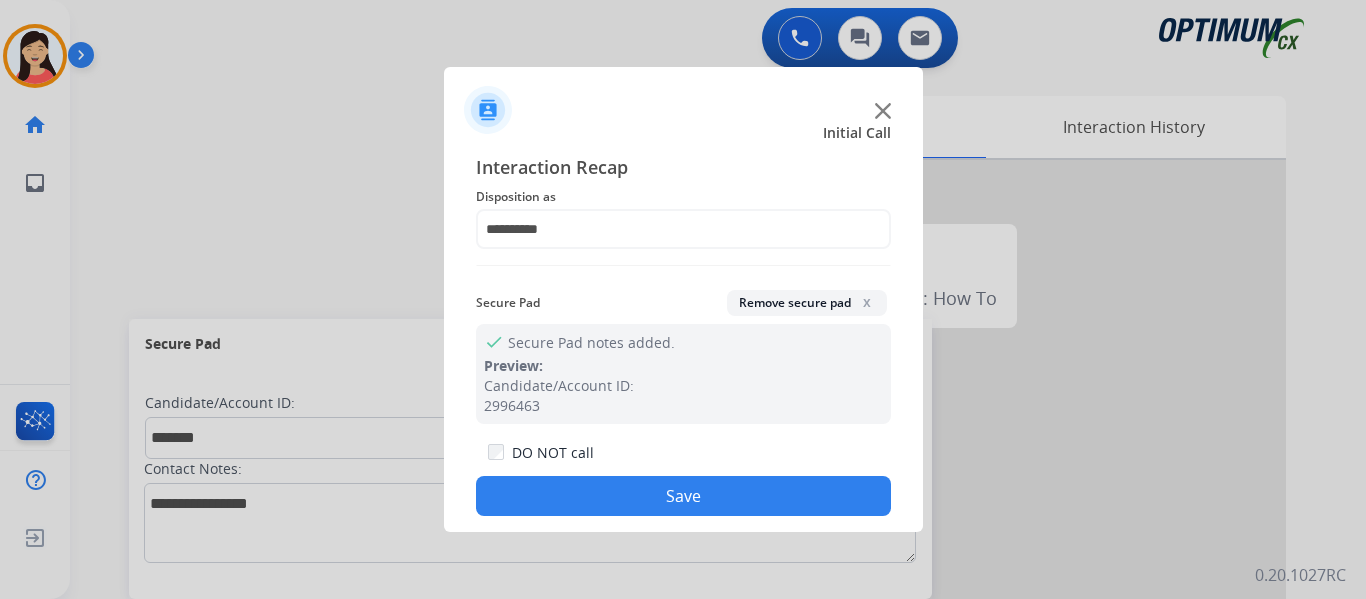 click on "Save" 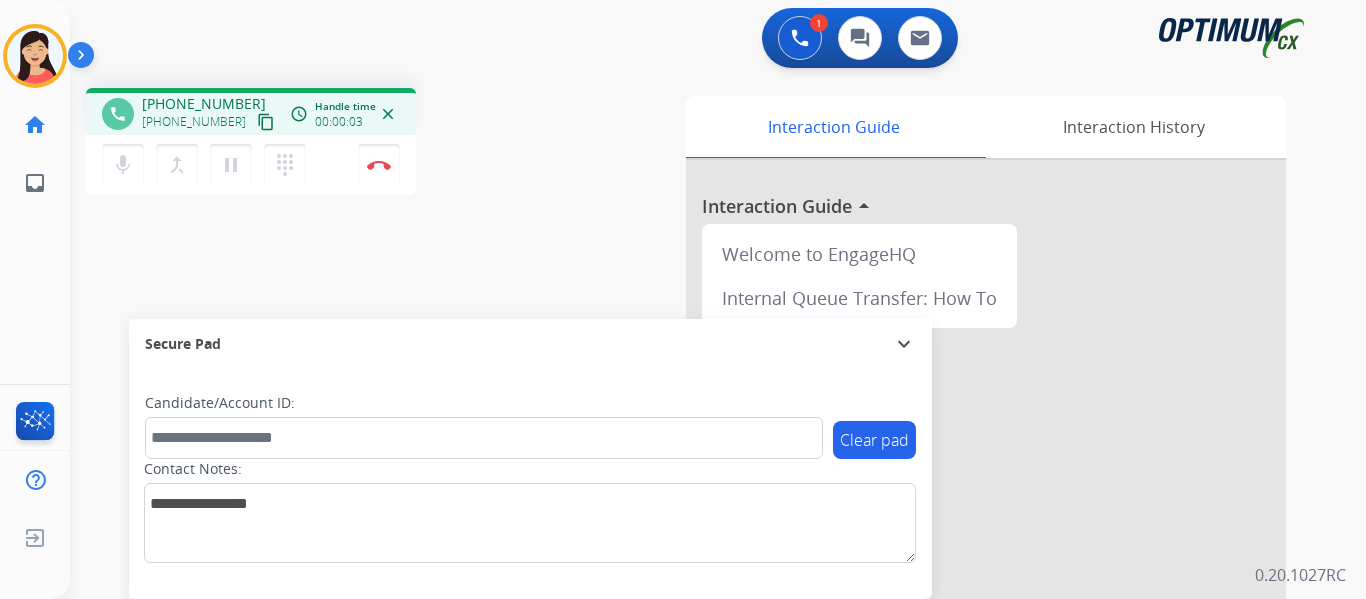 click on "content_copy" at bounding box center (266, 122) 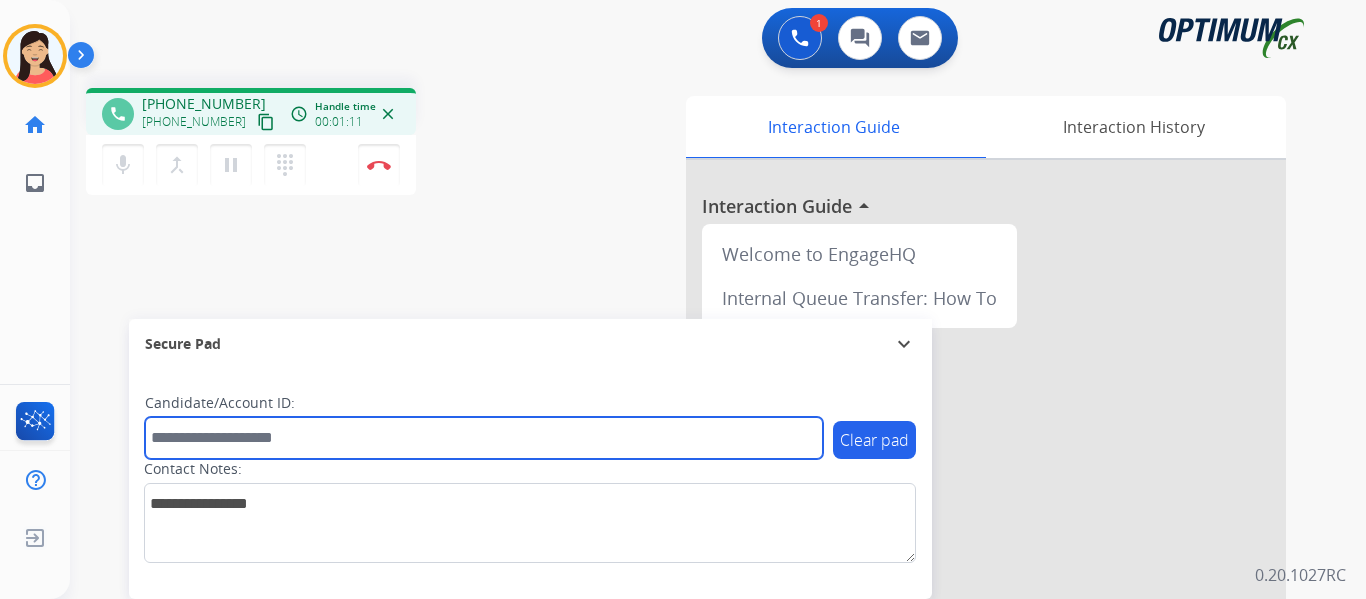 click at bounding box center [484, 438] 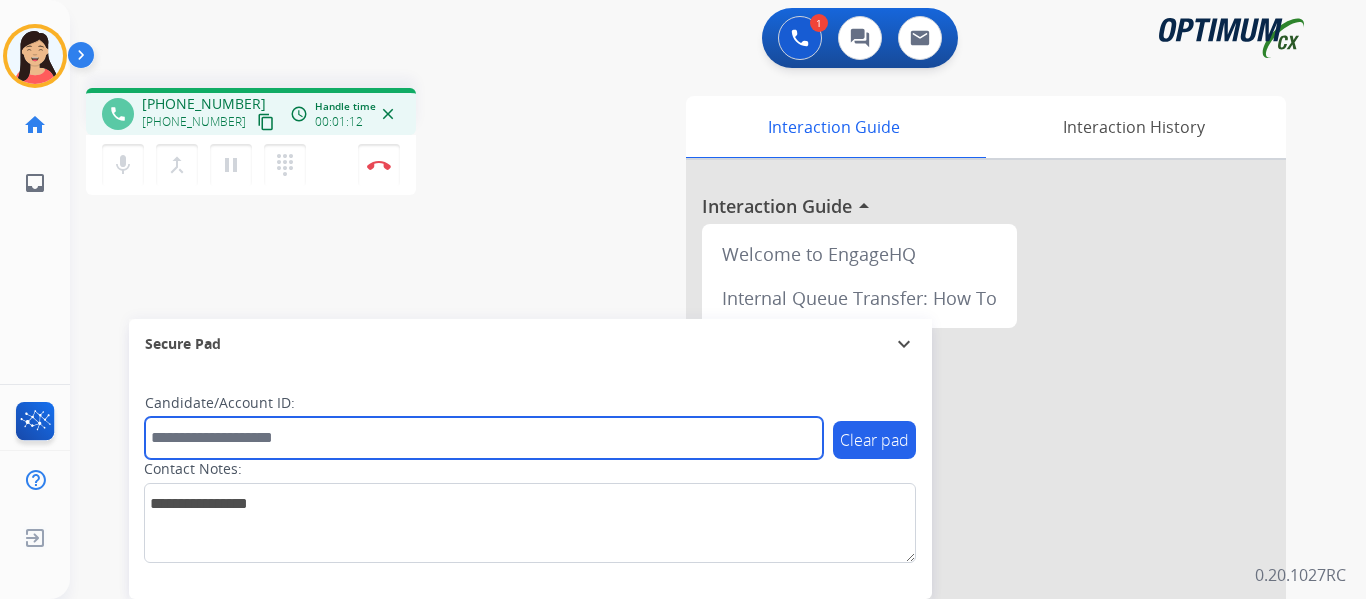paste on "*******" 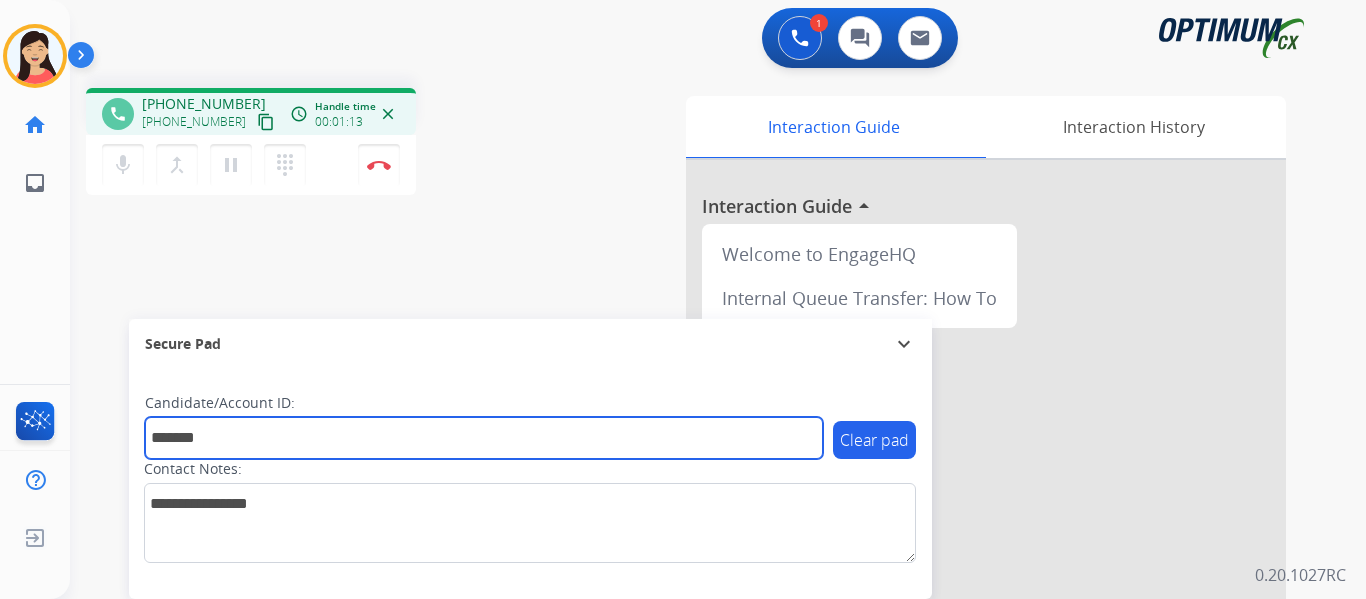 type on "*******" 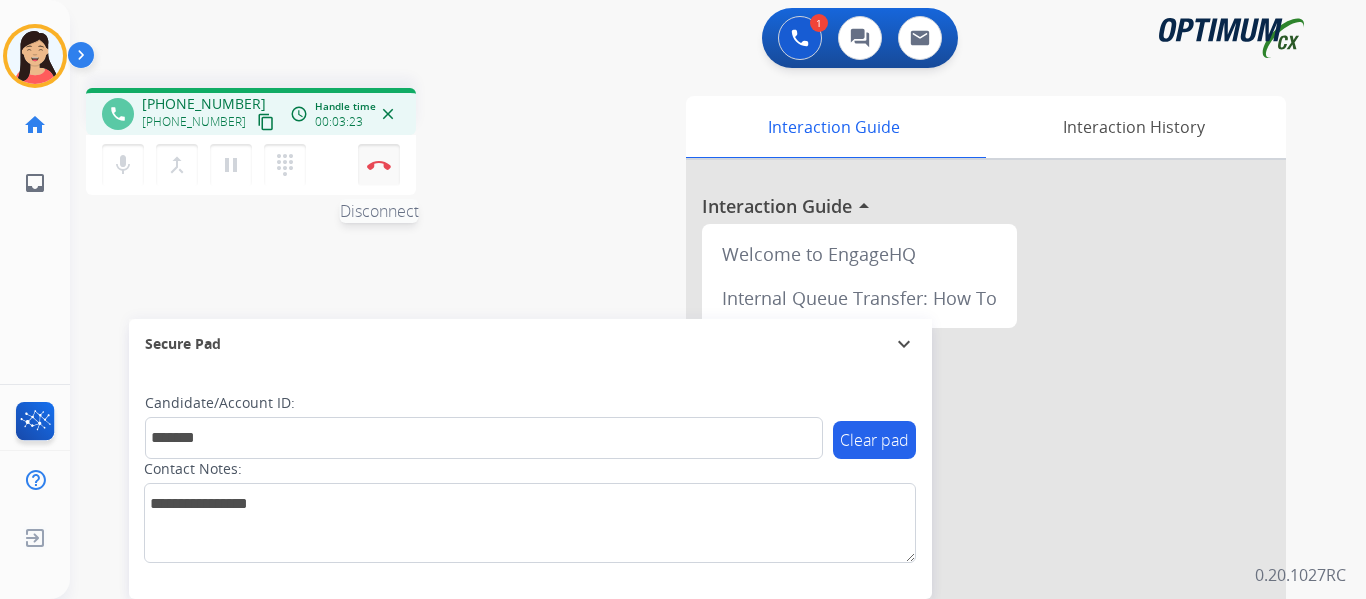 click at bounding box center [379, 165] 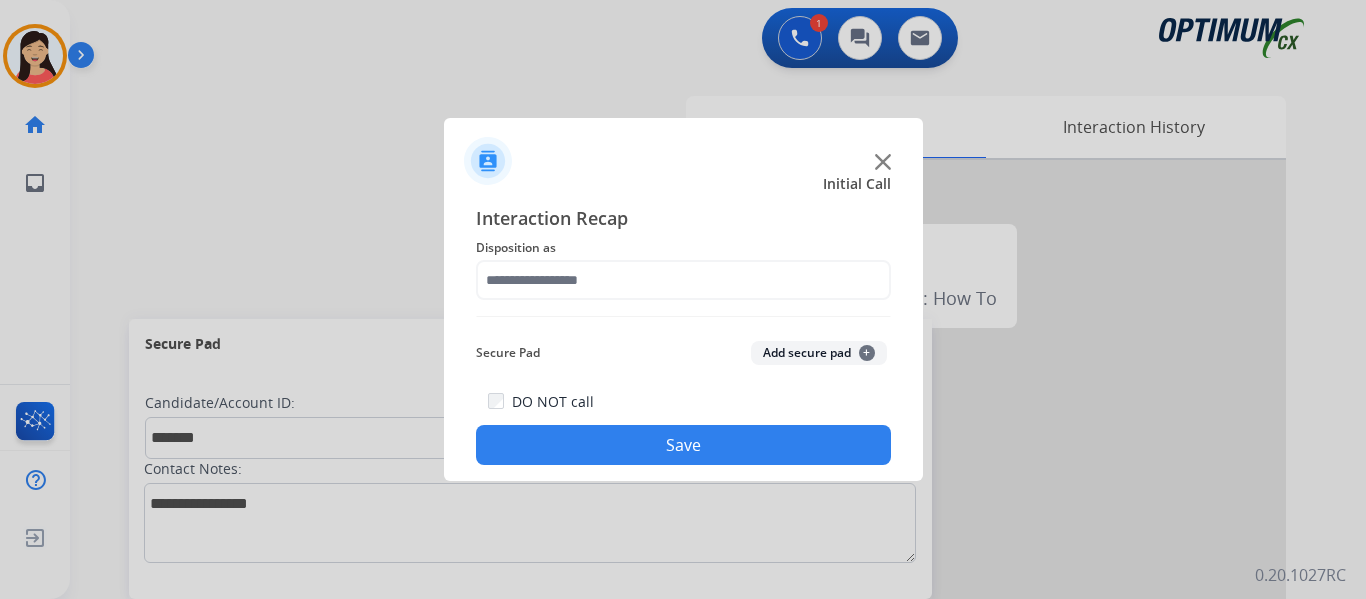 click on "Add secure pad  +" 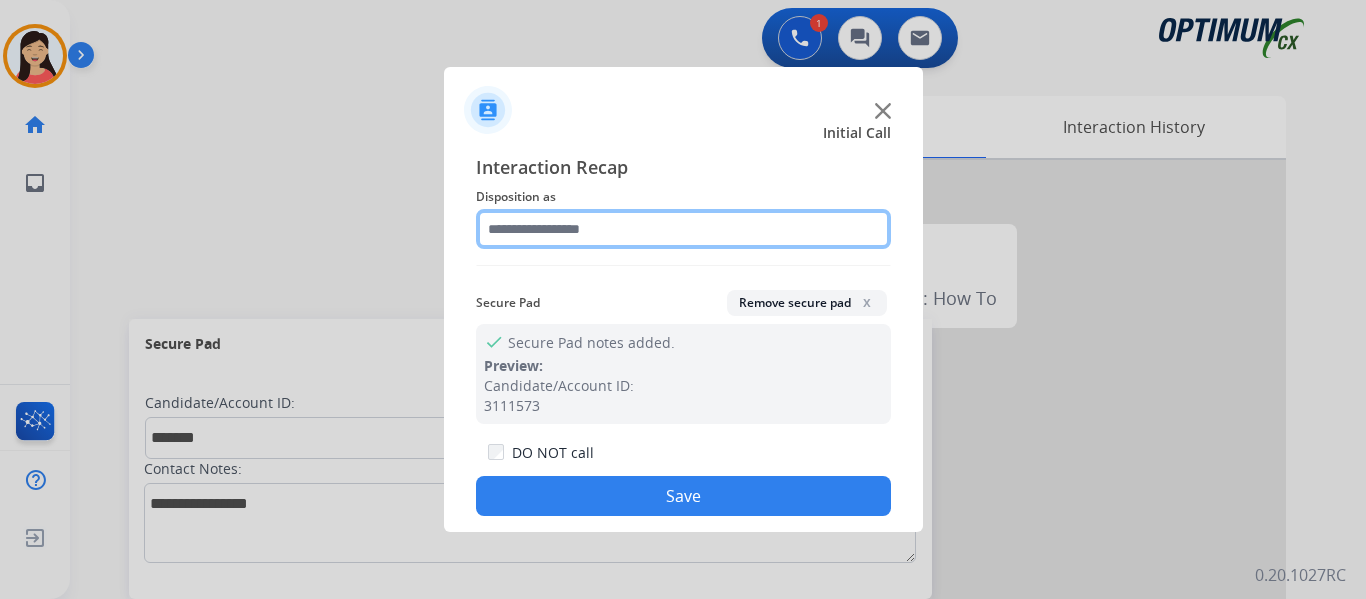 click 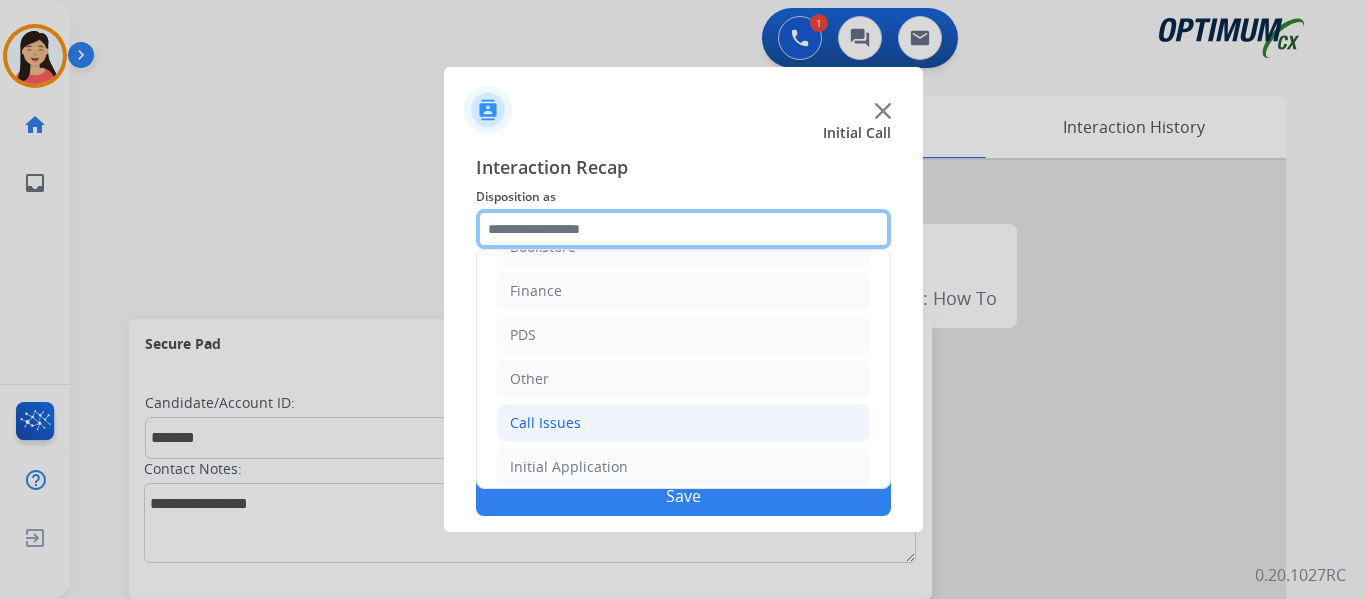 scroll, scrollTop: 136, scrollLeft: 0, axis: vertical 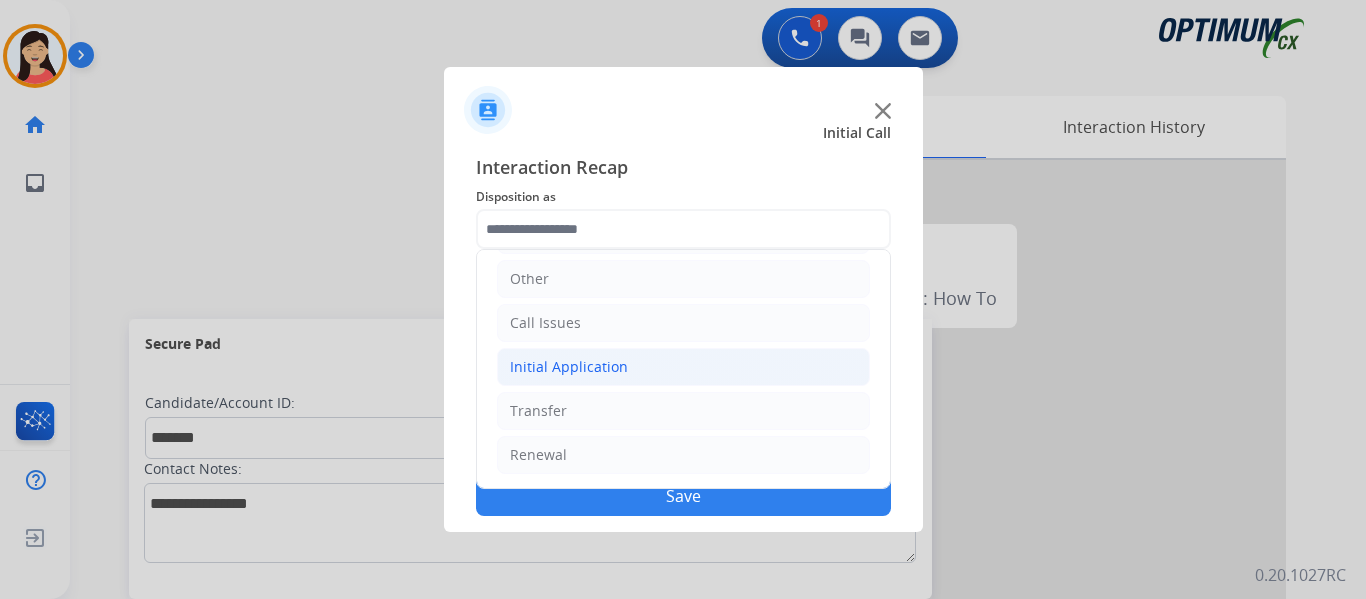 click on "Initial Application" 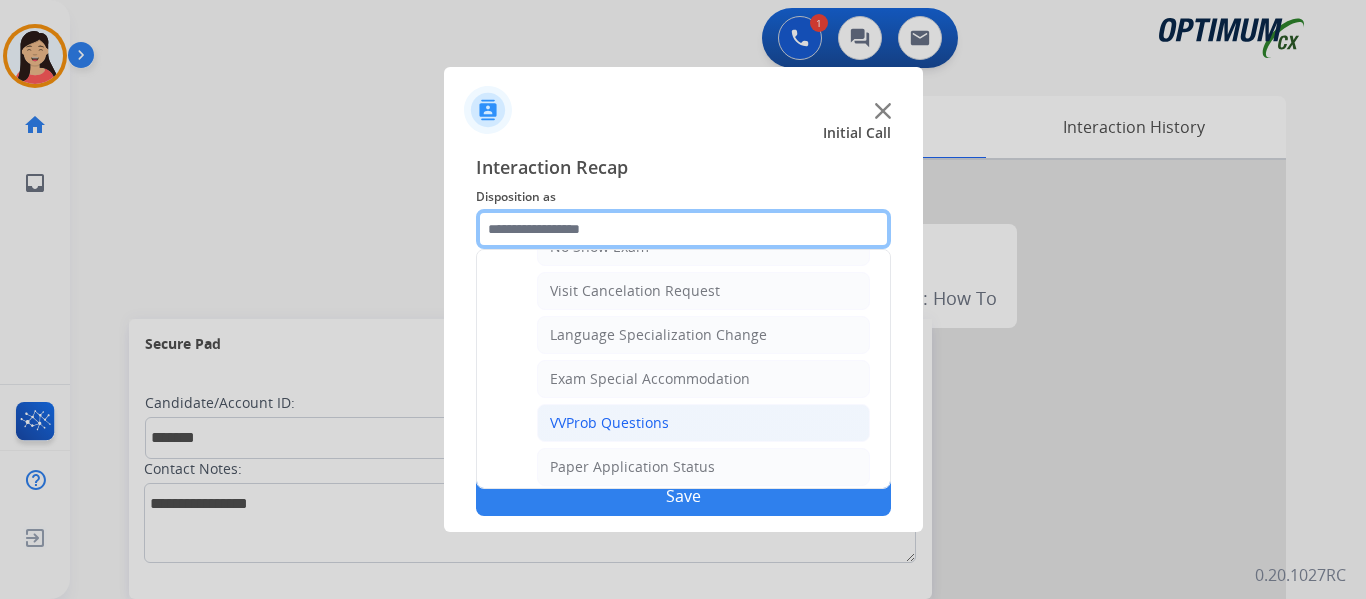 scroll, scrollTop: 1036, scrollLeft: 0, axis: vertical 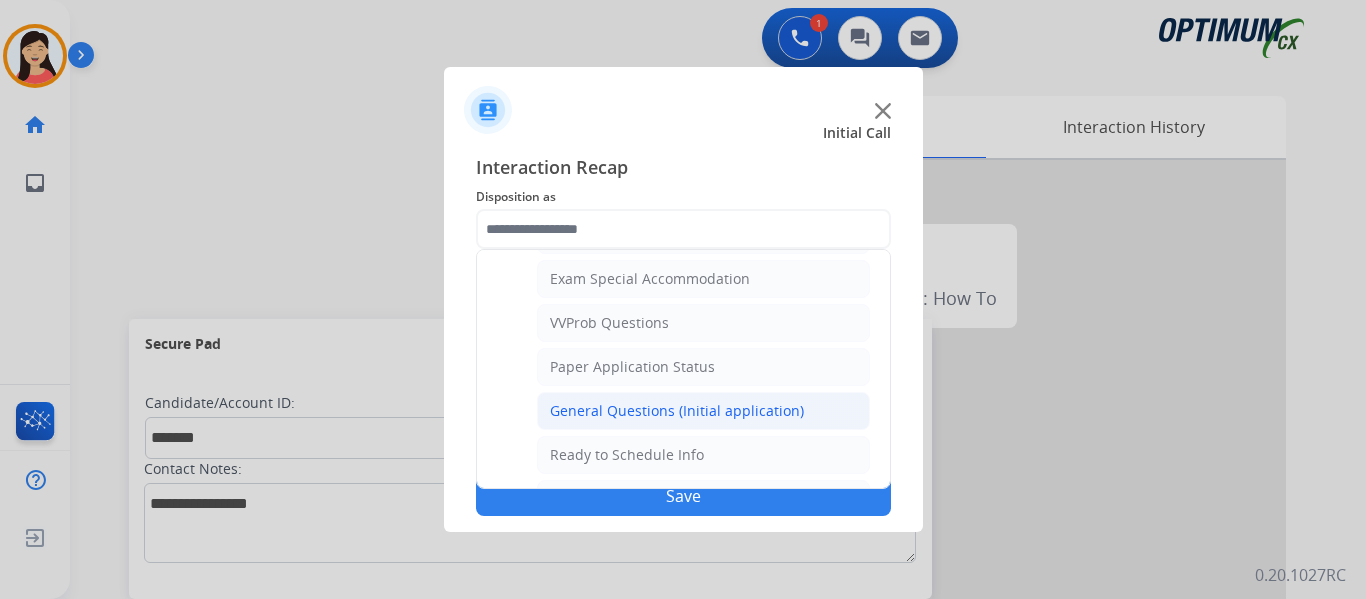 click on "General Questions (Initial application)" 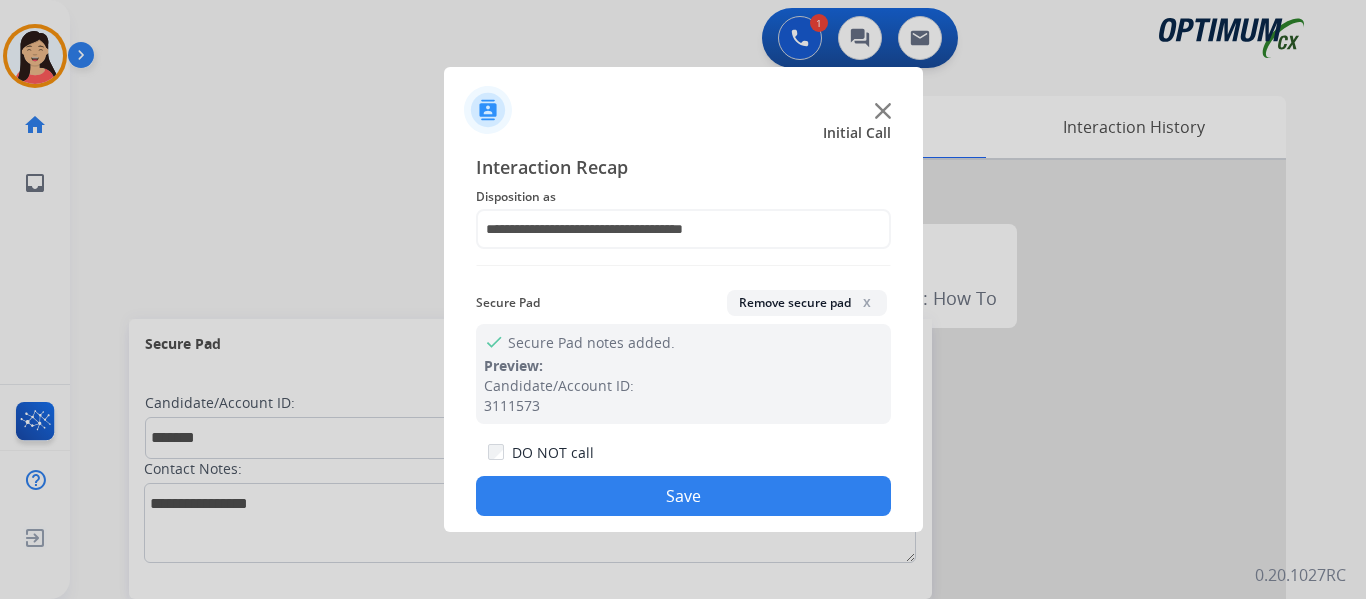 click on "Save" 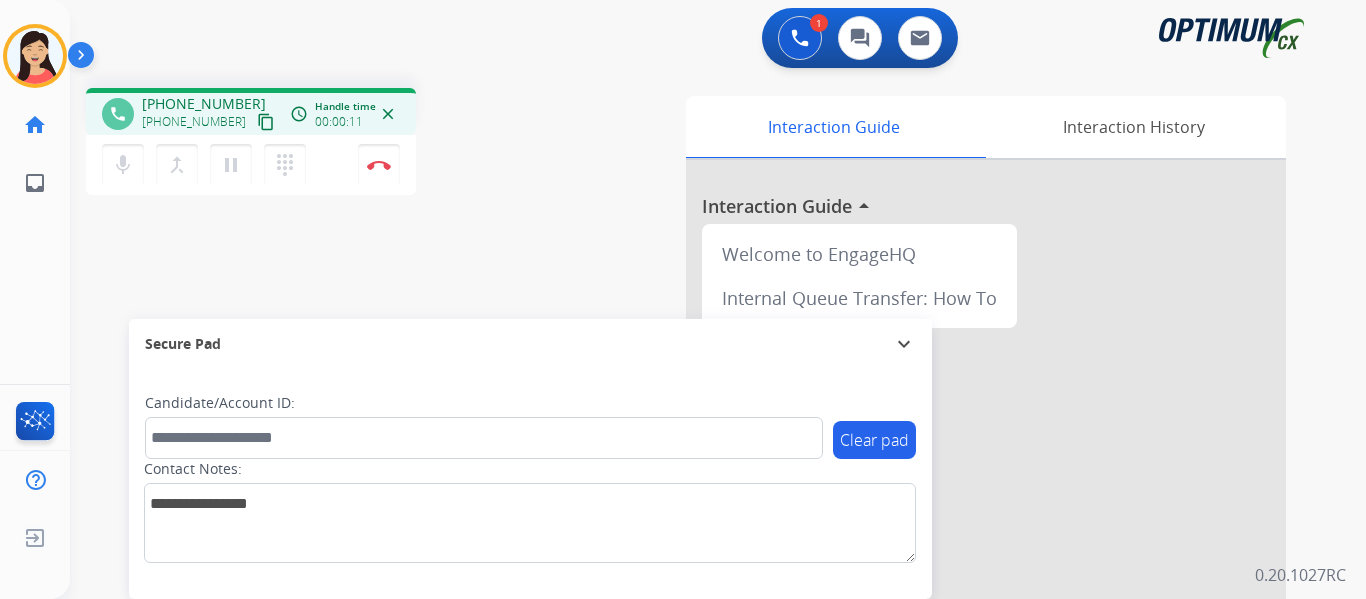 click on "content_copy" at bounding box center (266, 122) 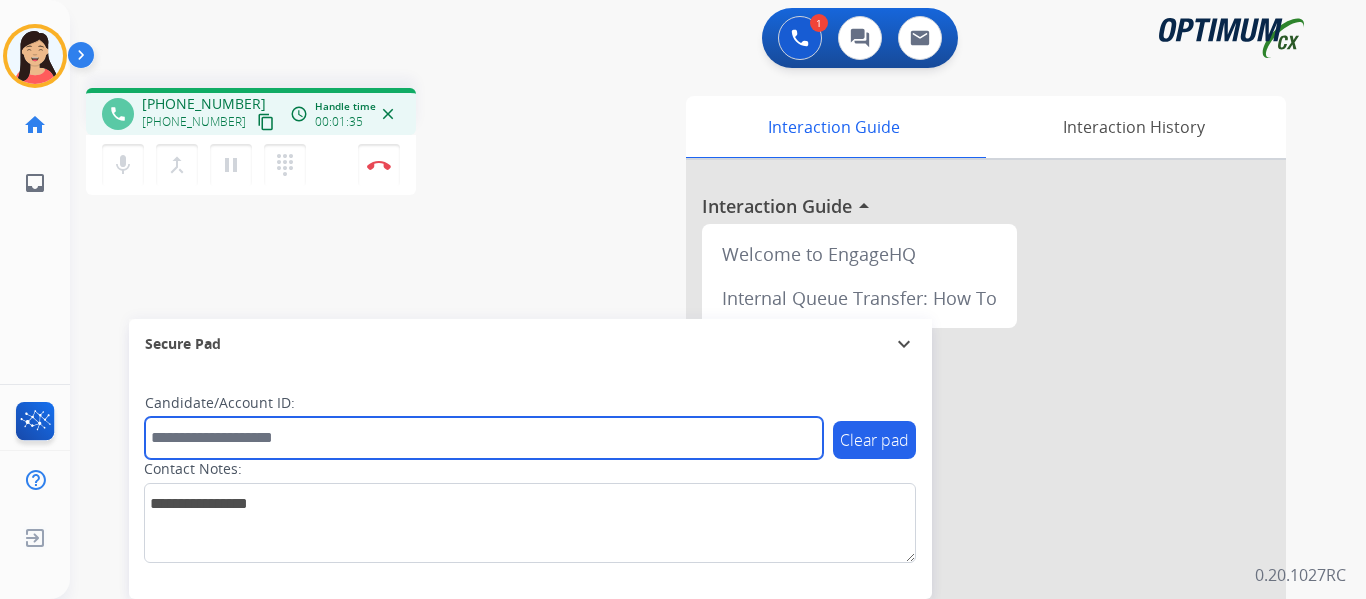 click at bounding box center (484, 438) 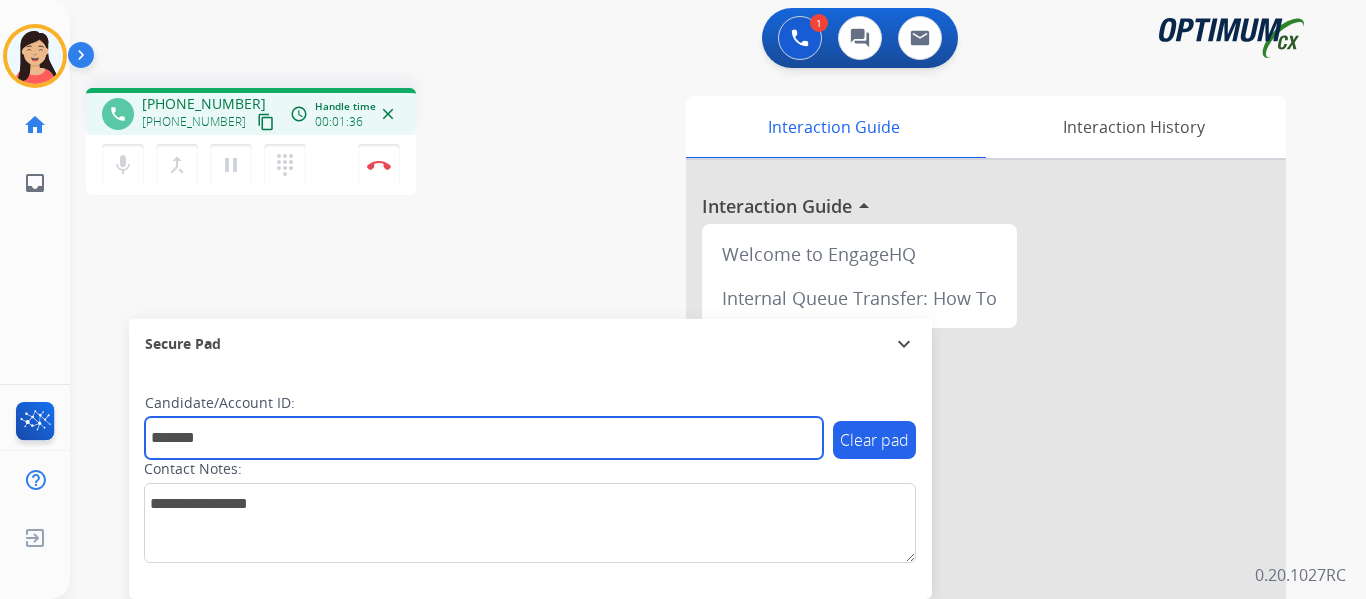 type on "*******" 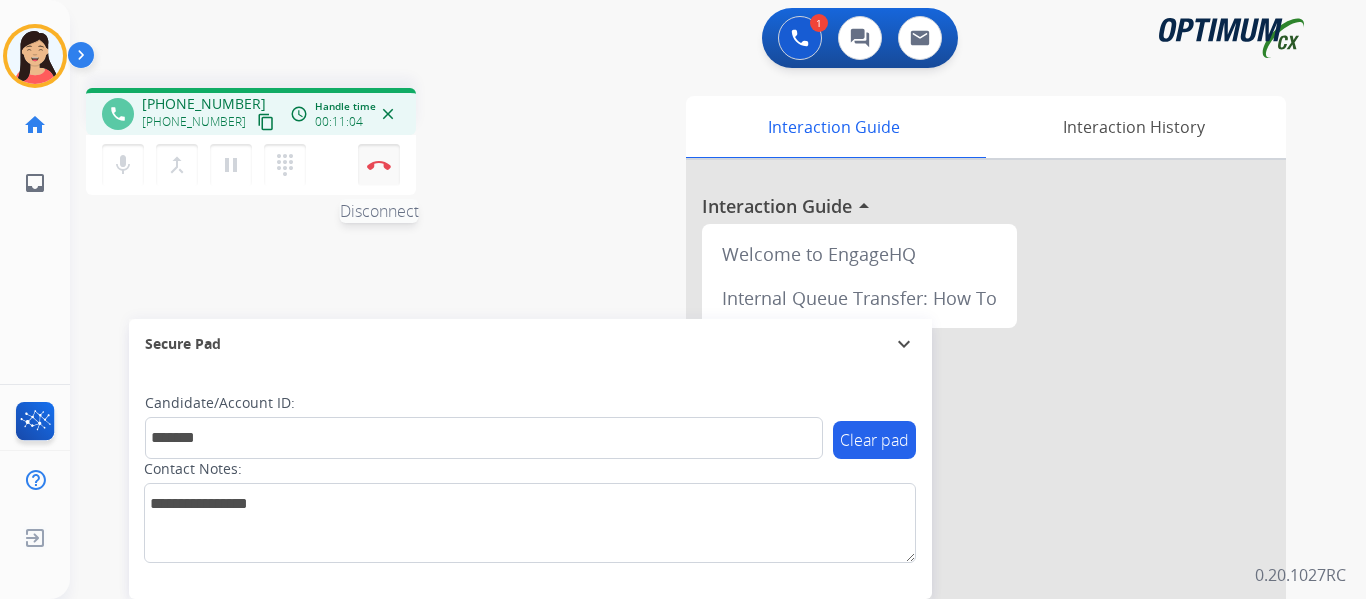 click on "Disconnect" at bounding box center [379, 165] 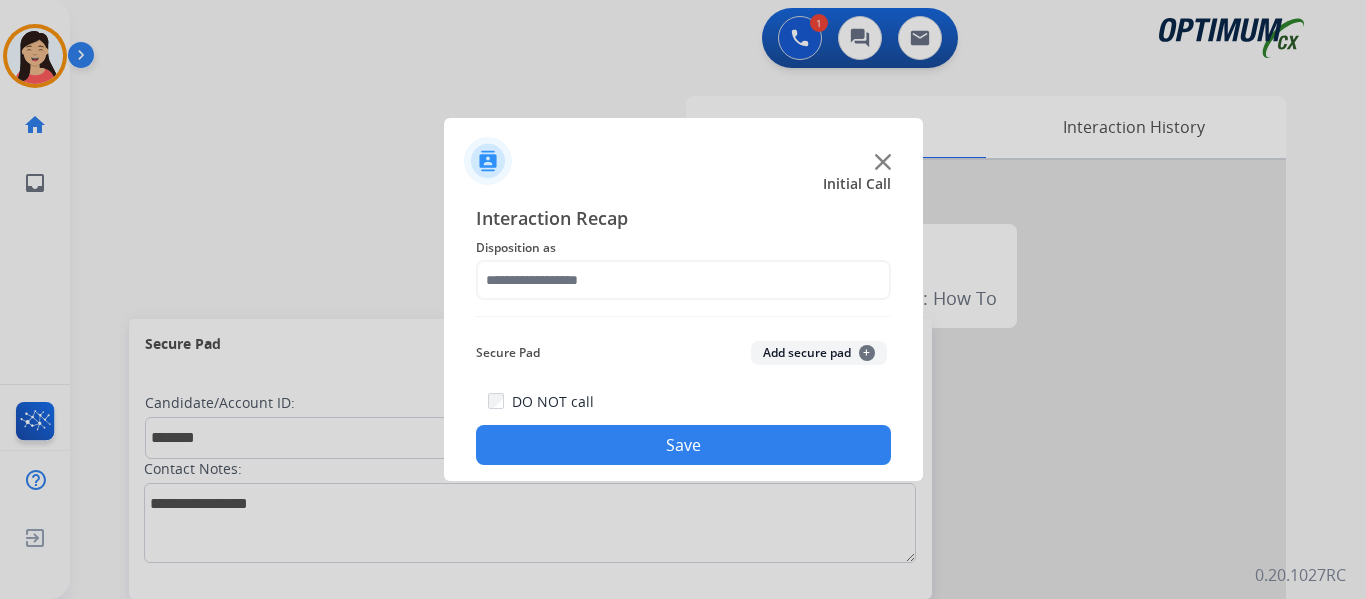 click on "Secure Pad  Add secure pad  +" 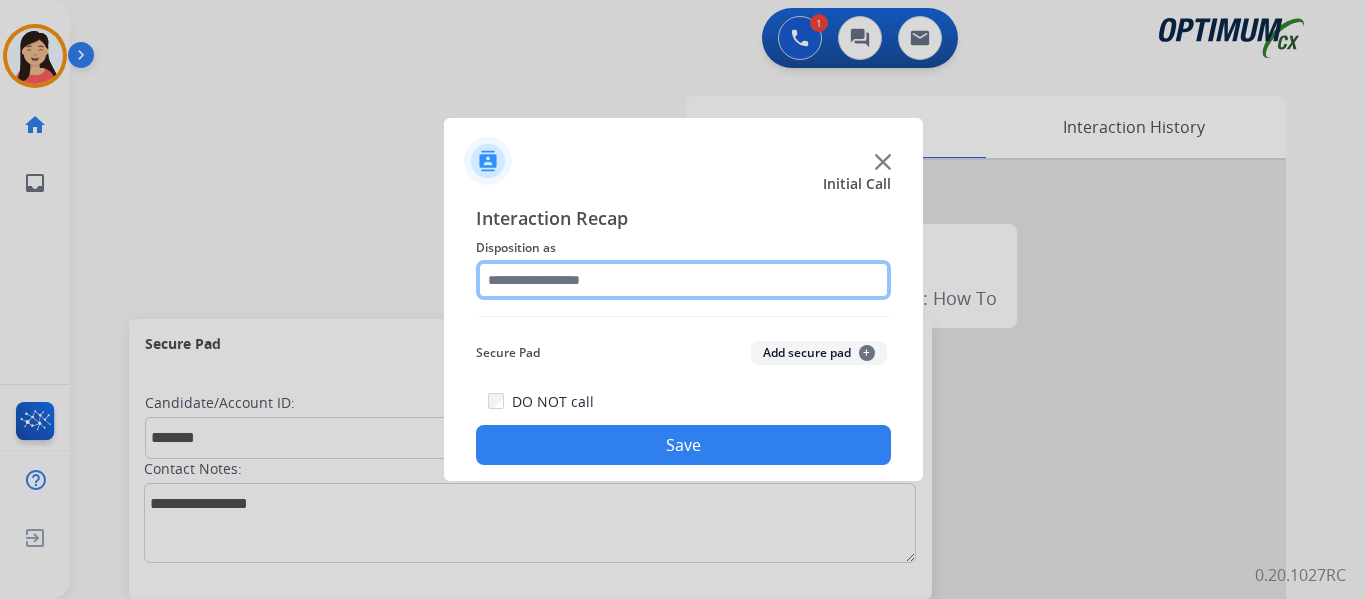 click 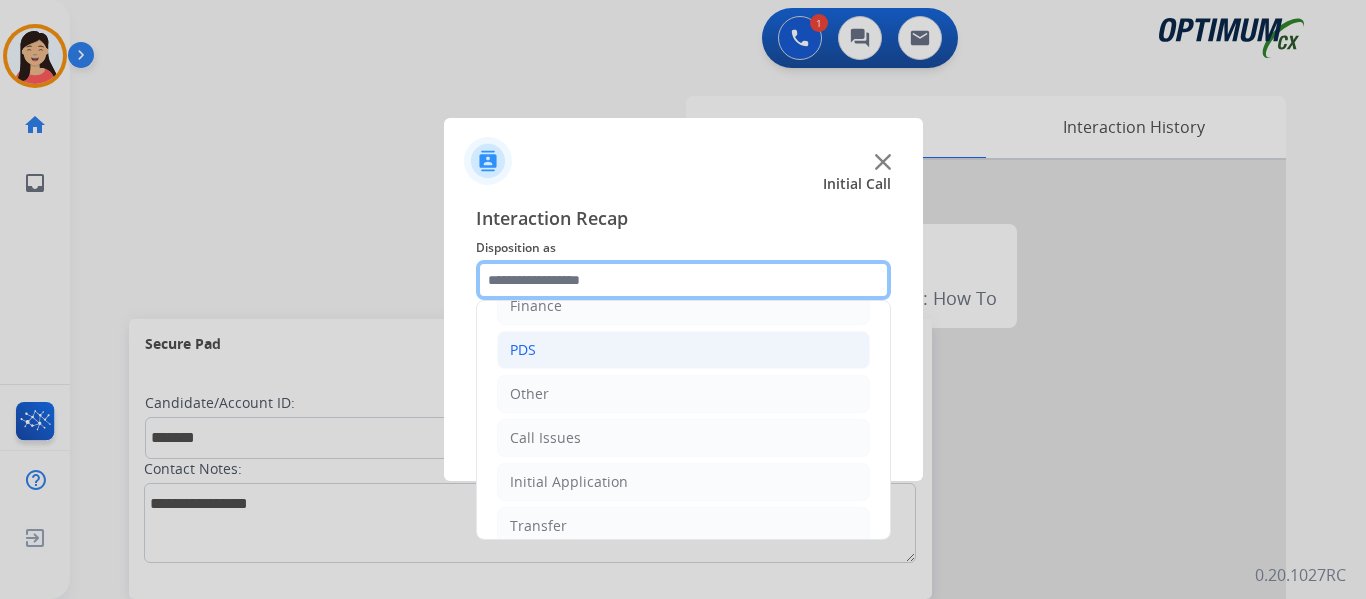scroll, scrollTop: 136, scrollLeft: 0, axis: vertical 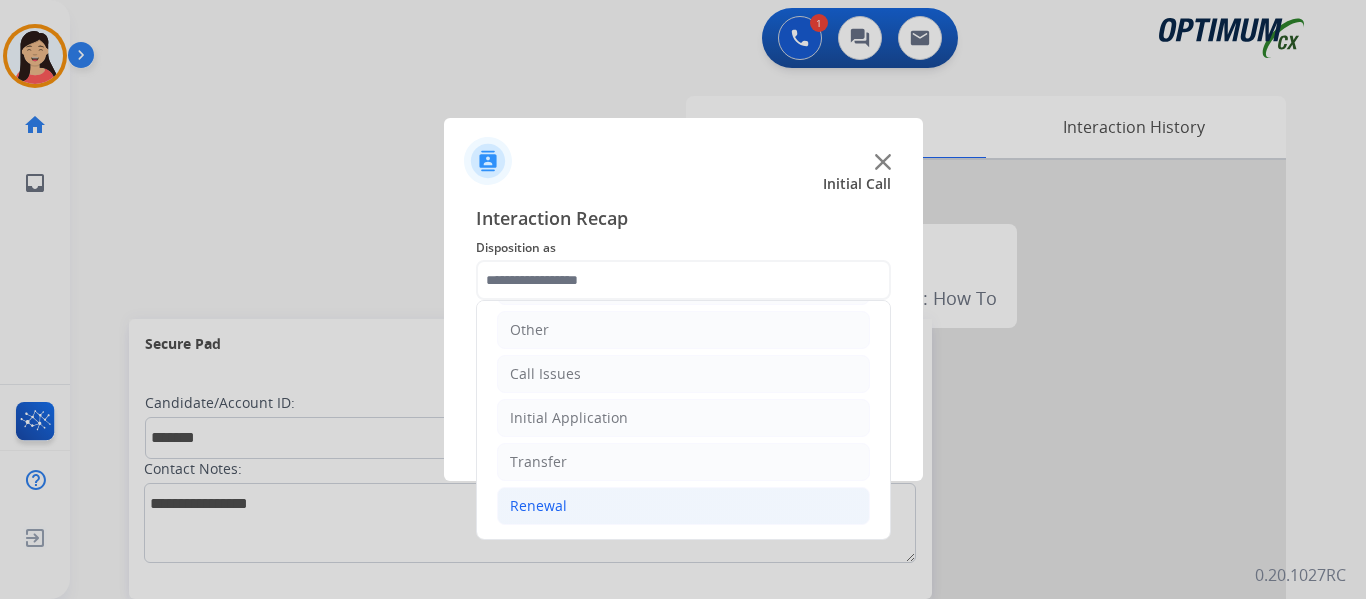 click on "Renewal" 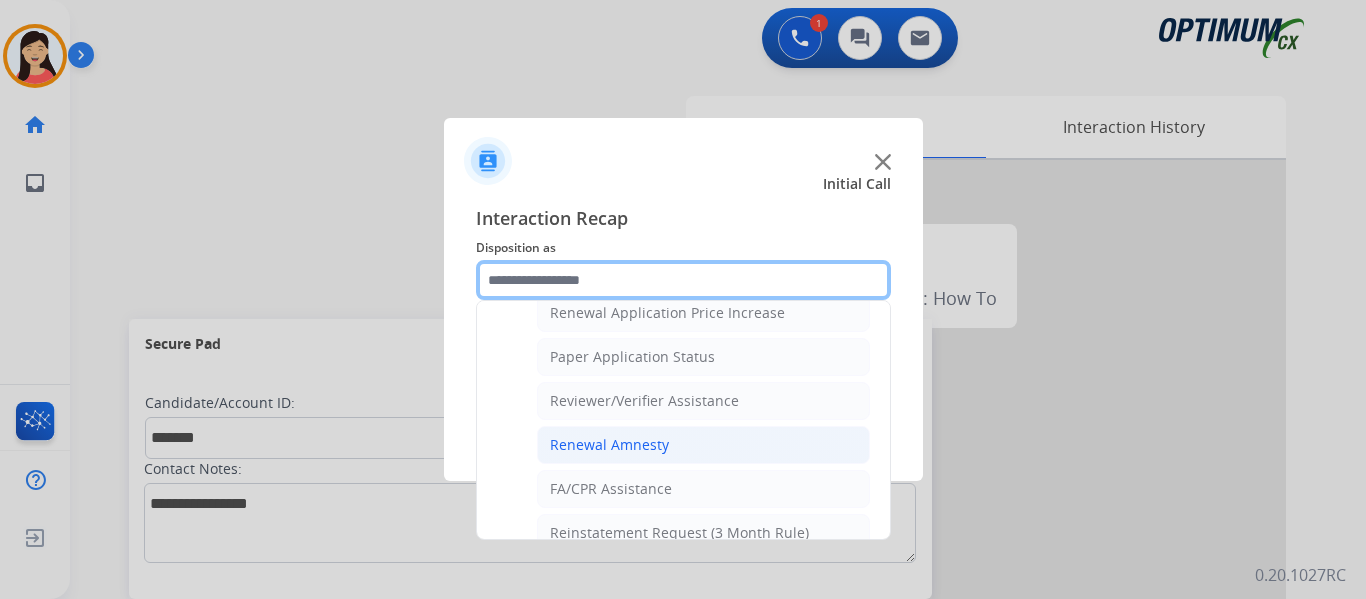 scroll, scrollTop: 736, scrollLeft: 0, axis: vertical 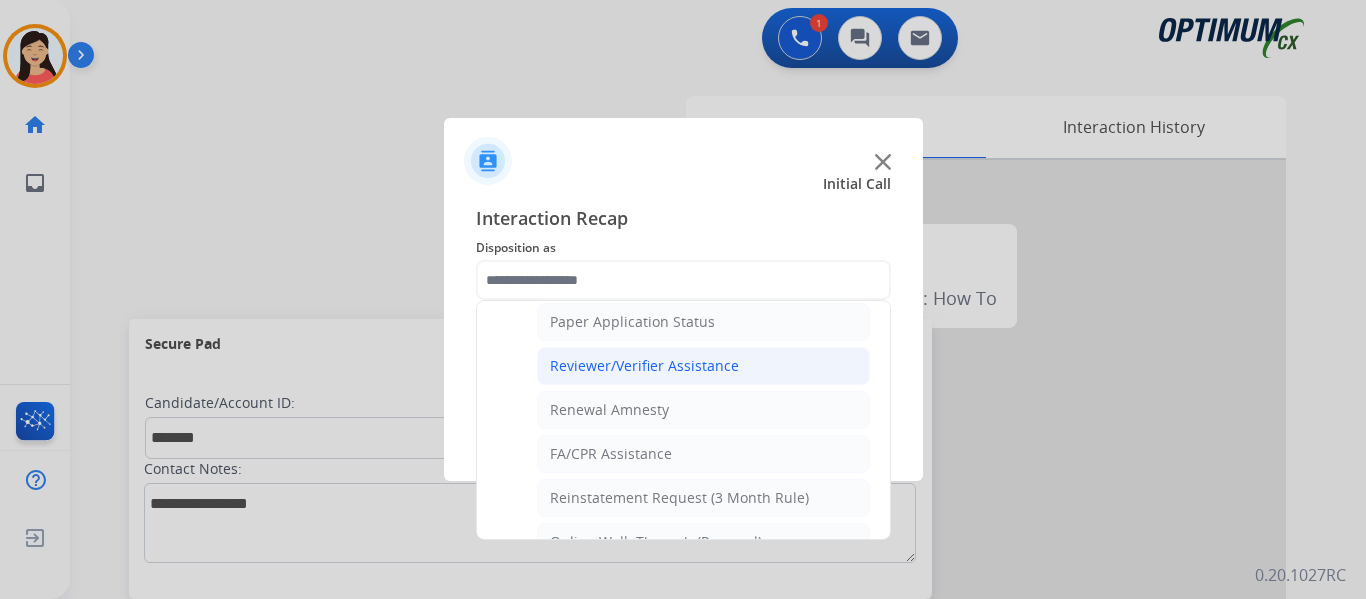 click on "Reviewer/Verifier Assistance" 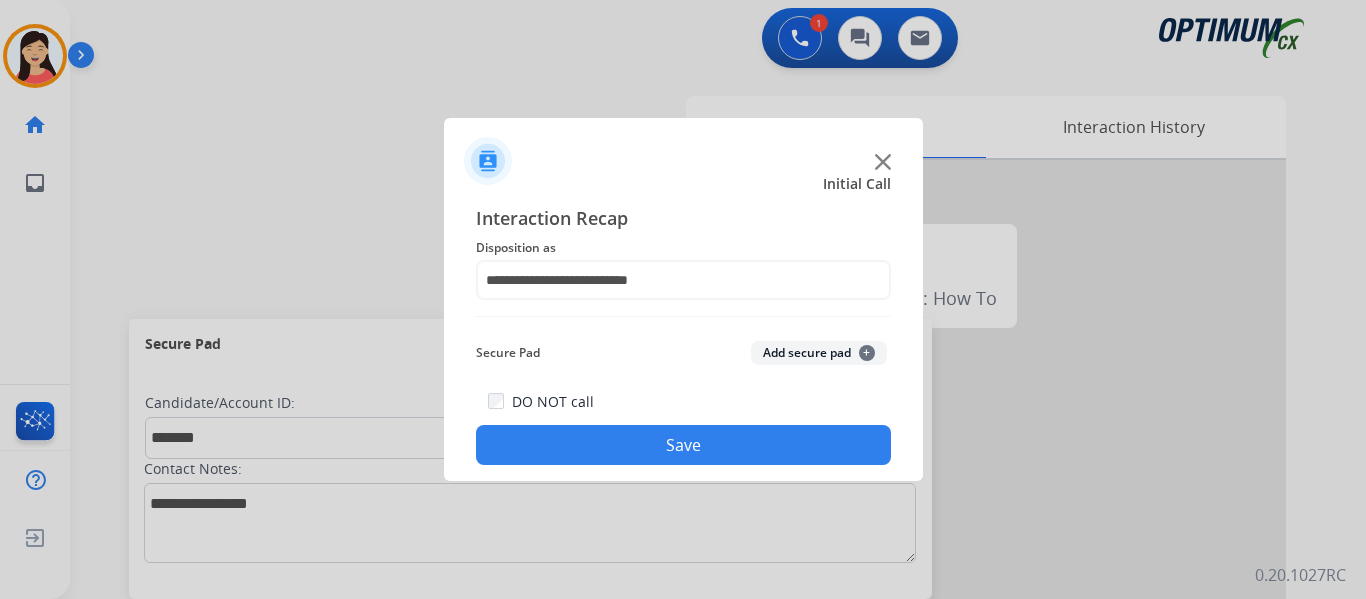 click on "Add secure pad  +" 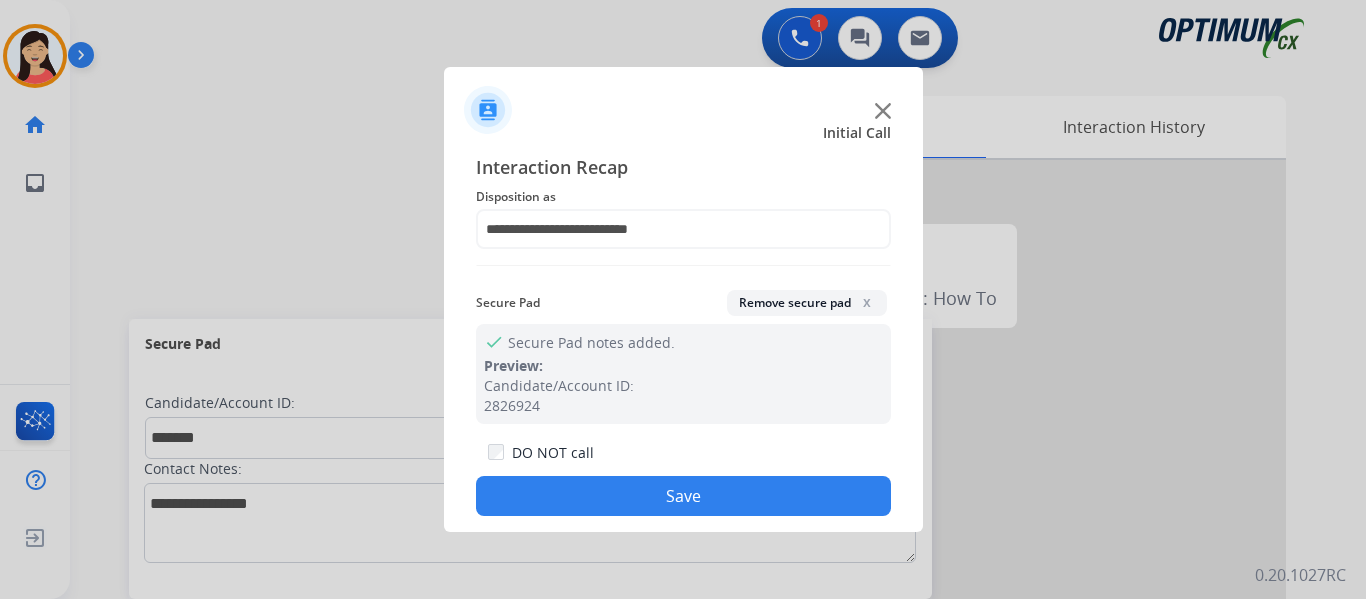 click on "Save" 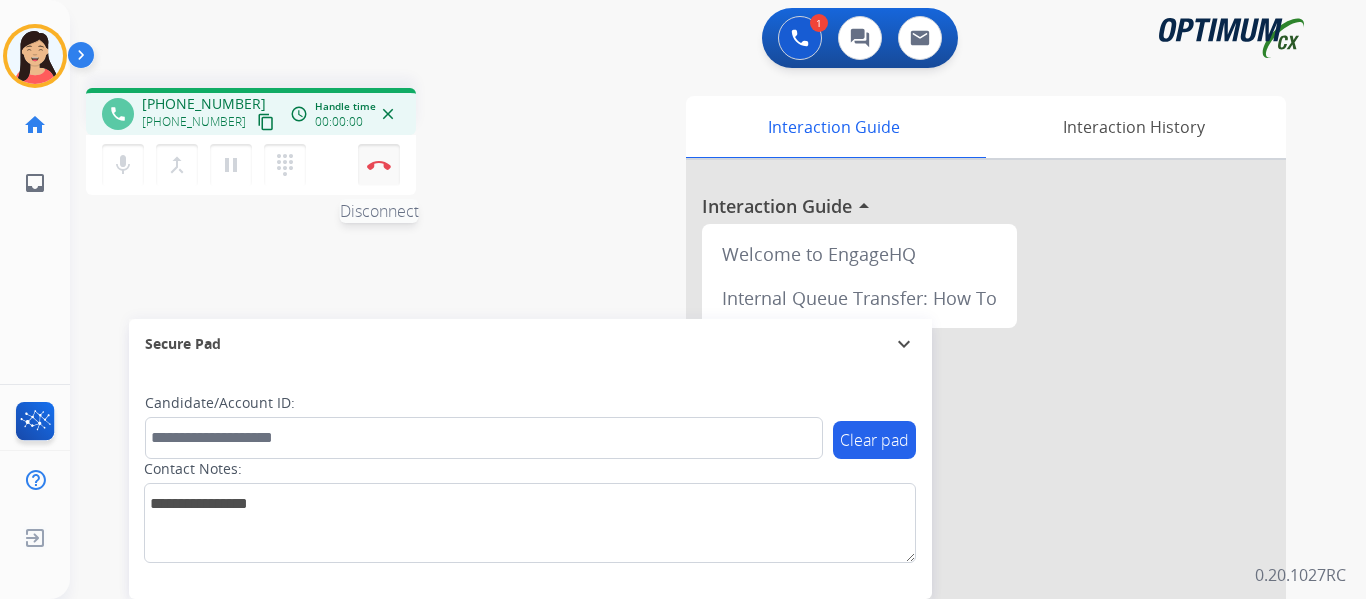 drag, startPoint x: 250, startPoint y: 123, endPoint x: 397, endPoint y: 171, distance: 154.63829 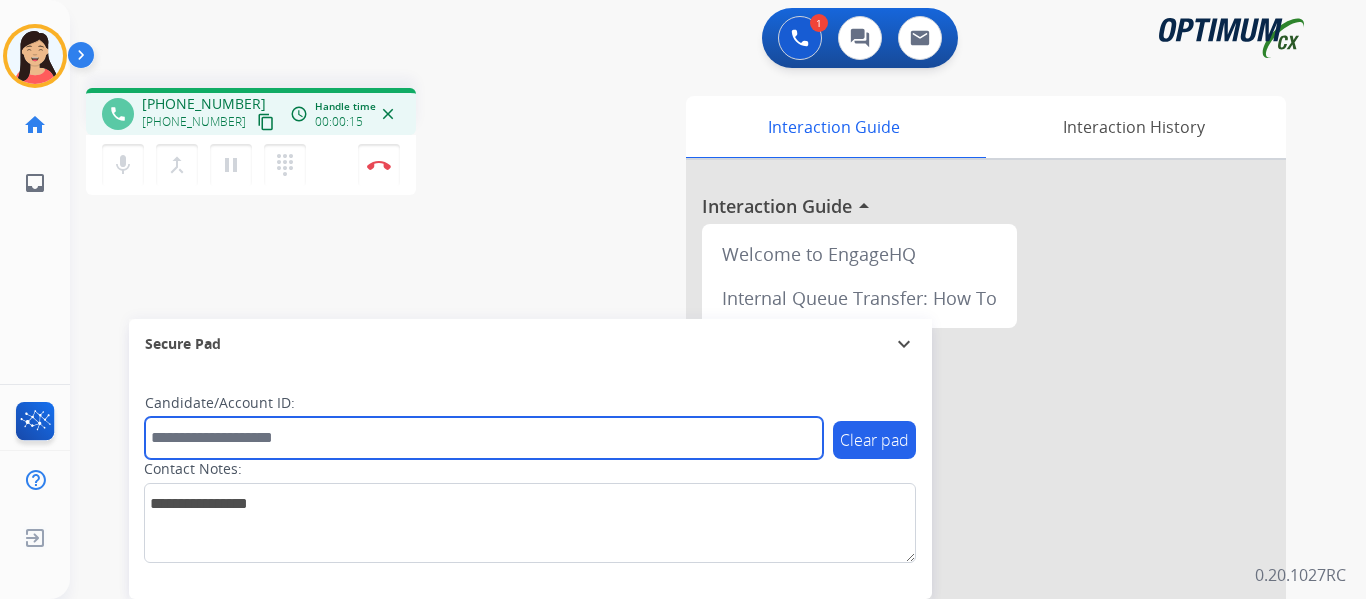 click at bounding box center (484, 438) 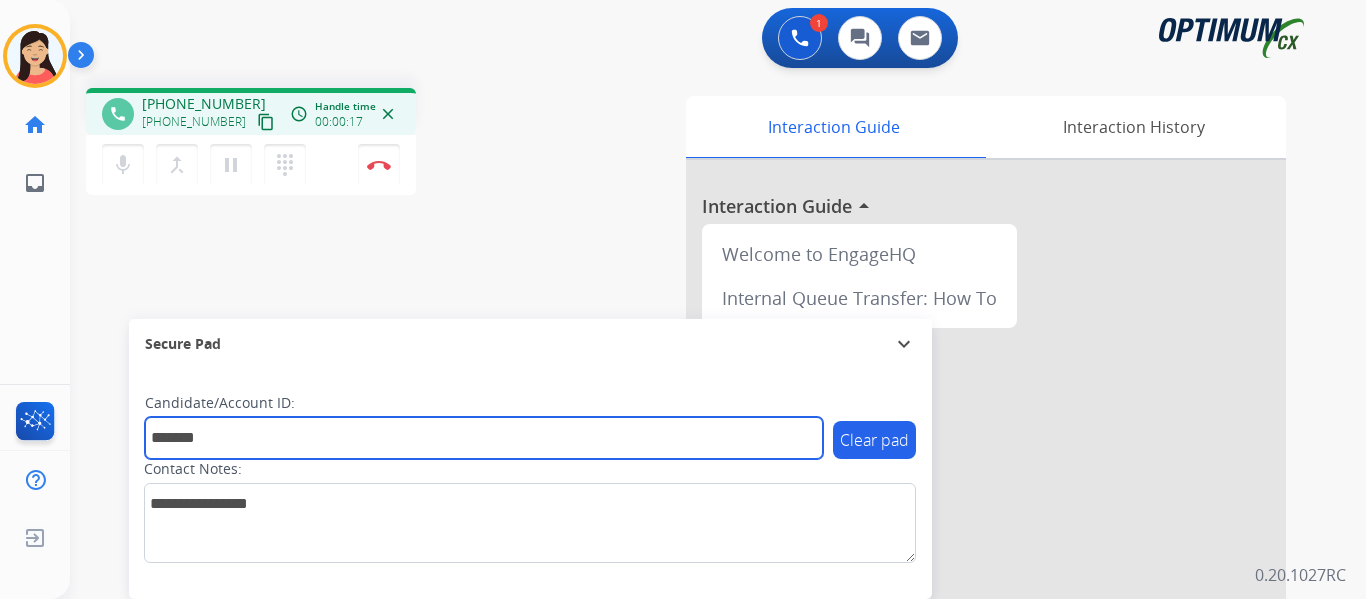 type on "*******" 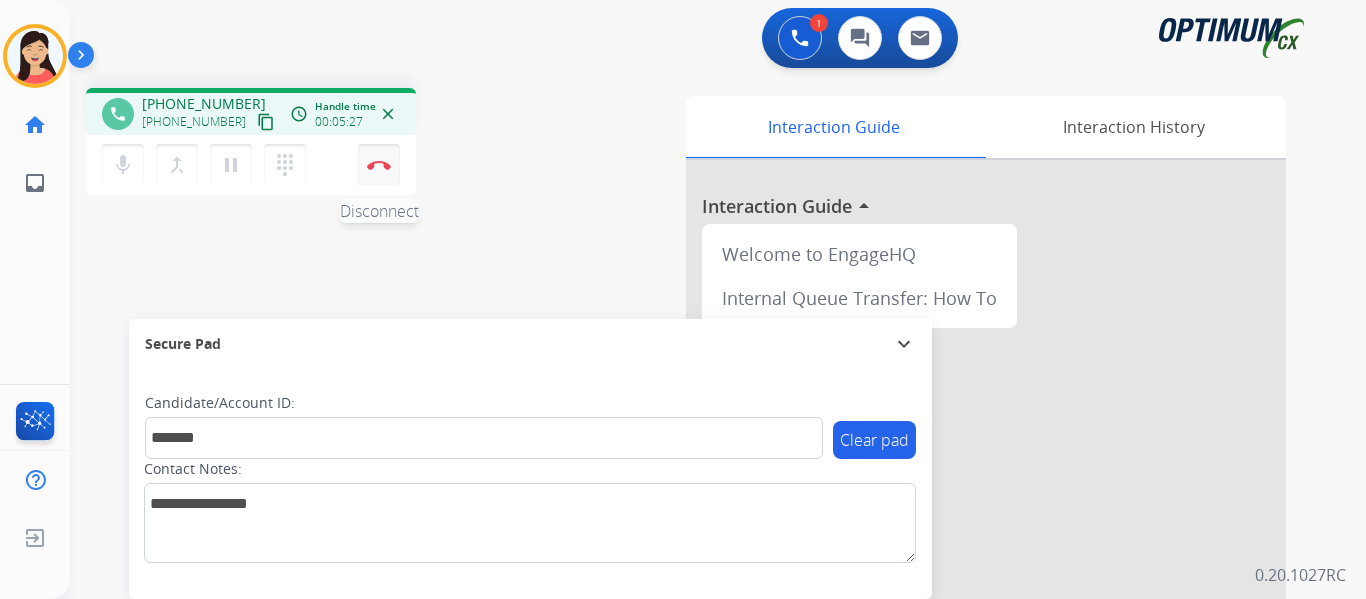 click on "Disconnect" at bounding box center (379, 165) 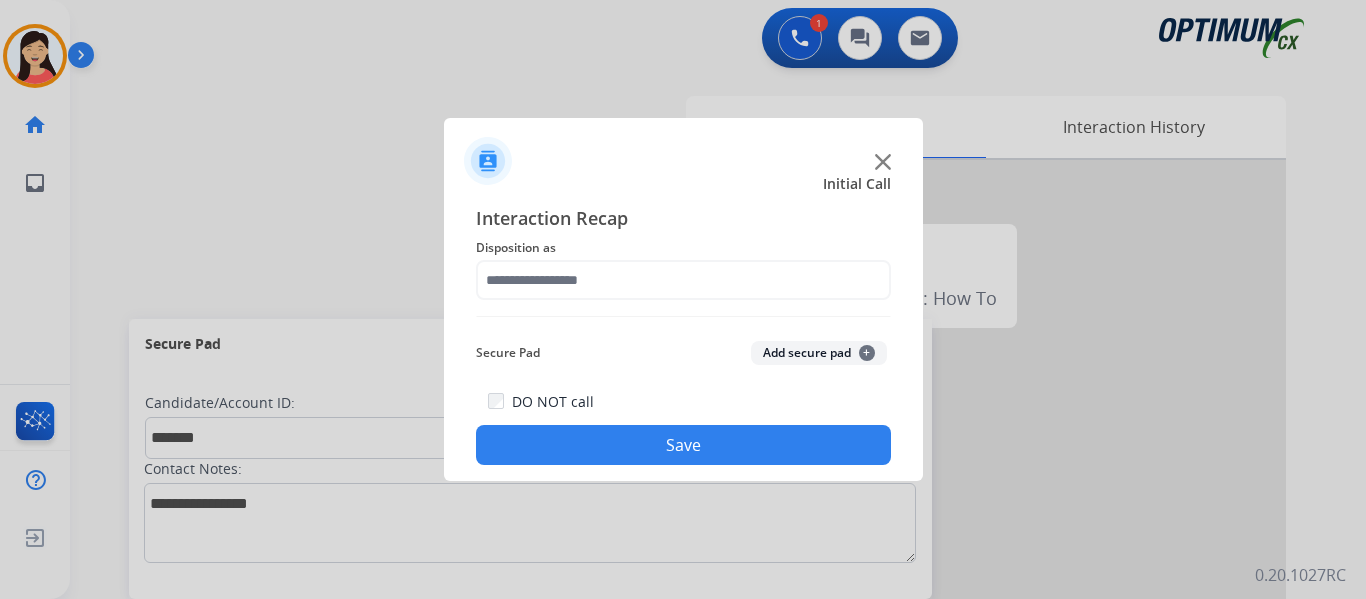 click on "Add secure pad  +" 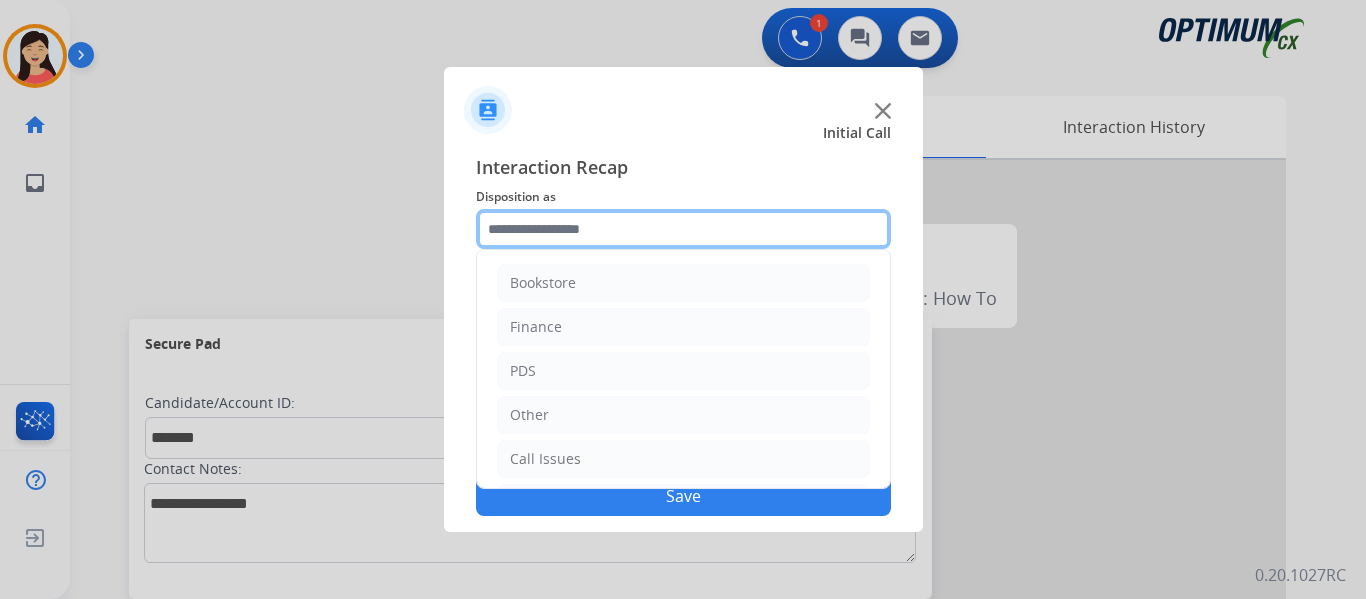 click 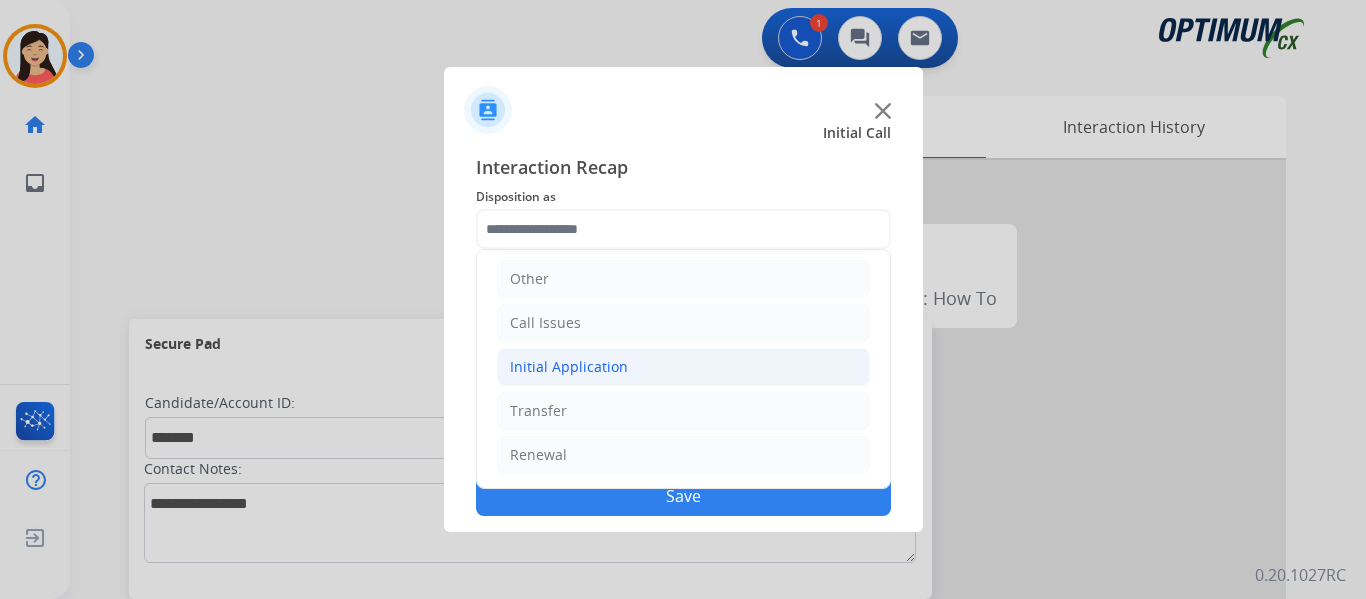click on "Initial Application" 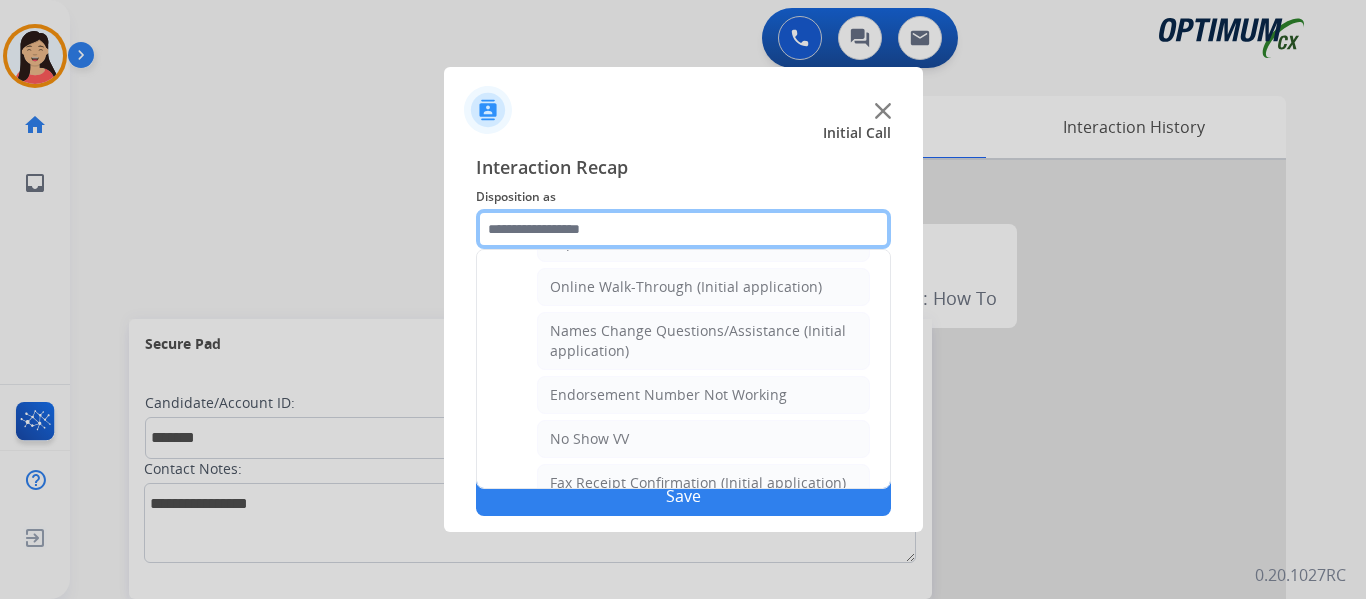 scroll, scrollTop: 336, scrollLeft: 0, axis: vertical 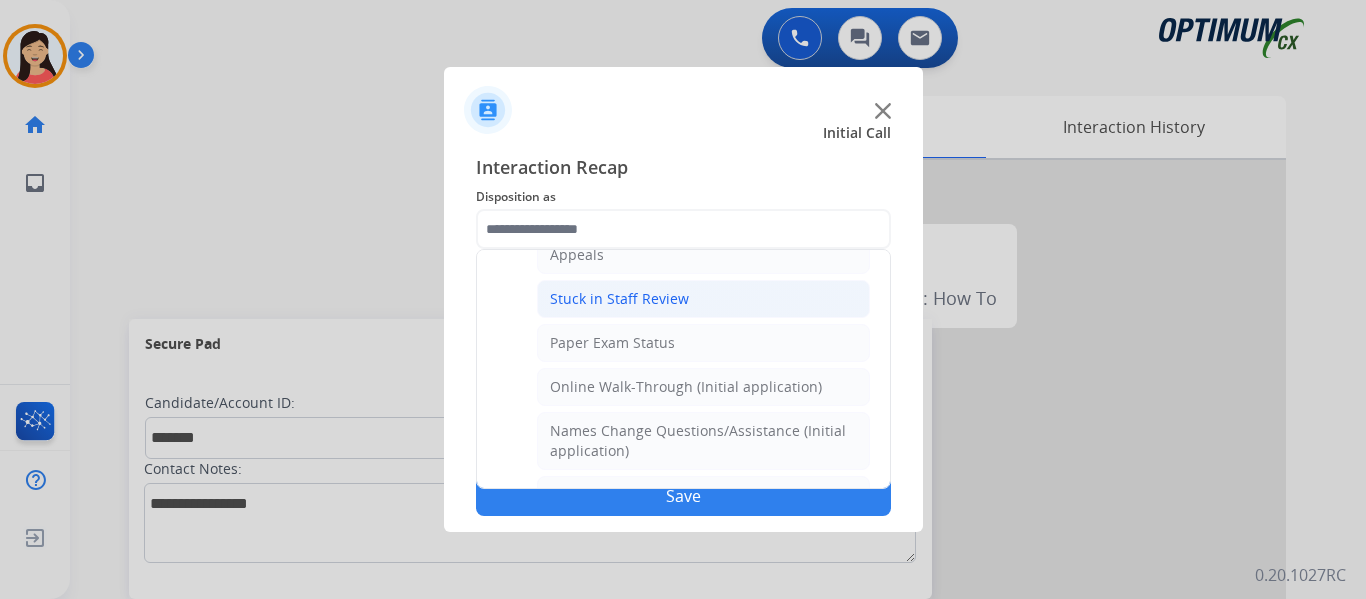 click on "Stuck in Staff Review" 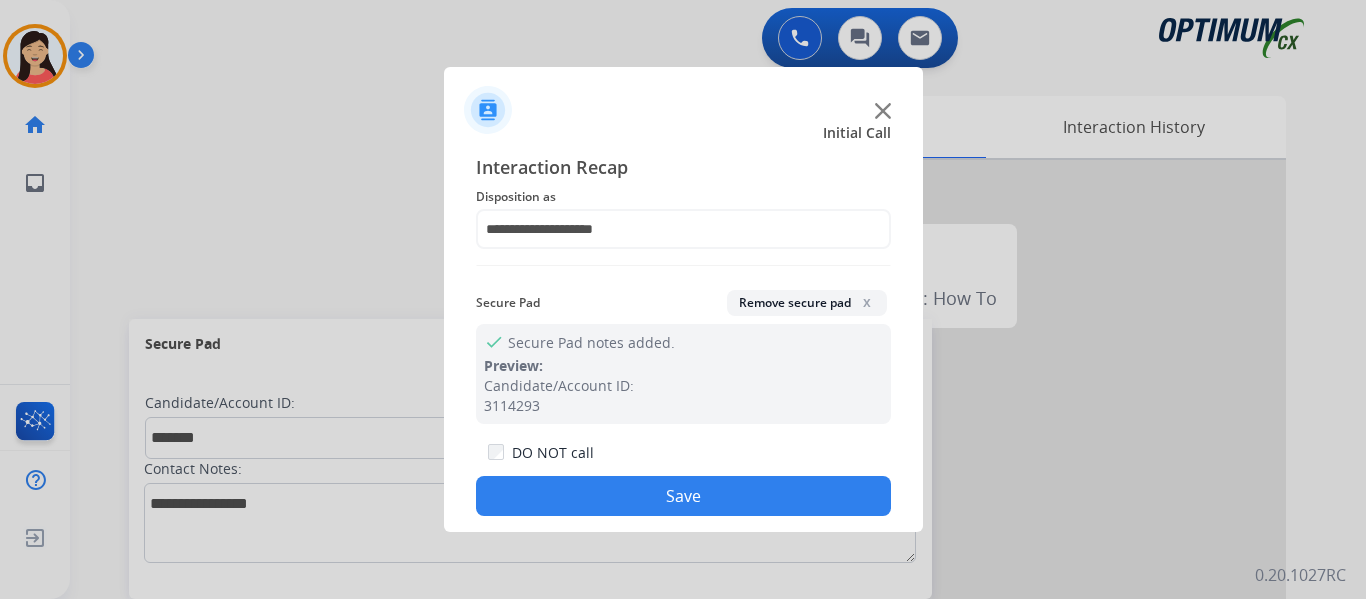 click on "Save" 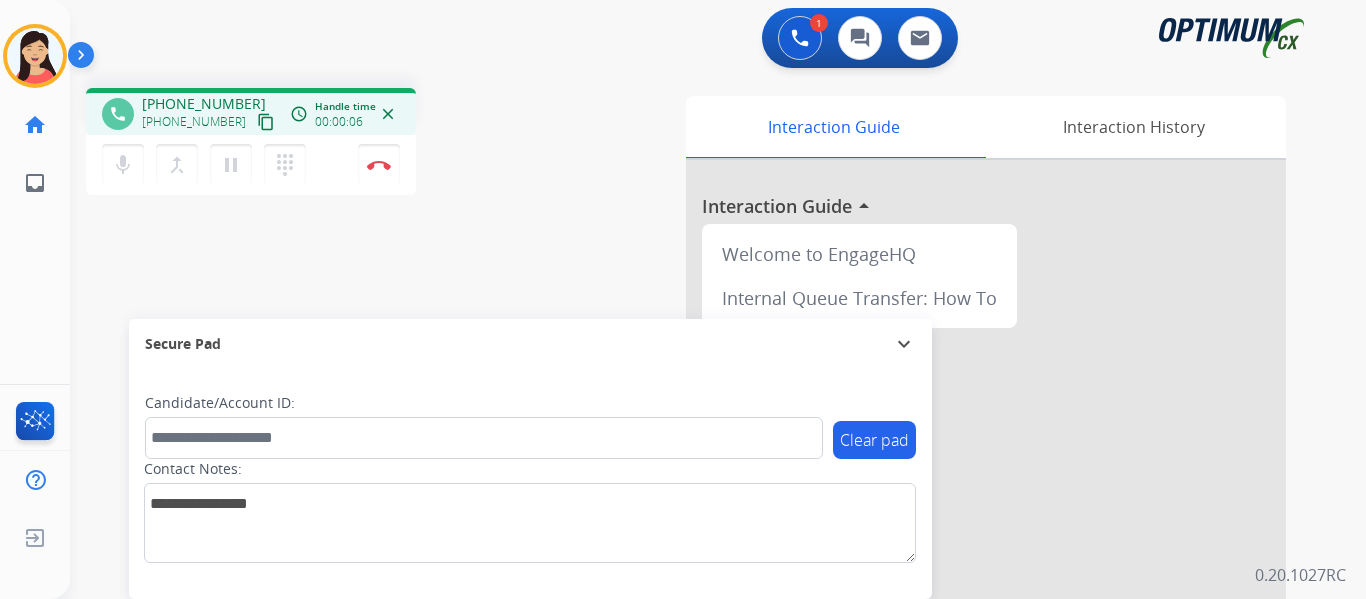 click on "content_copy" at bounding box center [266, 122] 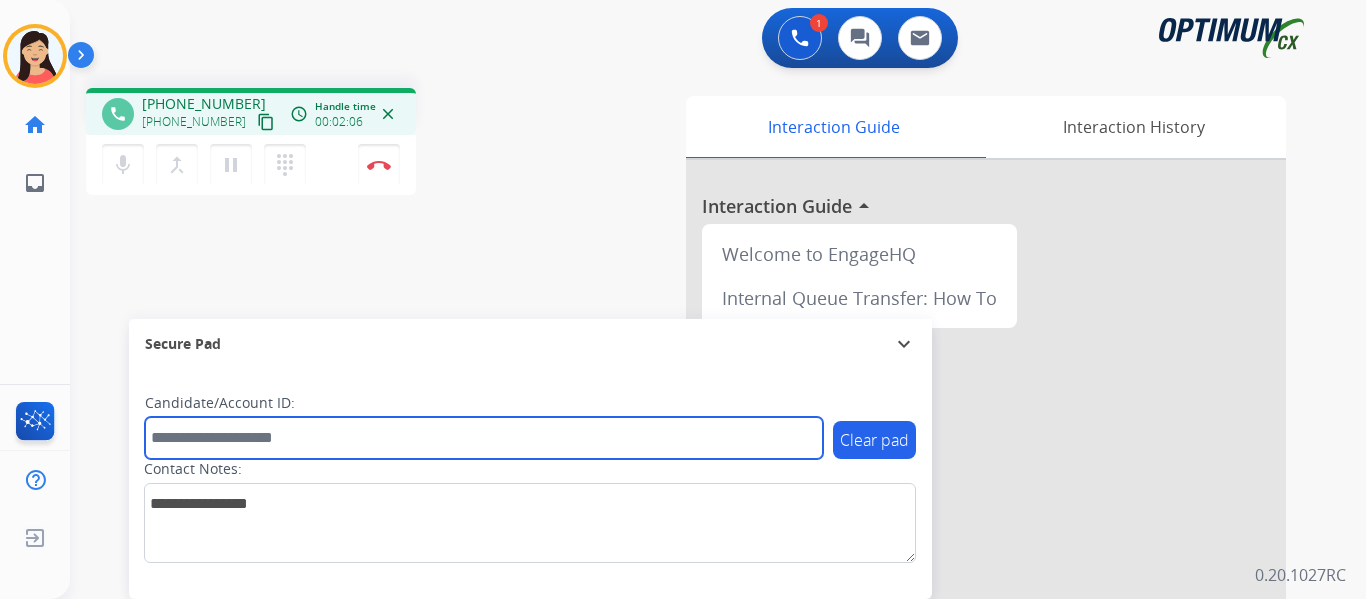 click at bounding box center [484, 438] 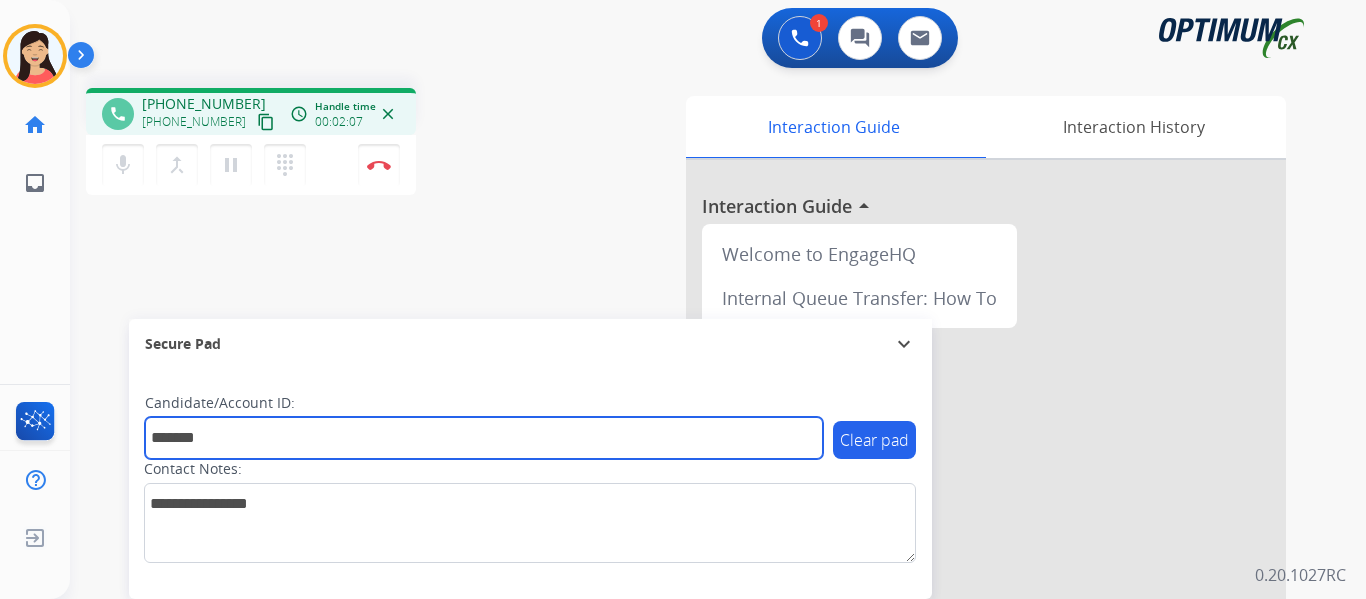 type on "*******" 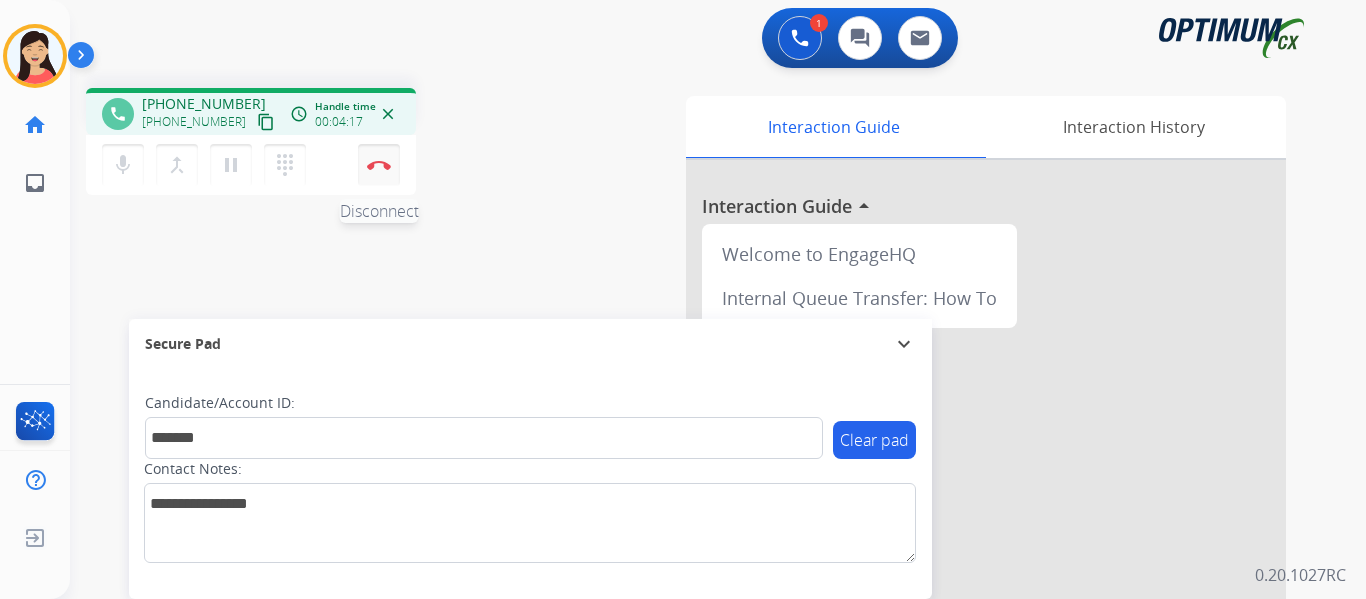 click on "Disconnect" at bounding box center [379, 165] 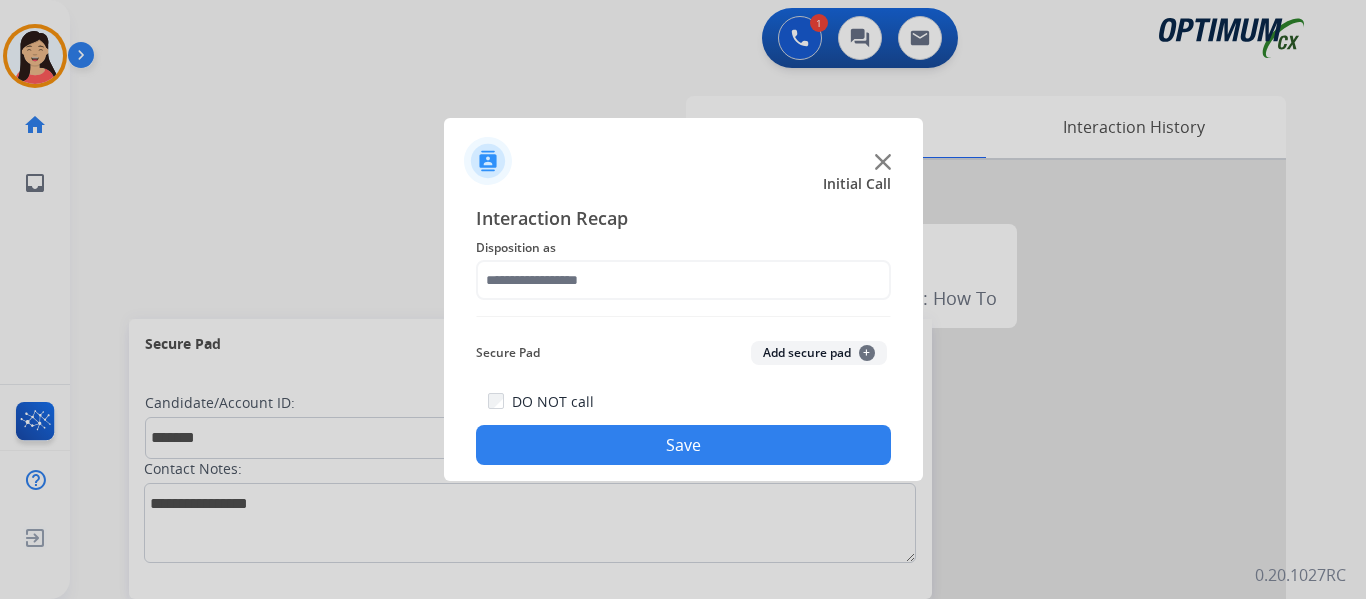 click on "Add secure pad  +" 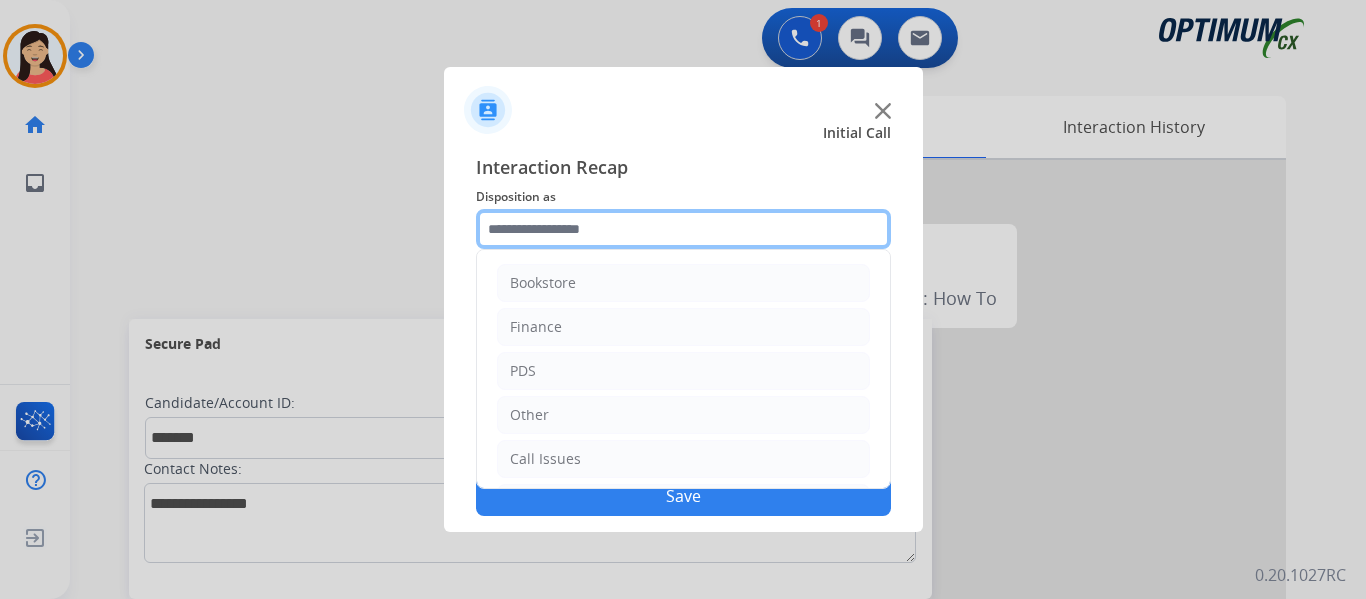 click 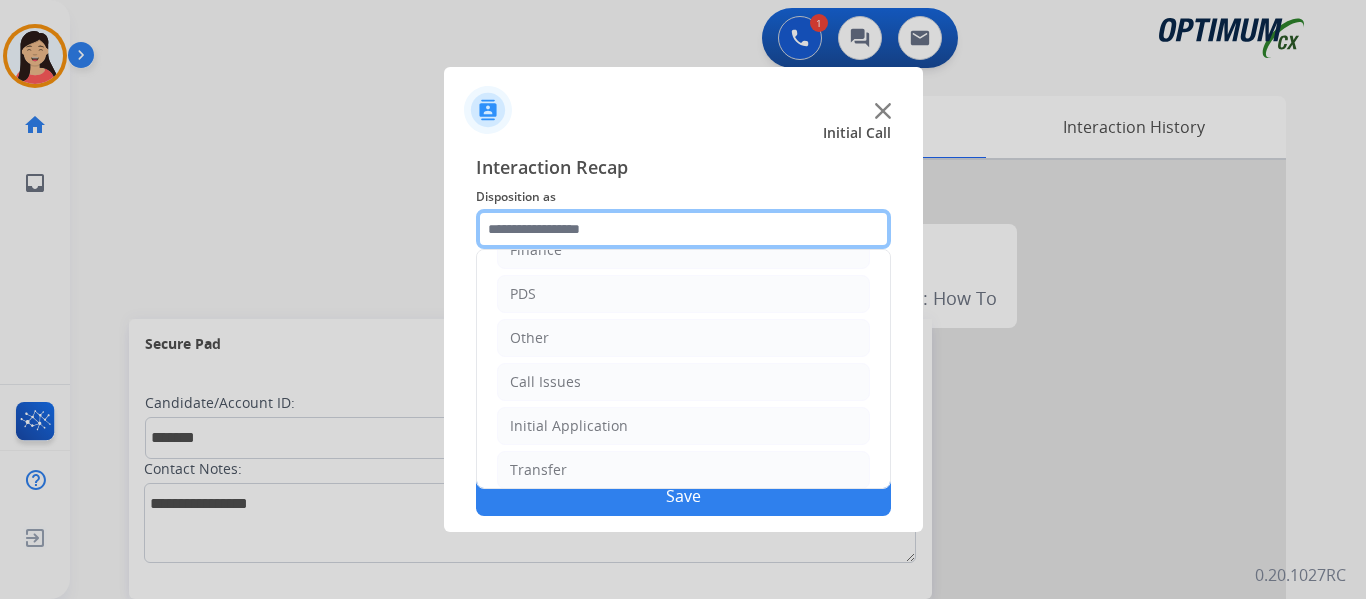 scroll, scrollTop: 136, scrollLeft: 0, axis: vertical 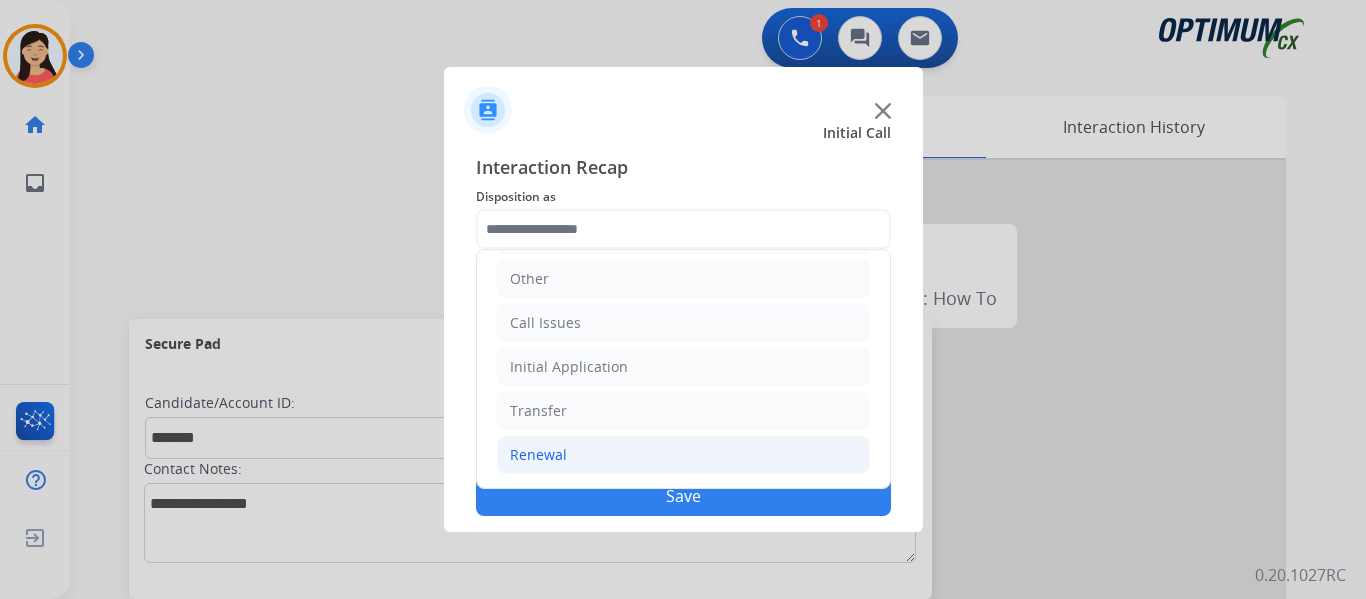 click on "Renewal" 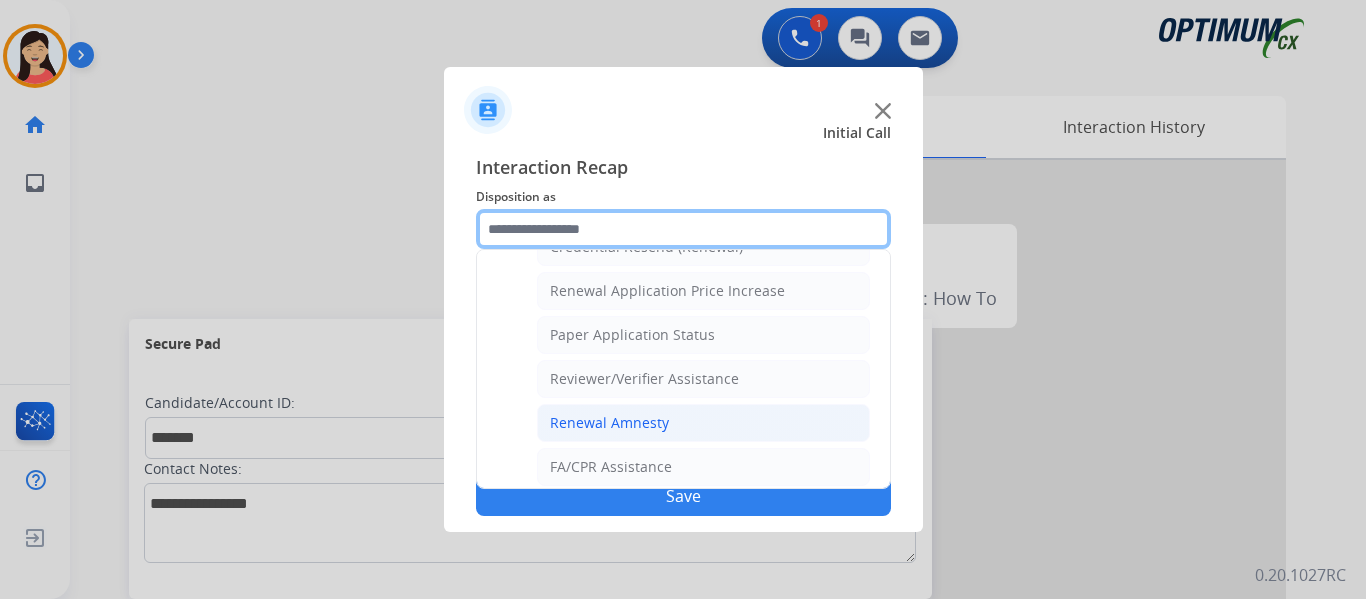 scroll, scrollTop: 572, scrollLeft: 0, axis: vertical 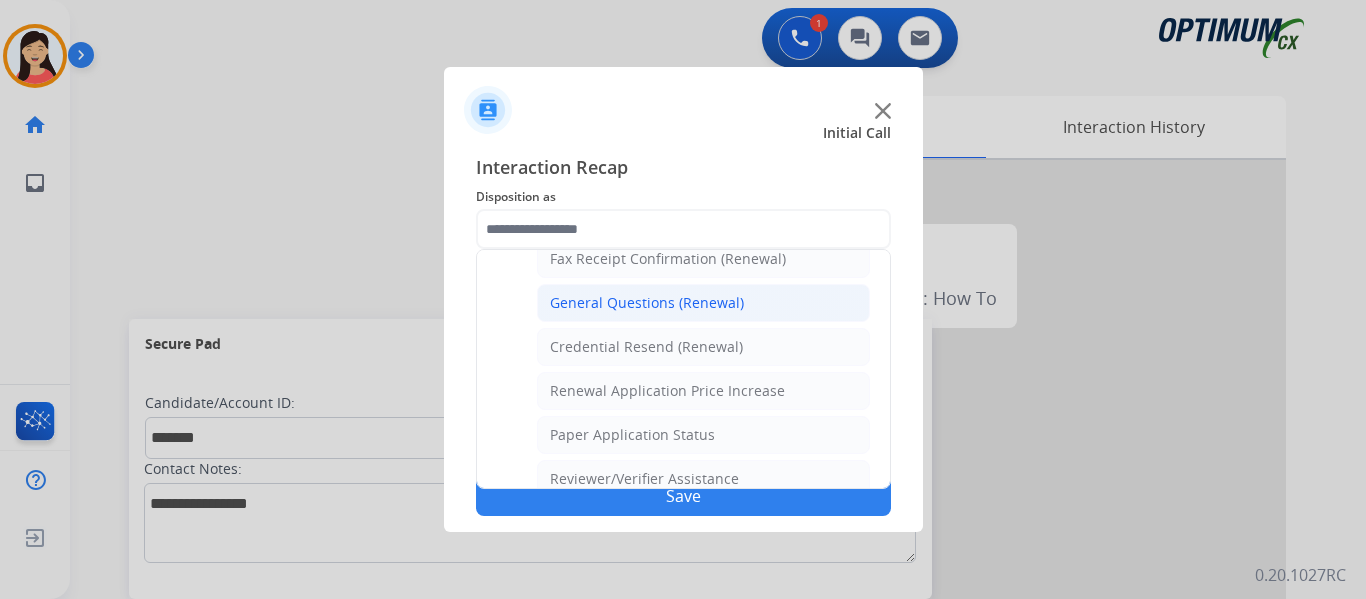 click on "General Questions (Renewal)" 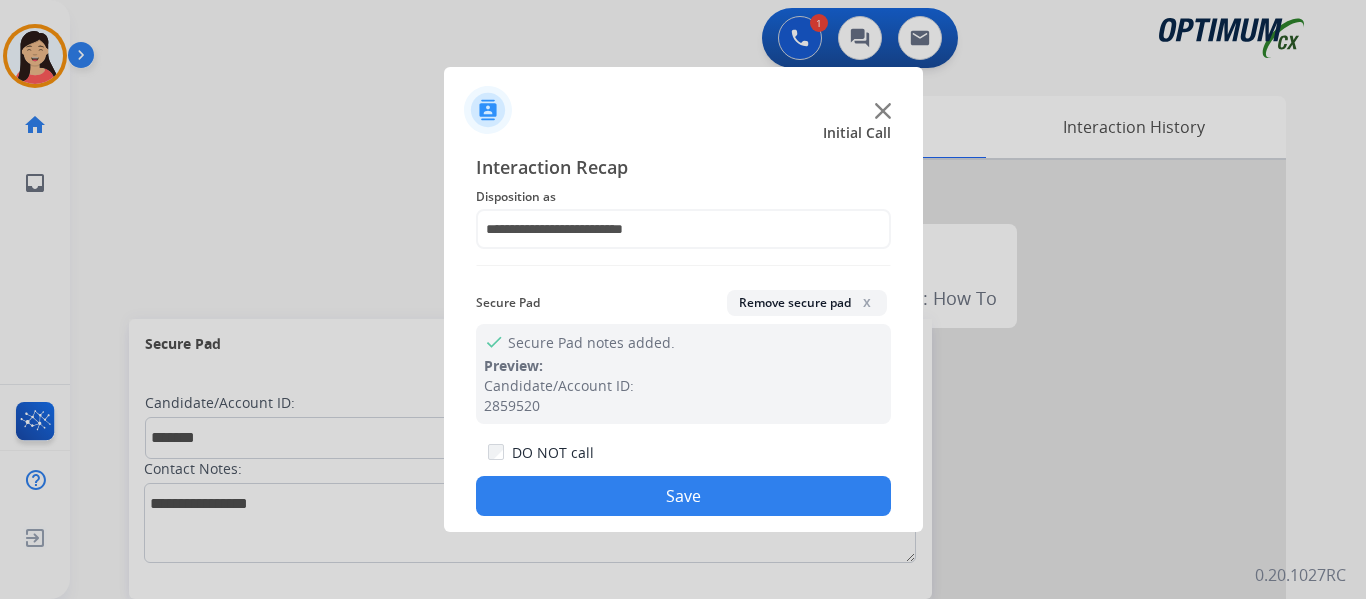 drag, startPoint x: 719, startPoint y: 490, endPoint x: 1307, endPoint y: 486, distance: 588.0136 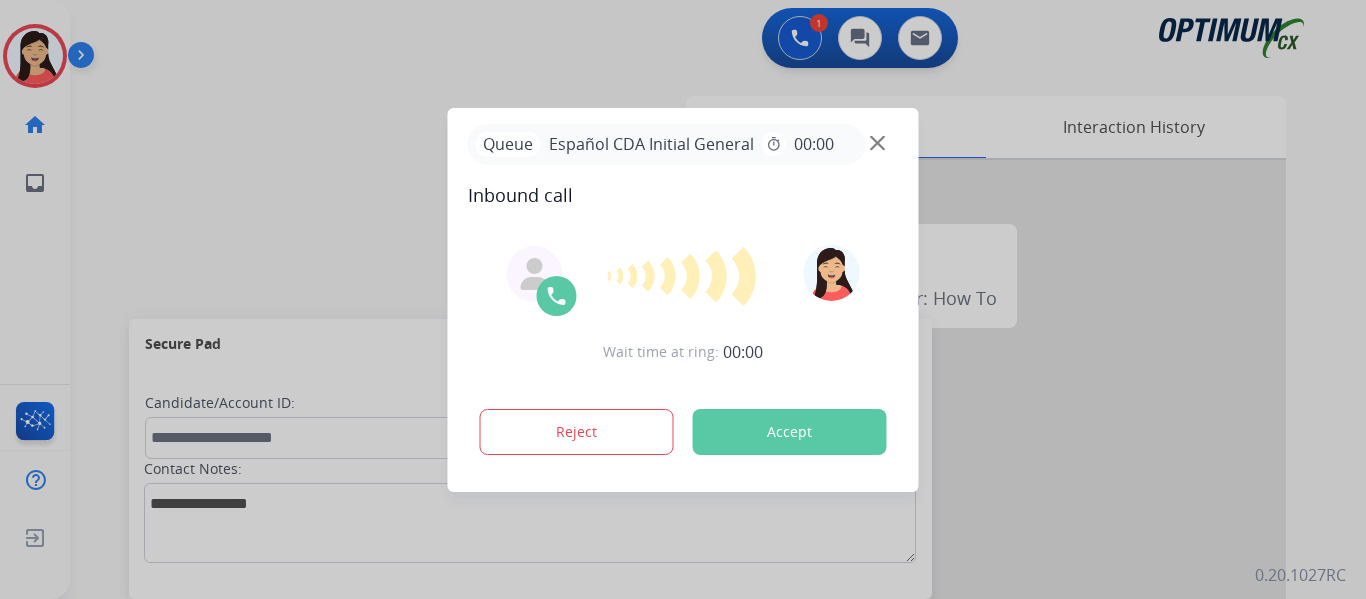 click on "Accept" at bounding box center [790, 432] 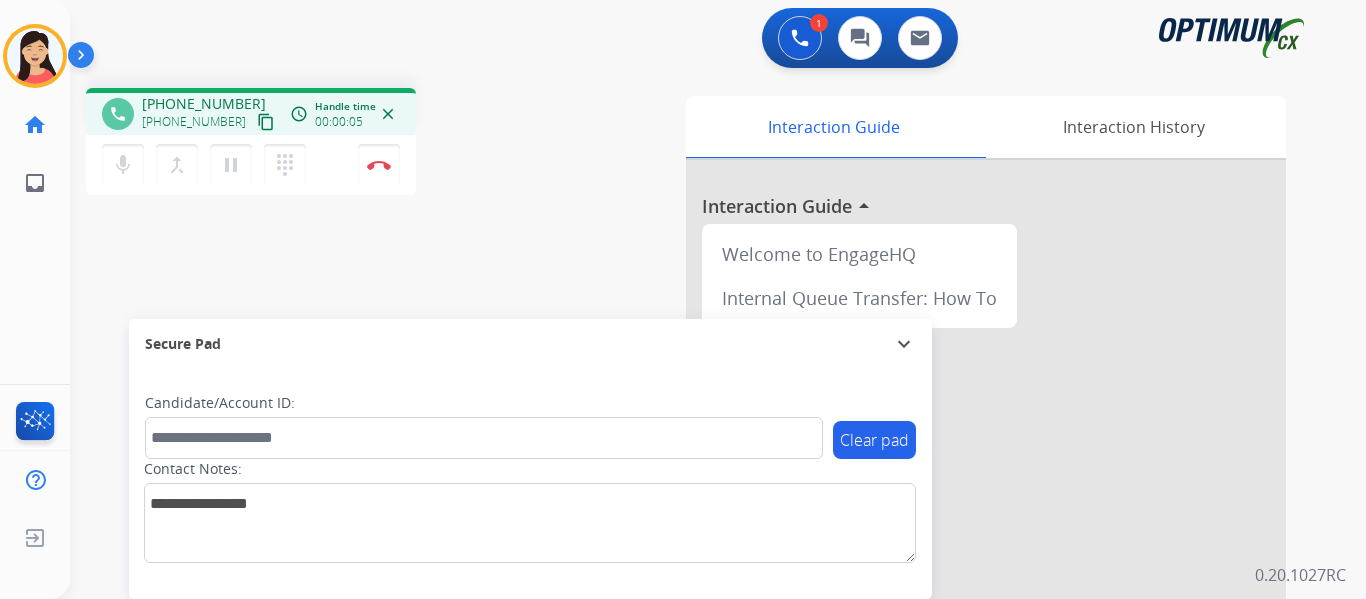 click on "content_copy" at bounding box center [266, 122] 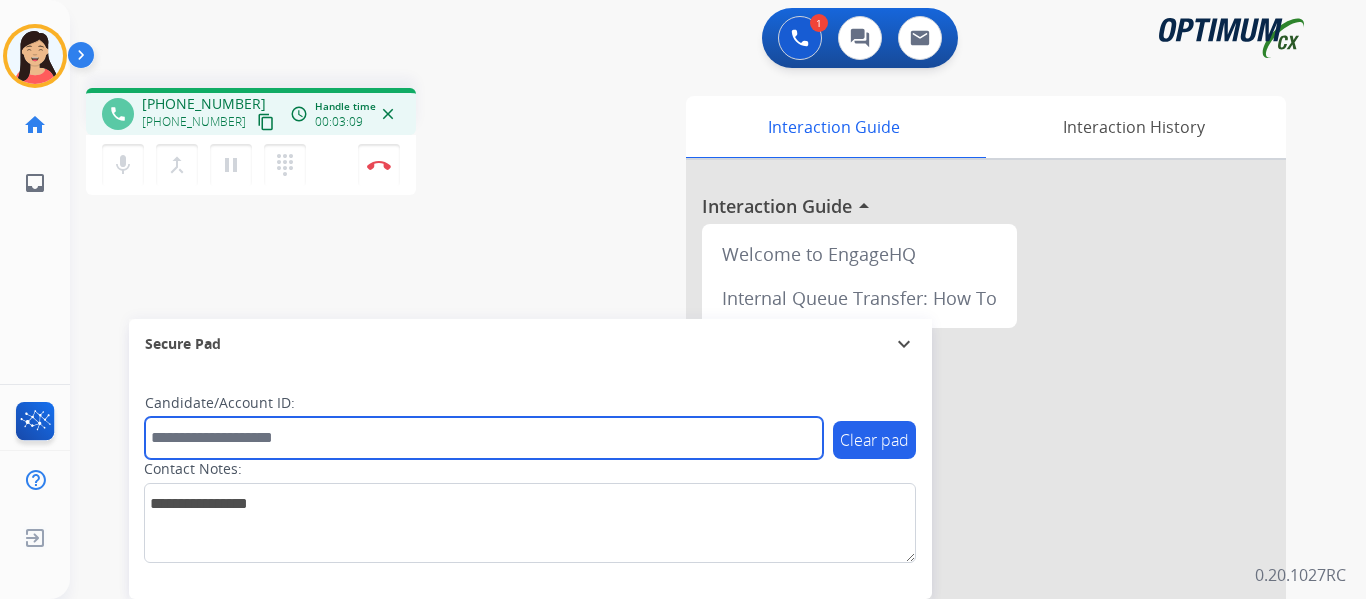 click at bounding box center (484, 438) 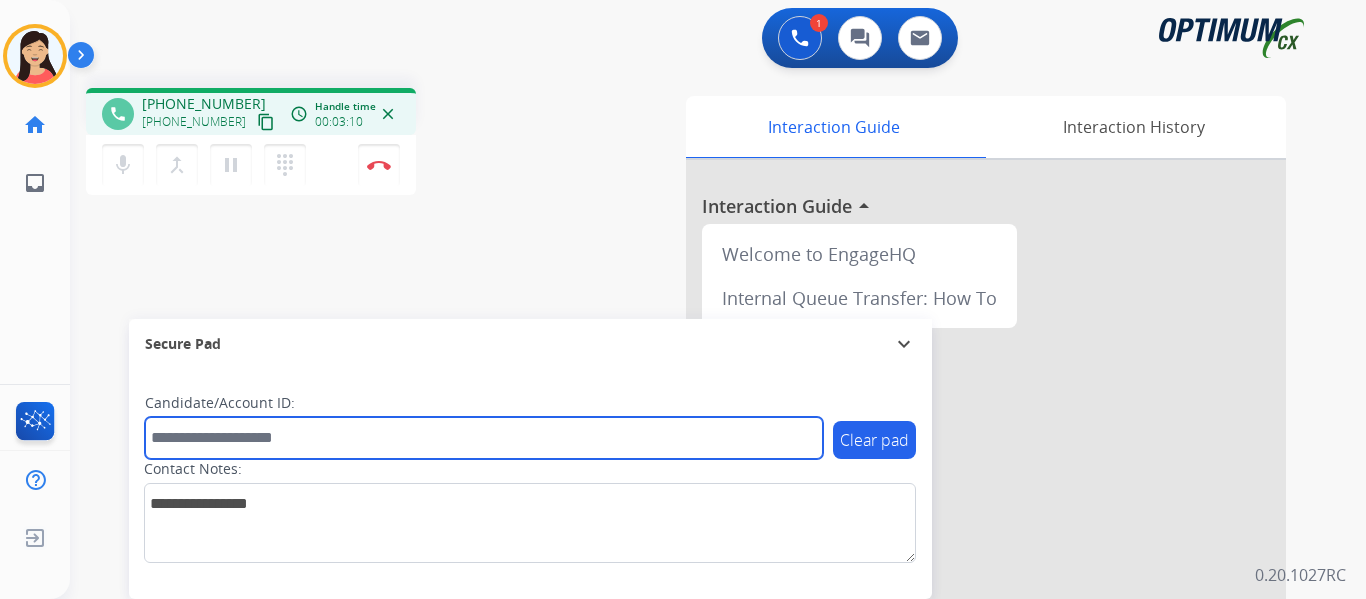 paste on "*******" 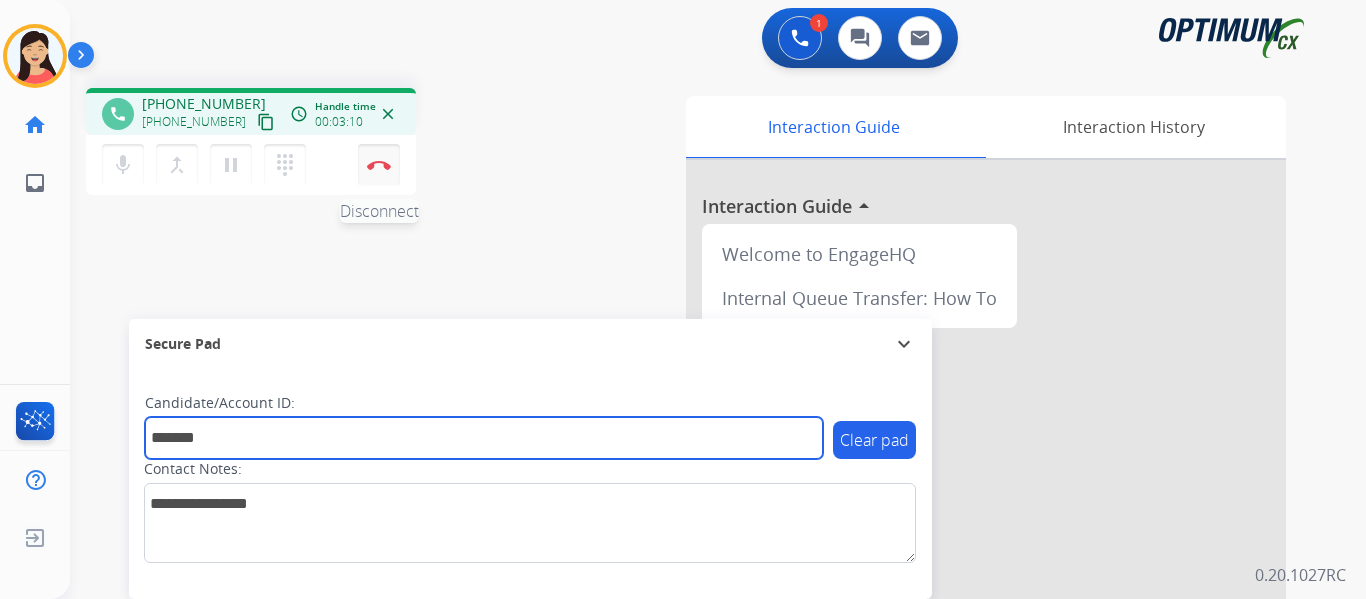 type on "*******" 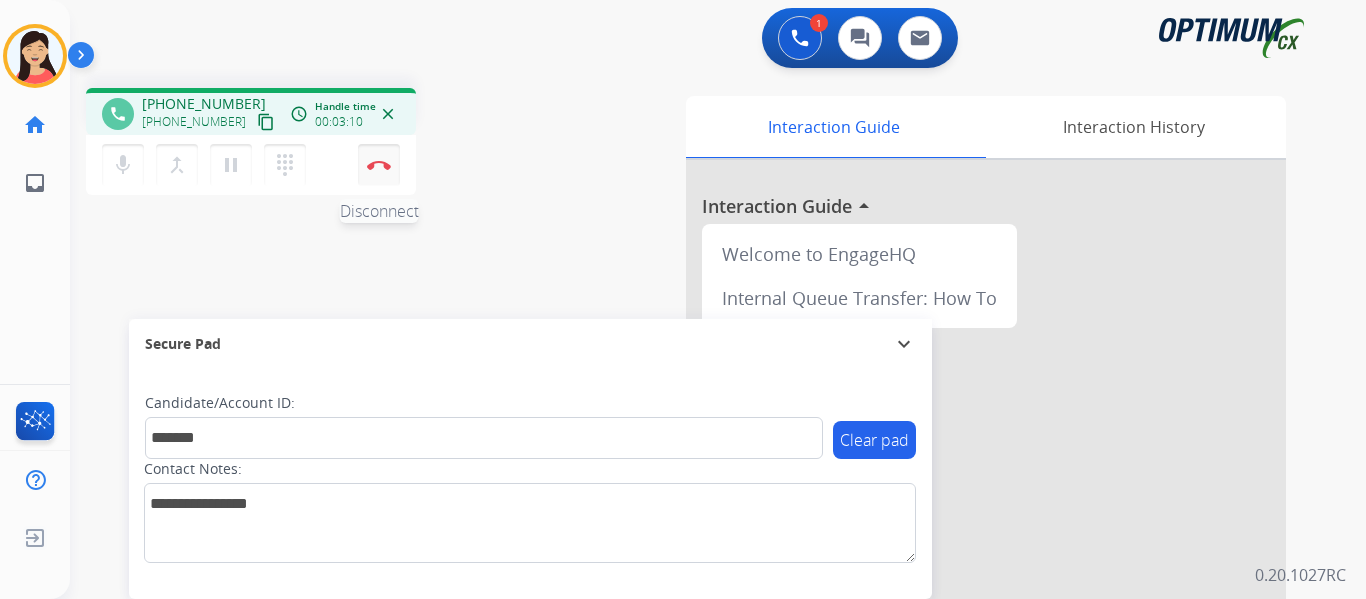 click on "Disconnect" at bounding box center (379, 165) 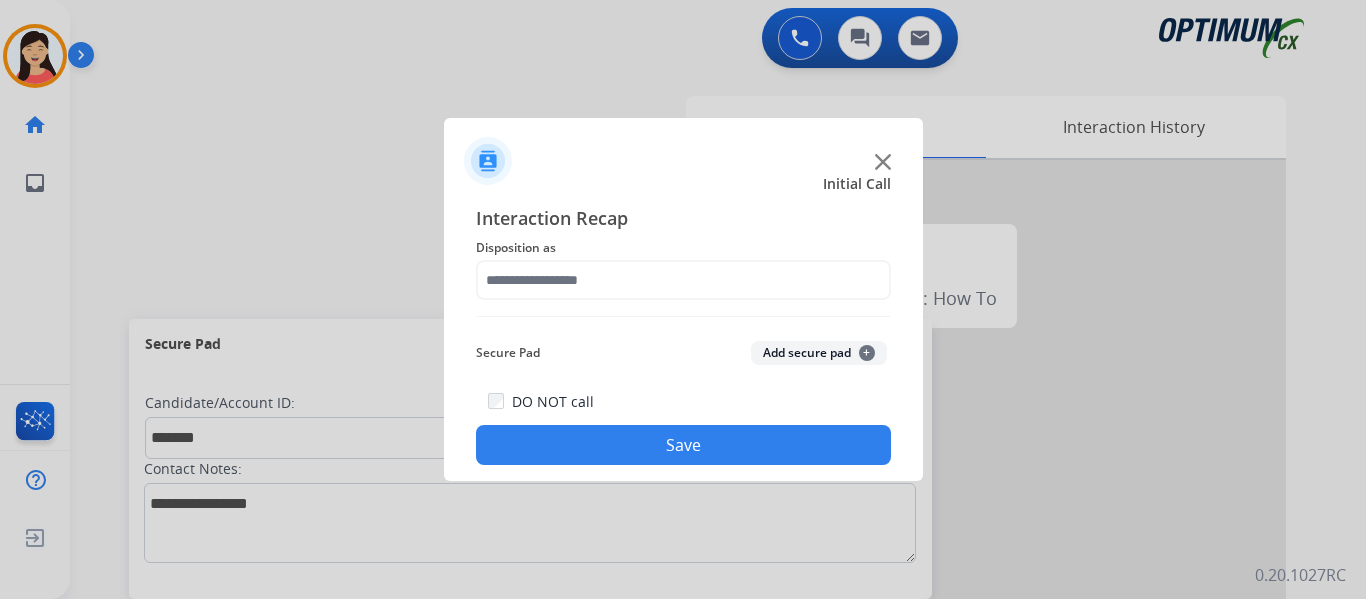 click on "Add secure pad  +" 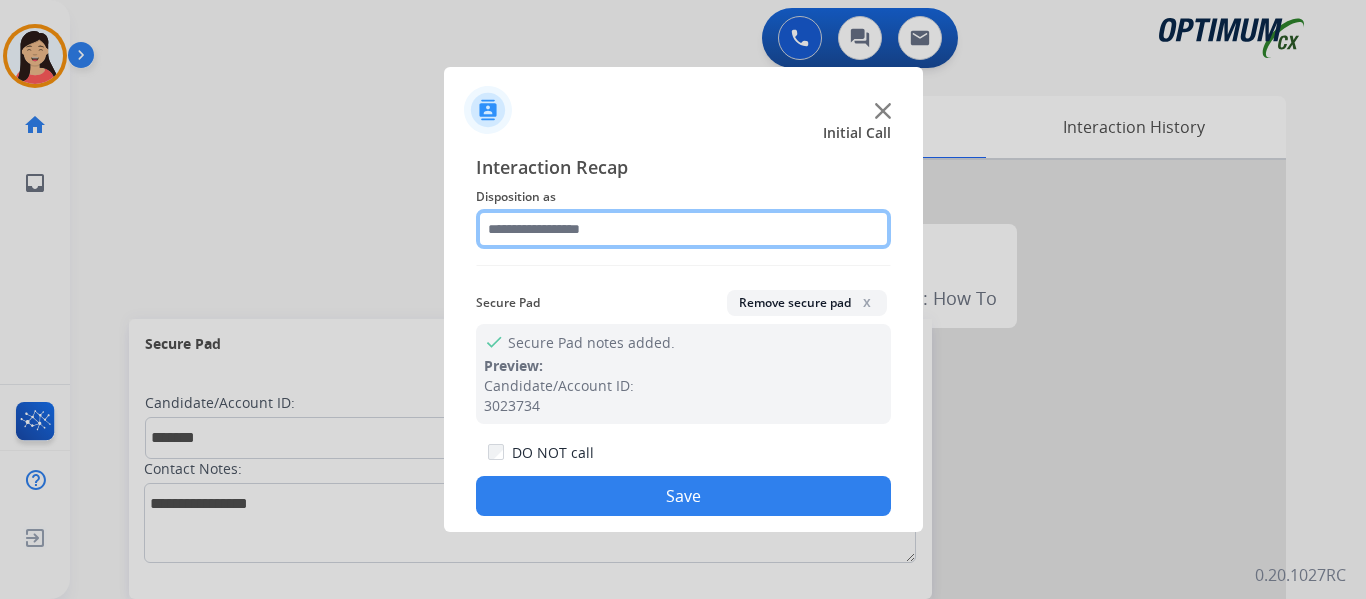 click 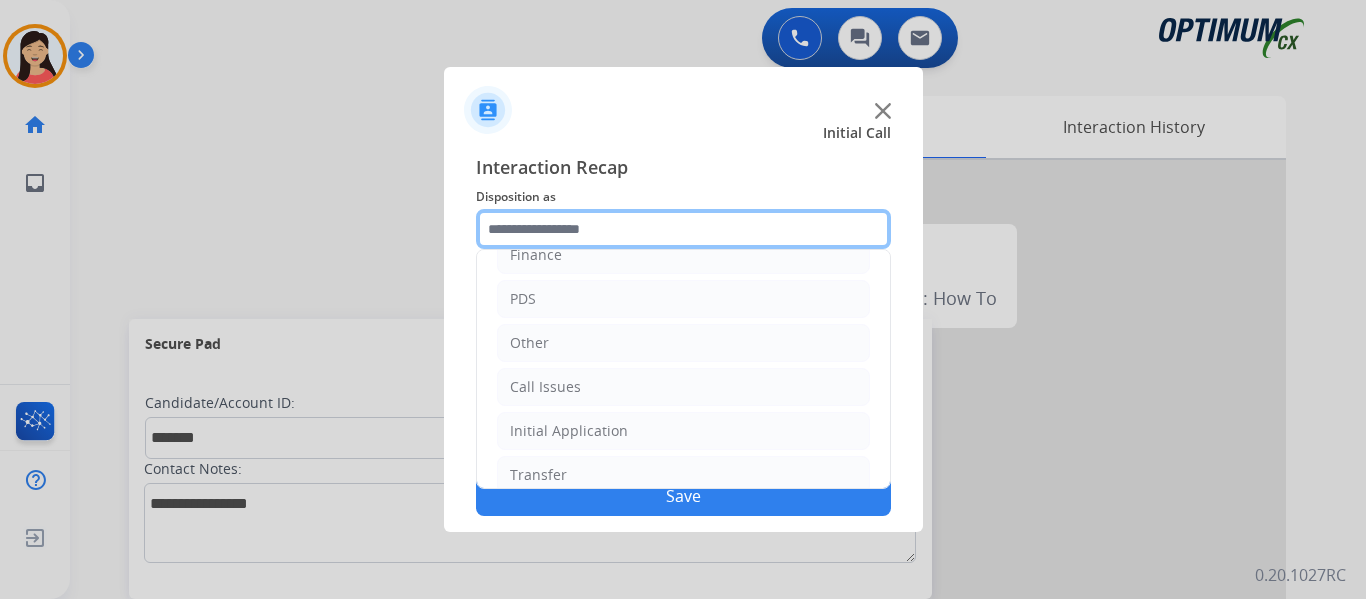 scroll, scrollTop: 136, scrollLeft: 0, axis: vertical 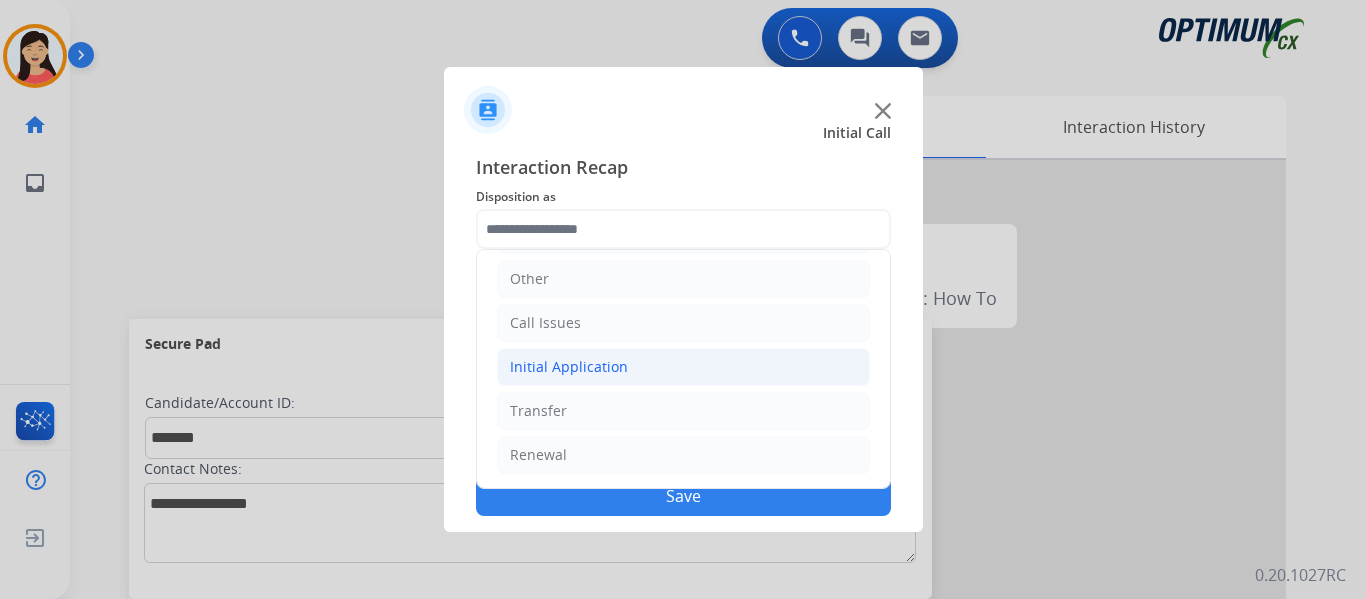 click on "Initial Application" 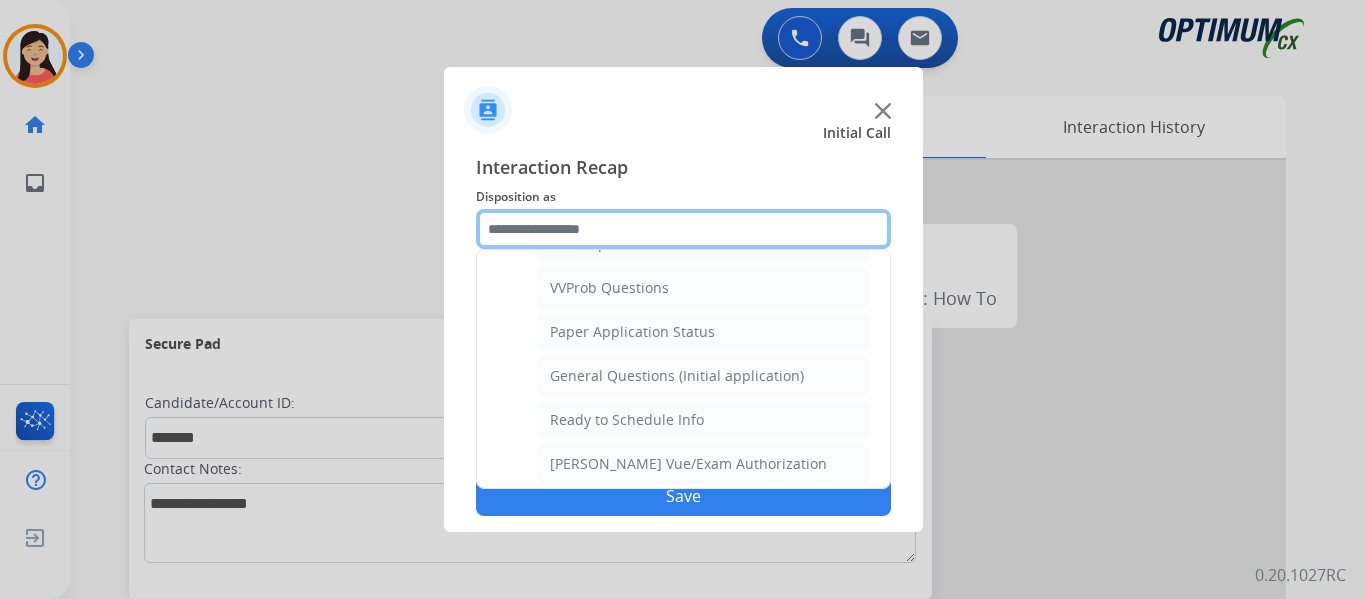 scroll, scrollTop: 1036, scrollLeft: 0, axis: vertical 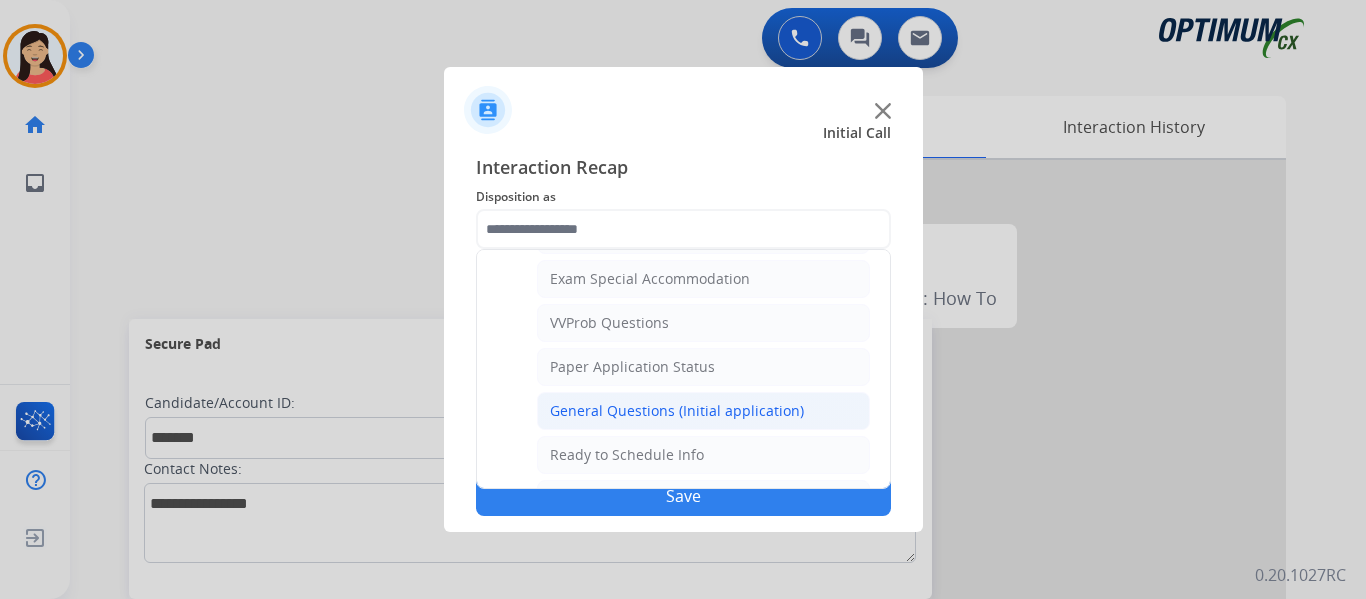 click on "General Questions (Initial application)" 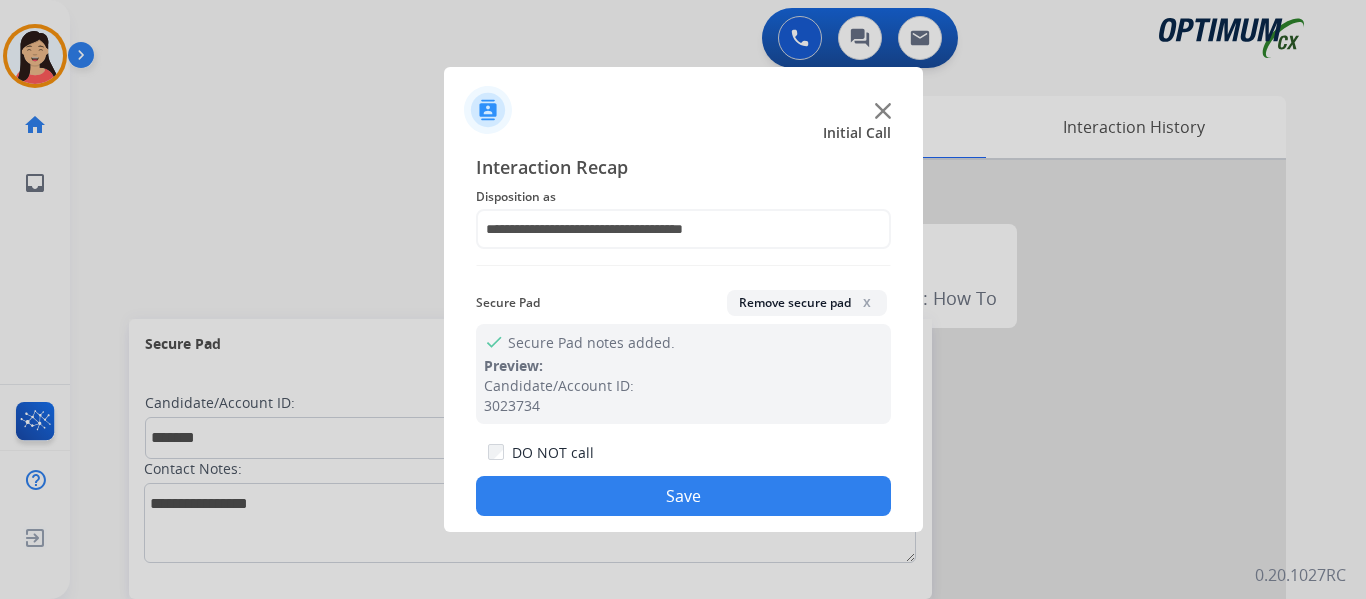 click on "Save" 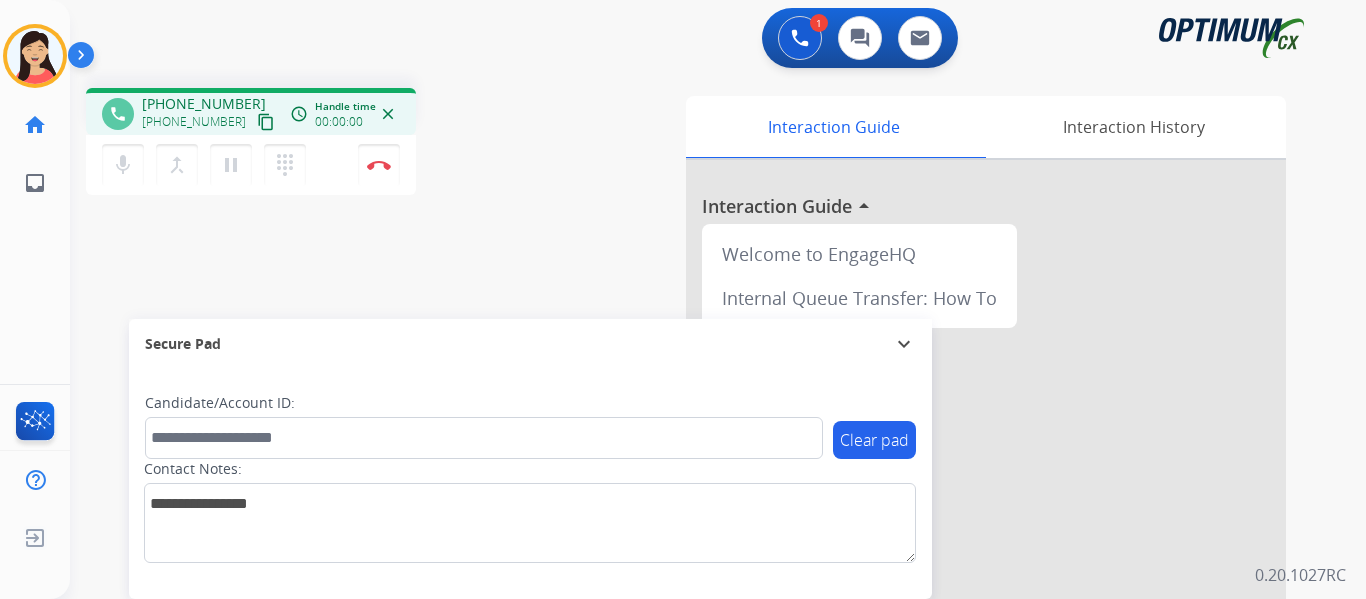 click on "content_copy" at bounding box center [266, 122] 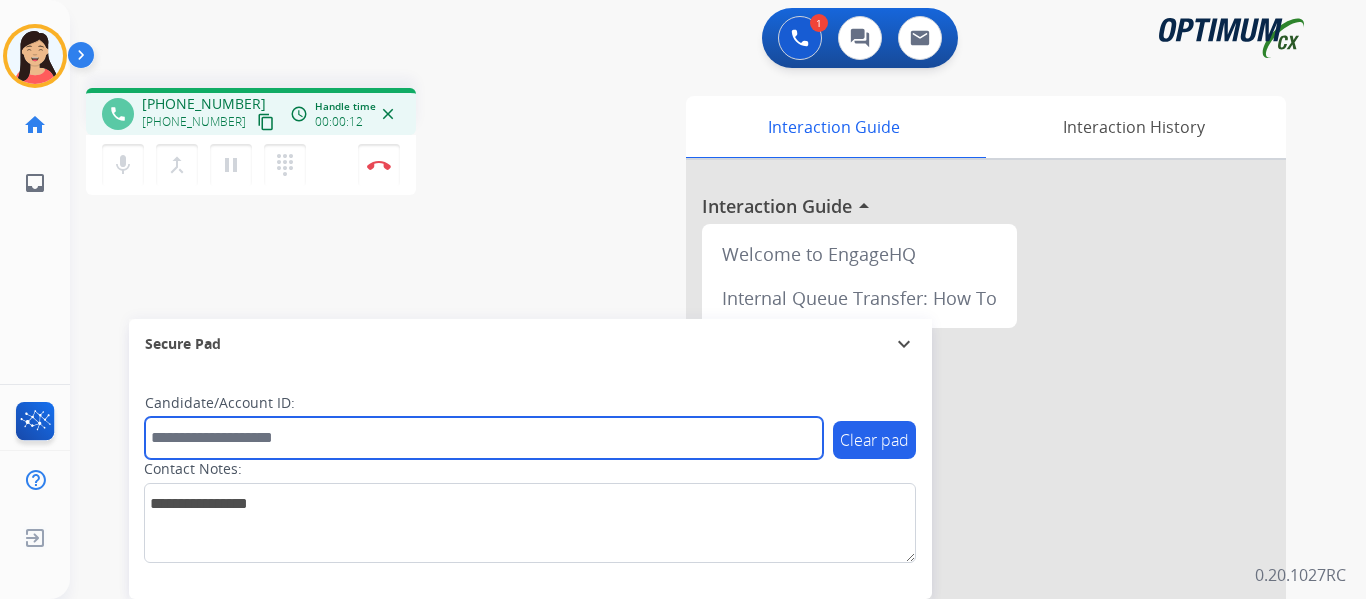 click at bounding box center [484, 438] 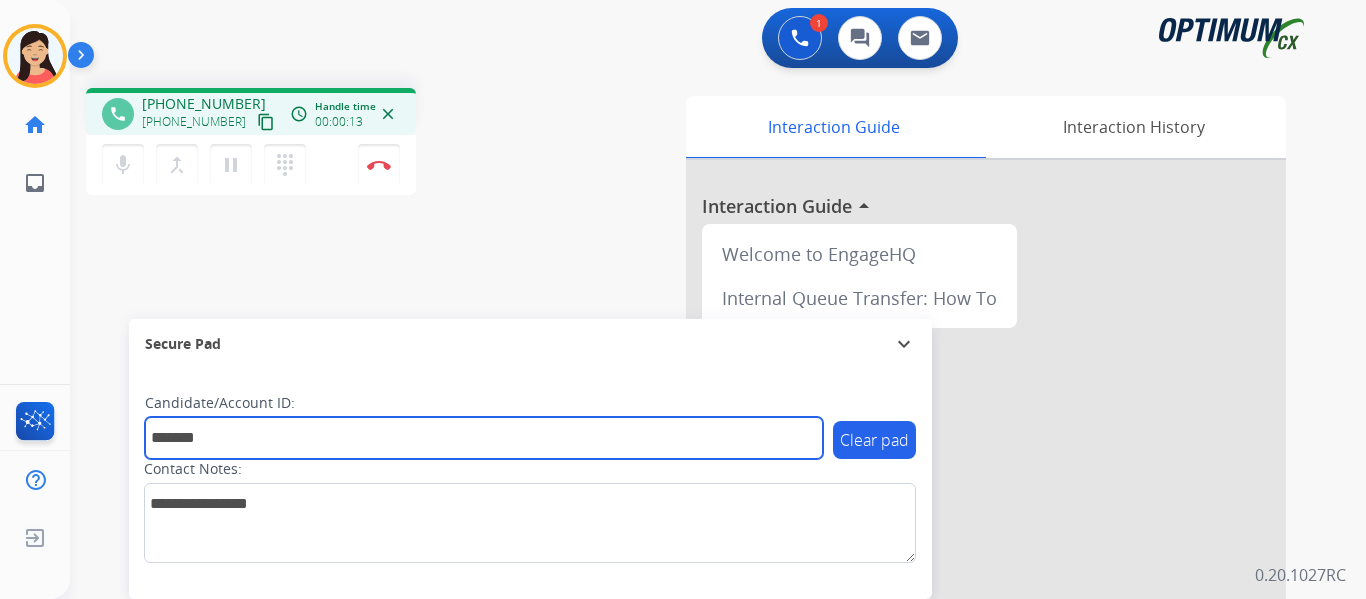 type on "*******" 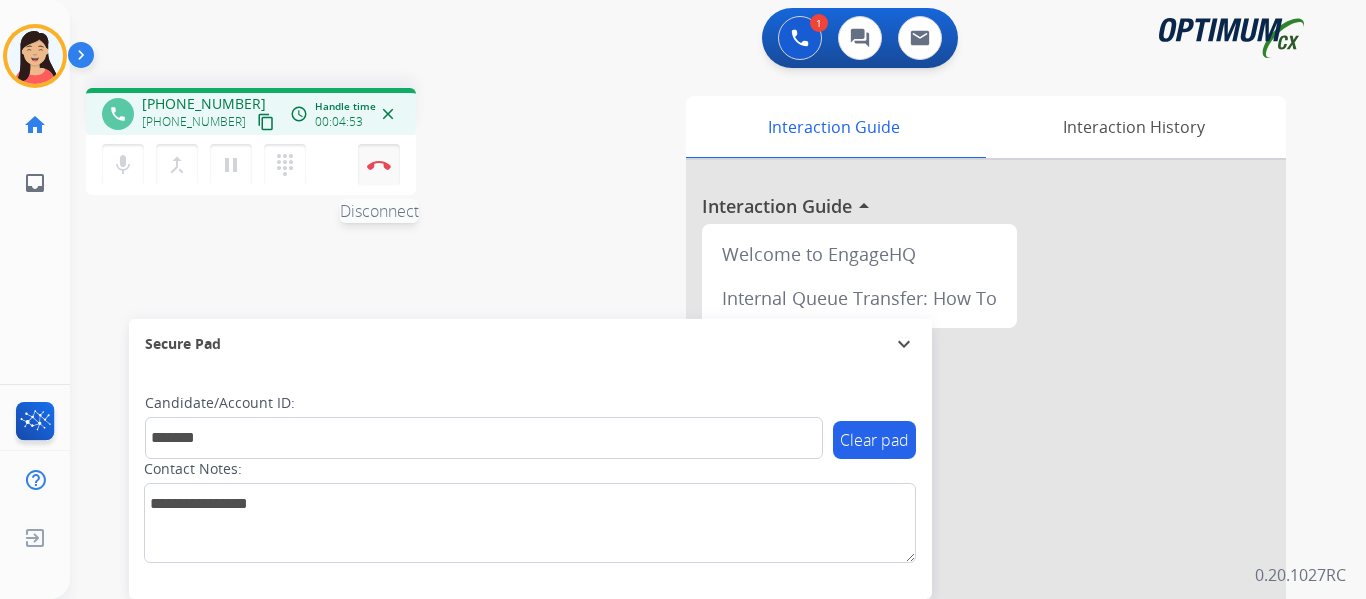 click on "Disconnect" at bounding box center [379, 165] 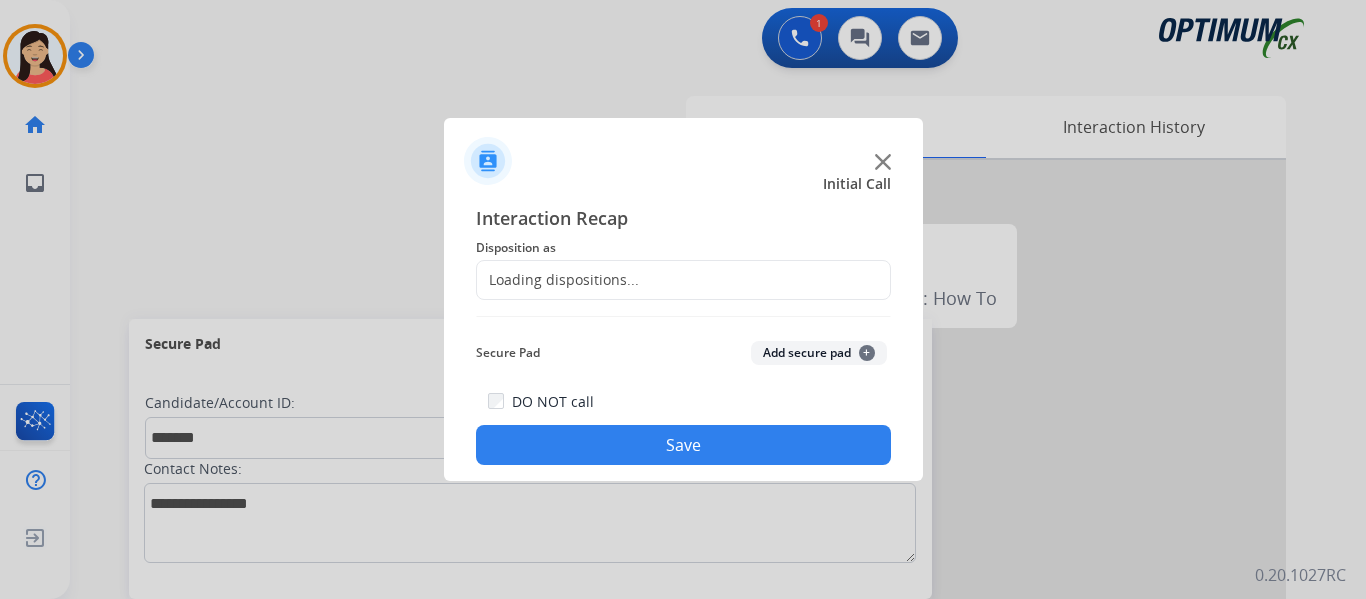 click on "Add secure pad  +" 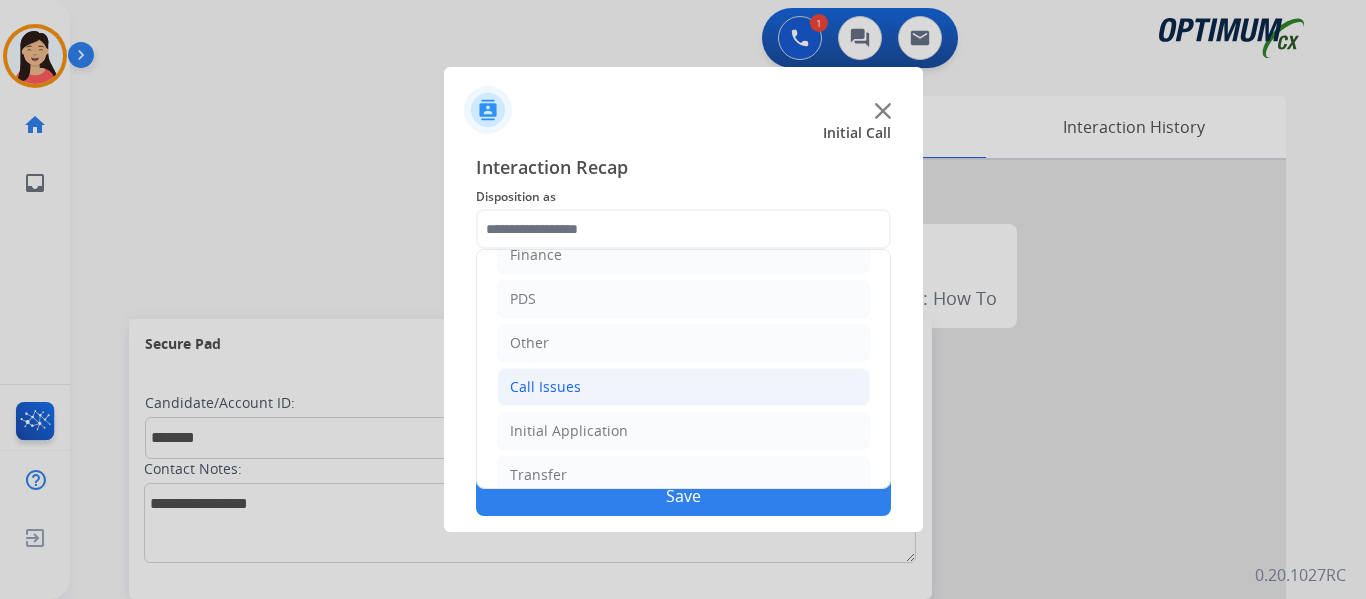 scroll, scrollTop: 136, scrollLeft: 0, axis: vertical 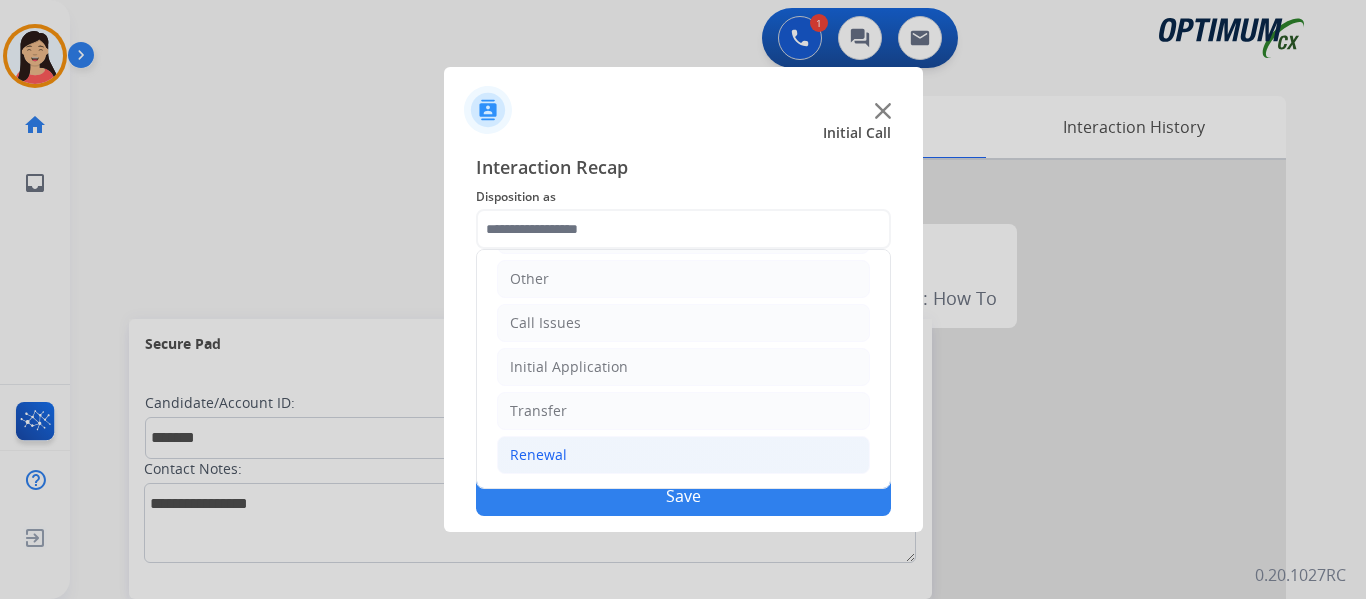 click on "Renewal" 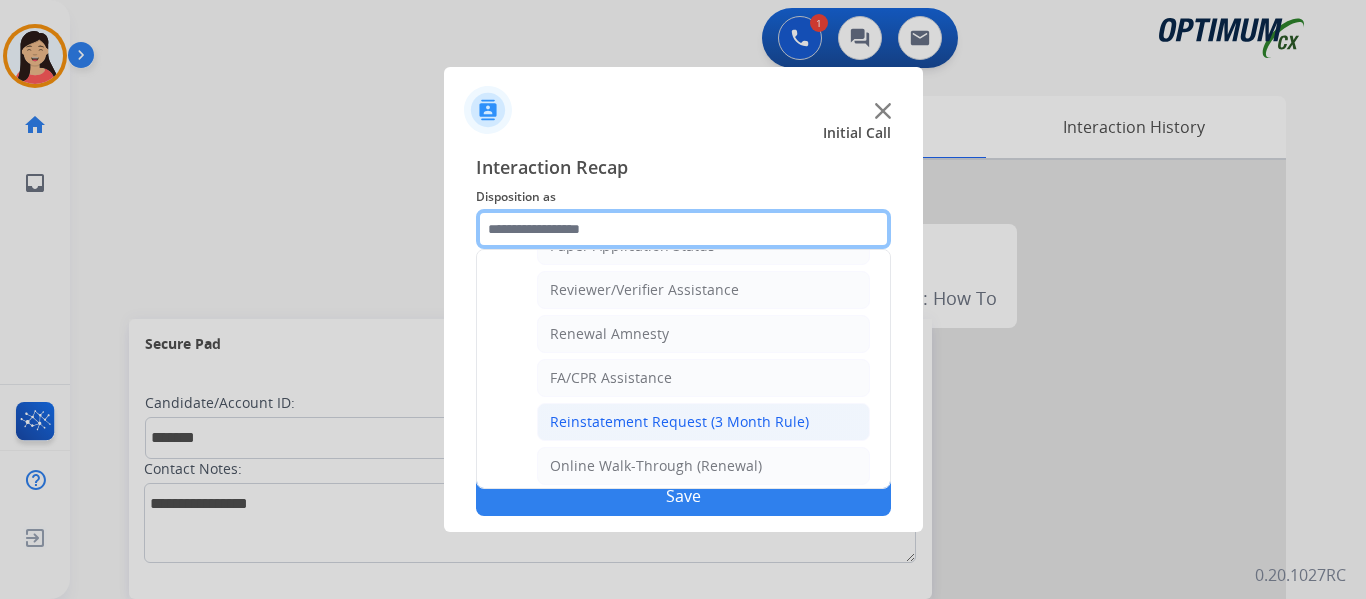 scroll, scrollTop: 772, scrollLeft: 0, axis: vertical 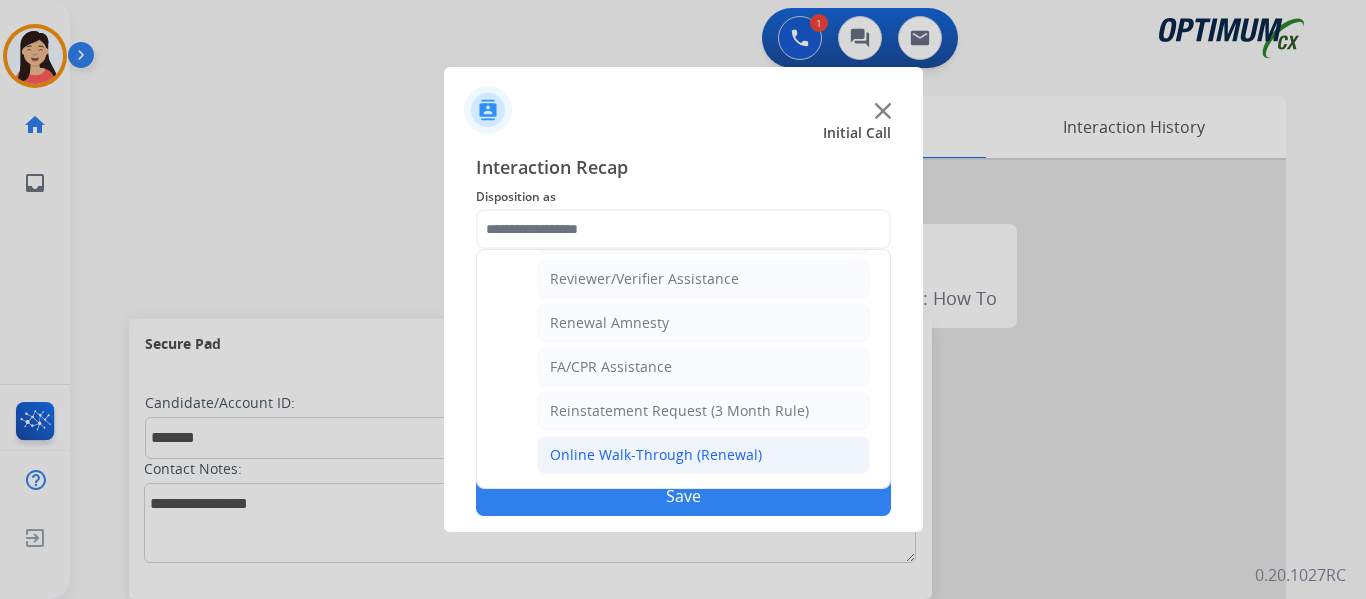 click on "Online Walk-Through (Renewal)" 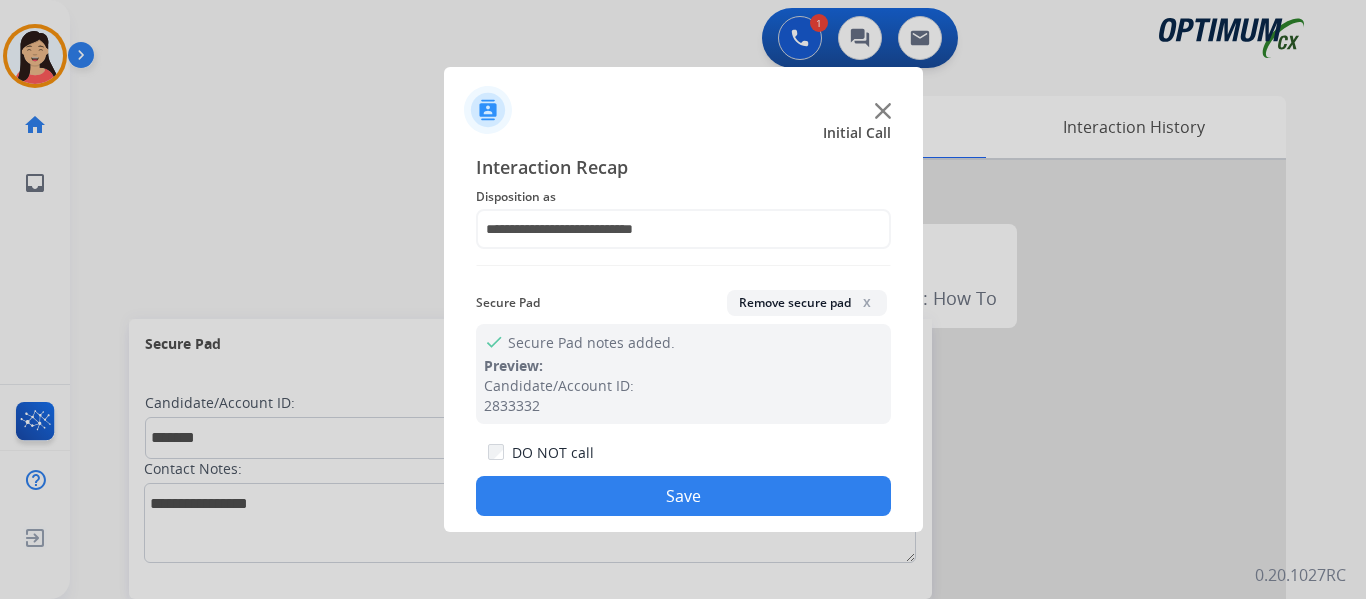 drag, startPoint x: 707, startPoint y: 496, endPoint x: 728, endPoint y: 534, distance: 43.416588 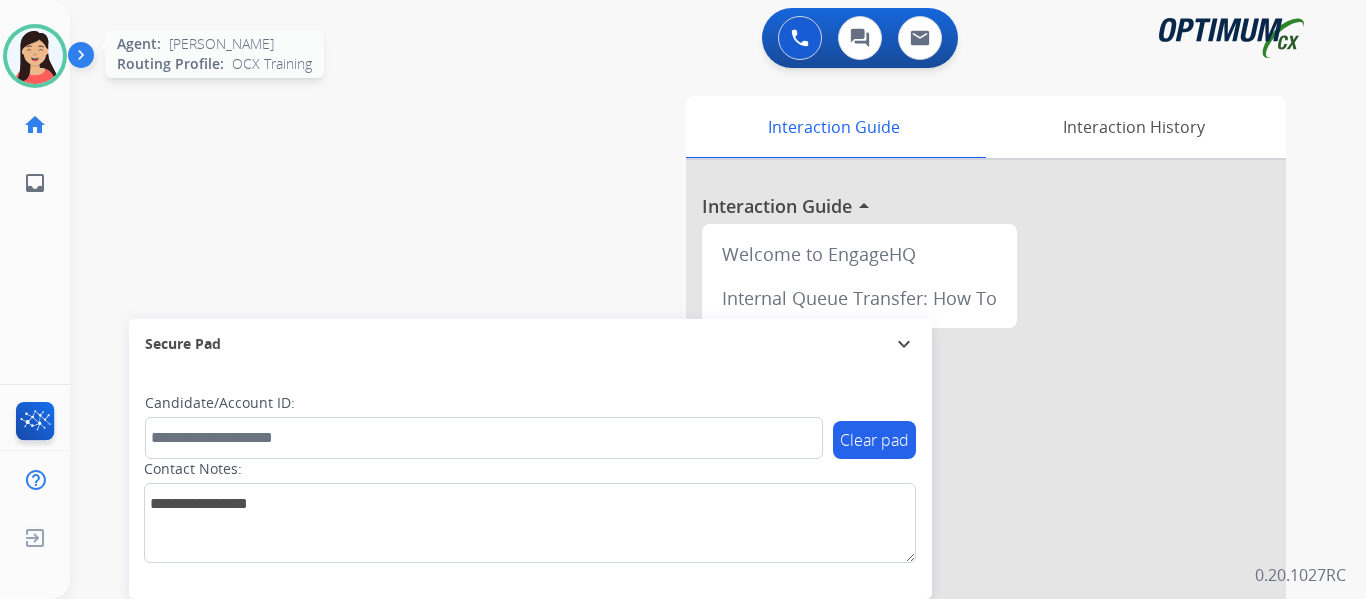 click at bounding box center (35, 56) 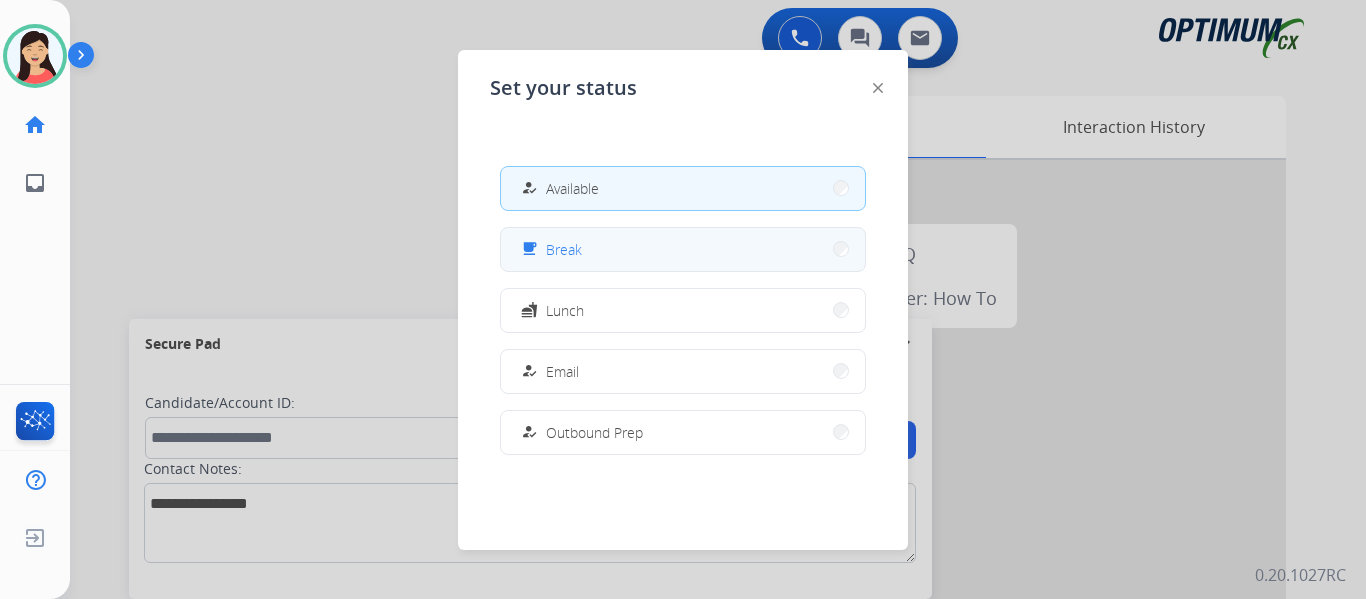 click on "free_breakfast Break" at bounding box center (683, 249) 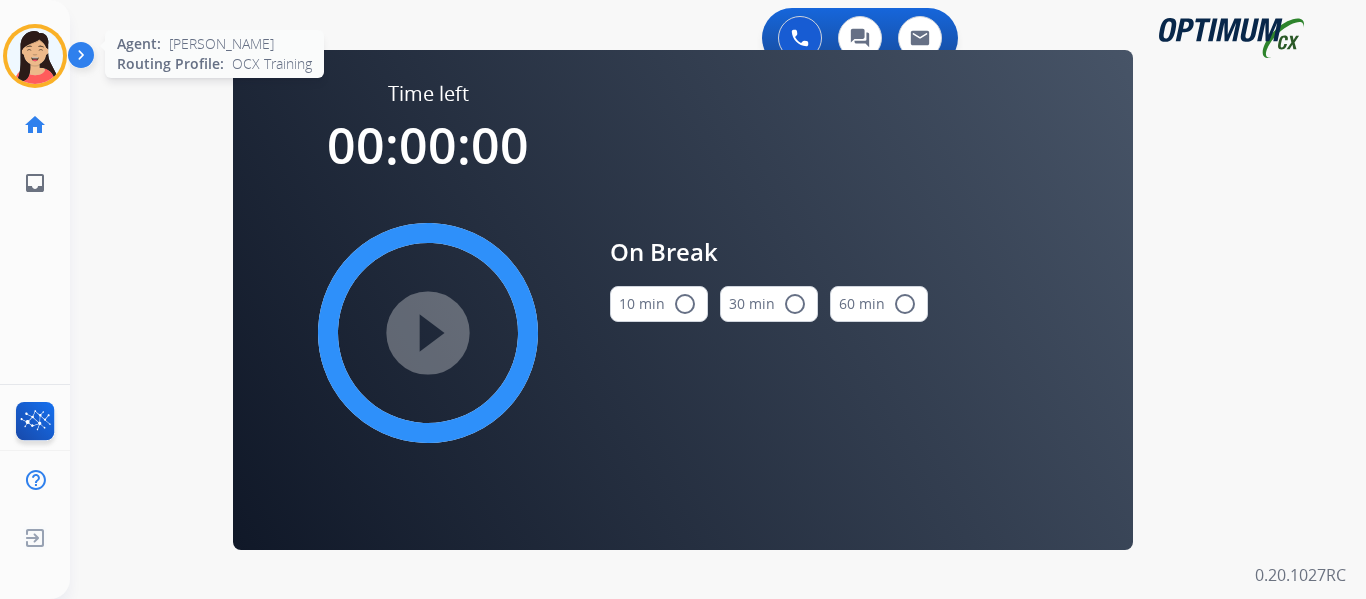 click at bounding box center (35, 56) 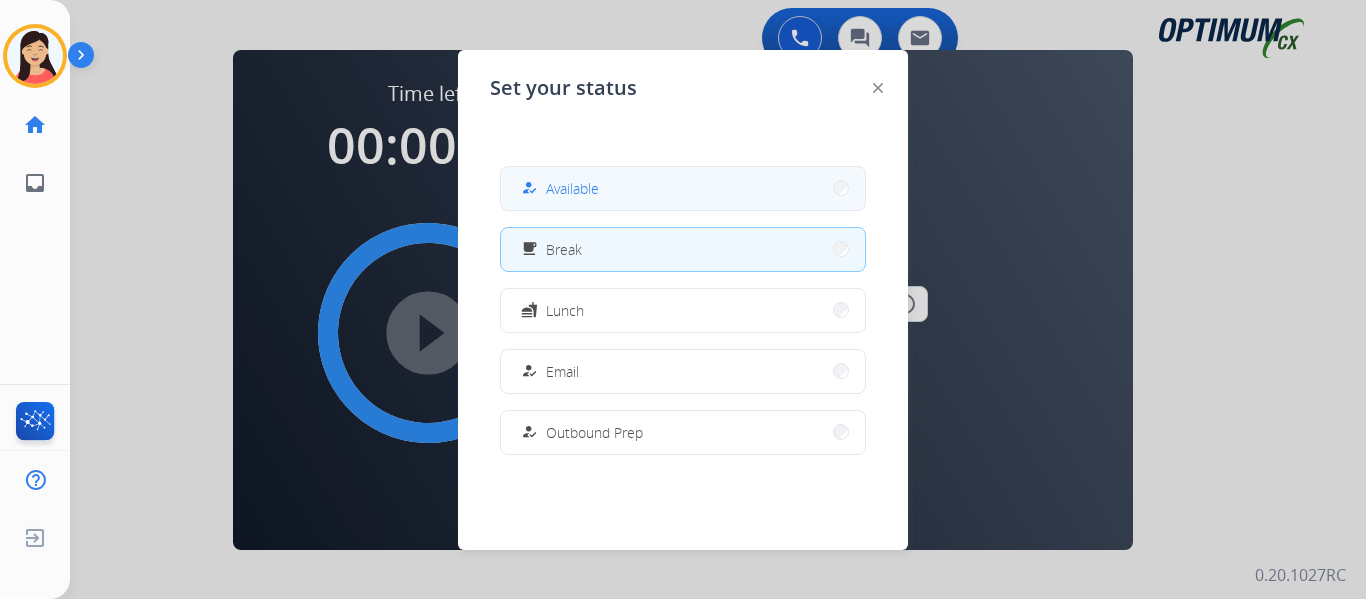 click on "how_to_reg Available" at bounding box center (683, 188) 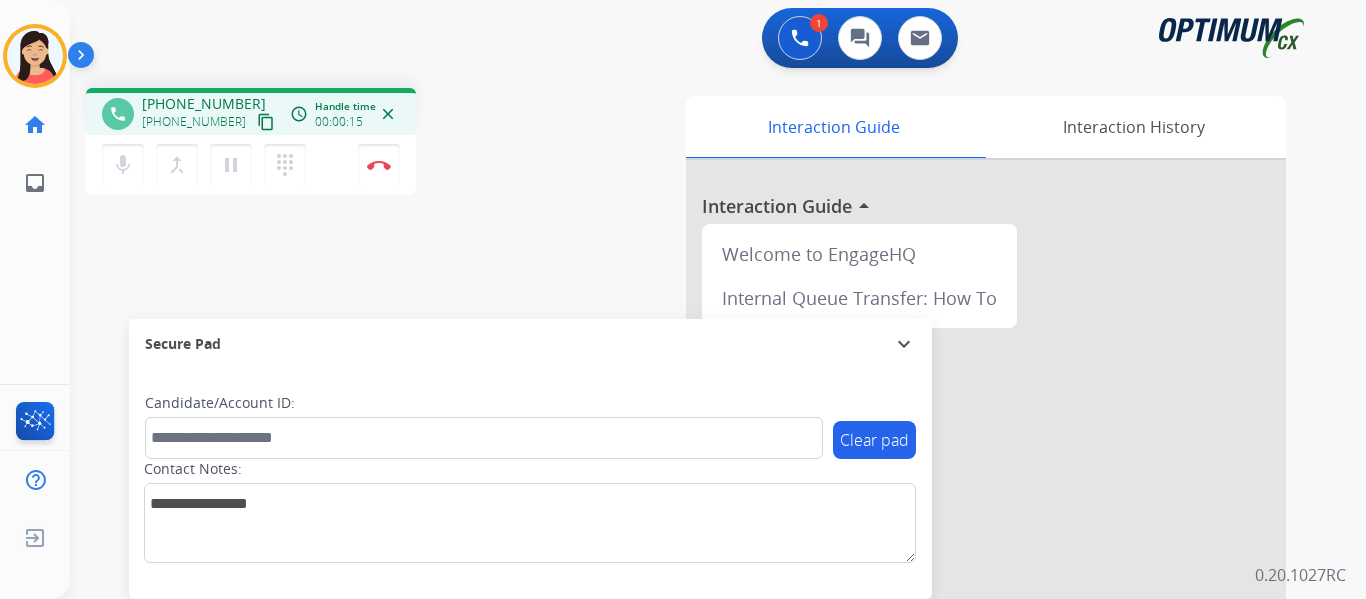 click on "content_copy" at bounding box center (266, 122) 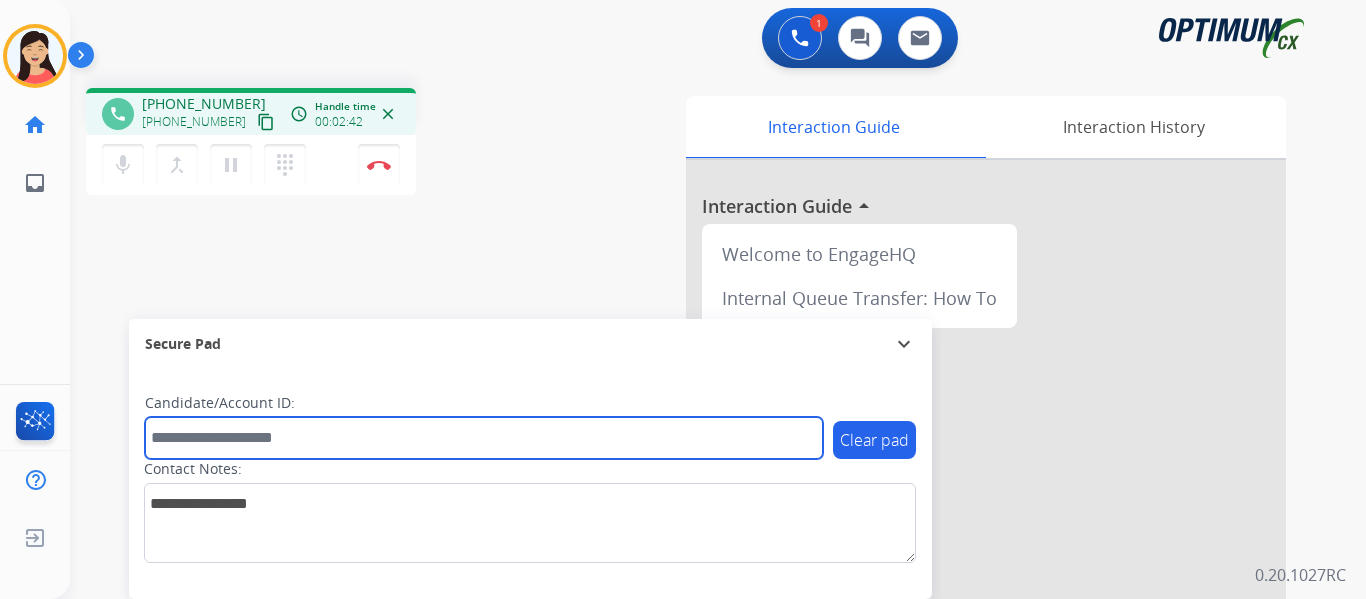 click at bounding box center [484, 438] 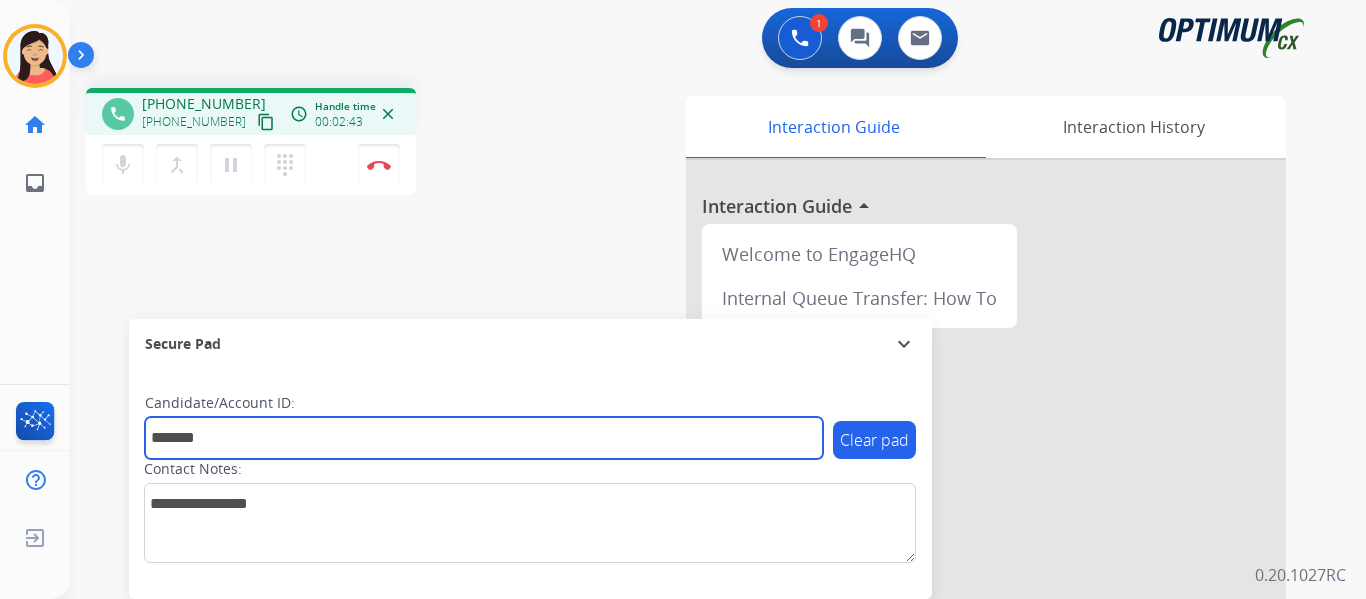 type on "*******" 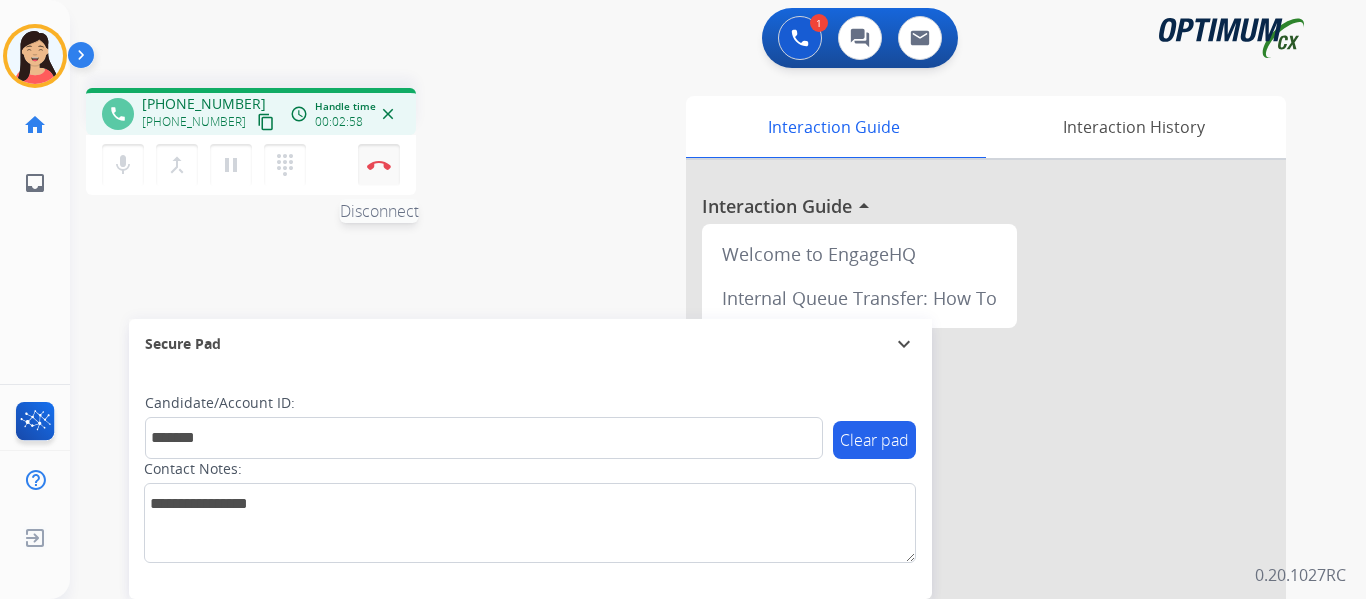 click at bounding box center (379, 165) 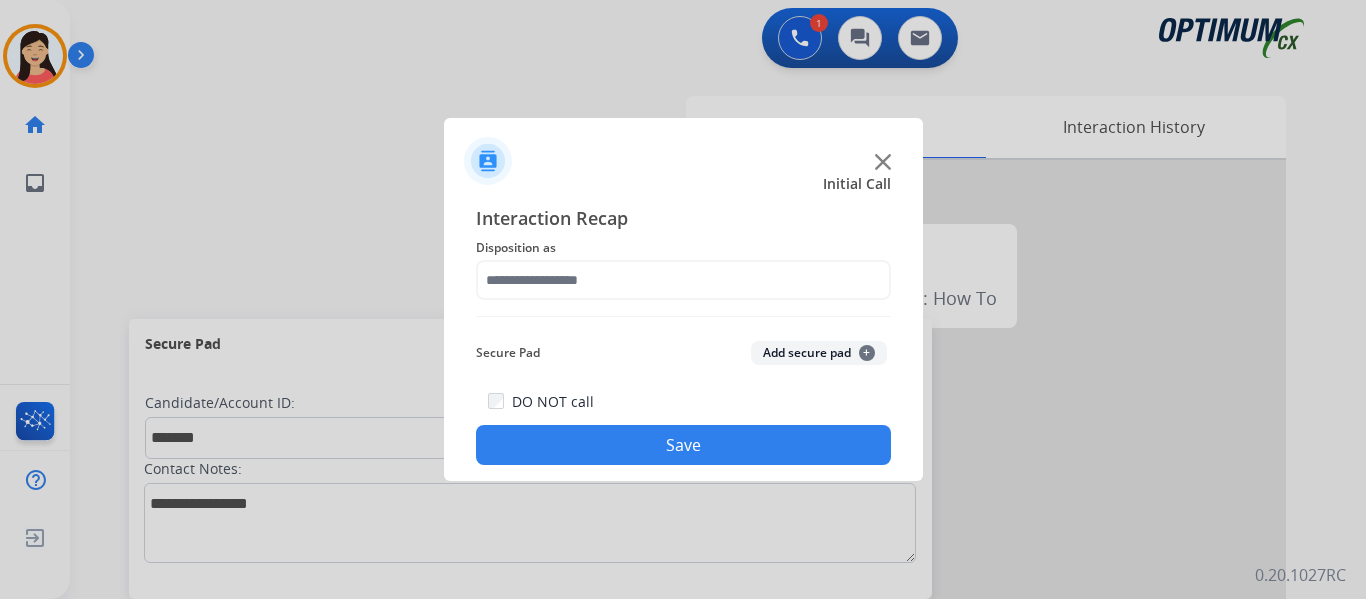 click on "Add secure pad  +" 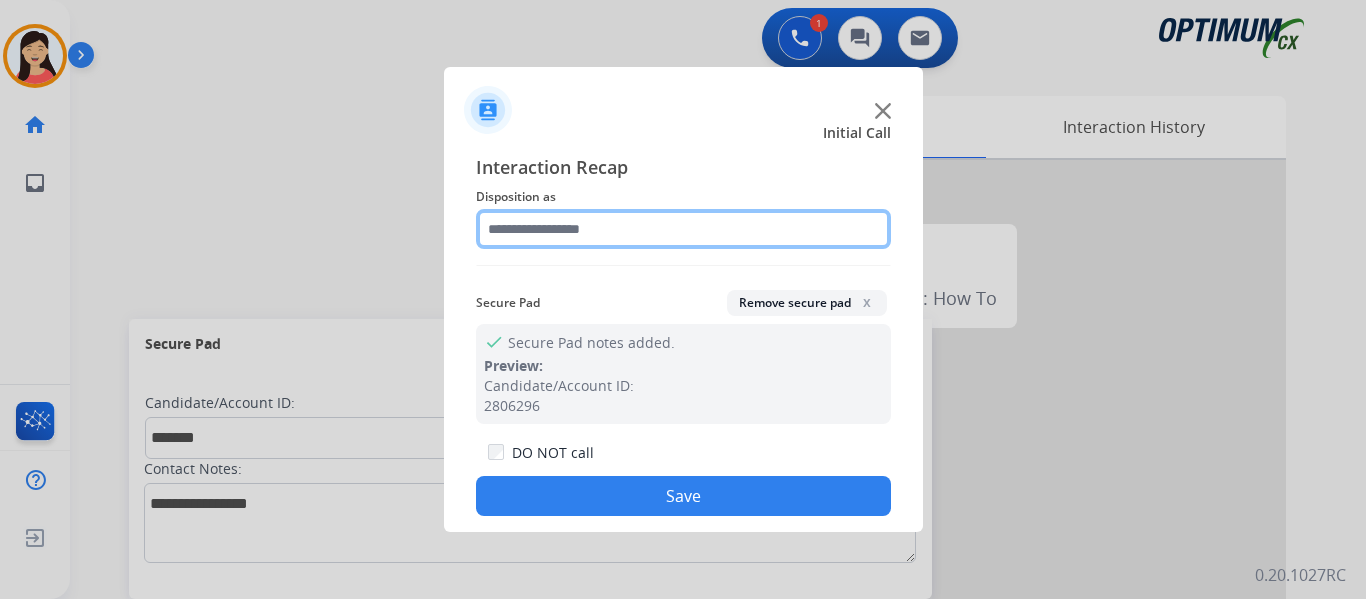 click 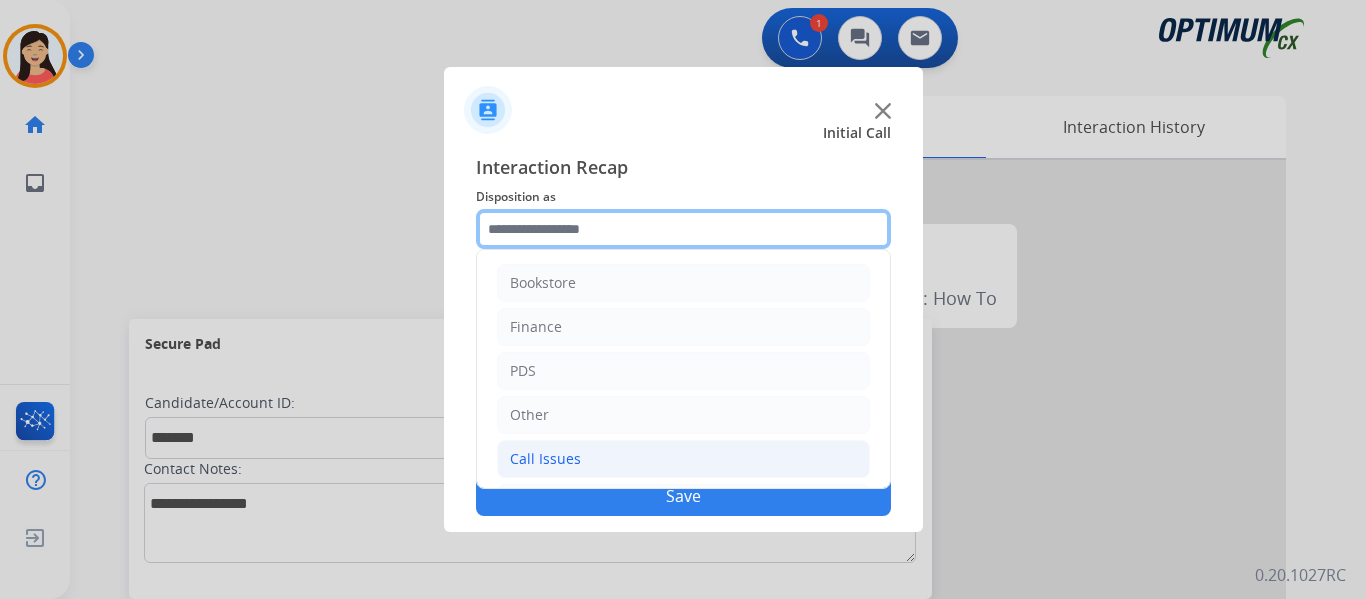 scroll, scrollTop: 136, scrollLeft: 0, axis: vertical 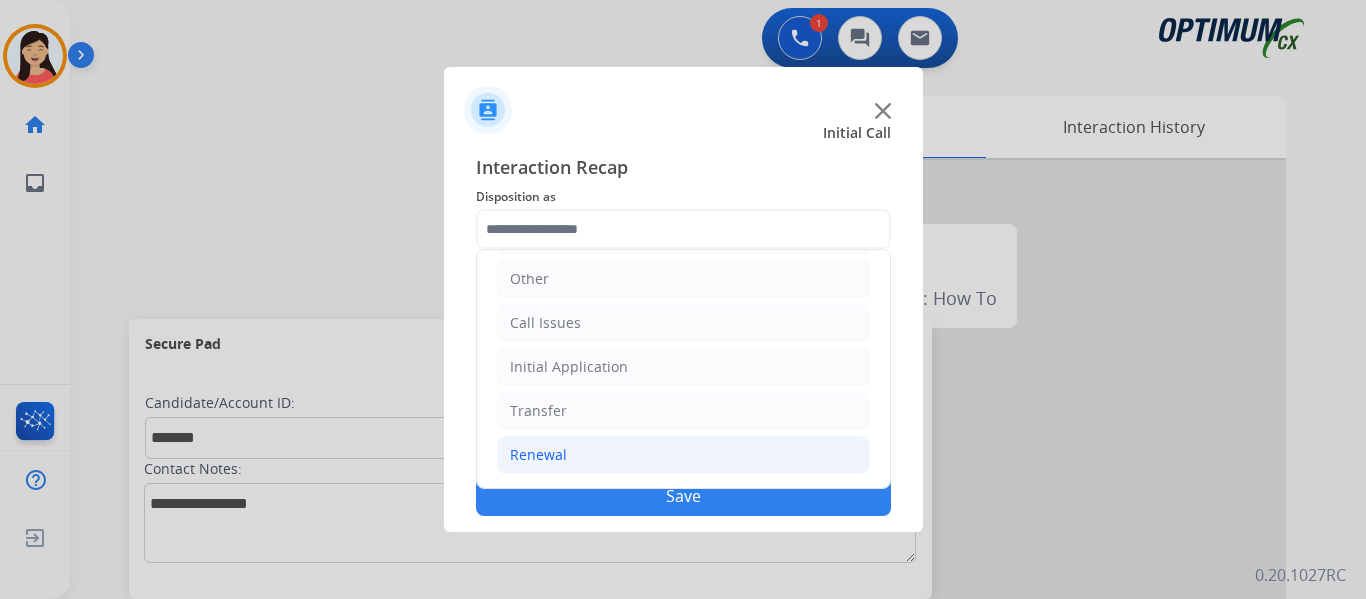 click on "Renewal" 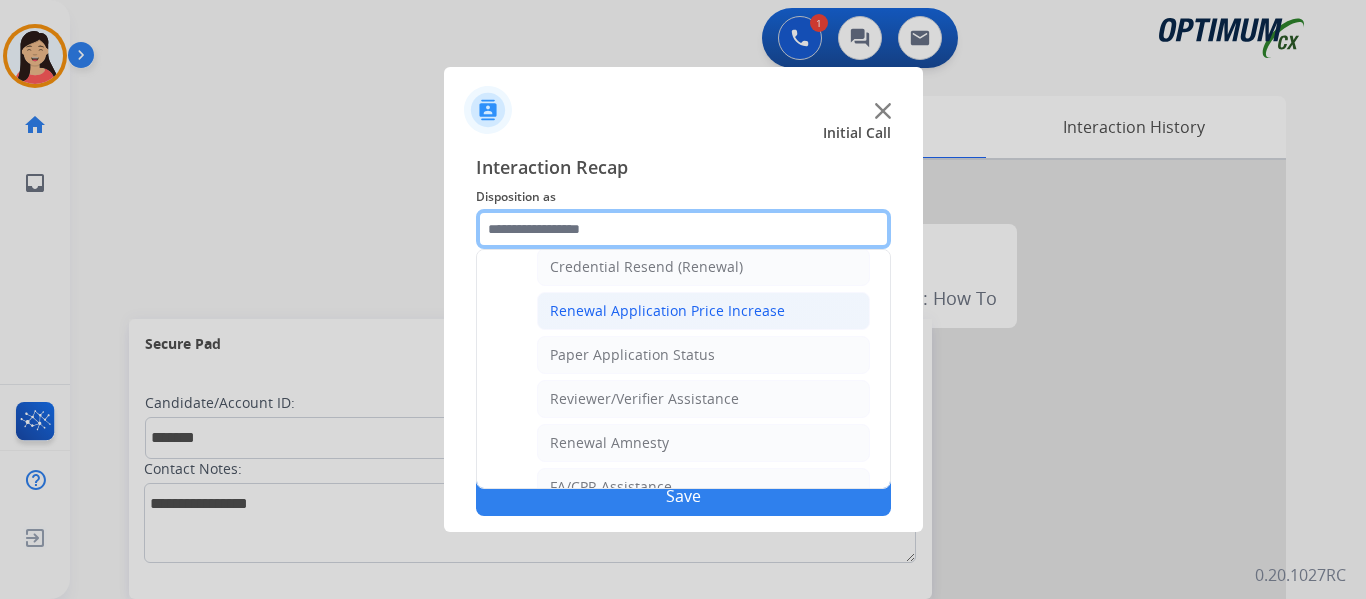 scroll, scrollTop: 772, scrollLeft: 0, axis: vertical 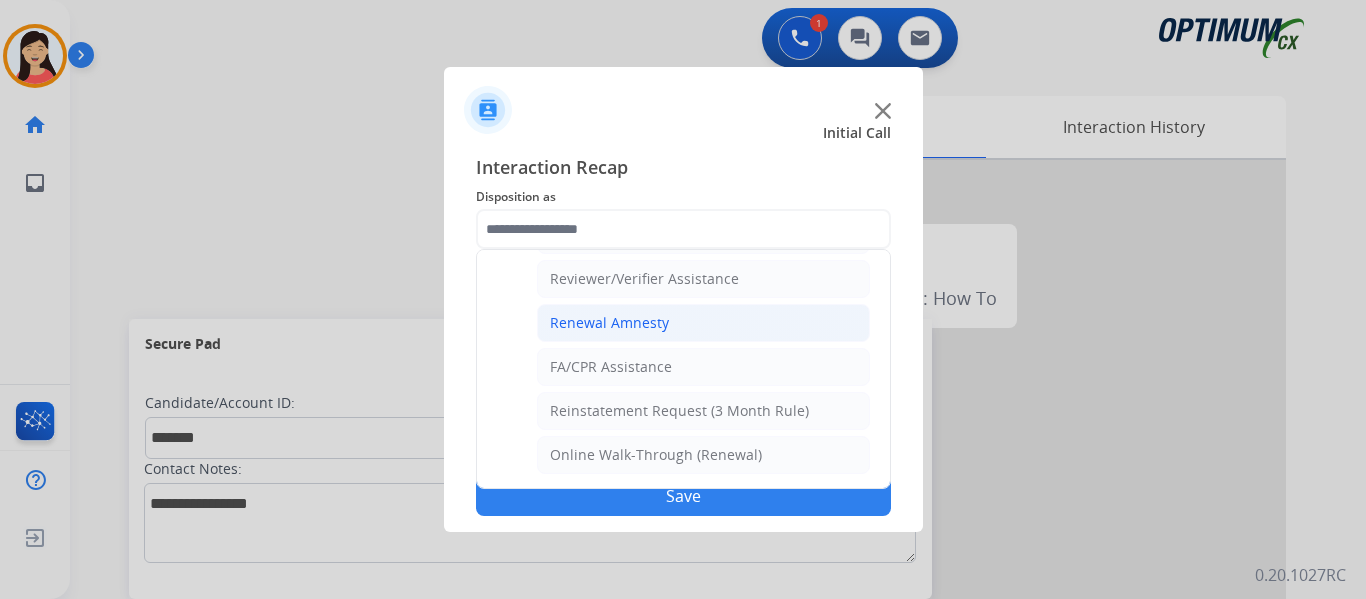 click on "Renewal Amnesty" 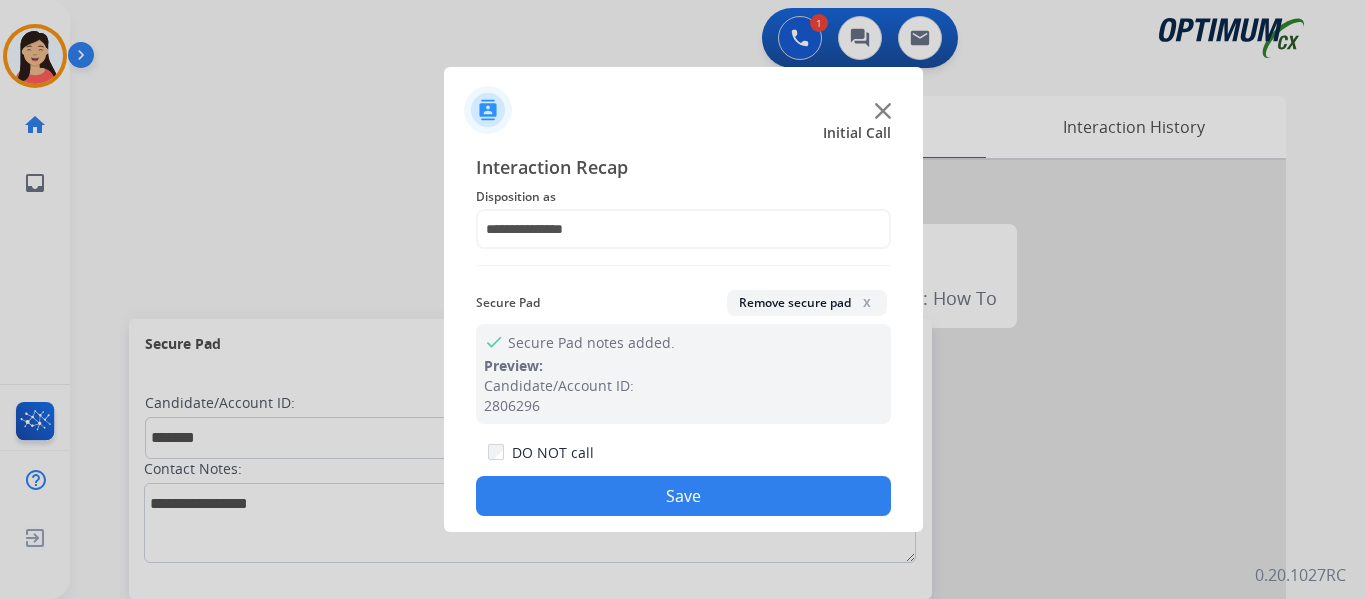 click on "Save" 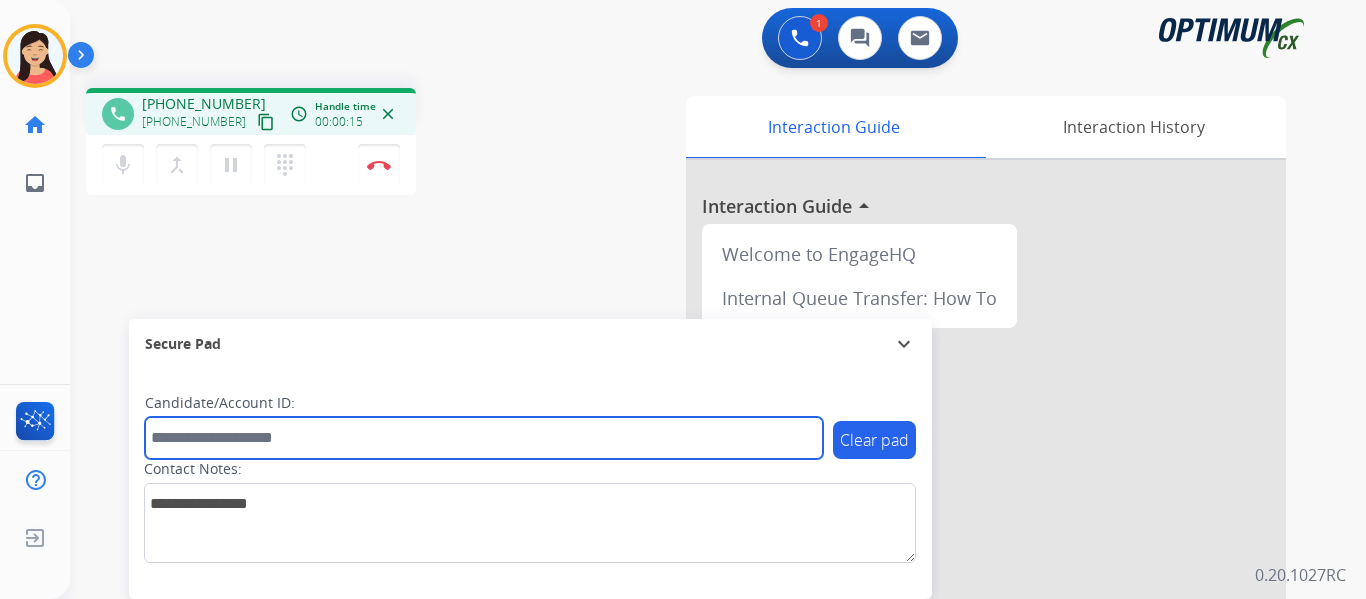 drag, startPoint x: 256, startPoint y: 431, endPoint x: 282, endPoint y: 425, distance: 26.683329 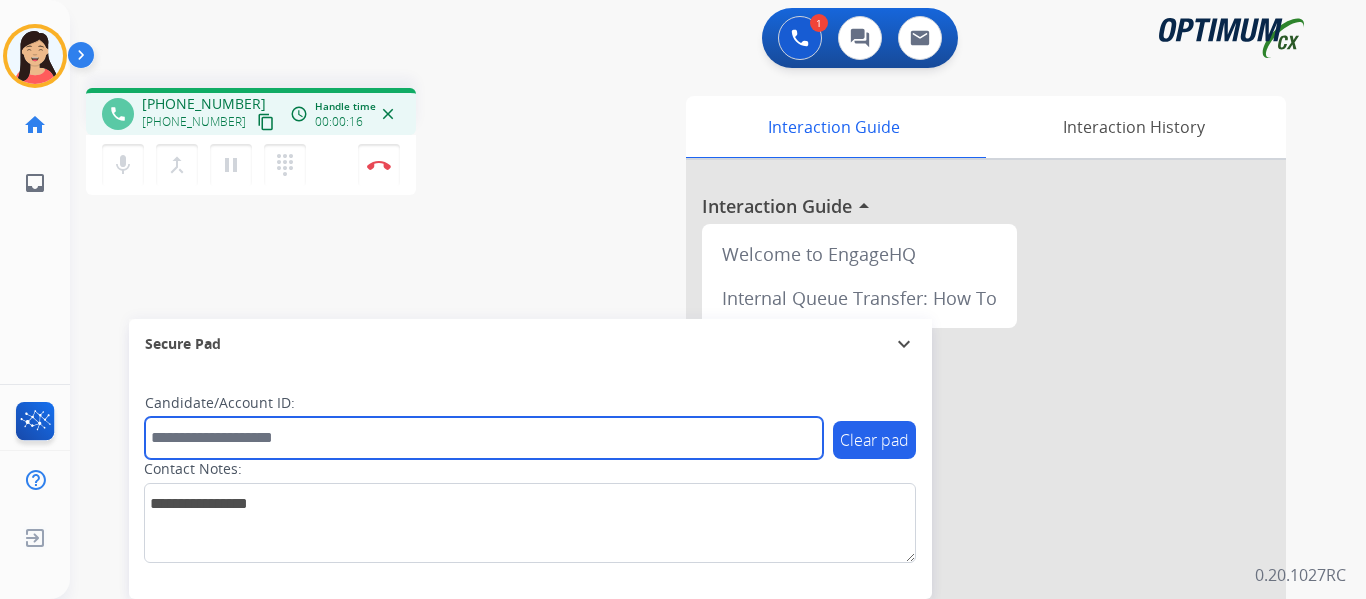 paste on "*******" 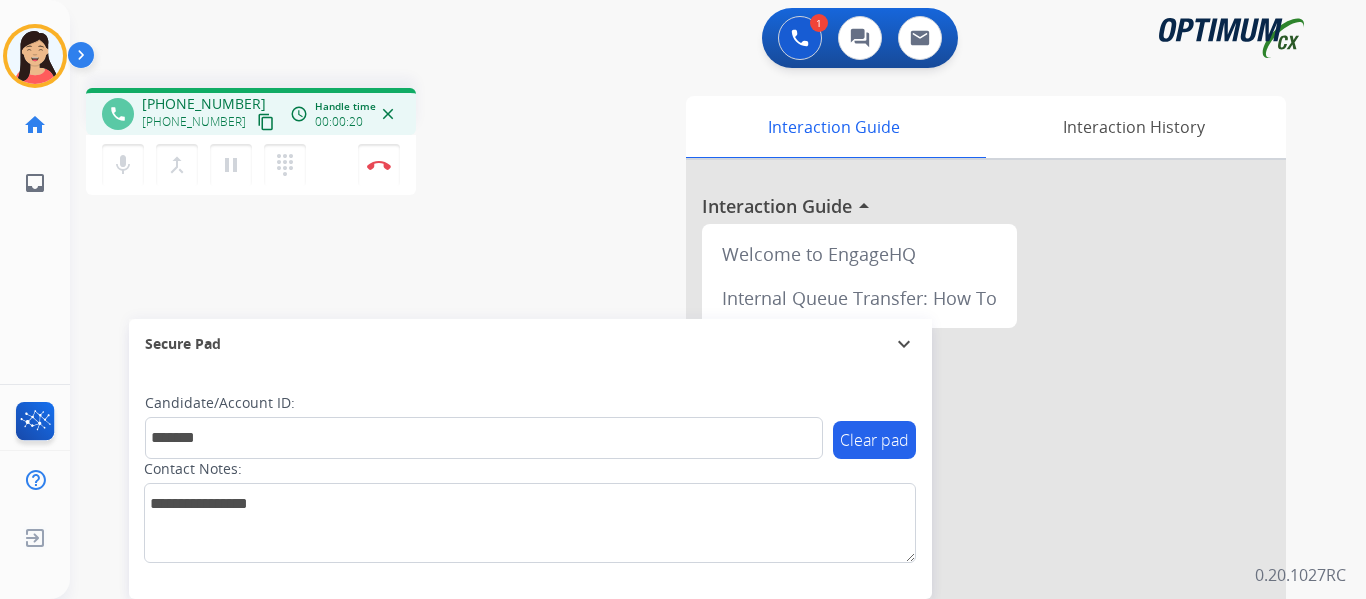 drag, startPoint x: 241, startPoint y: 112, endPoint x: 456, endPoint y: 159, distance: 220.07726 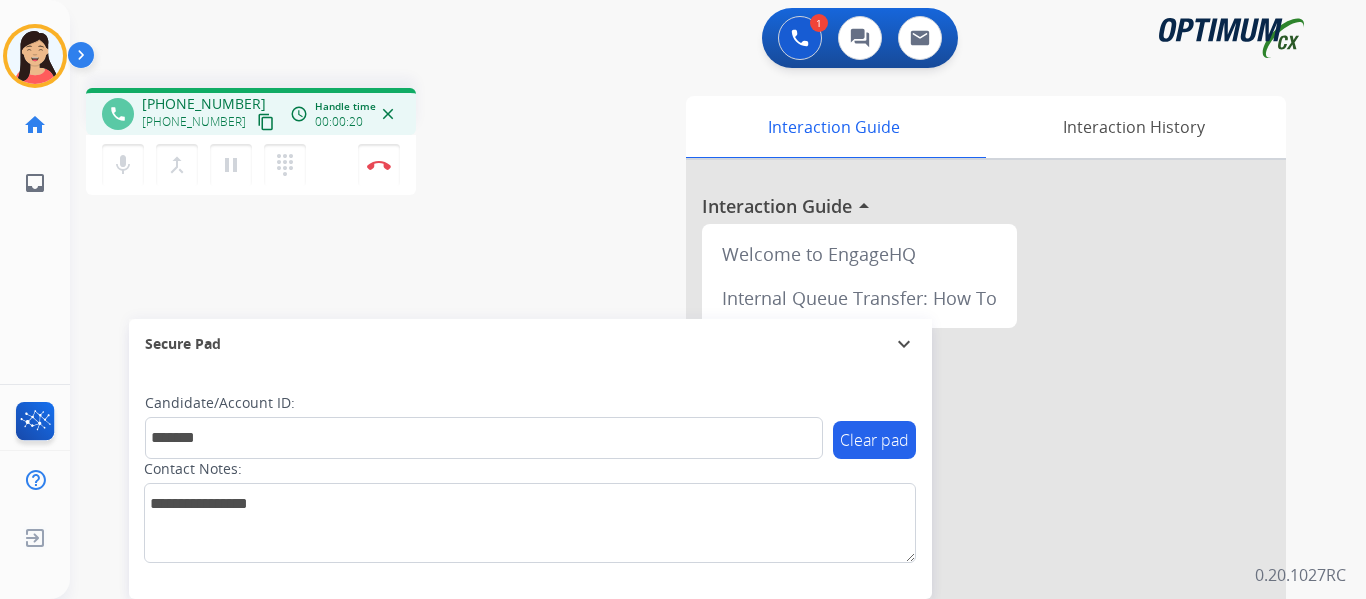 click on "content_copy" at bounding box center [266, 122] 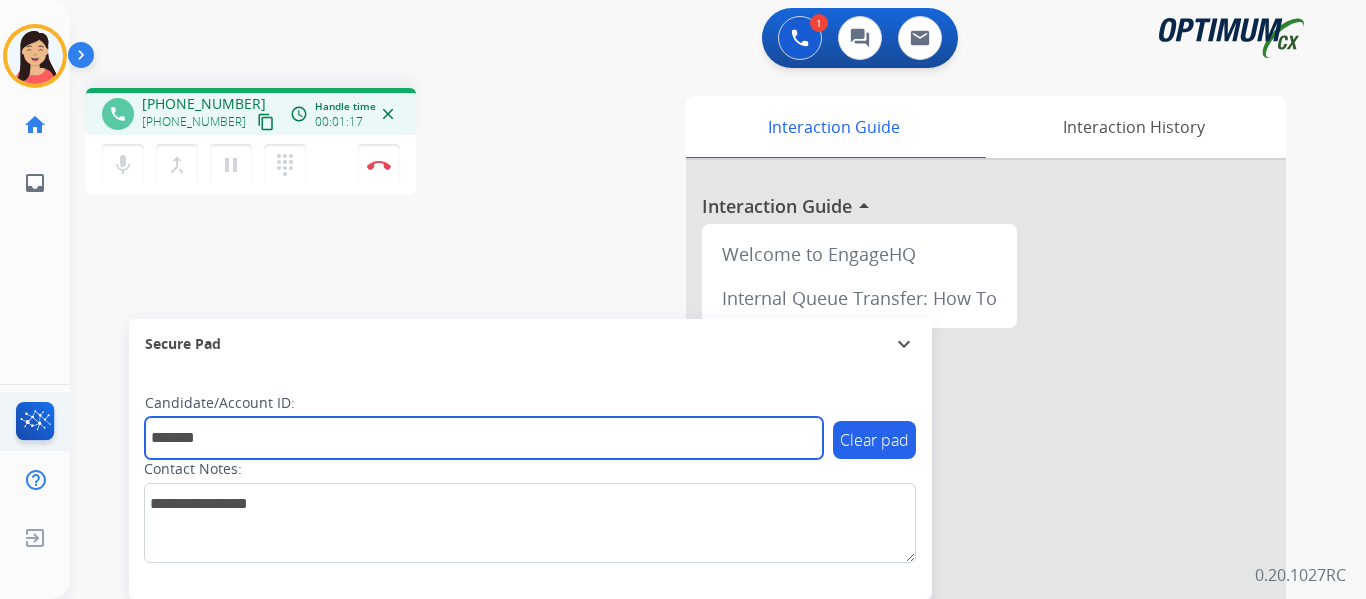 drag, startPoint x: 271, startPoint y: 442, endPoint x: 15, endPoint y: 432, distance: 256.19525 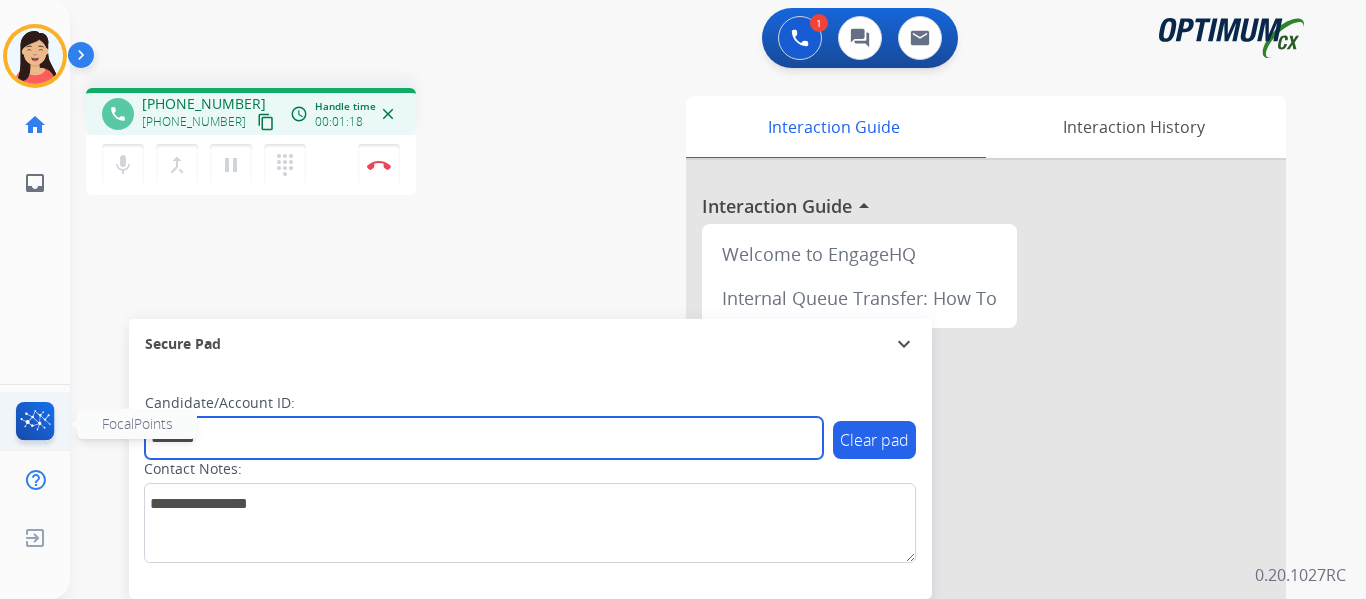 paste 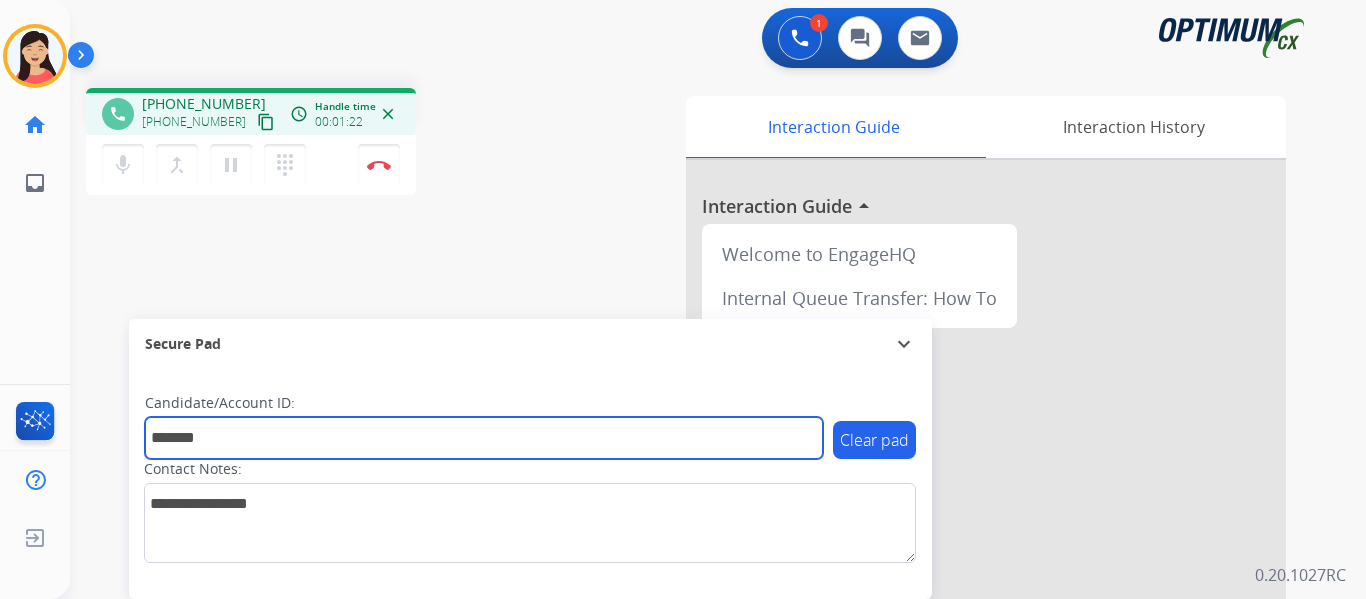 type on "*******" 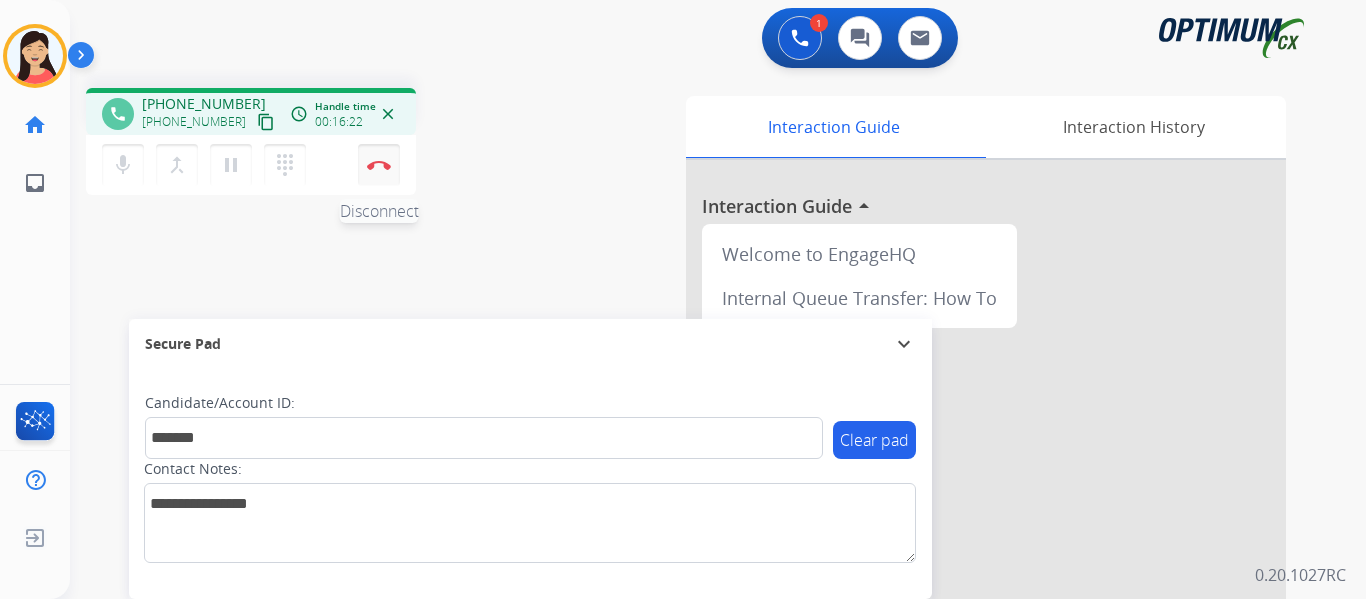 click at bounding box center [379, 165] 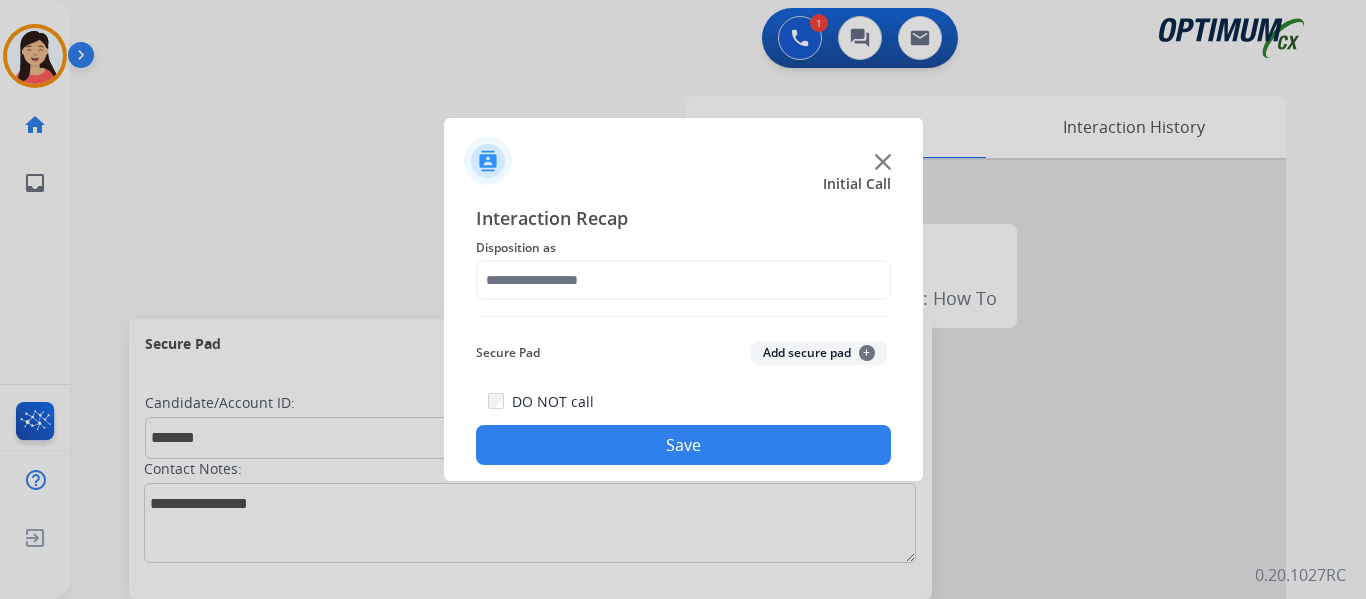 click on "Add secure pad  +" 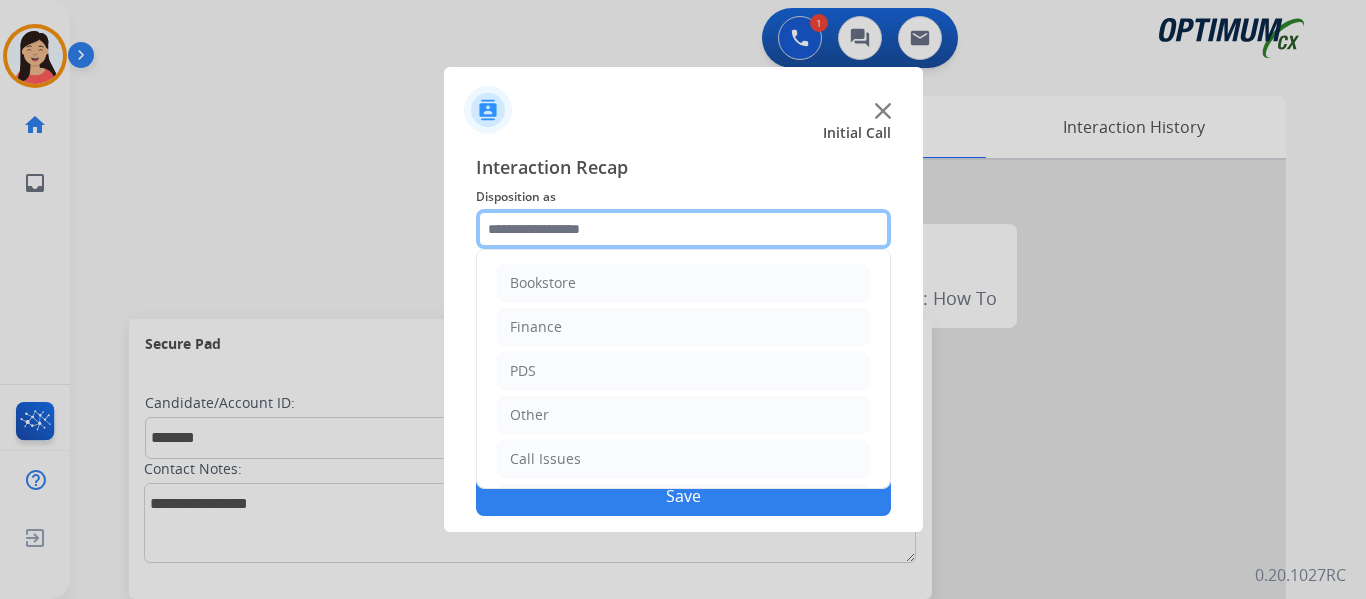 click 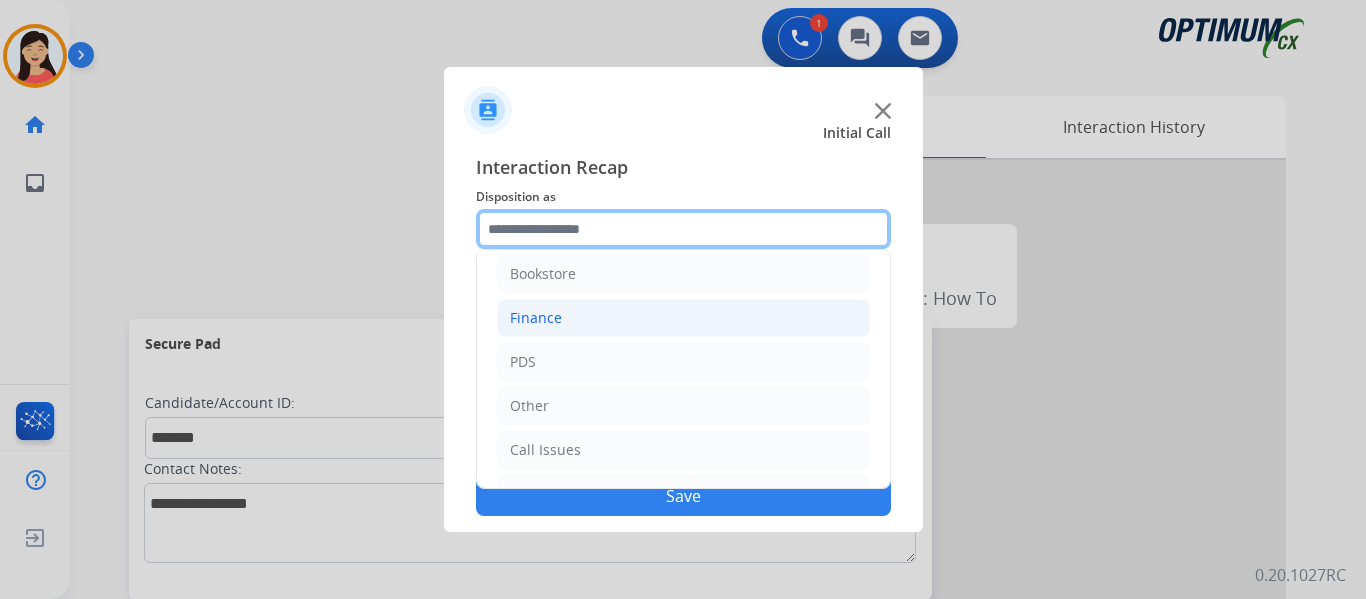 scroll, scrollTop: 0, scrollLeft: 0, axis: both 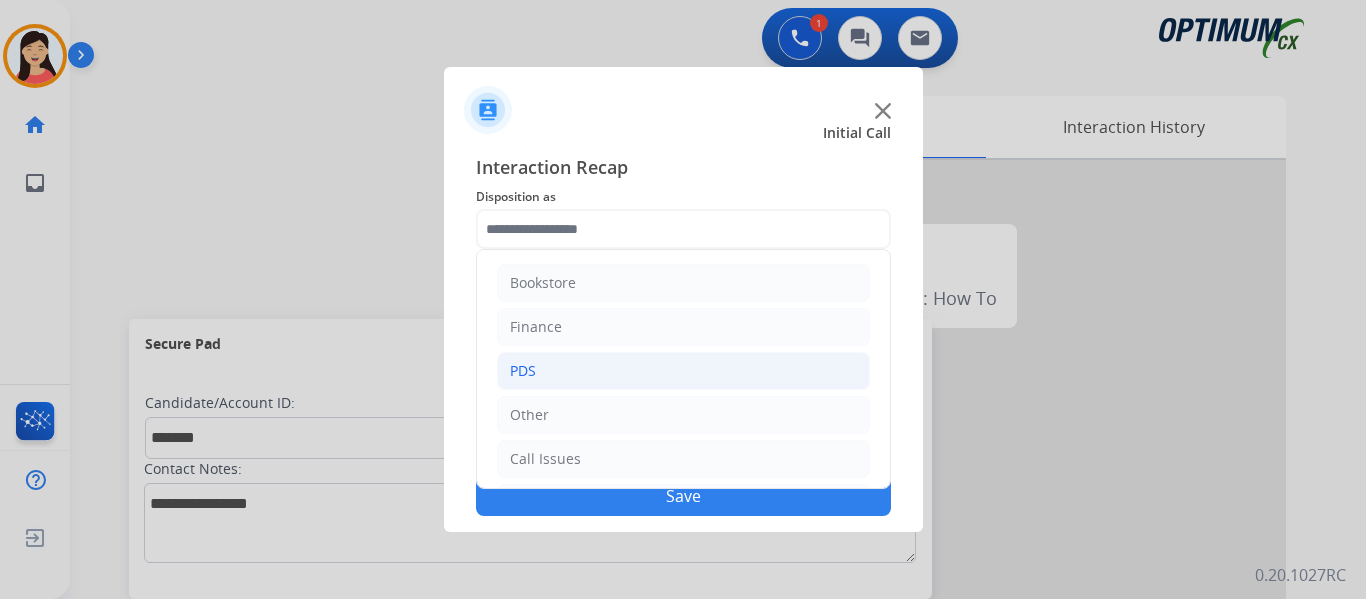 click on "PDS" 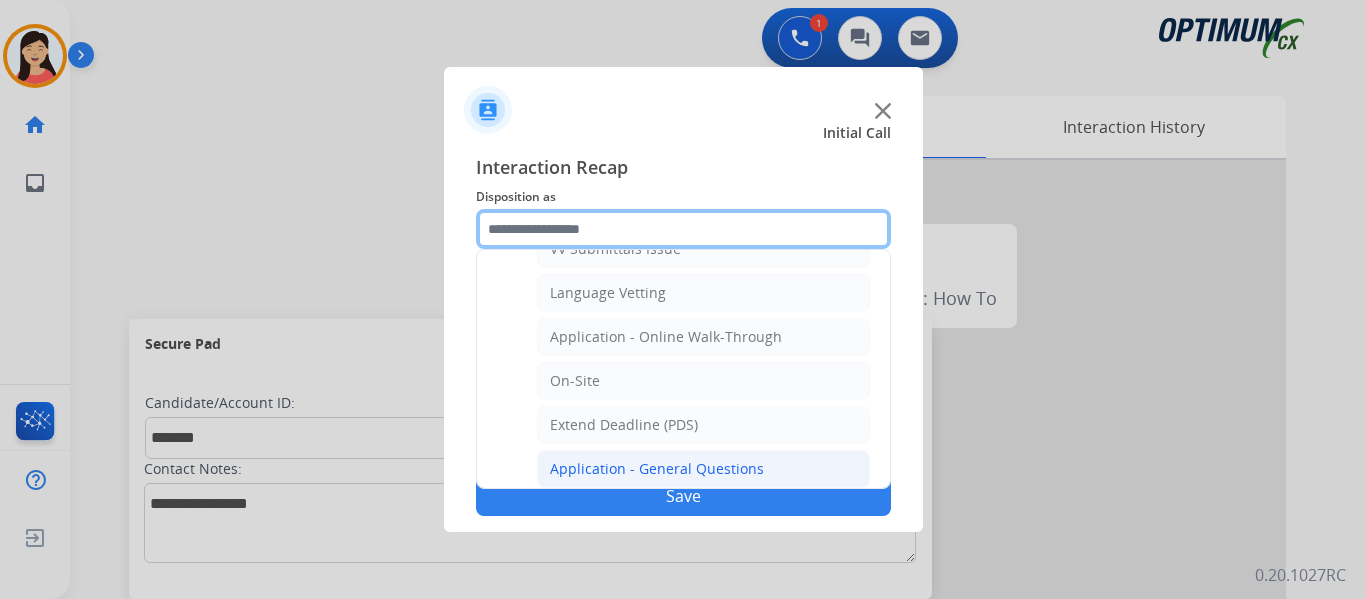 scroll, scrollTop: 500, scrollLeft: 0, axis: vertical 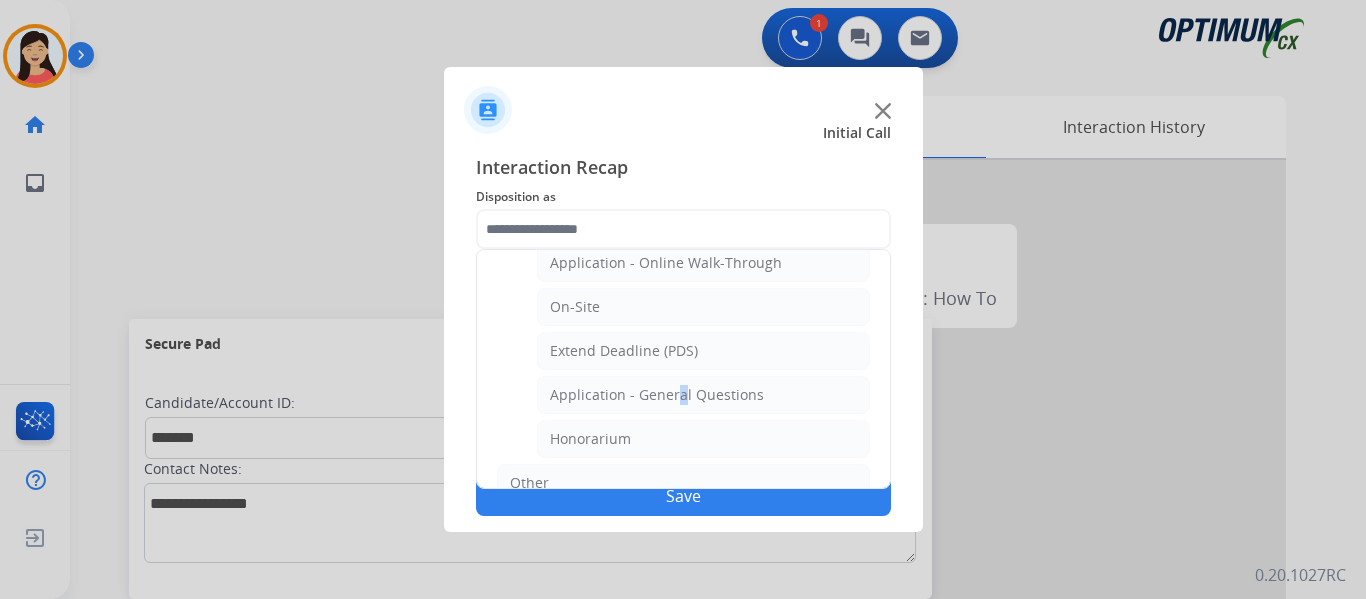 click on "Application - General Questions" 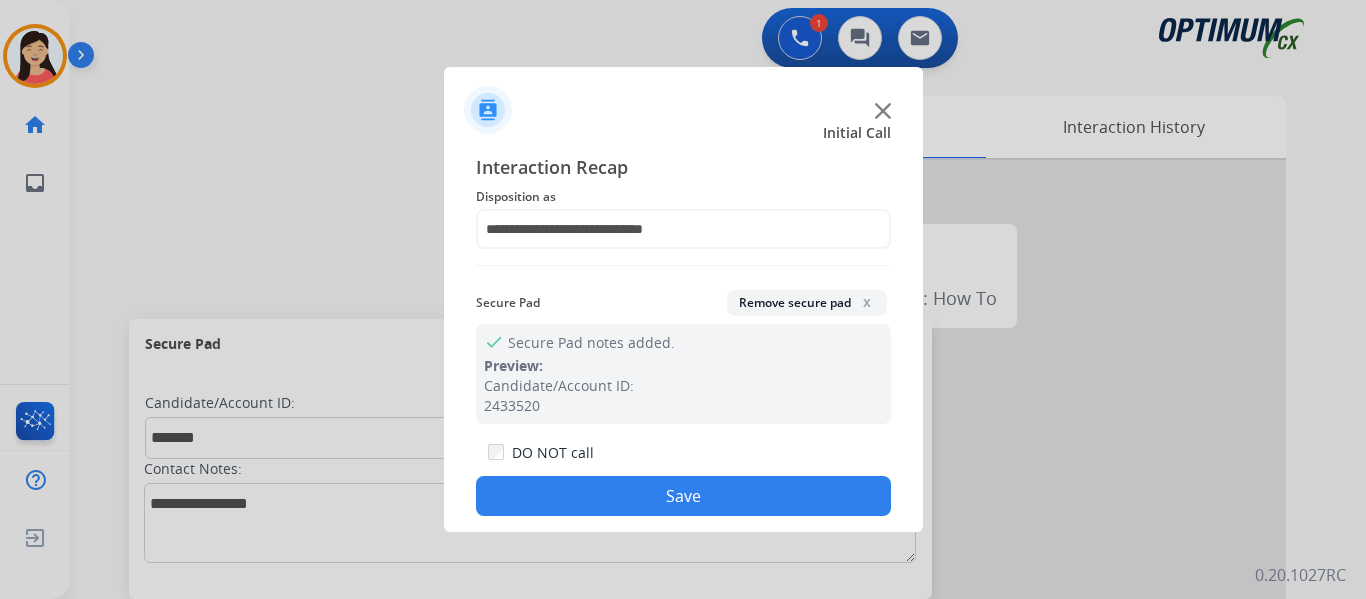 click on "Save" 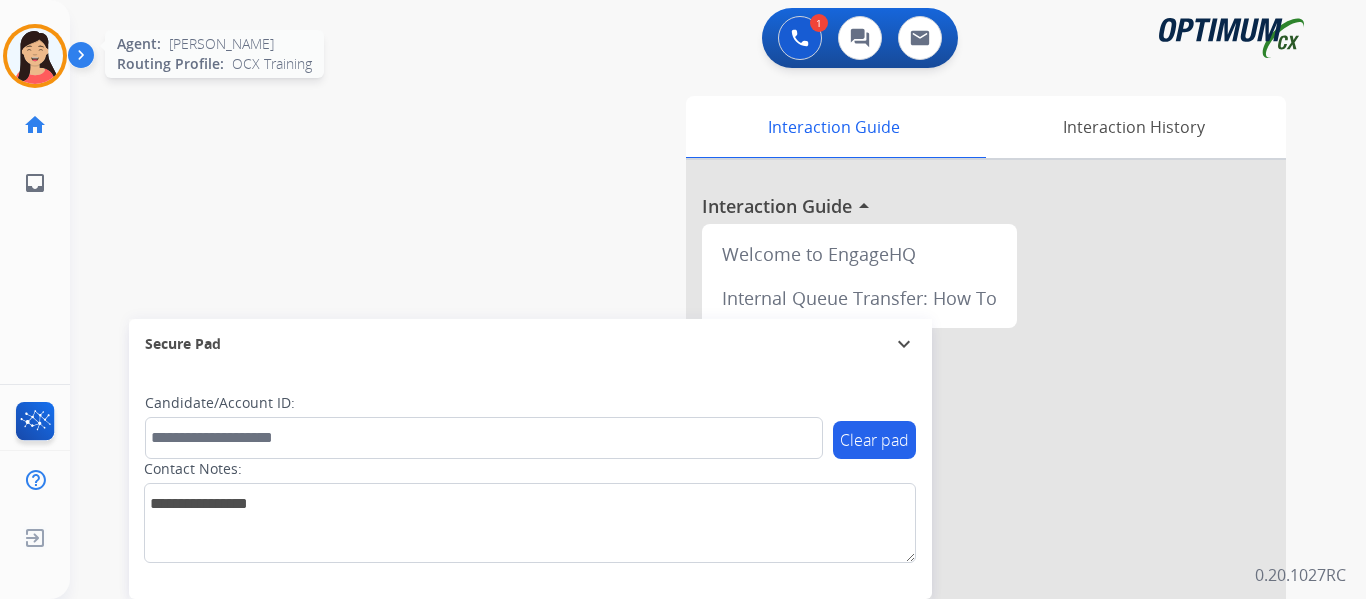 click at bounding box center (35, 56) 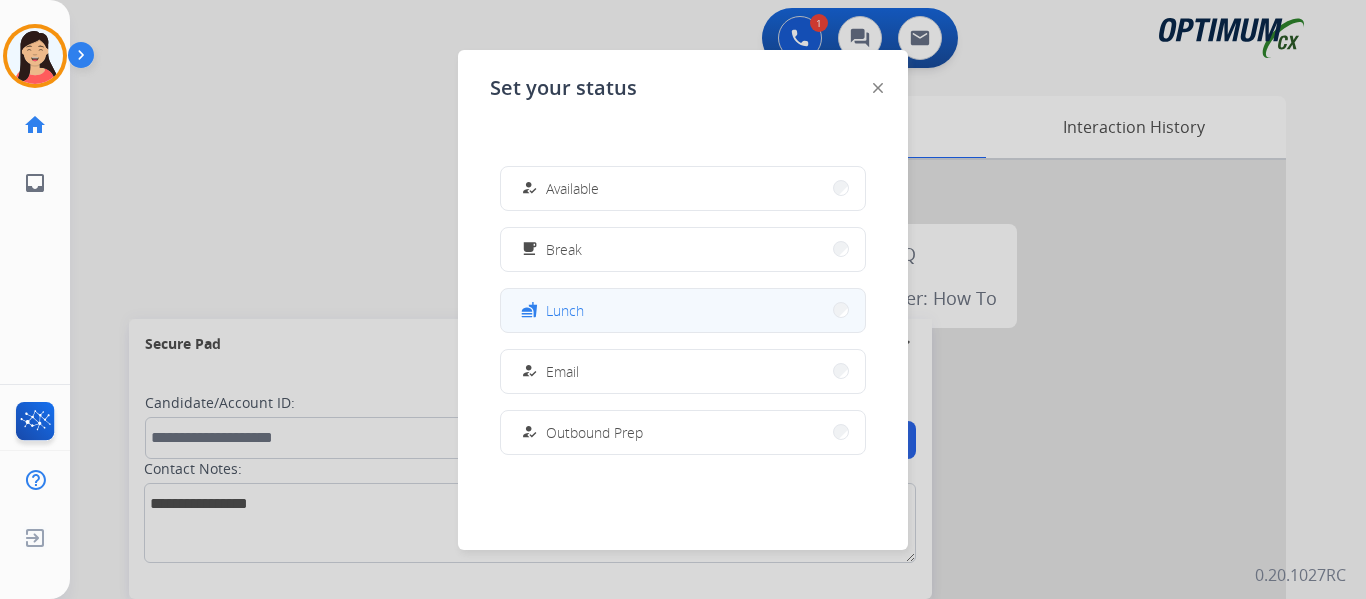 click on "fastfood Lunch" at bounding box center [683, 310] 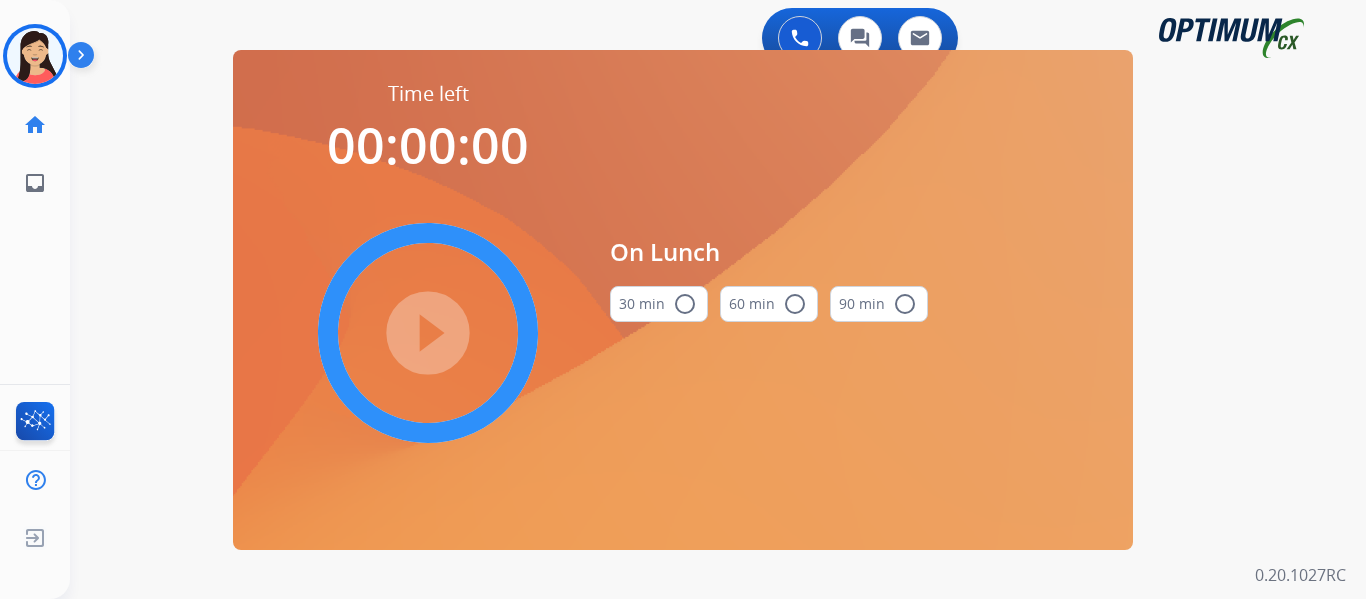 drag, startPoint x: 659, startPoint y: 299, endPoint x: 610, endPoint y: 316, distance: 51.86521 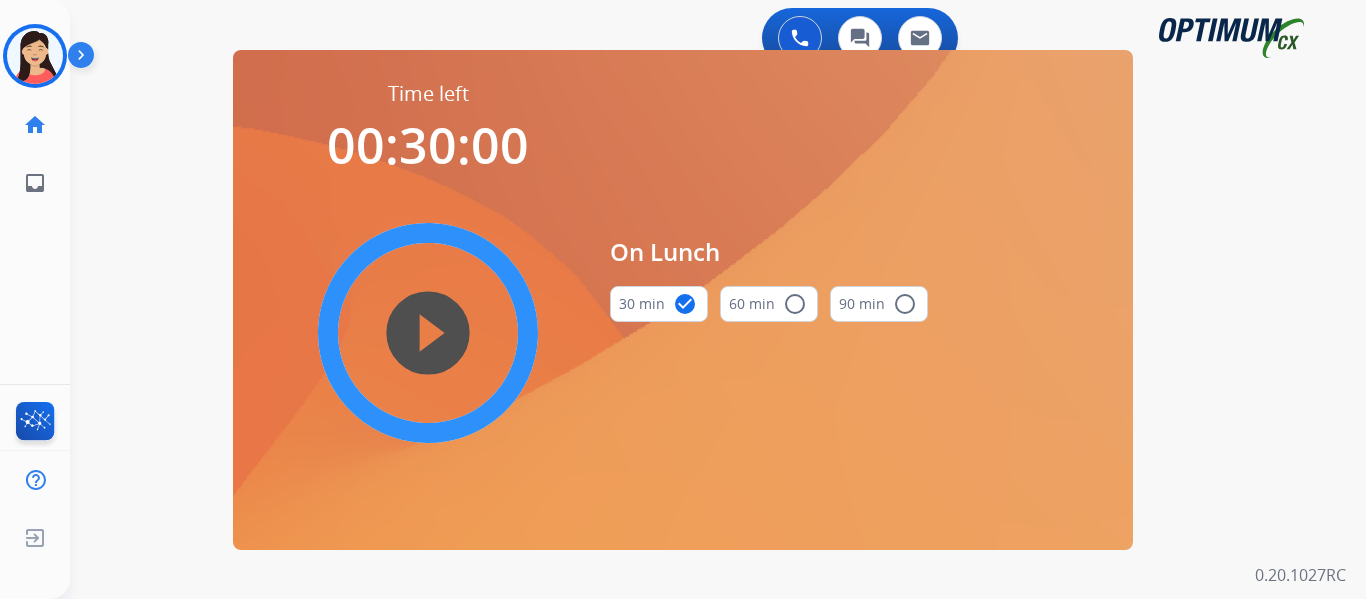 click on "play_circle_filled" at bounding box center (428, 333) 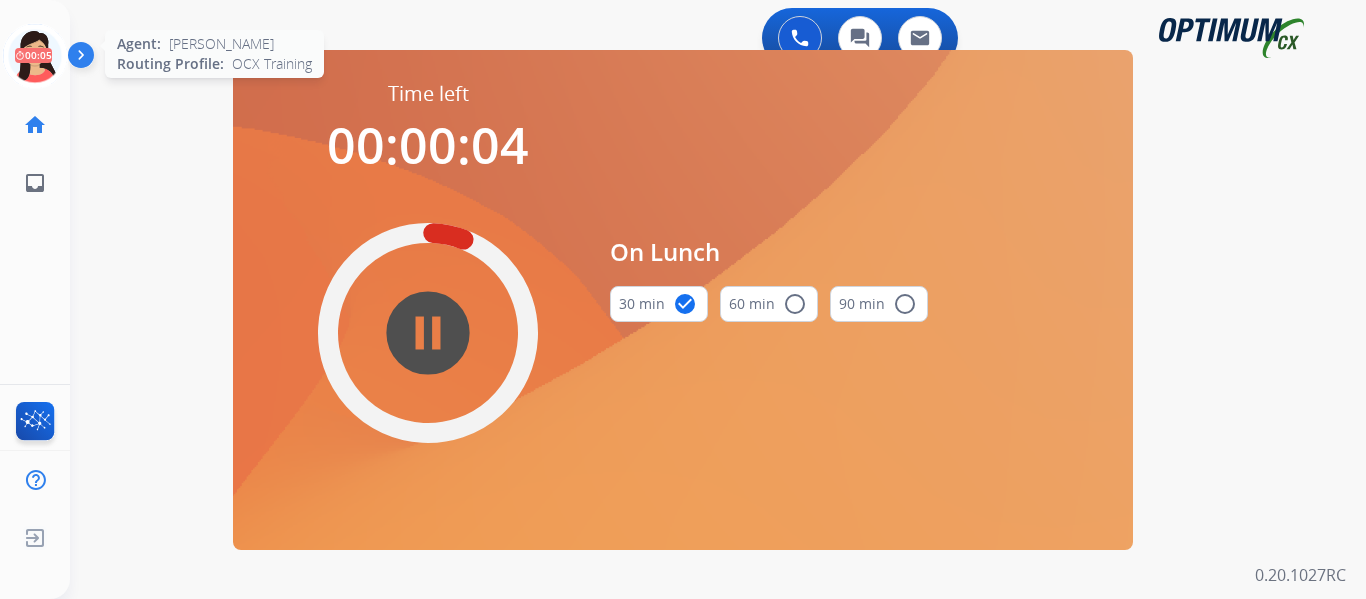 click 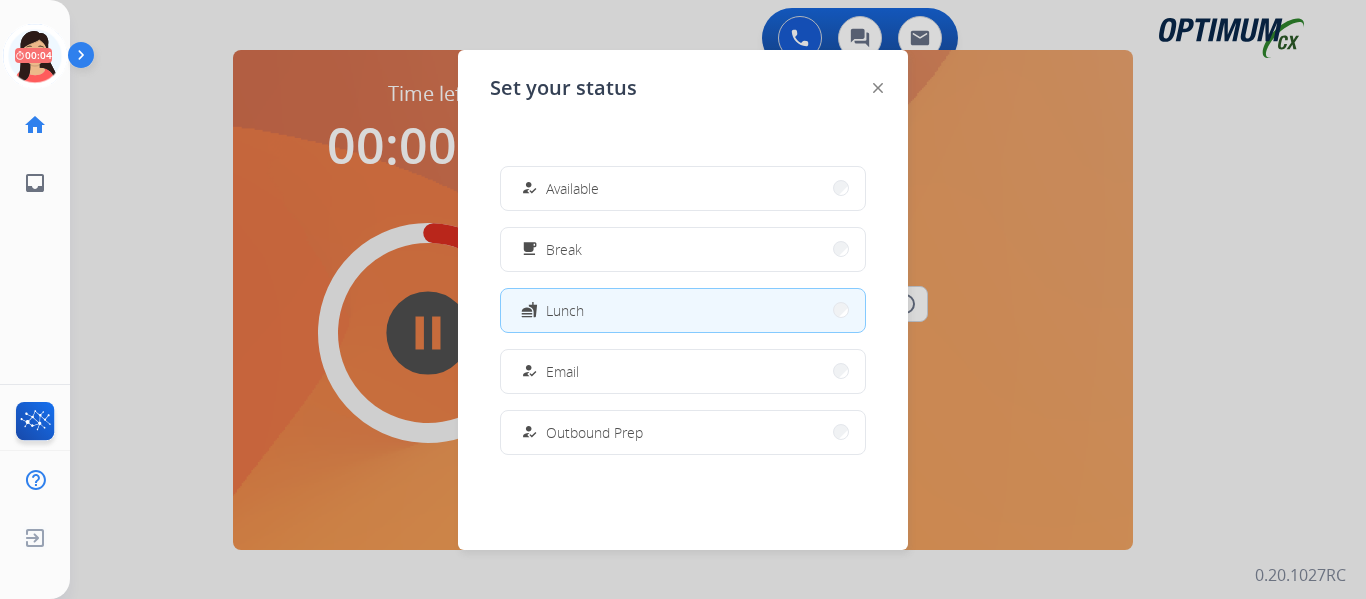 click on "how_to_reg Available" at bounding box center [683, 188] 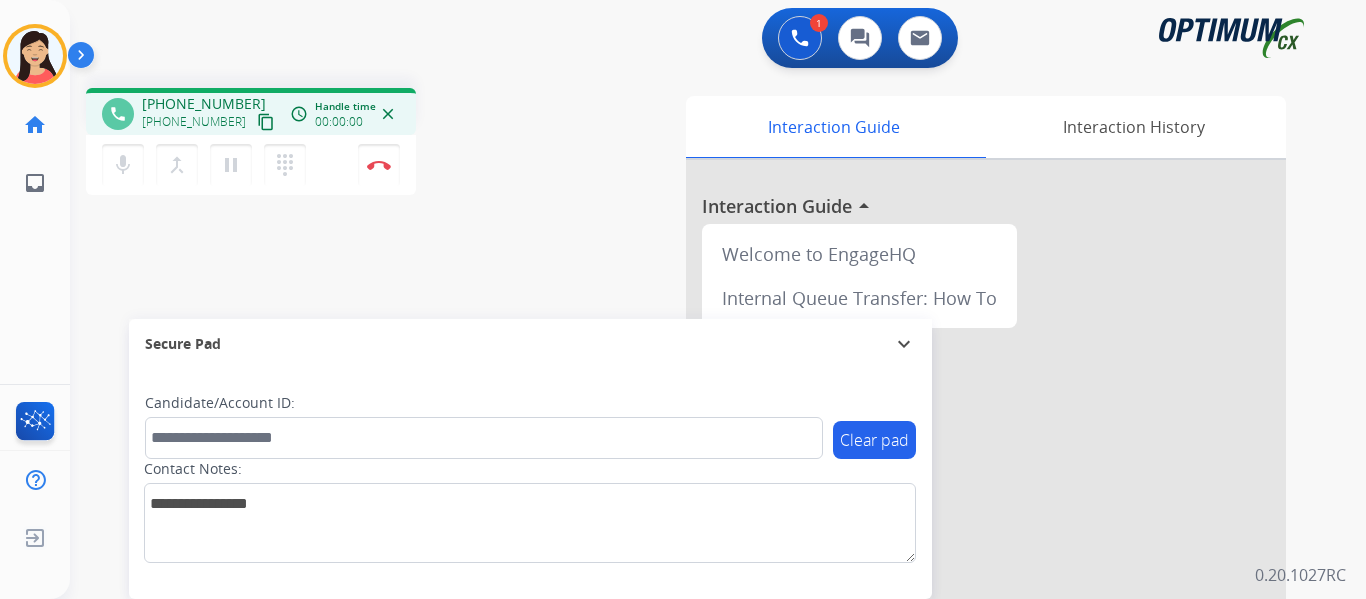 click on "content_copy" at bounding box center (266, 122) 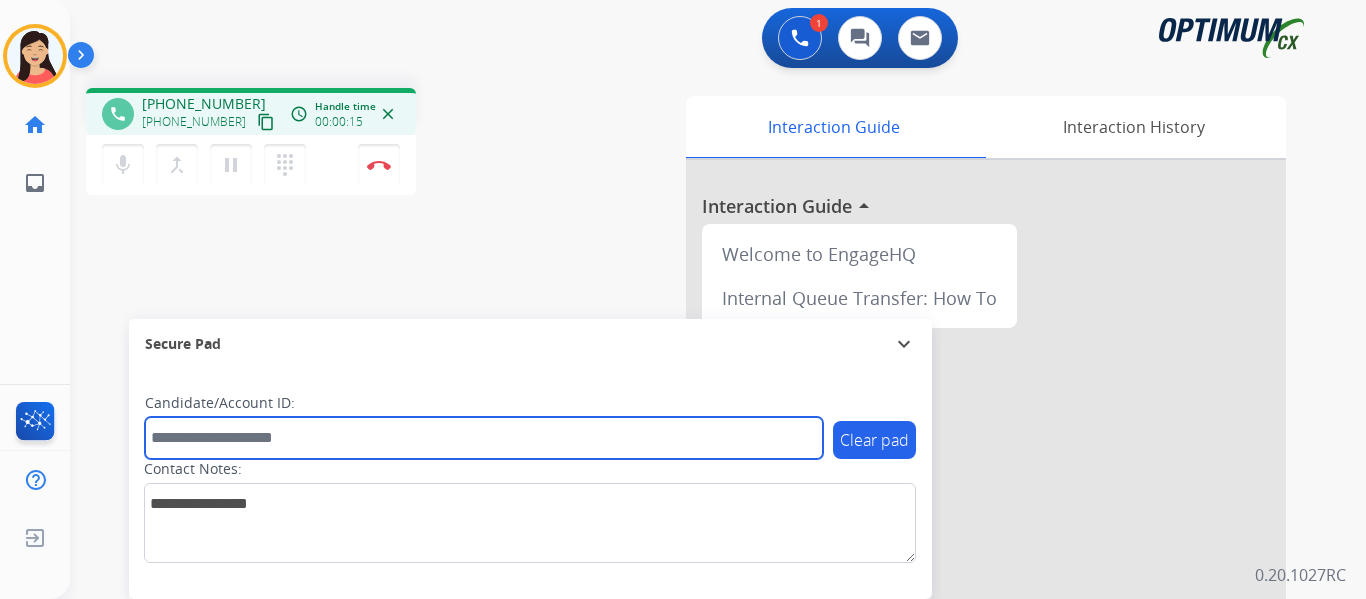 click at bounding box center [484, 438] 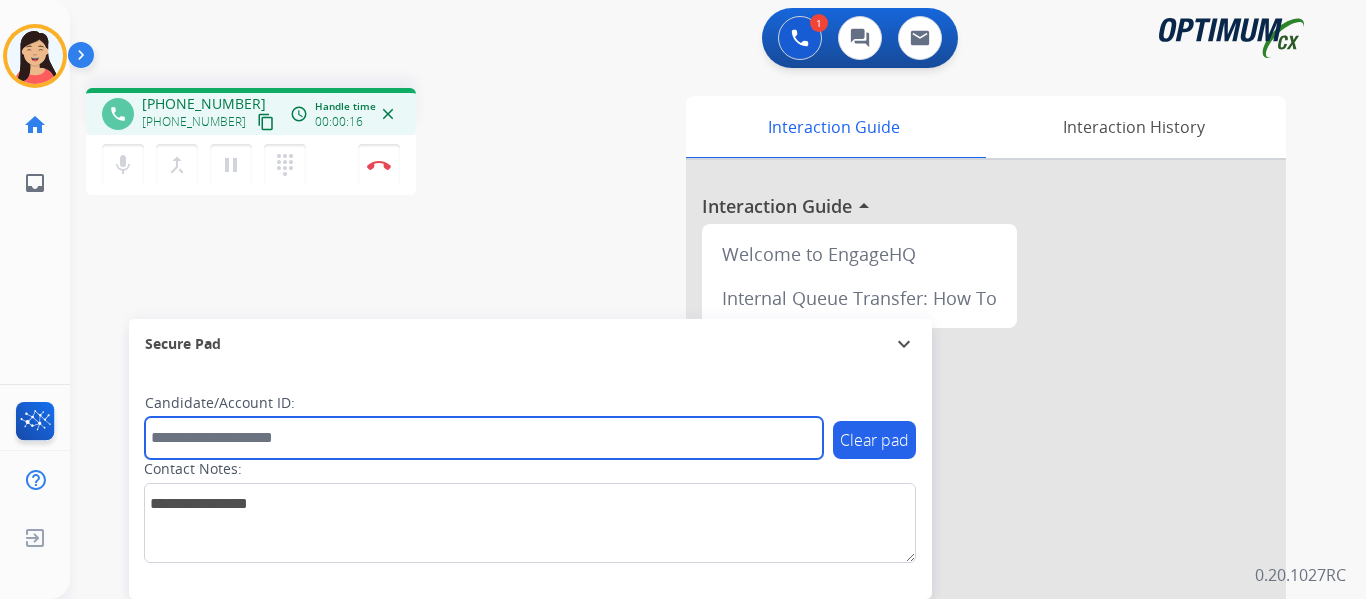 paste on "*******" 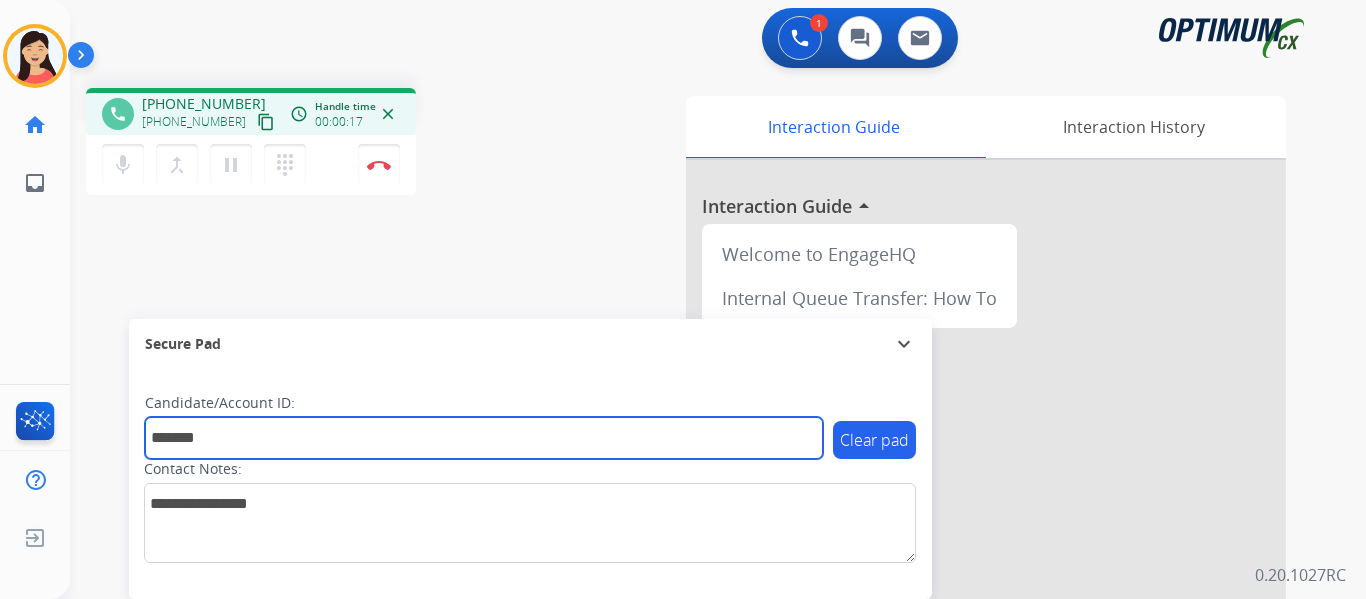 type on "*******" 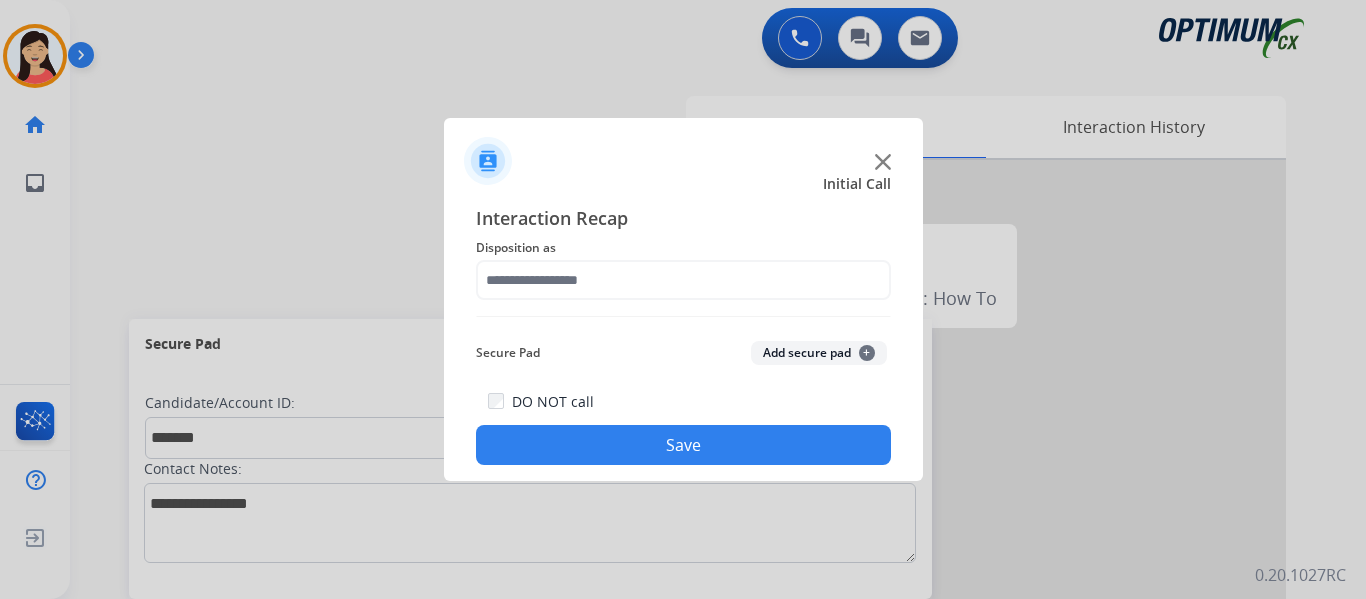 click on "Secure Pad  Add secure pad  +" 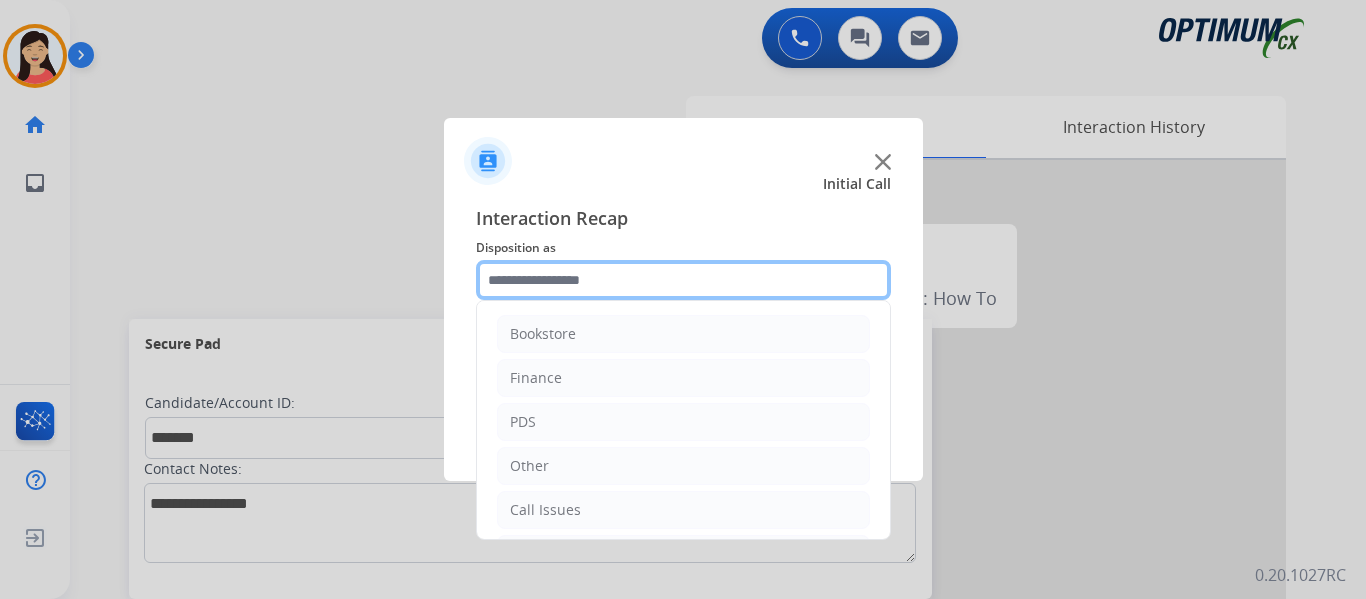 click 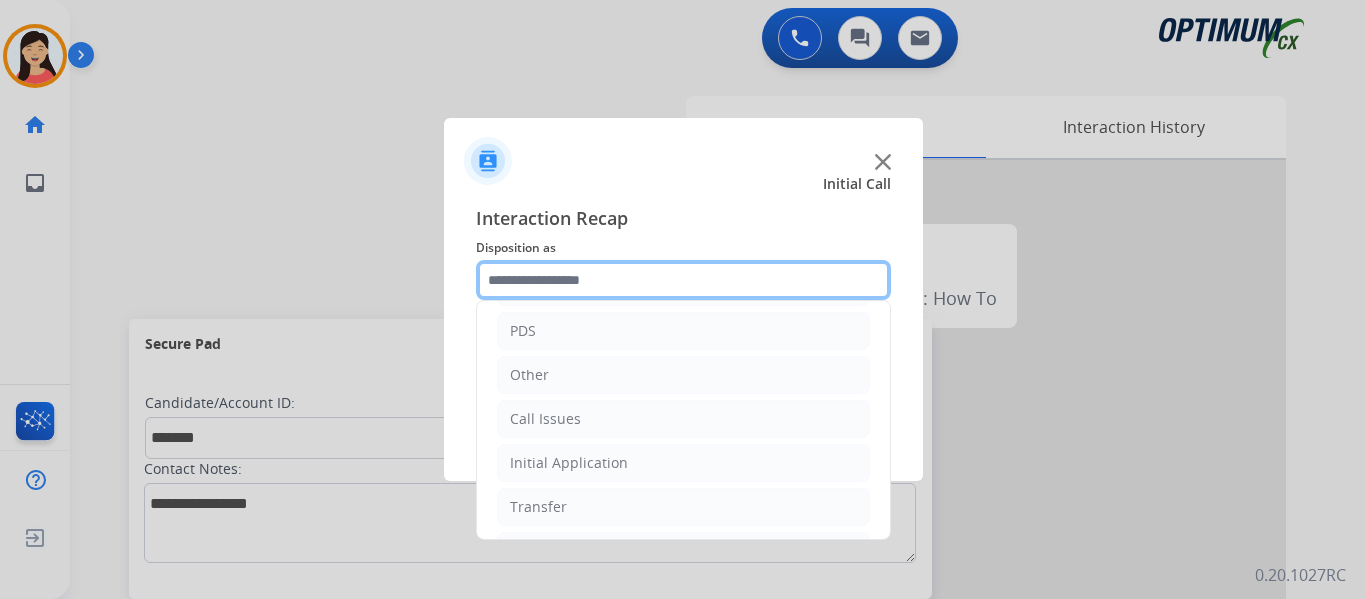 scroll, scrollTop: 136, scrollLeft: 0, axis: vertical 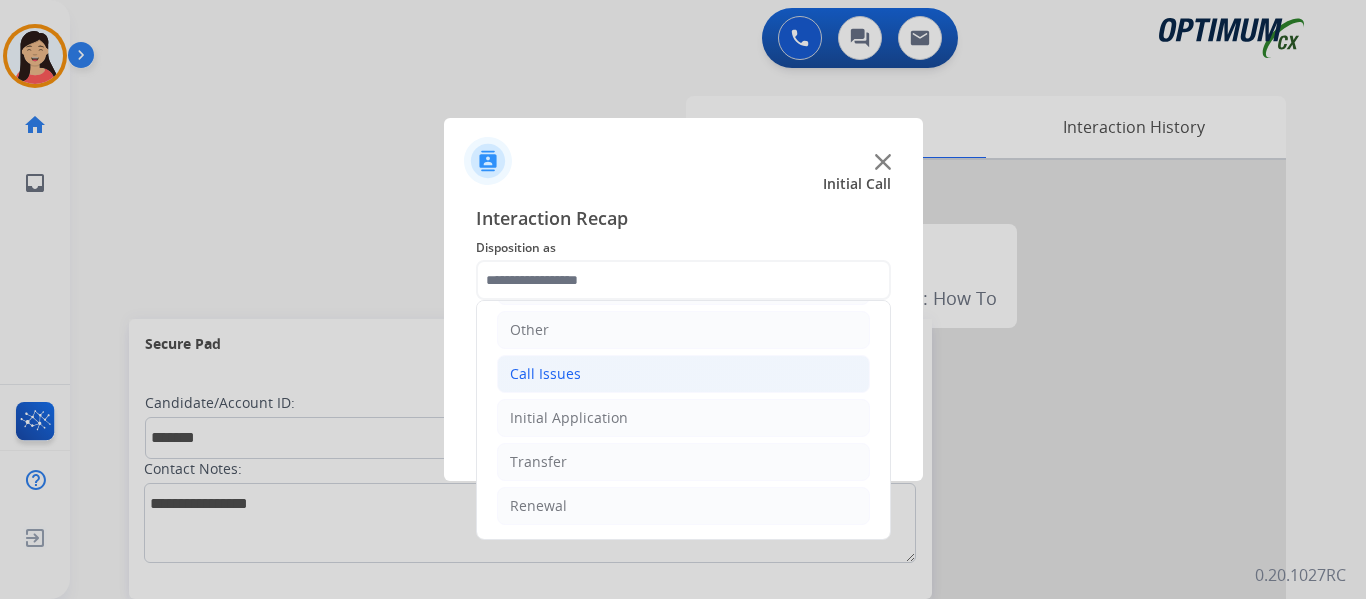 click on "Call Issues" 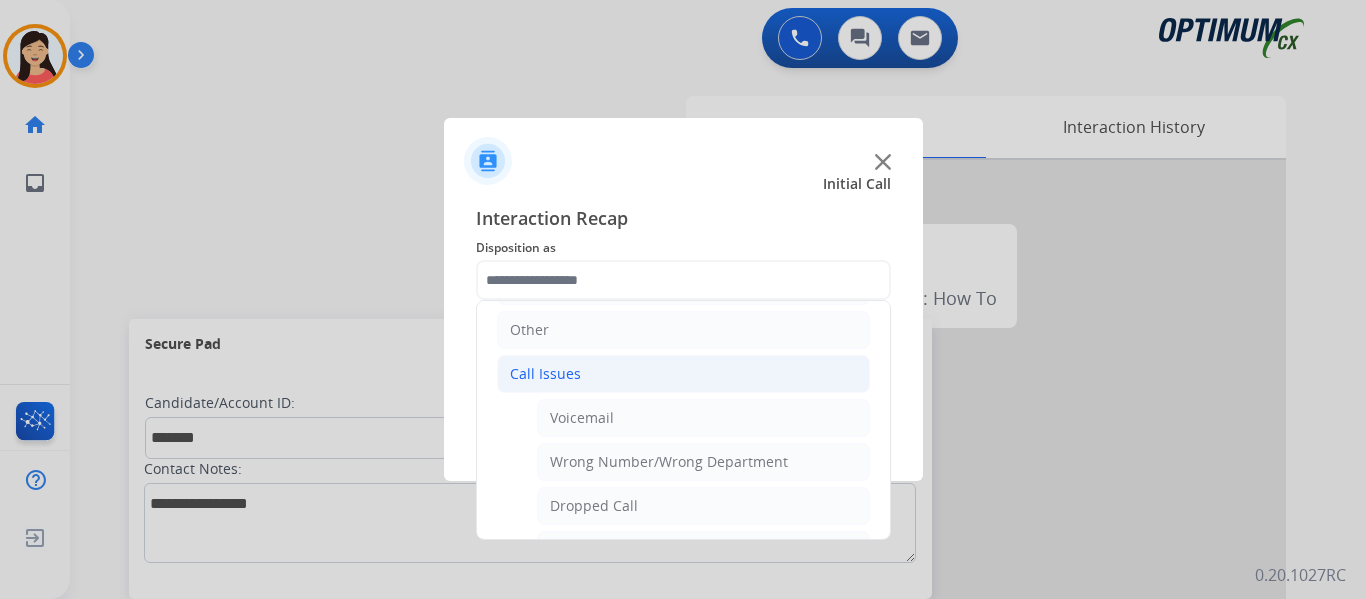 drag, startPoint x: 594, startPoint y: 512, endPoint x: 637, endPoint y: 470, distance: 60.108234 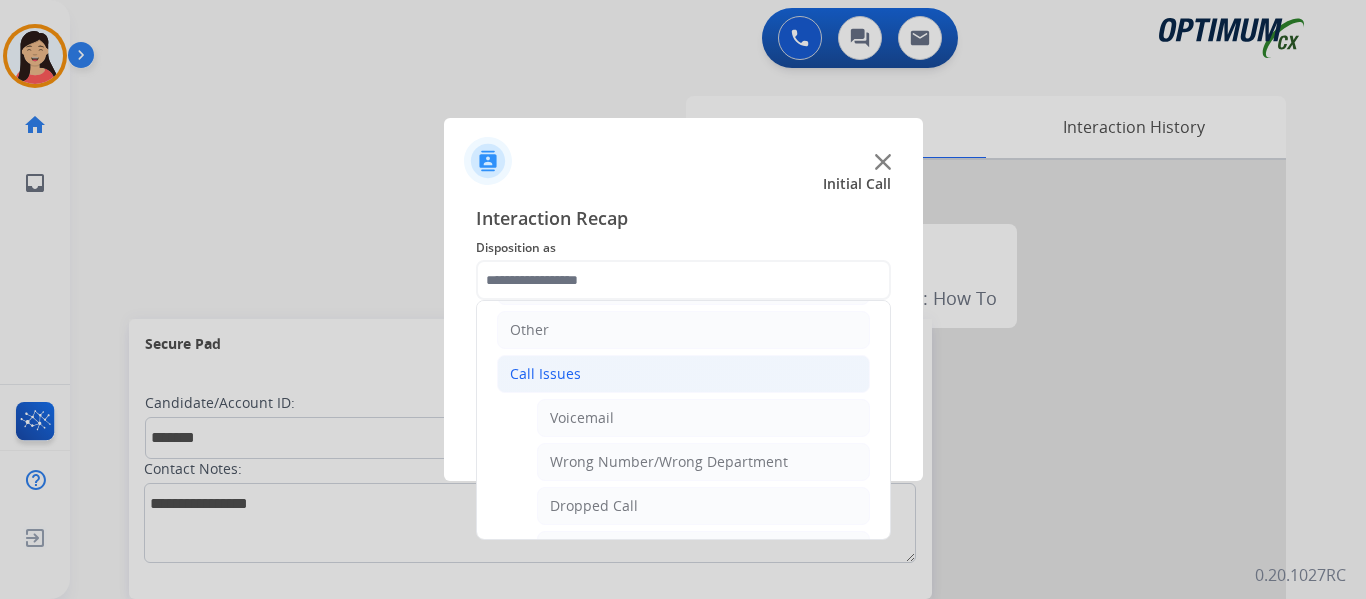 click on "Dropped Call" 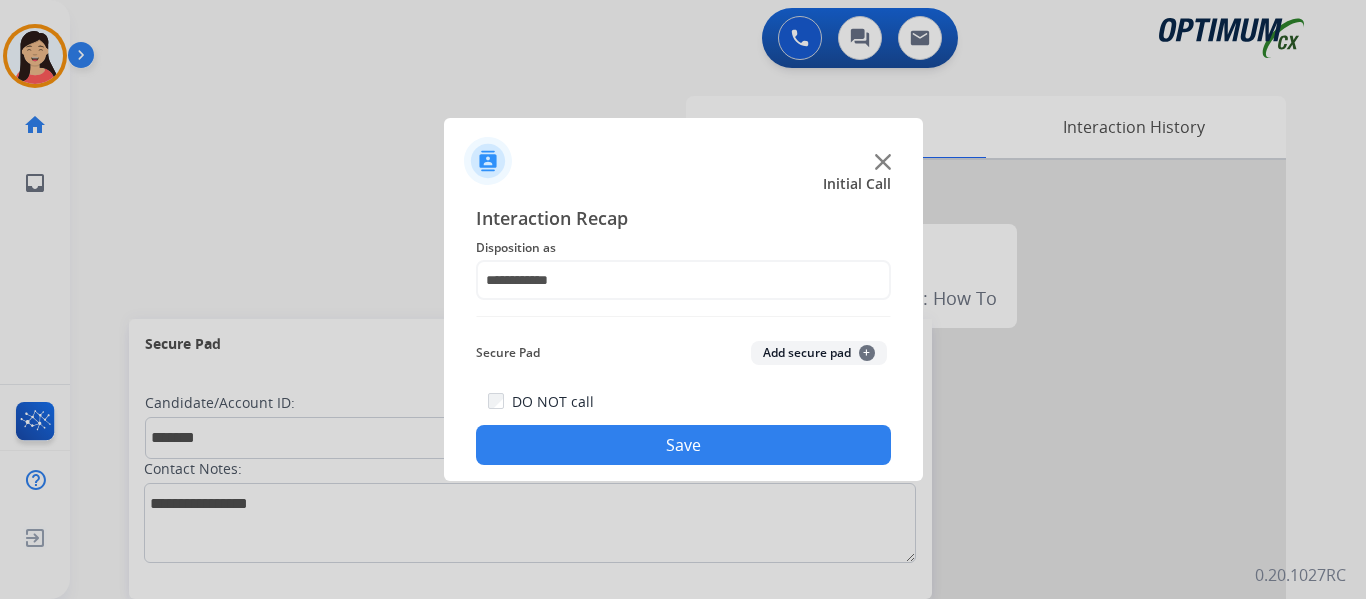 click on "Add secure pad  +" 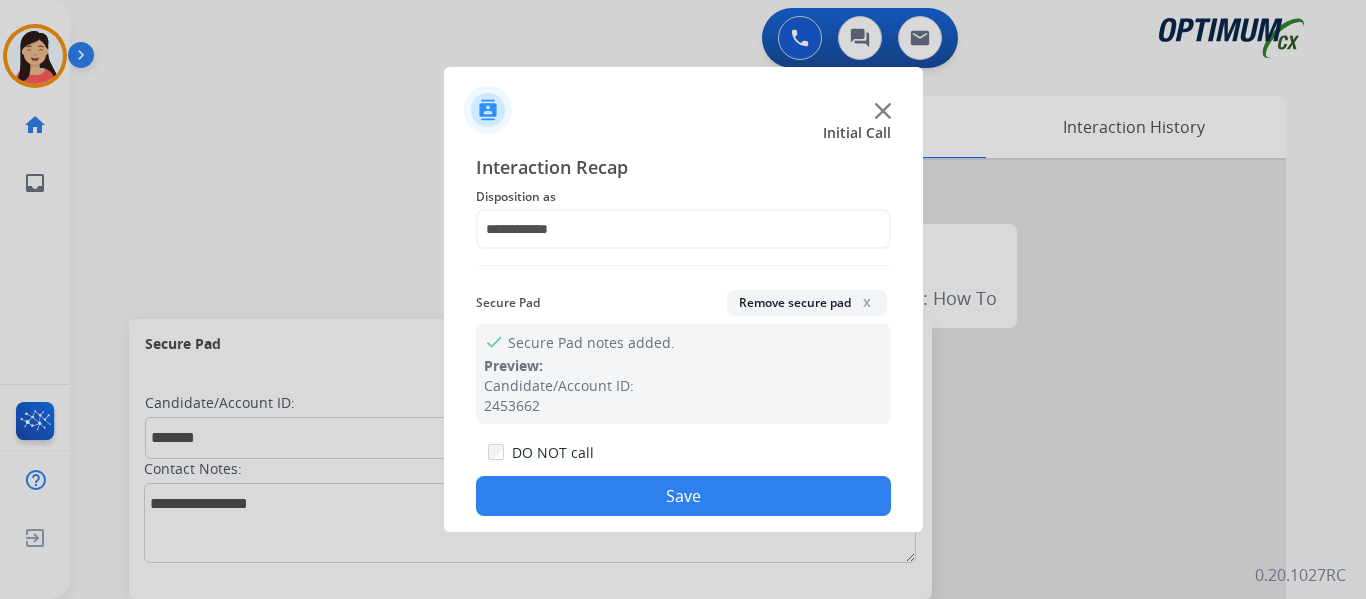 click on "Save" 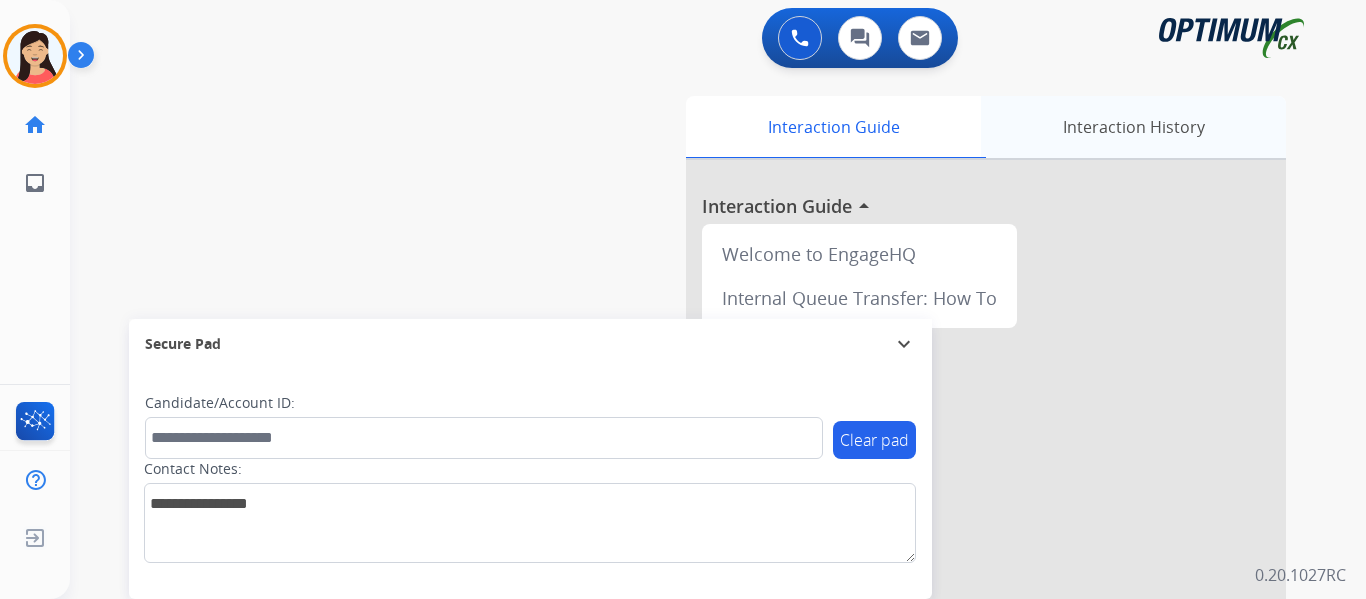 click on "Interaction History" at bounding box center (1133, 127) 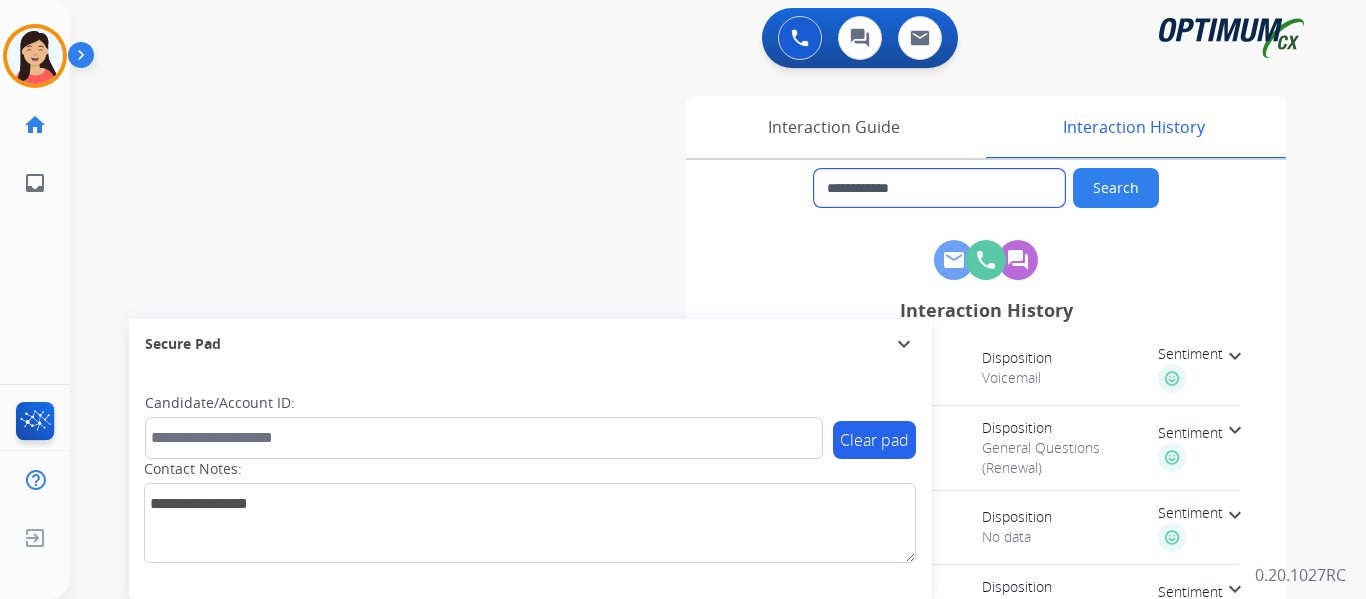 drag, startPoint x: 959, startPoint y: 195, endPoint x: 690, endPoint y: 186, distance: 269.1505 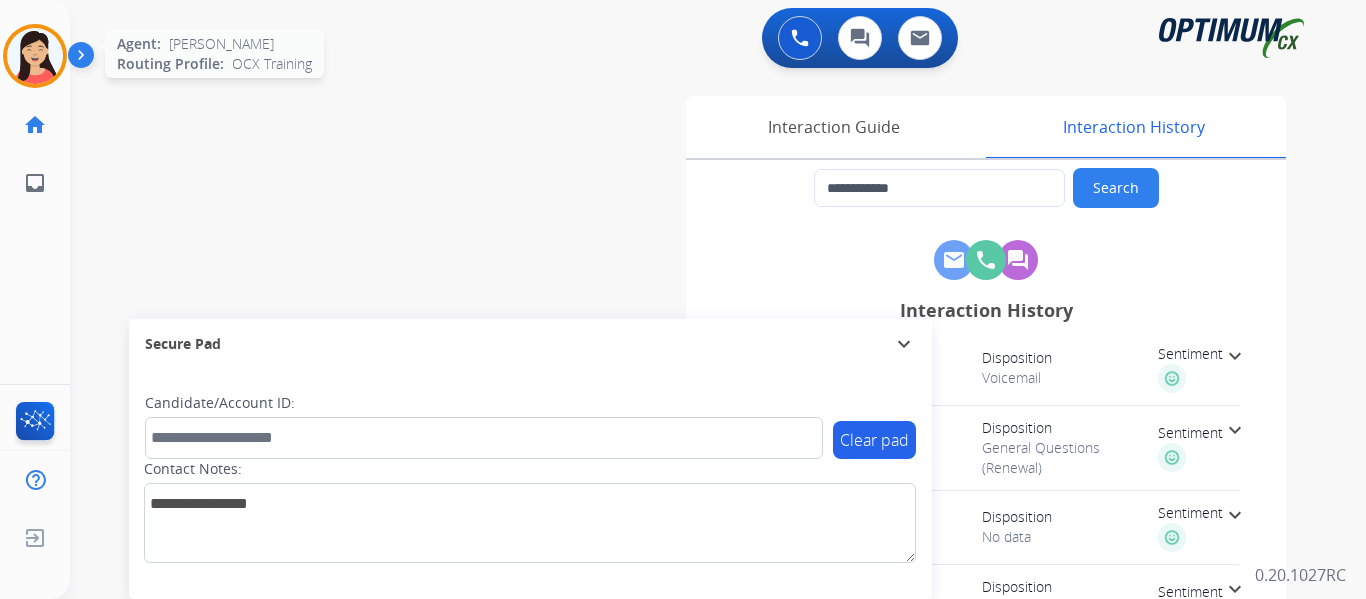 click at bounding box center [35, 56] 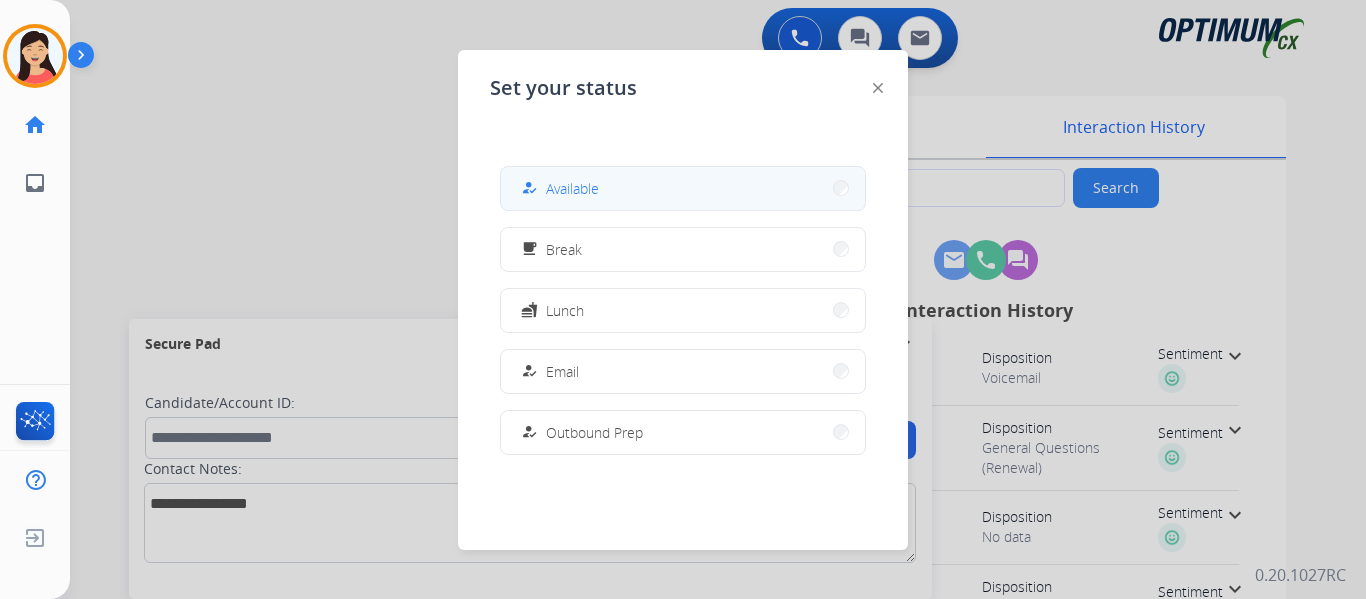 click on "how_to_reg Available" at bounding box center [558, 188] 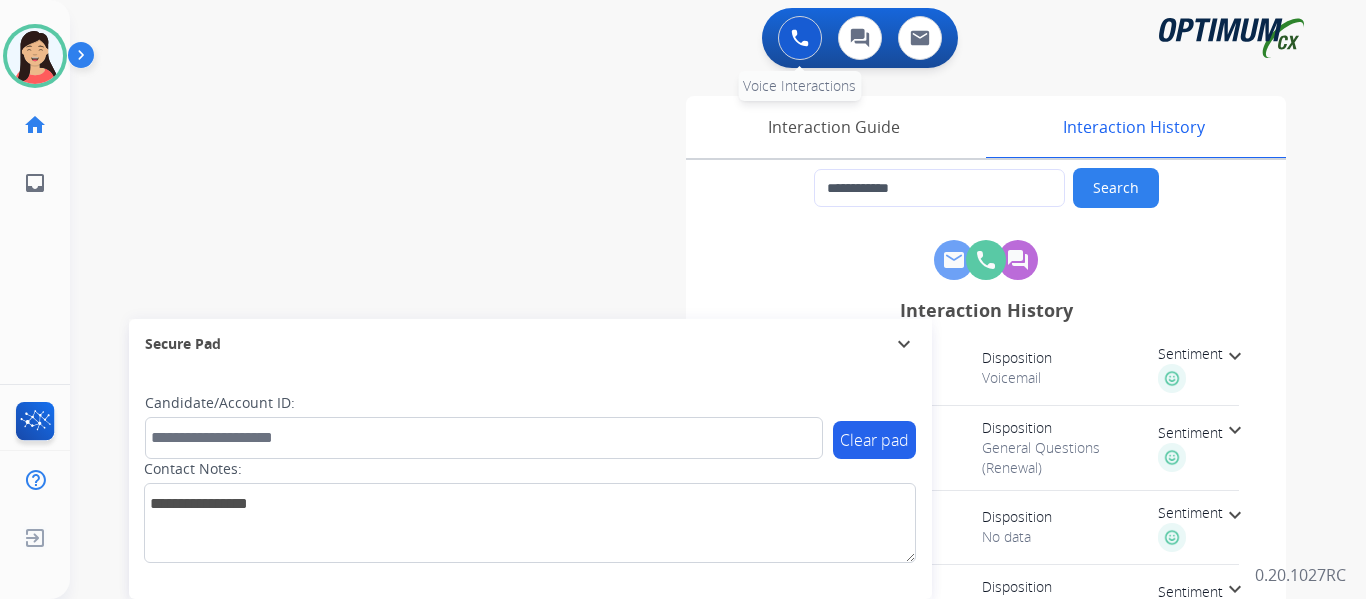 click at bounding box center [800, 38] 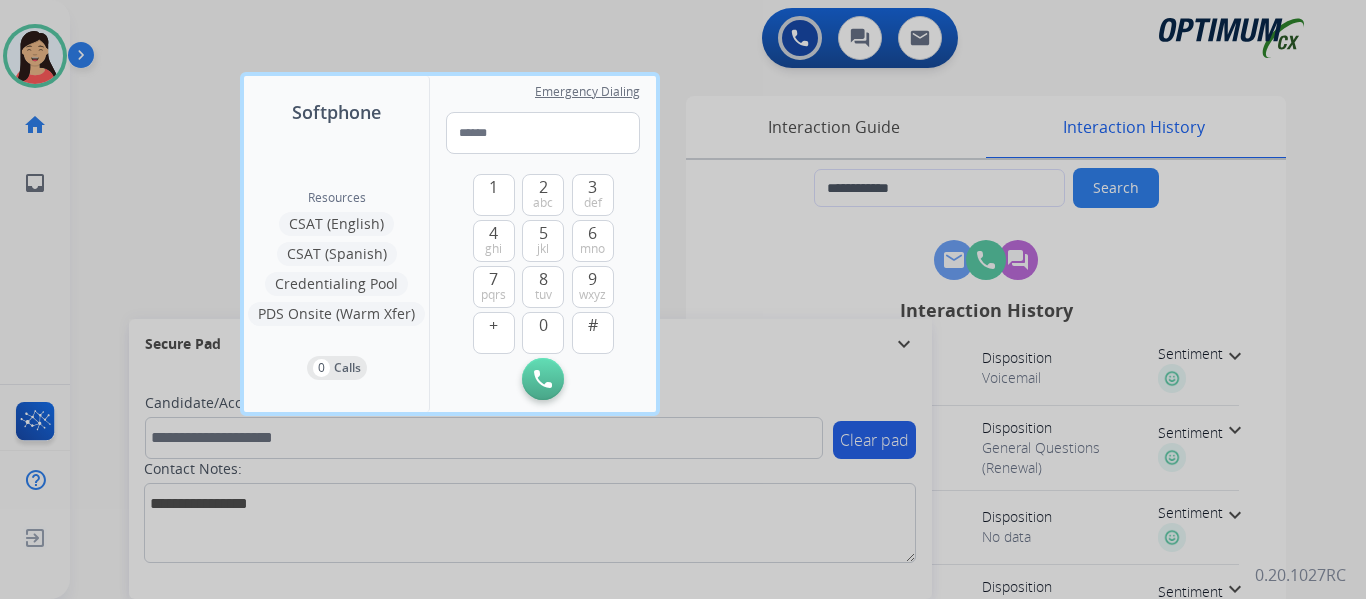 type on "**********" 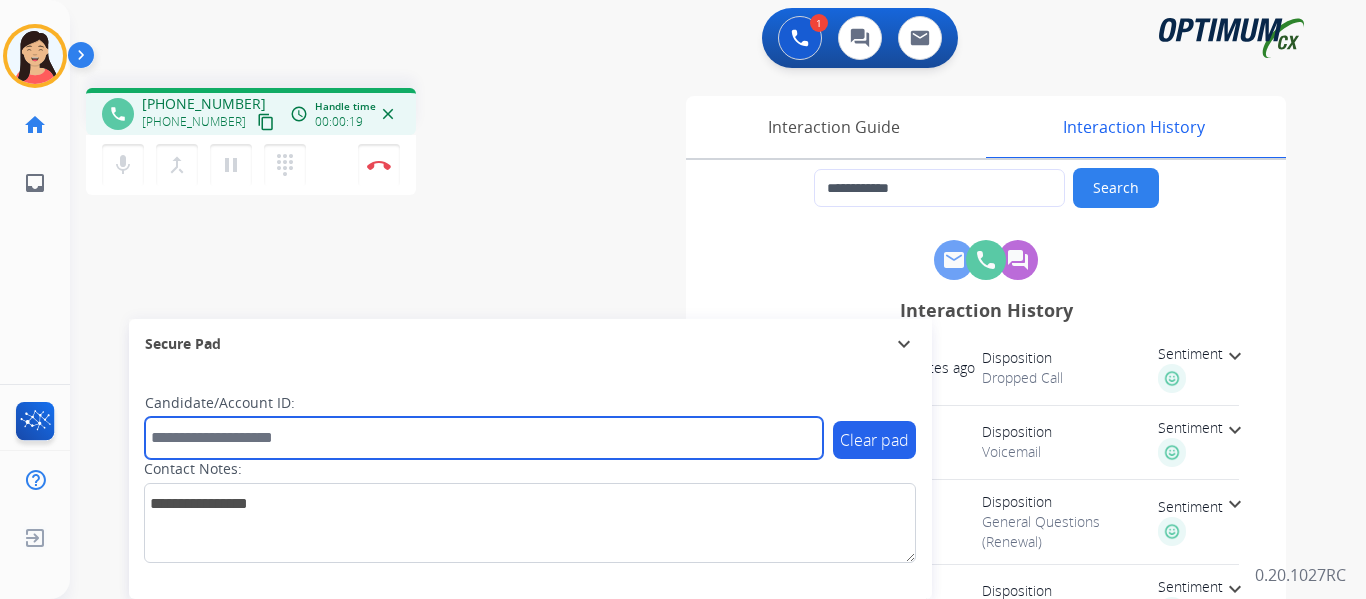 click at bounding box center (484, 438) 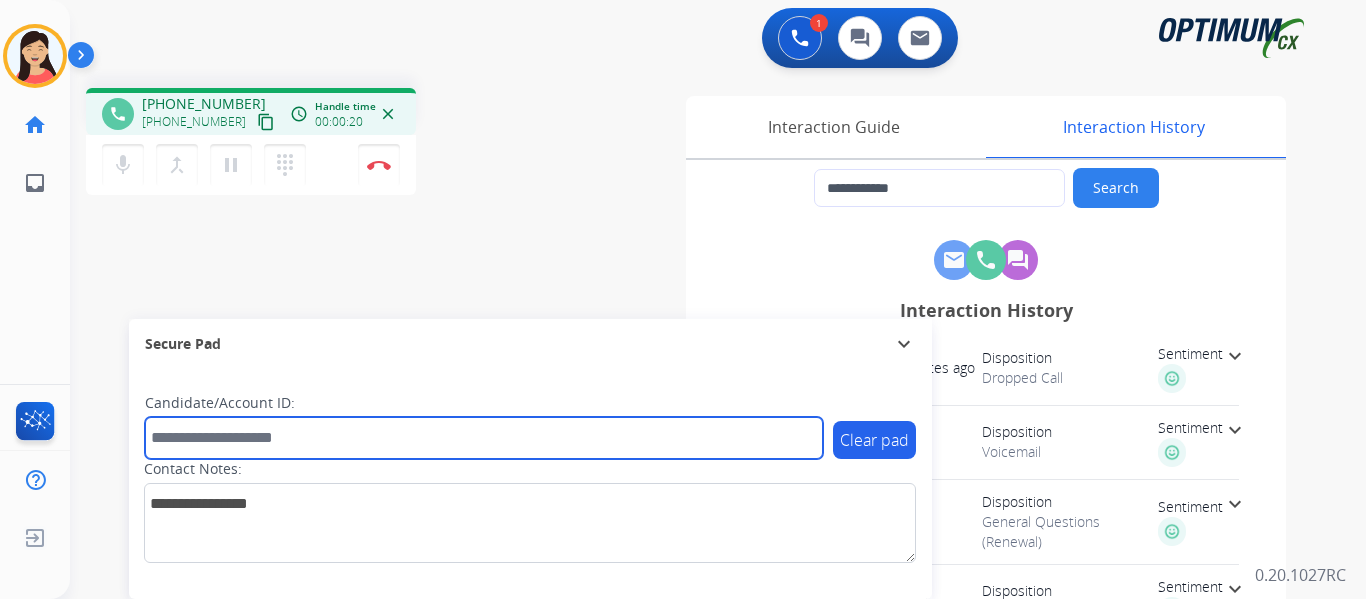 paste on "*******" 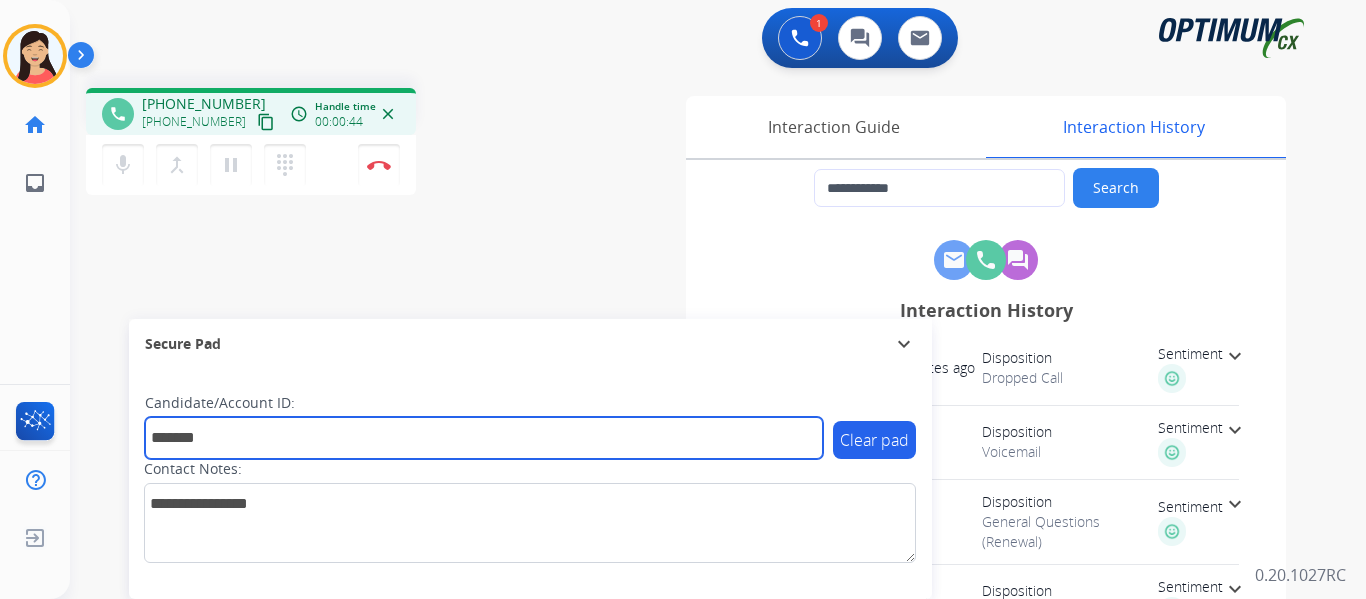 type on "*******" 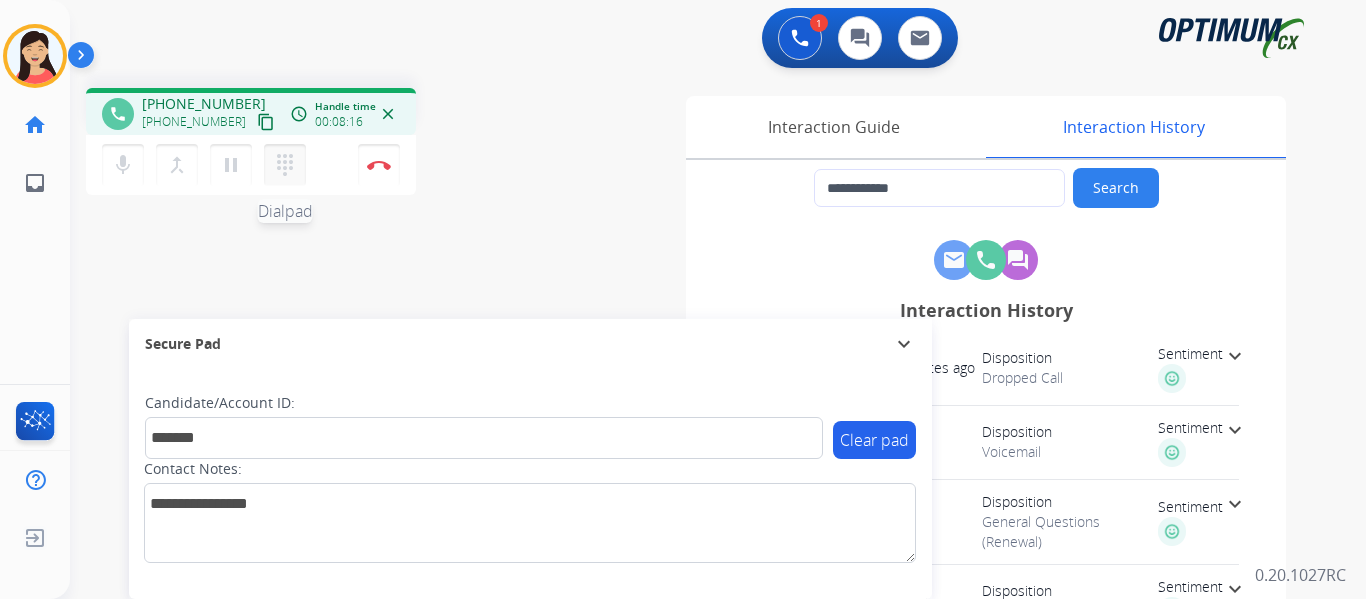 click on "dialpad" at bounding box center [285, 165] 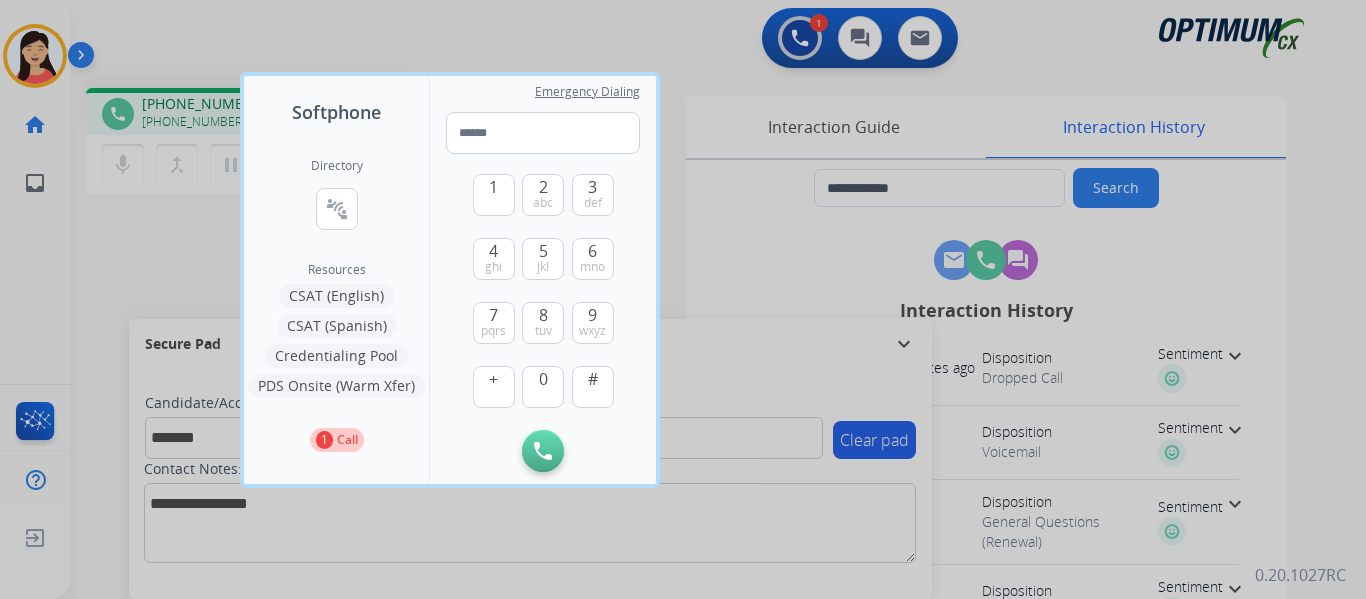 click on "CSAT (Spanish)" at bounding box center (337, 326) 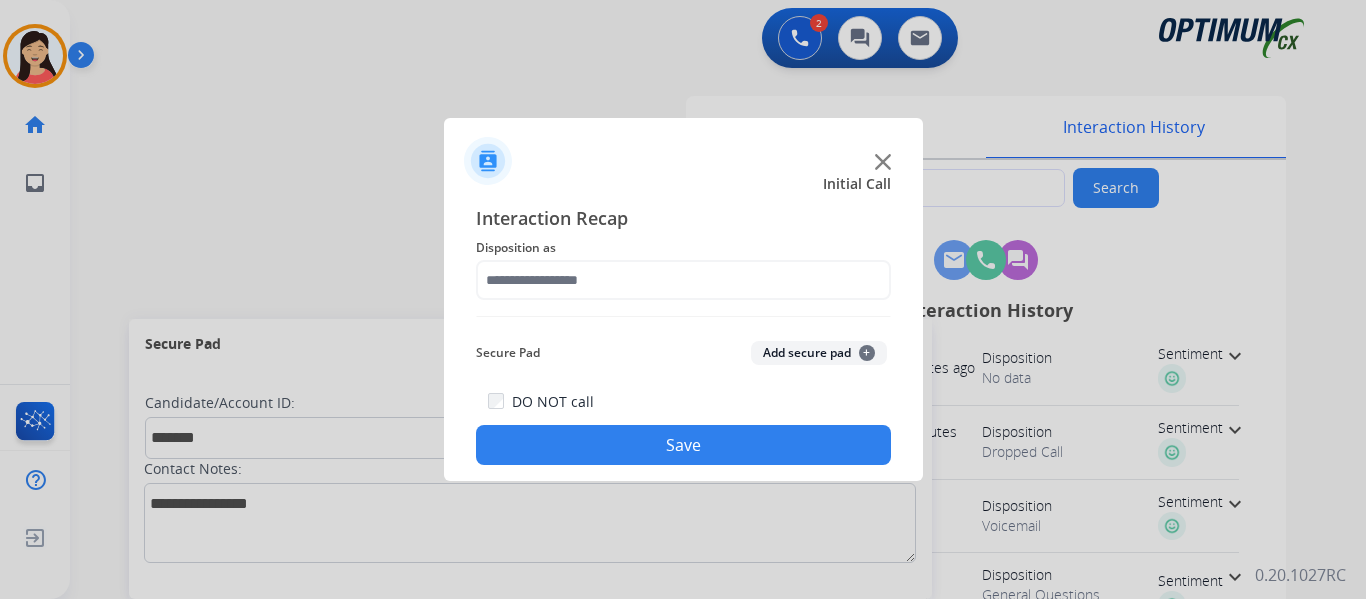 click on "Add secure pad  +" 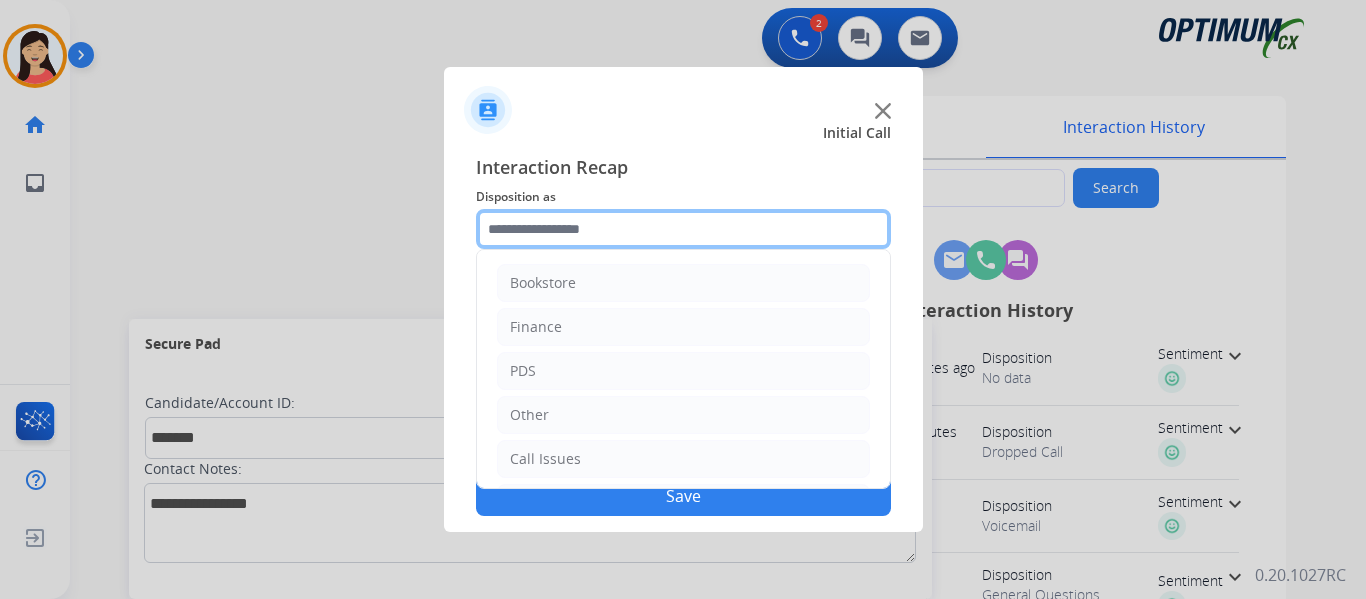 click 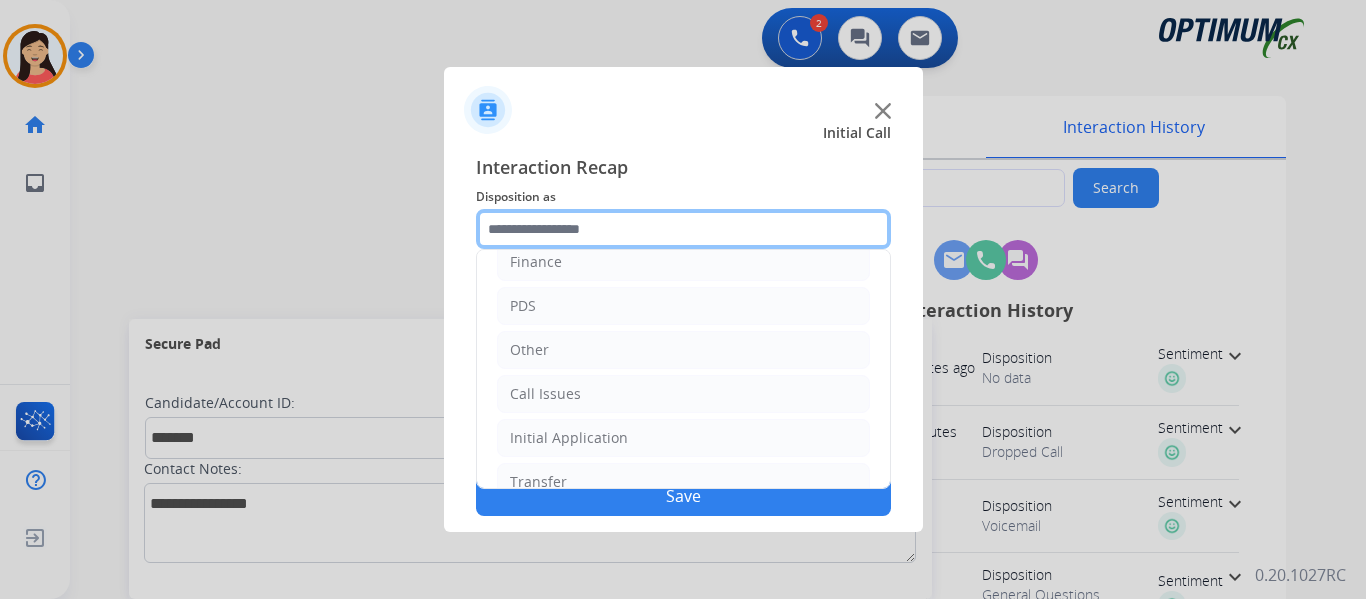 scroll, scrollTop: 136, scrollLeft: 0, axis: vertical 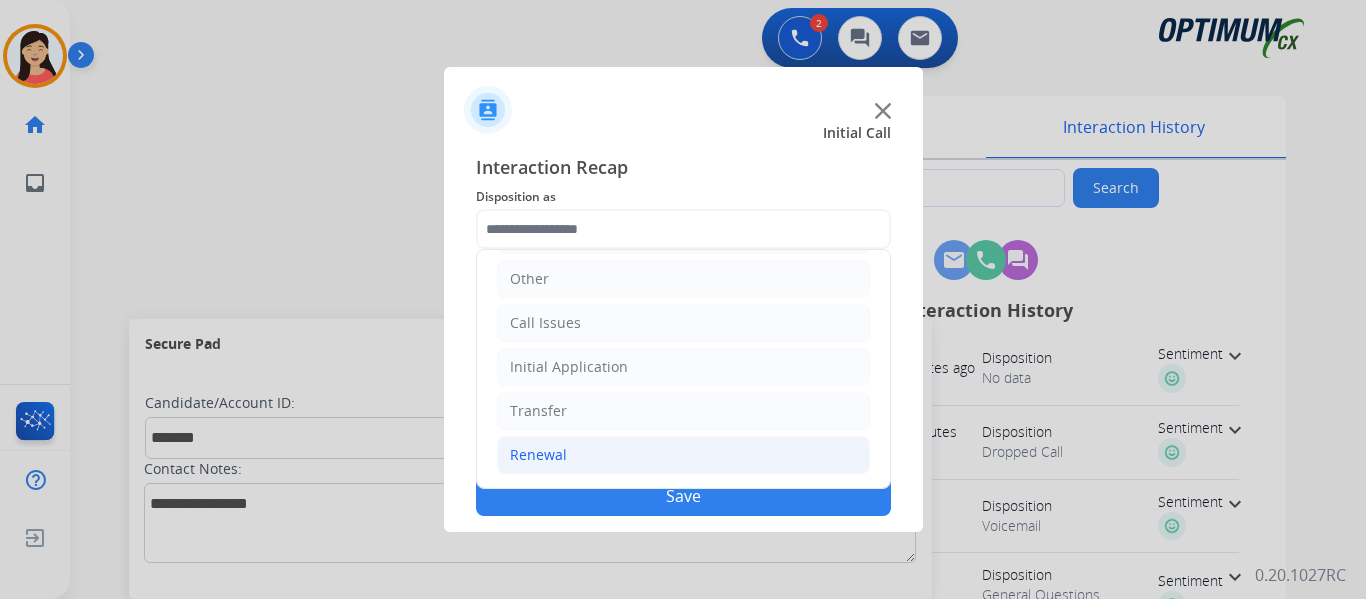 click on "Renewal" 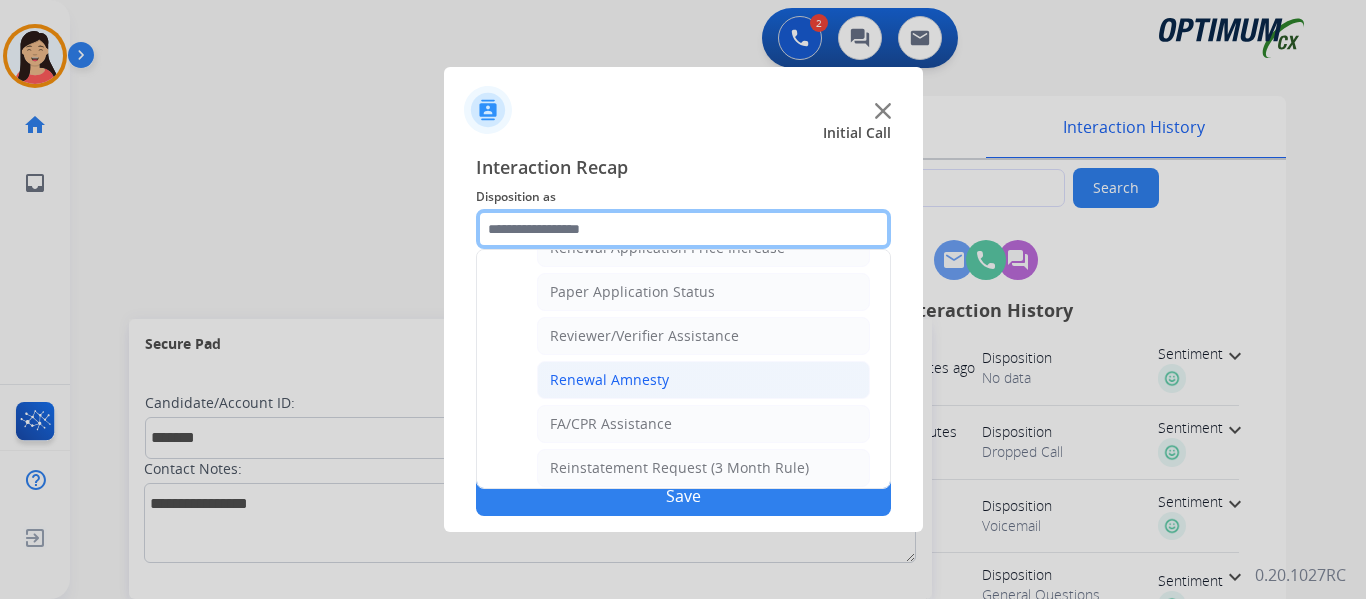 scroll, scrollTop: 772, scrollLeft: 0, axis: vertical 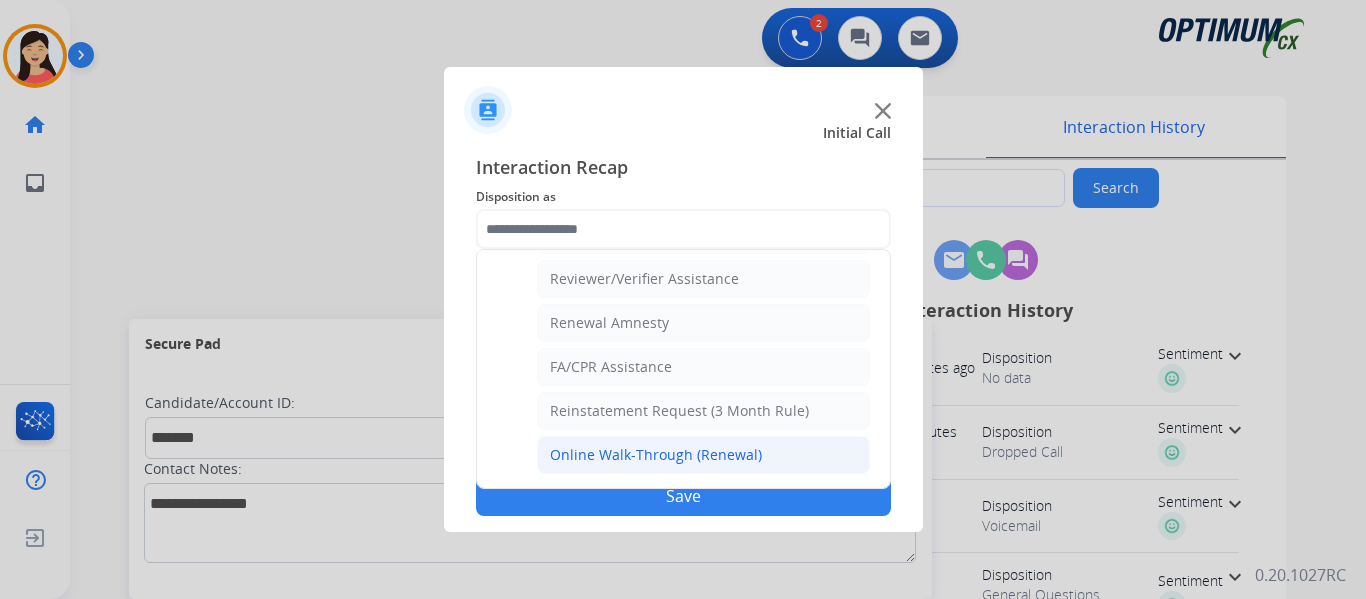 click on "Online Walk-Through (Renewal)" 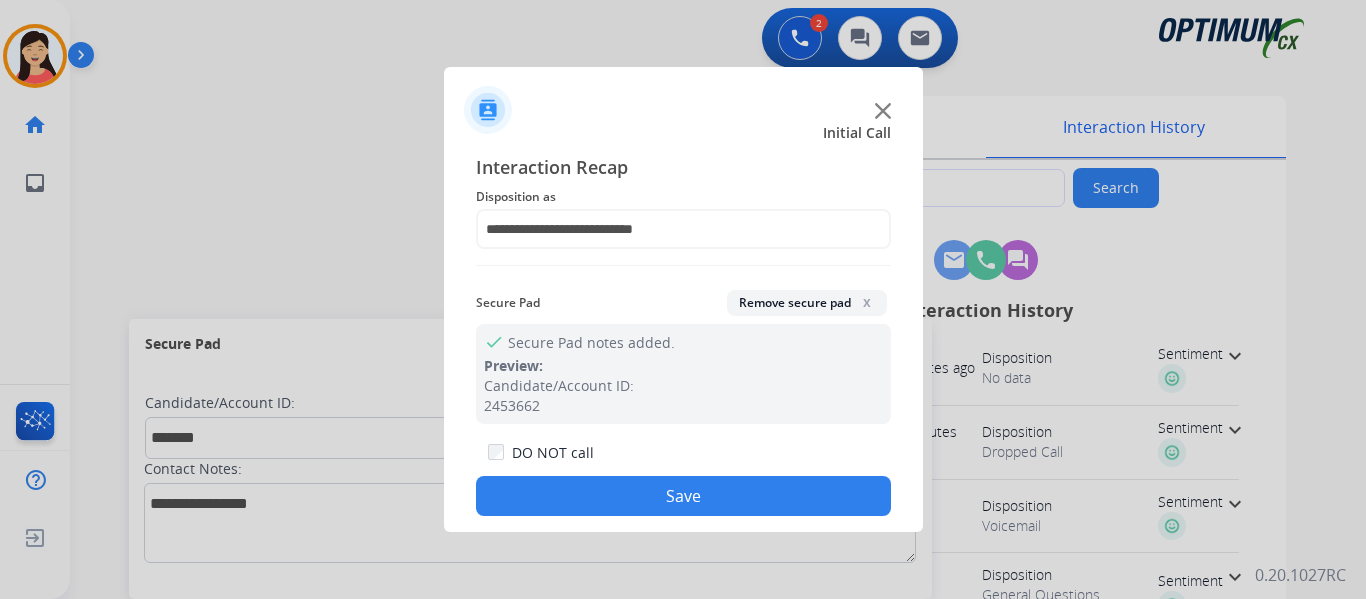 click on "Save" 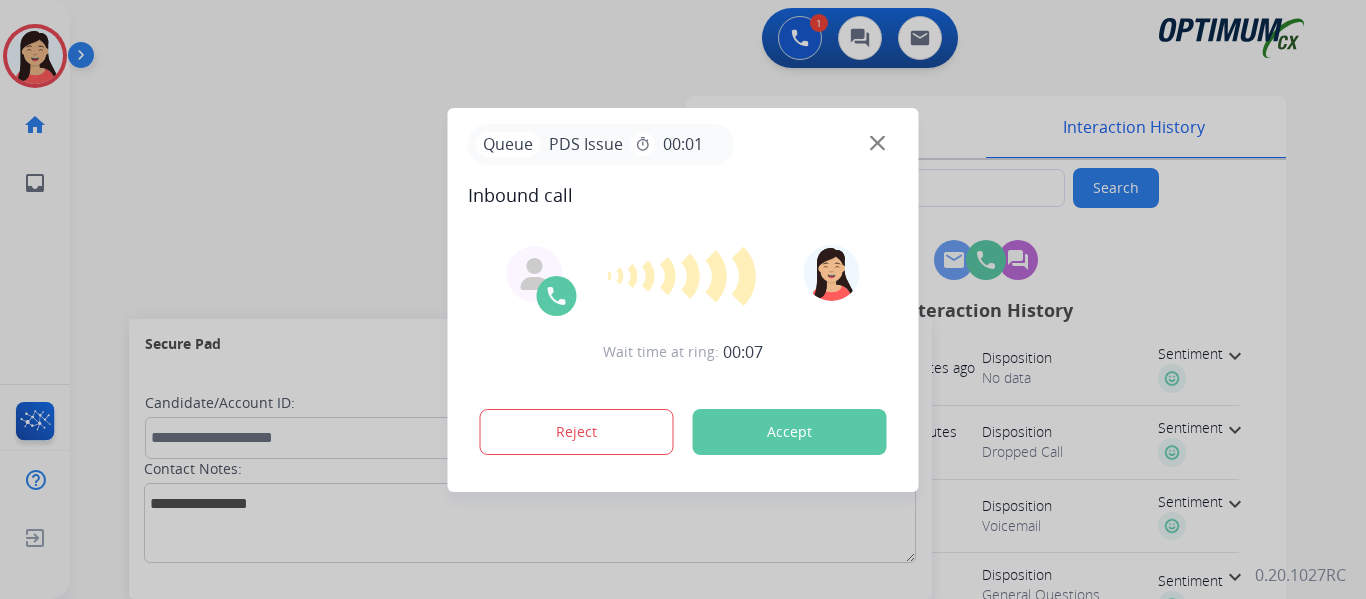 type on "**********" 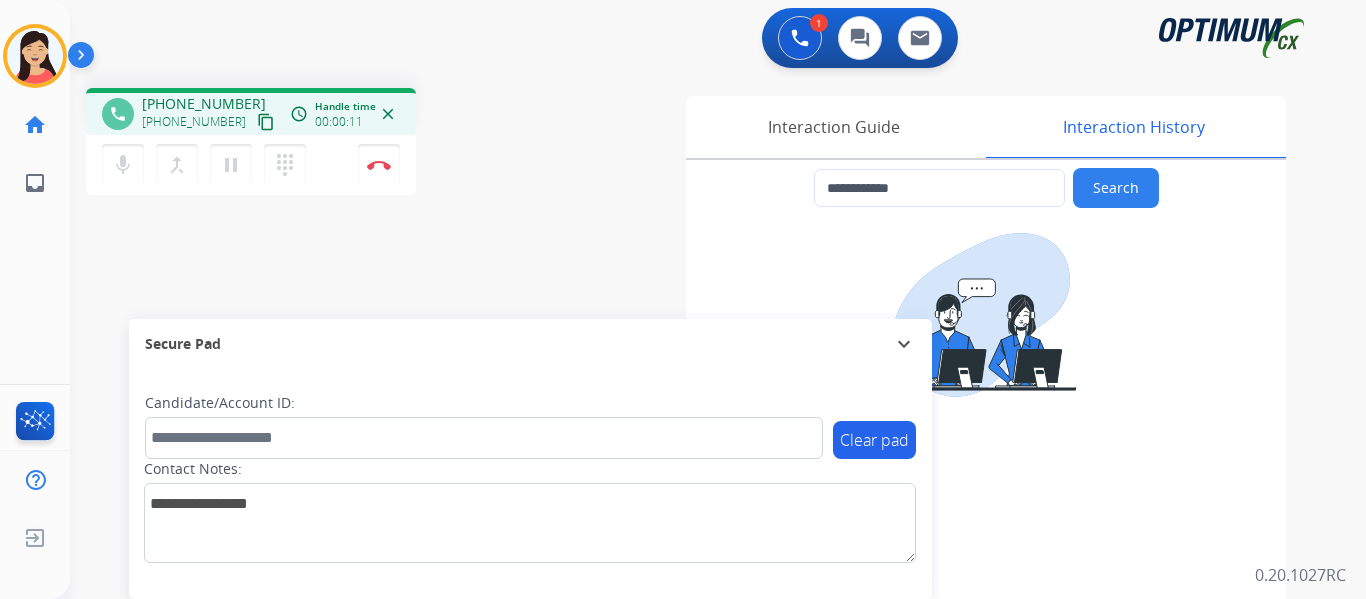 click on "content_copy" at bounding box center (266, 122) 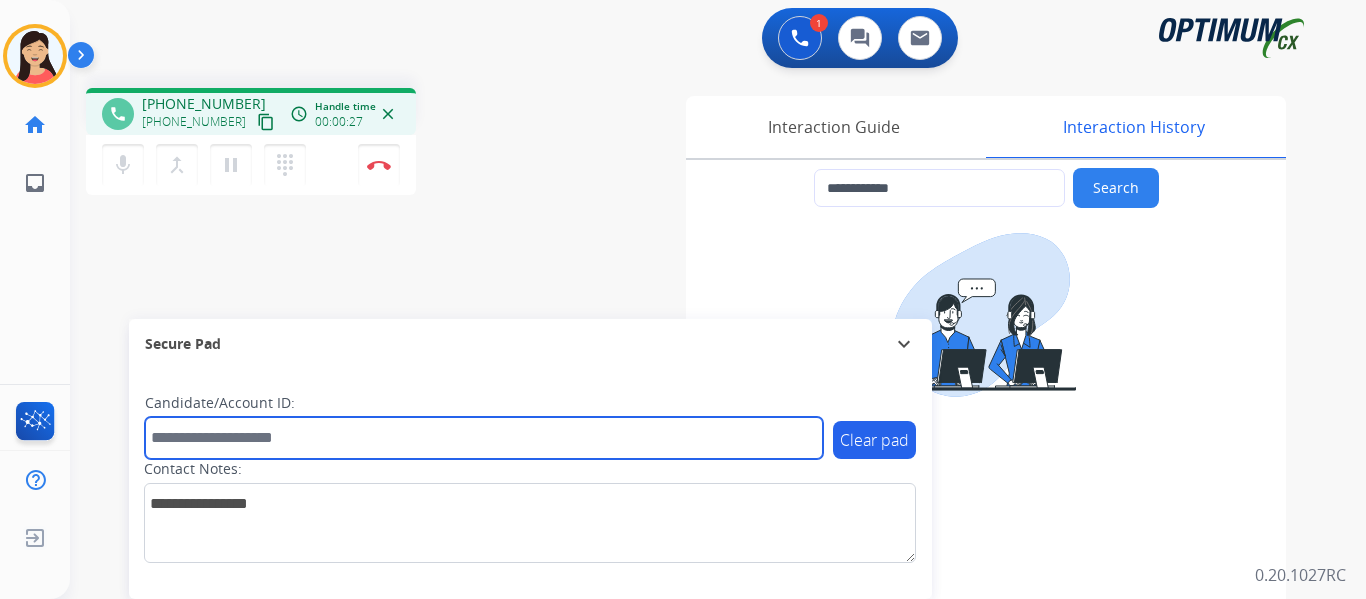 click at bounding box center [484, 438] 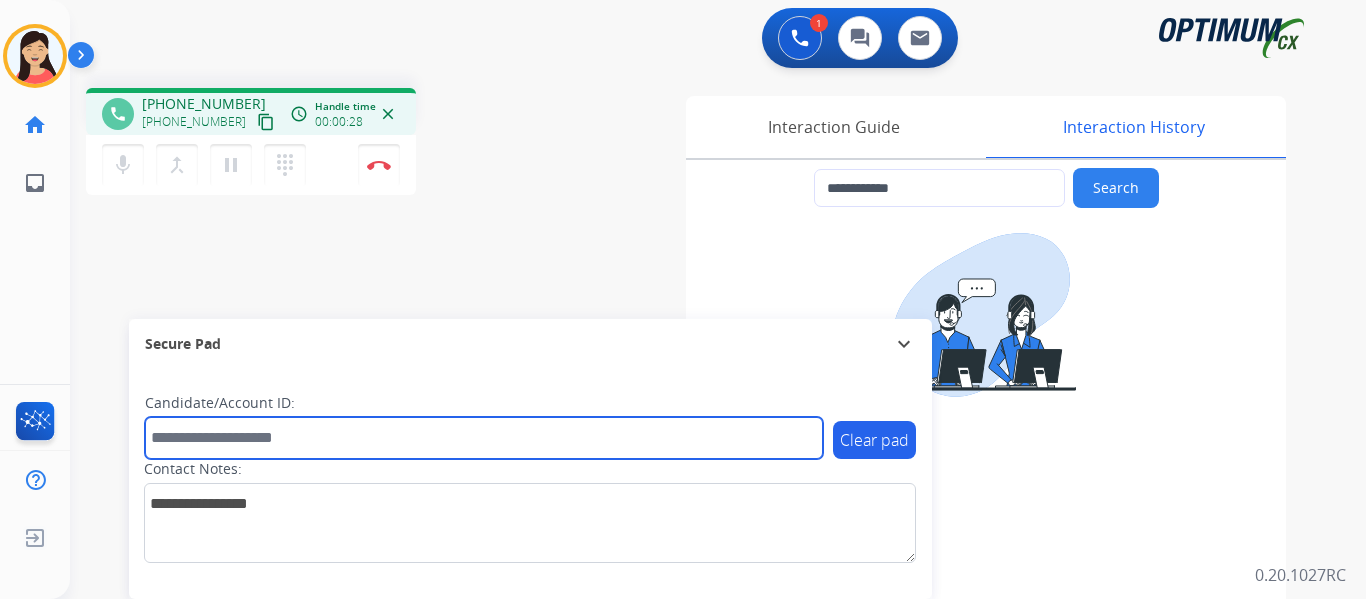 paste on "*******" 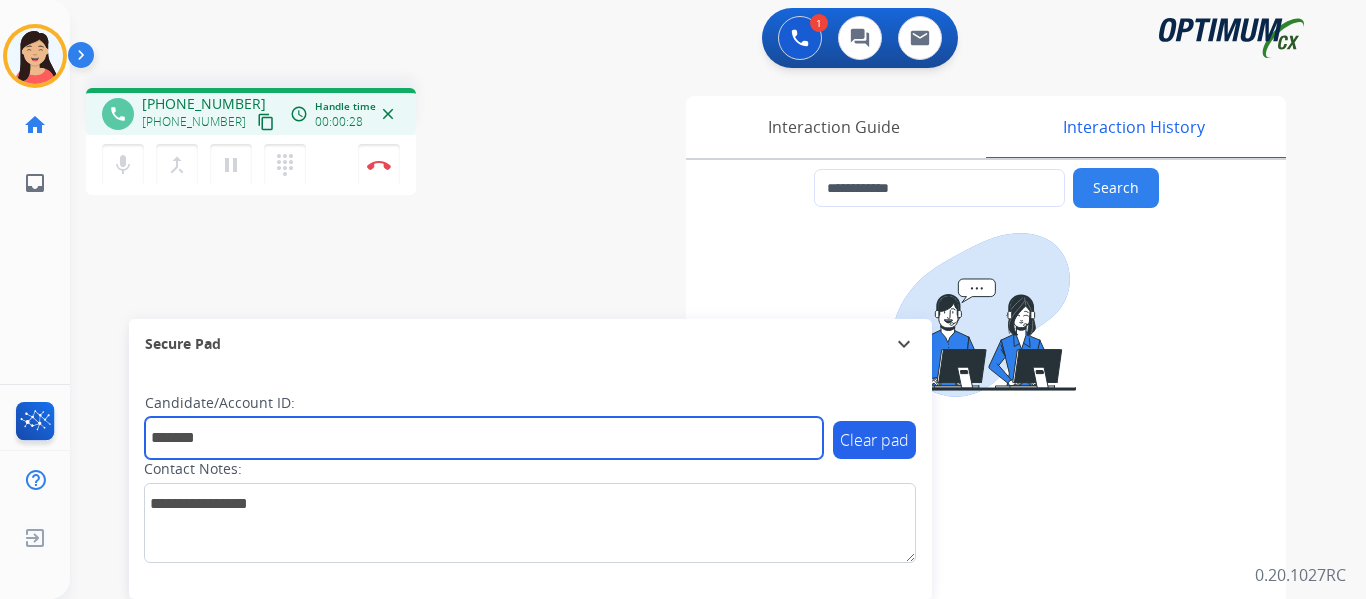 type on "*******" 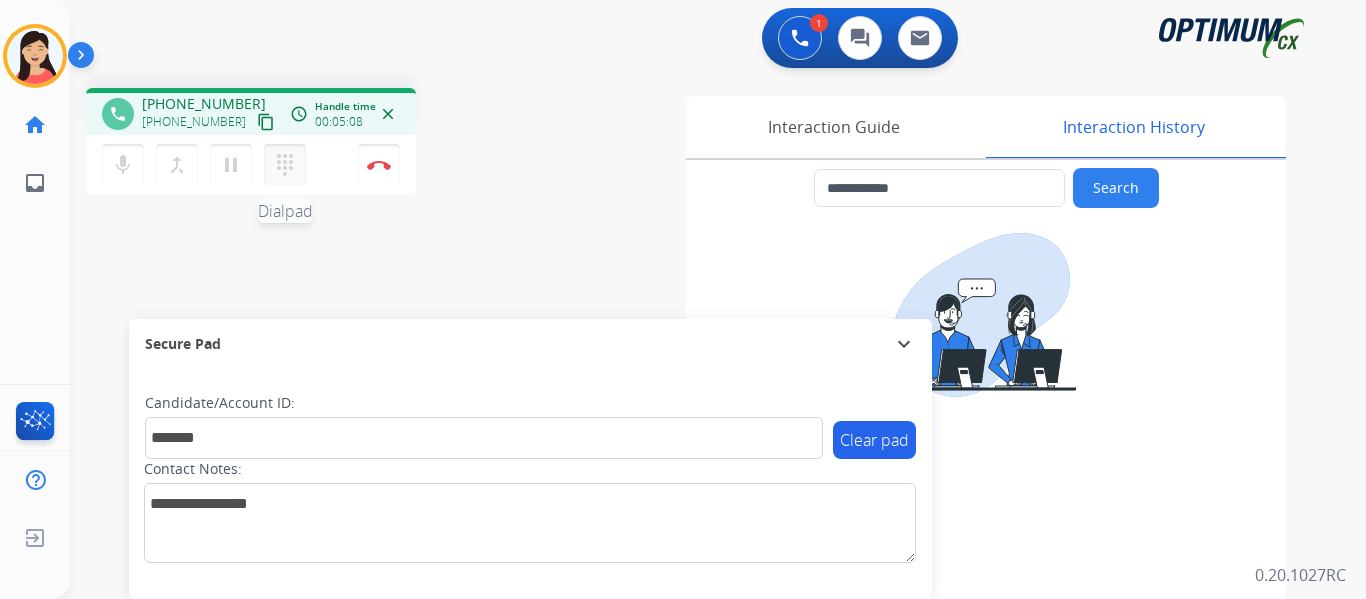 click on "dialpad Dialpad" at bounding box center (285, 165) 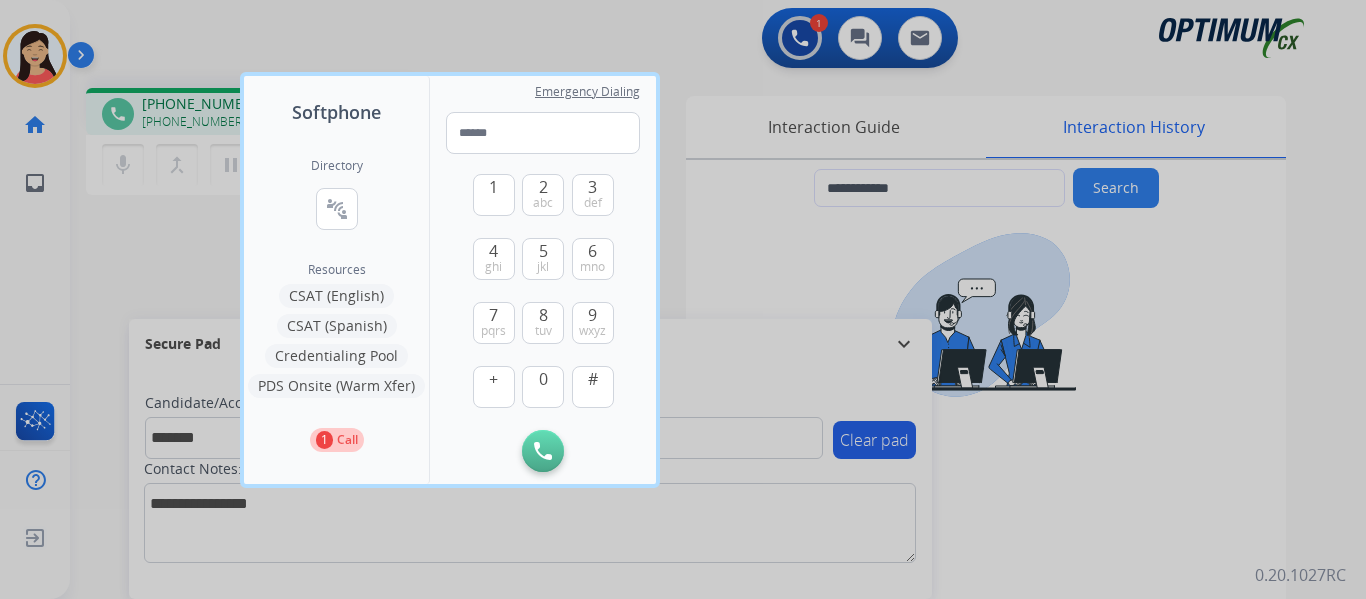 click on "CSAT (Spanish)" at bounding box center [337, 326] 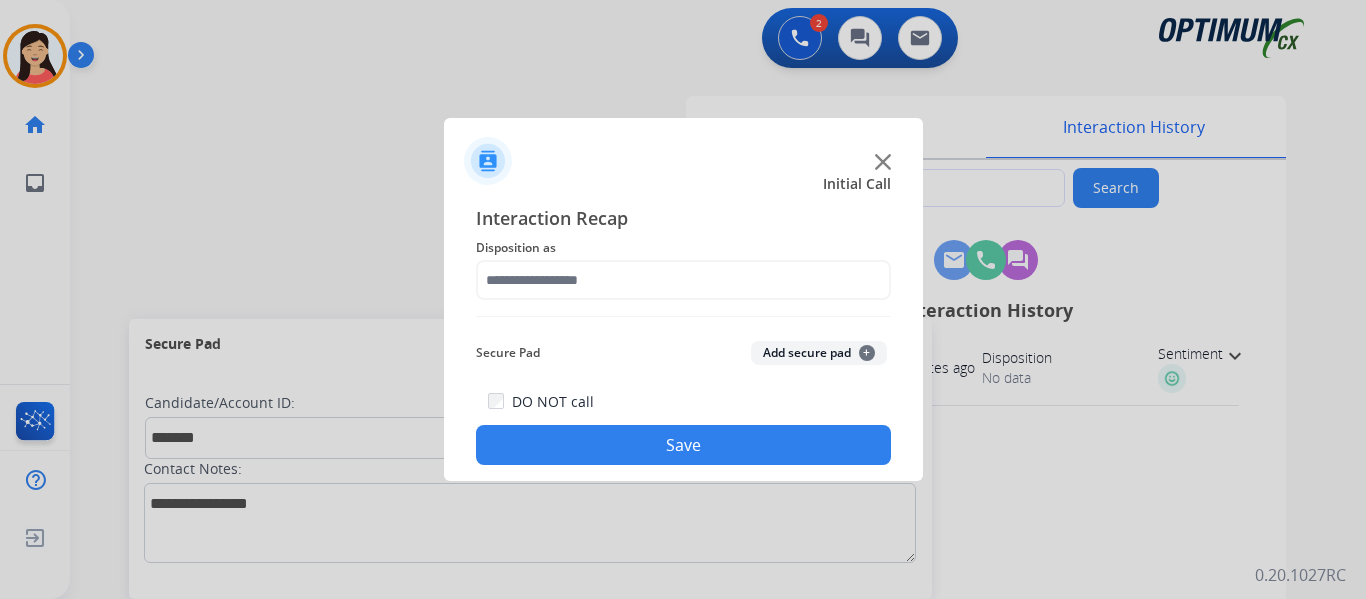 click on "Add secure pad  +" 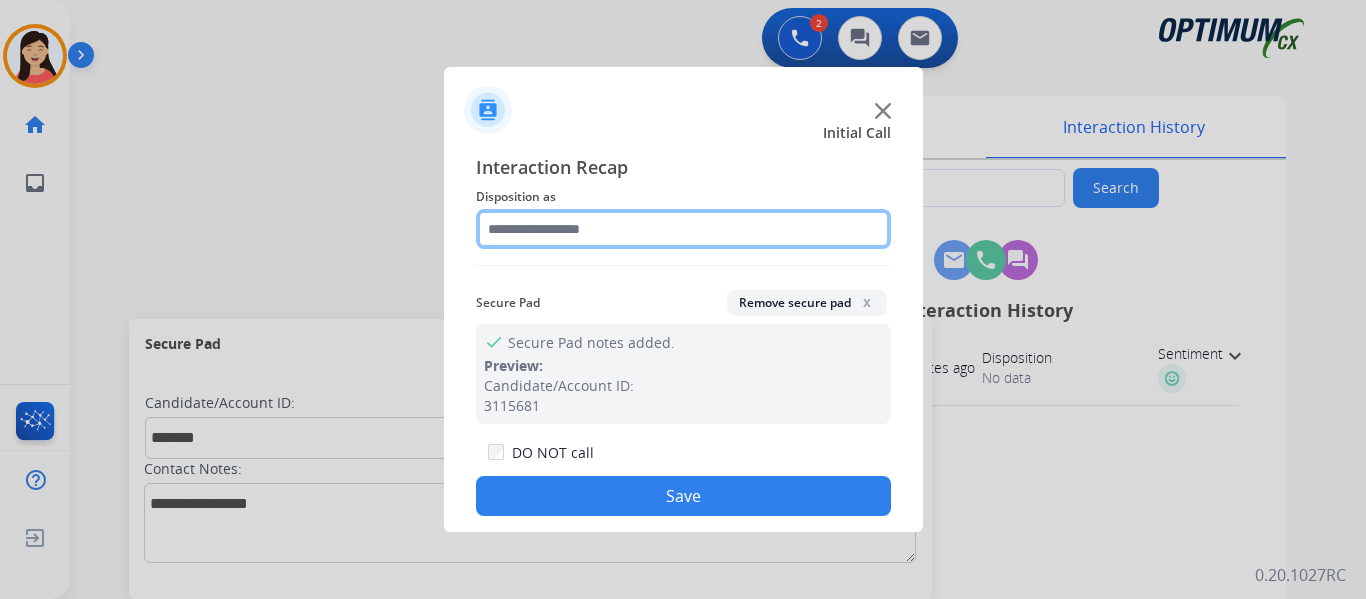 click 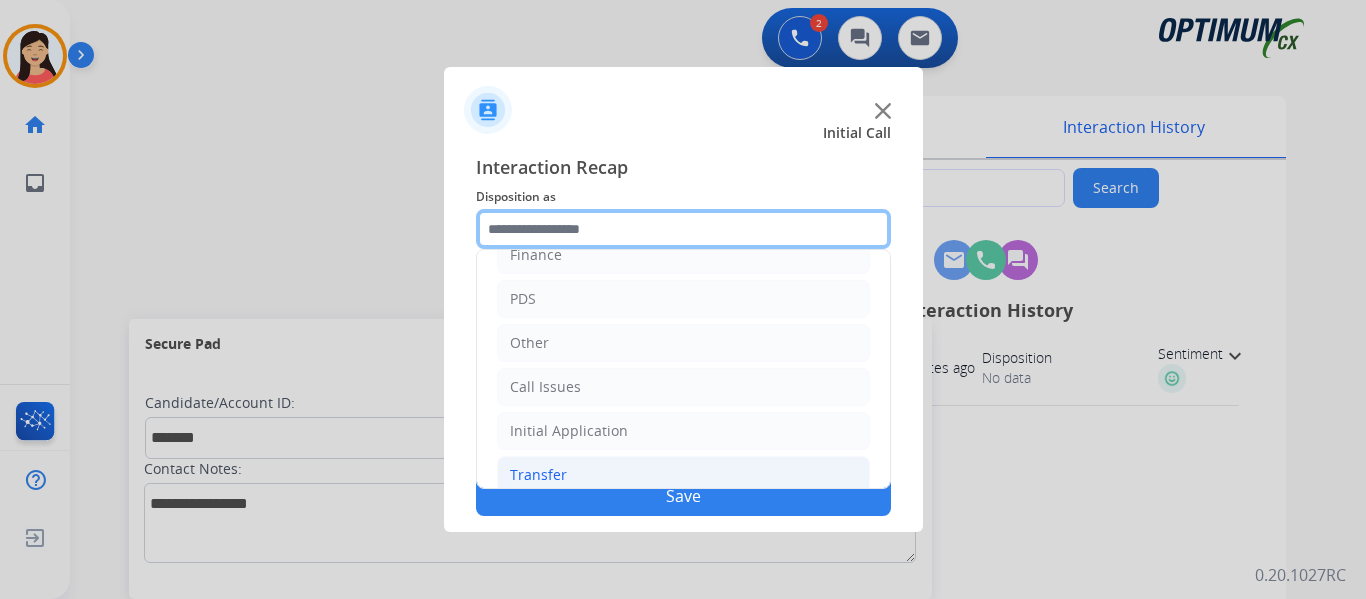 scroll, scrollTop: 136, scrollLeft: 0, axis: vertical 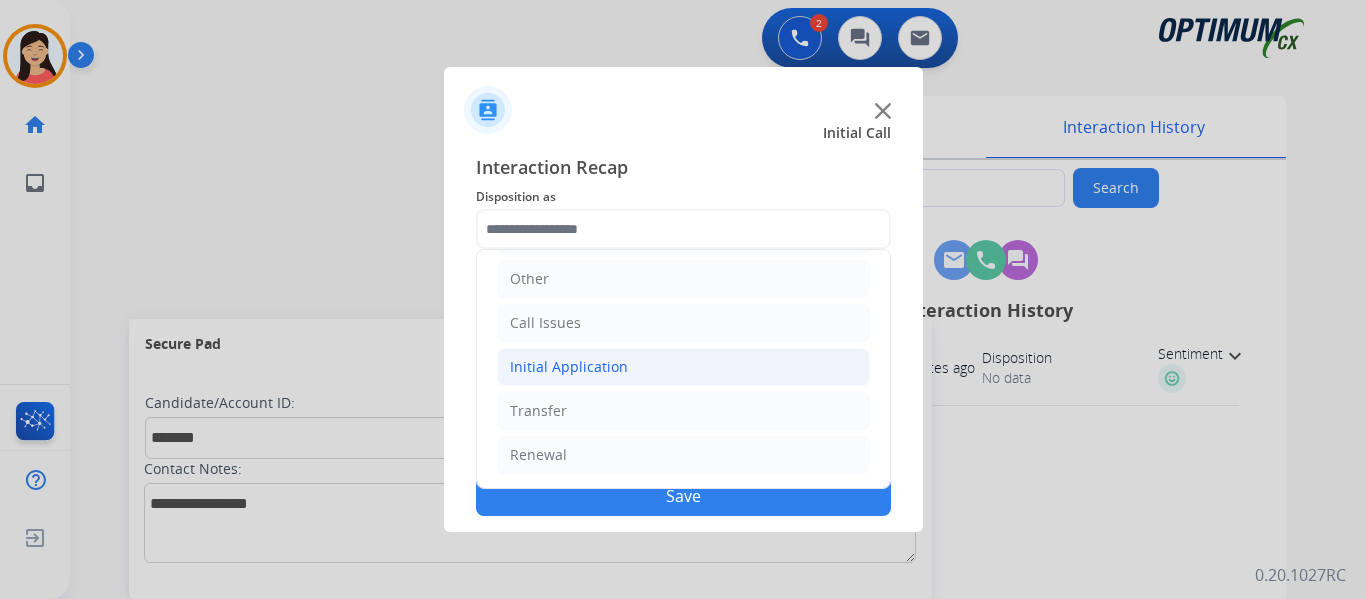 click on "Initial Application" 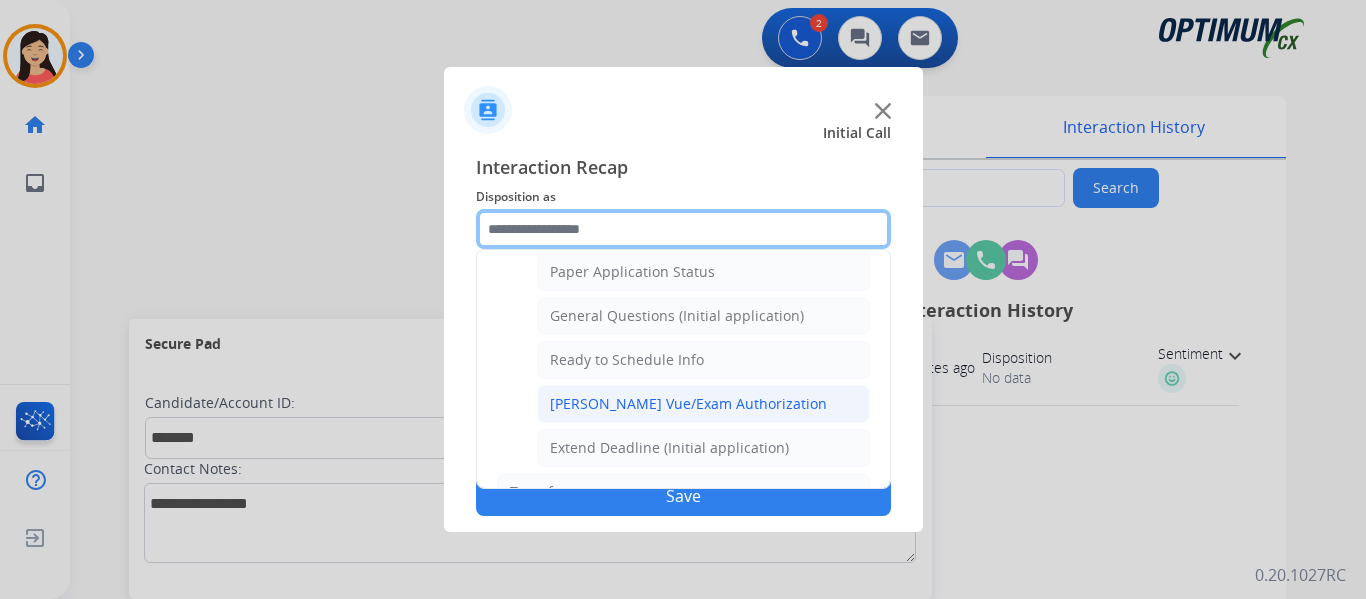 scroll, scrollTop: 1136, scrollLeft: 0, axis: vertical 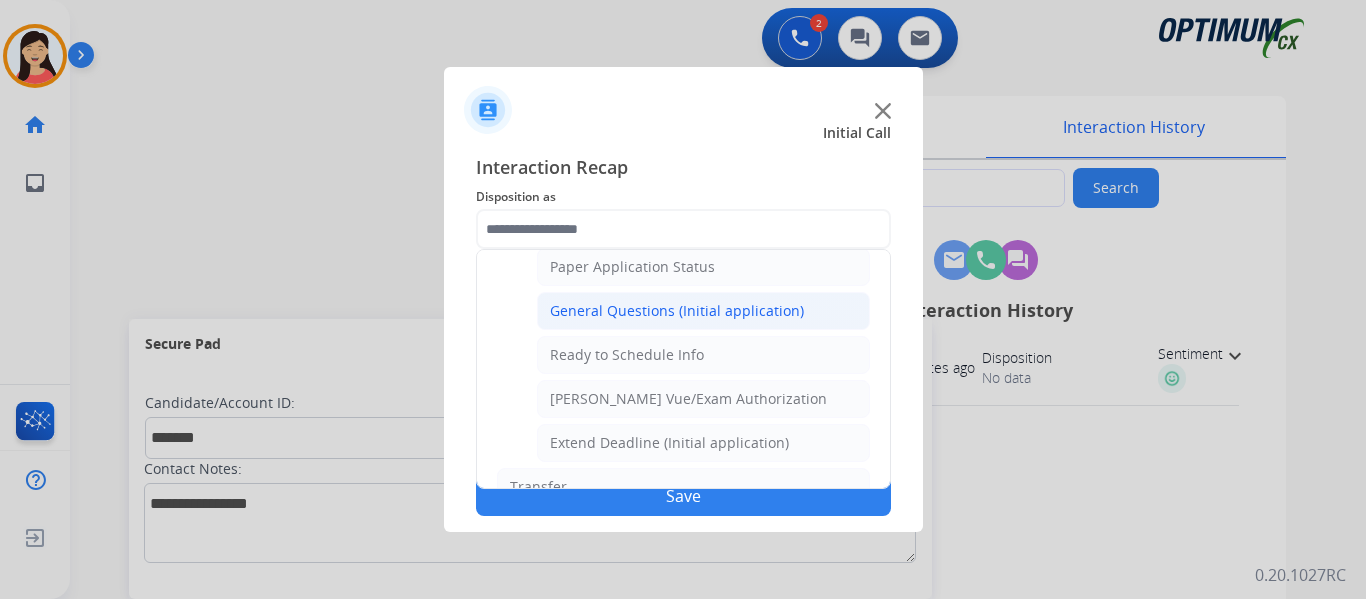 click on "General Questions (Initial application)" 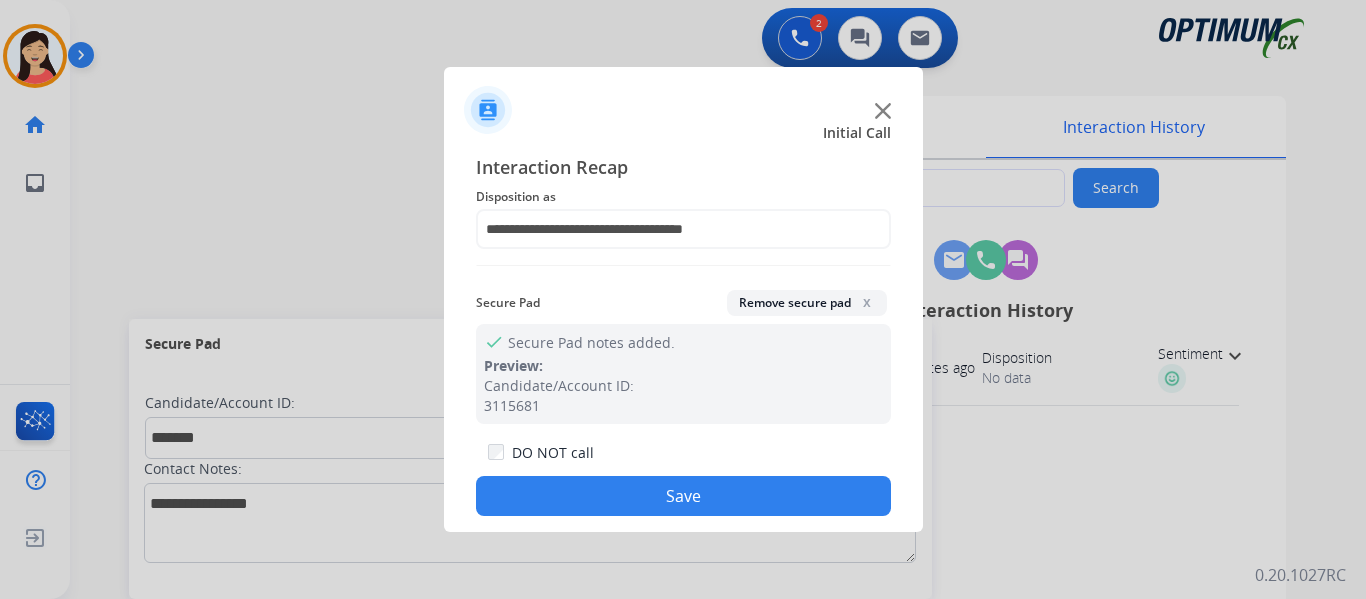 click on "Save" 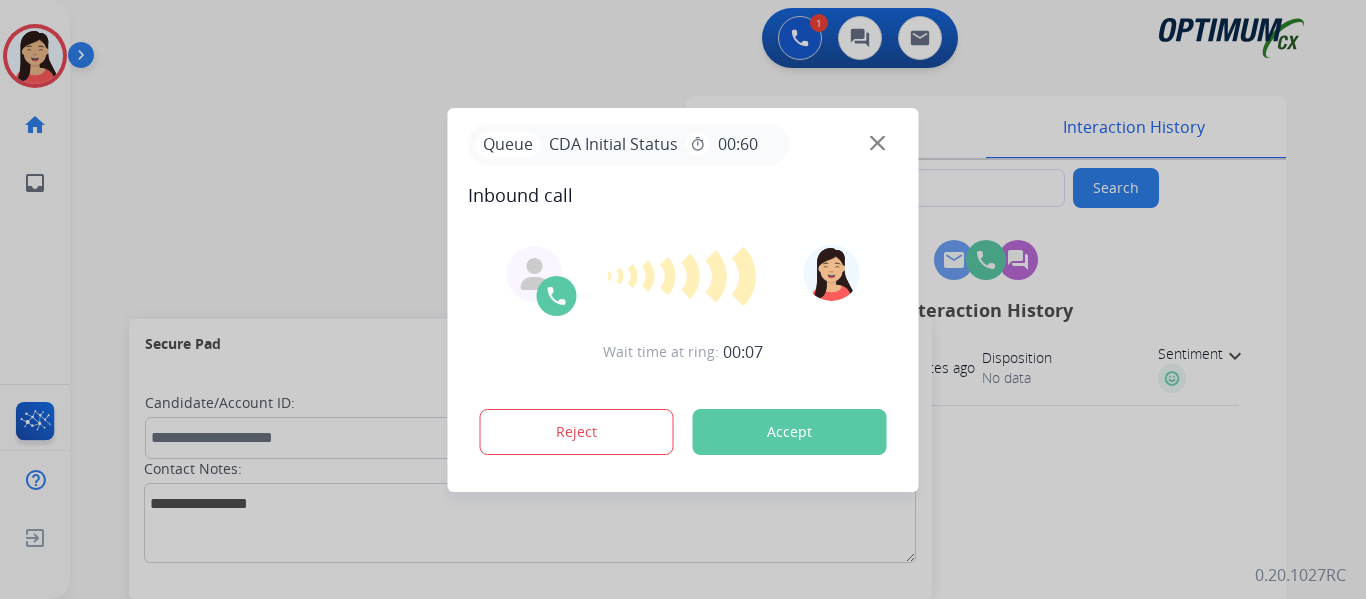 type on "**********" 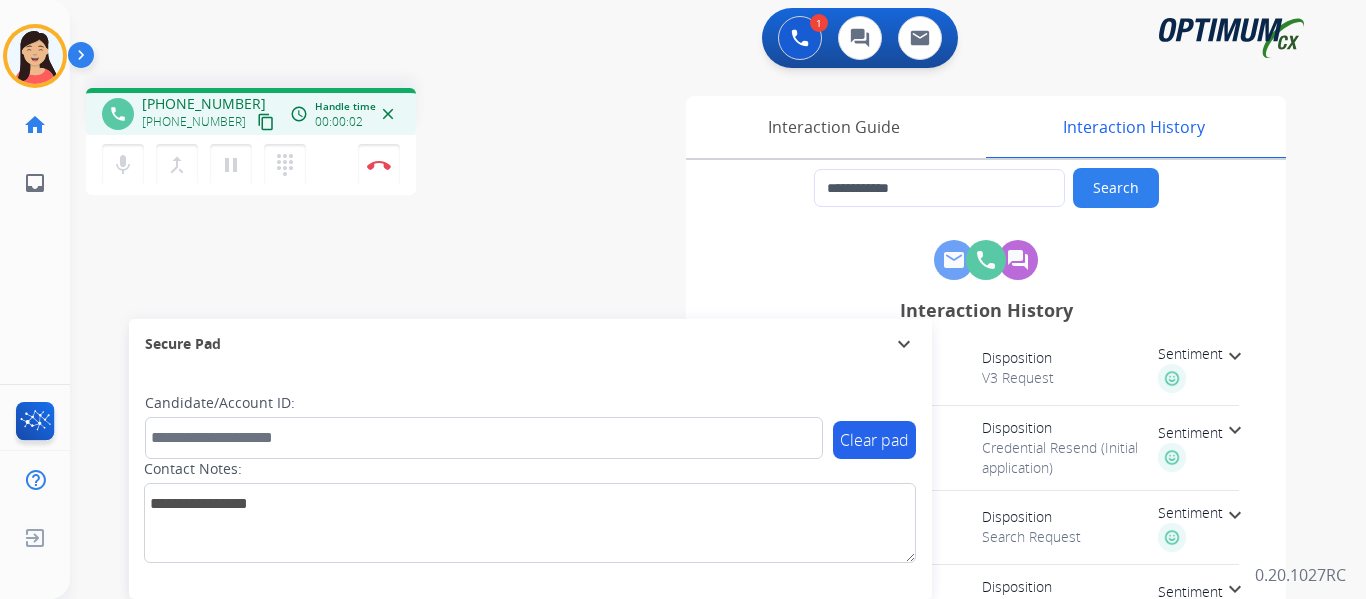 click on "content_copy" at bounding box center [266, 122] 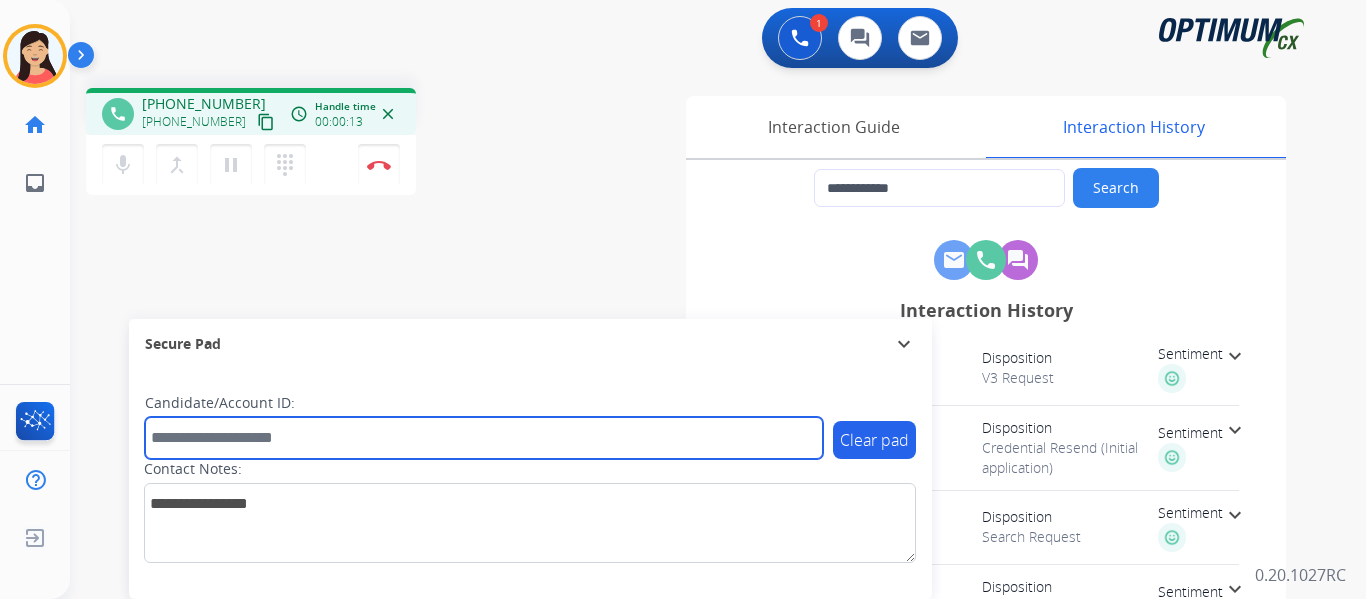 click at bounding box center (484, 438) 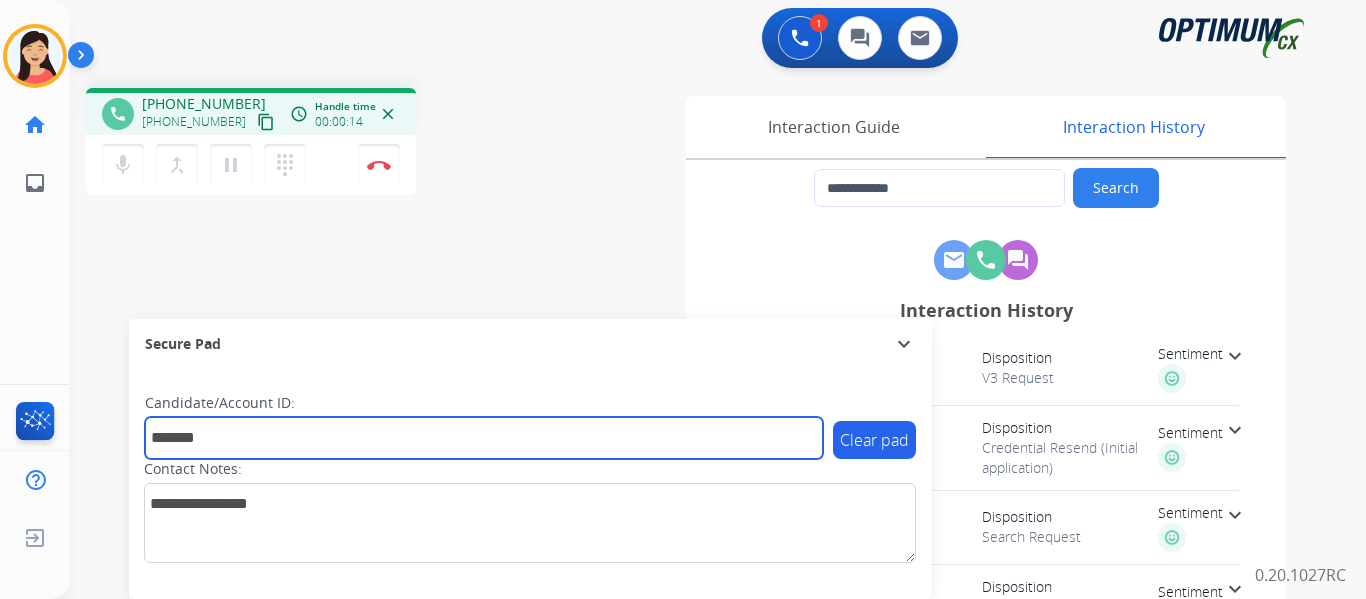 type on "*******" 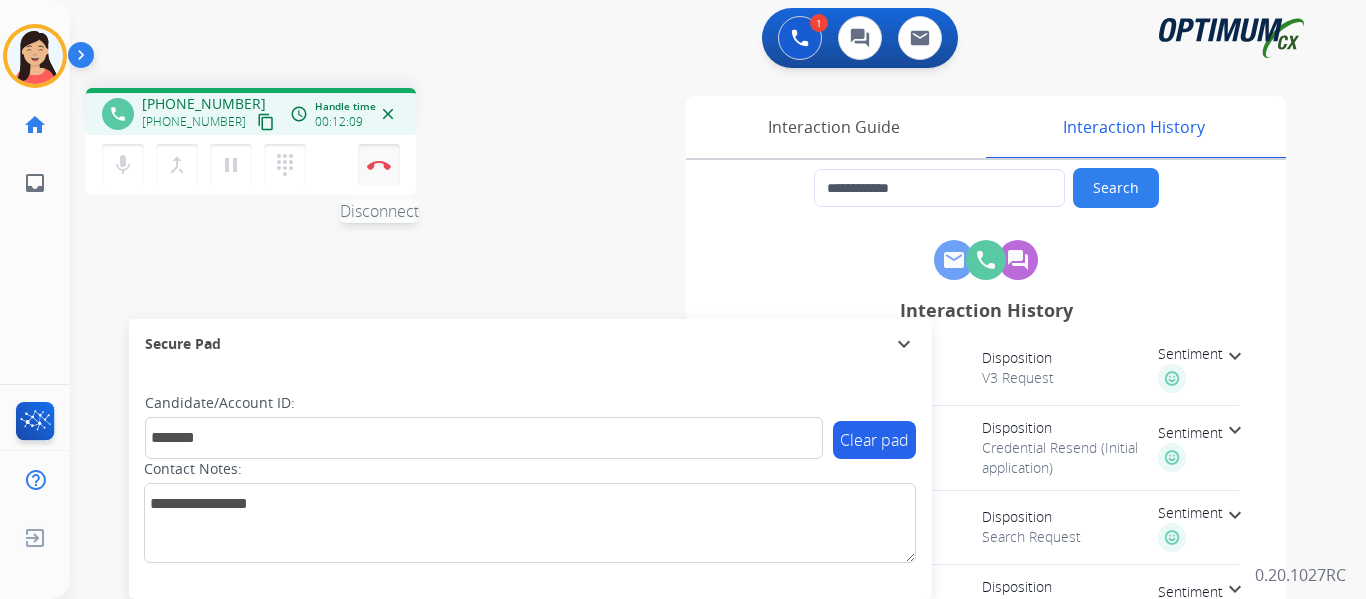 click on "Disconnect" at bounding box center [379, 165] 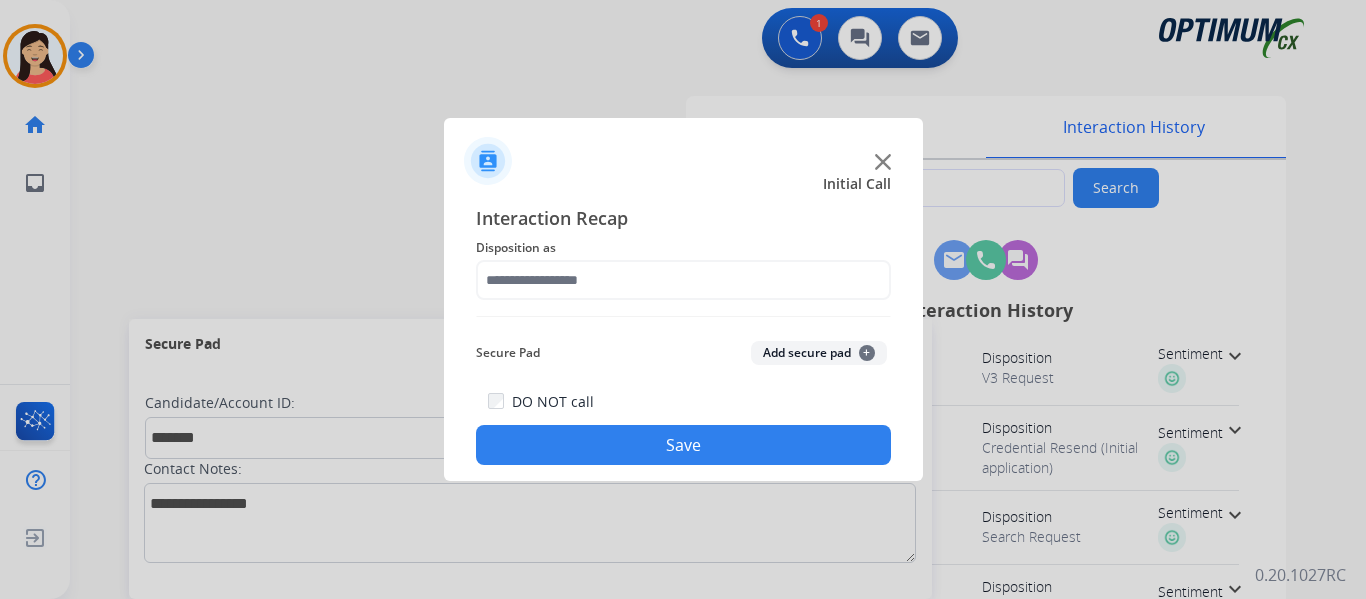 click on "Add secure pad  +" 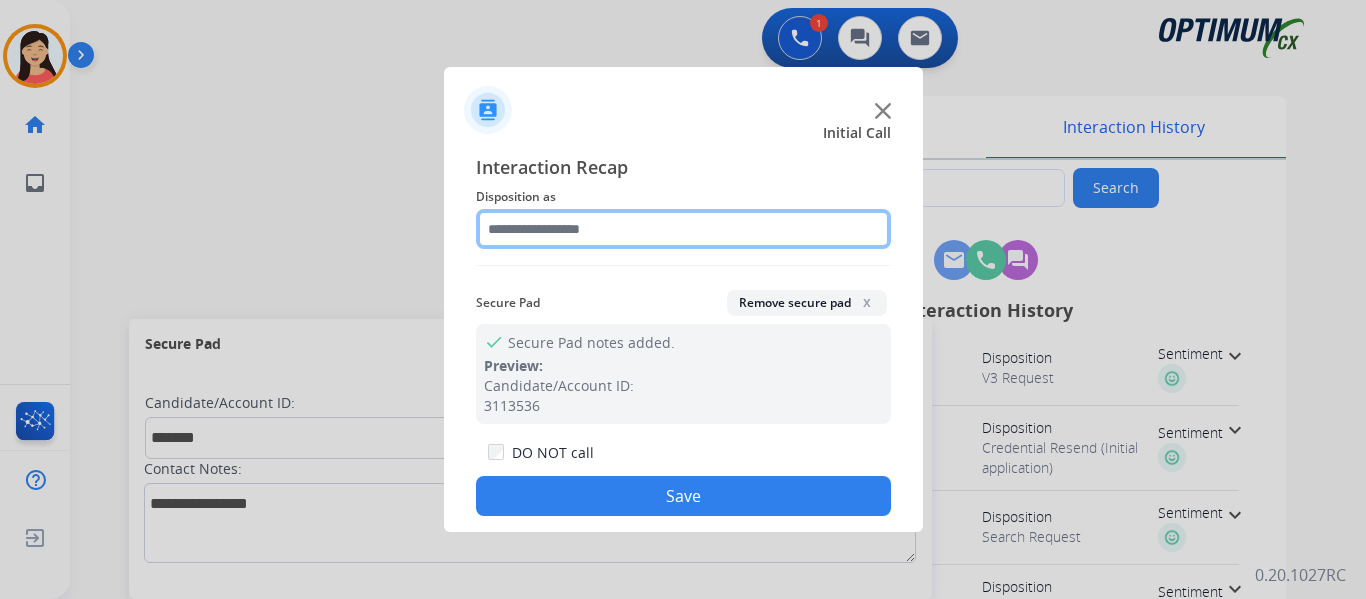 click 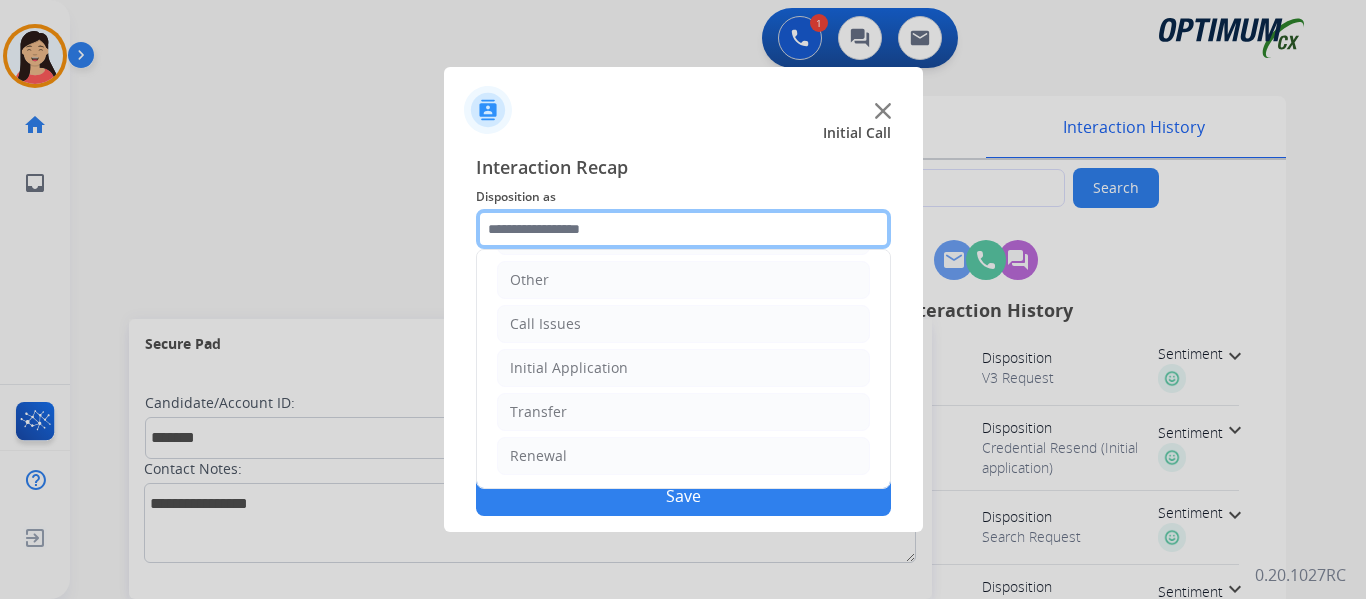 scroll, scrollTop: 136, scrollLeft: 0, axis: vertical 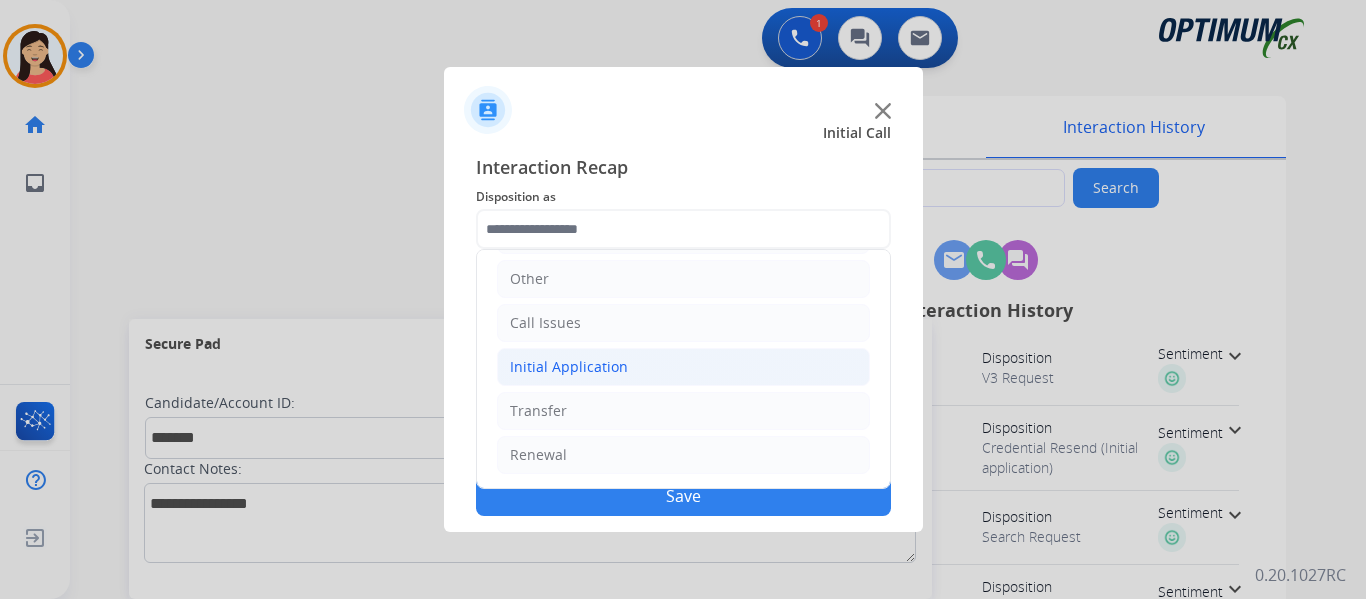 click on "Initial Application" 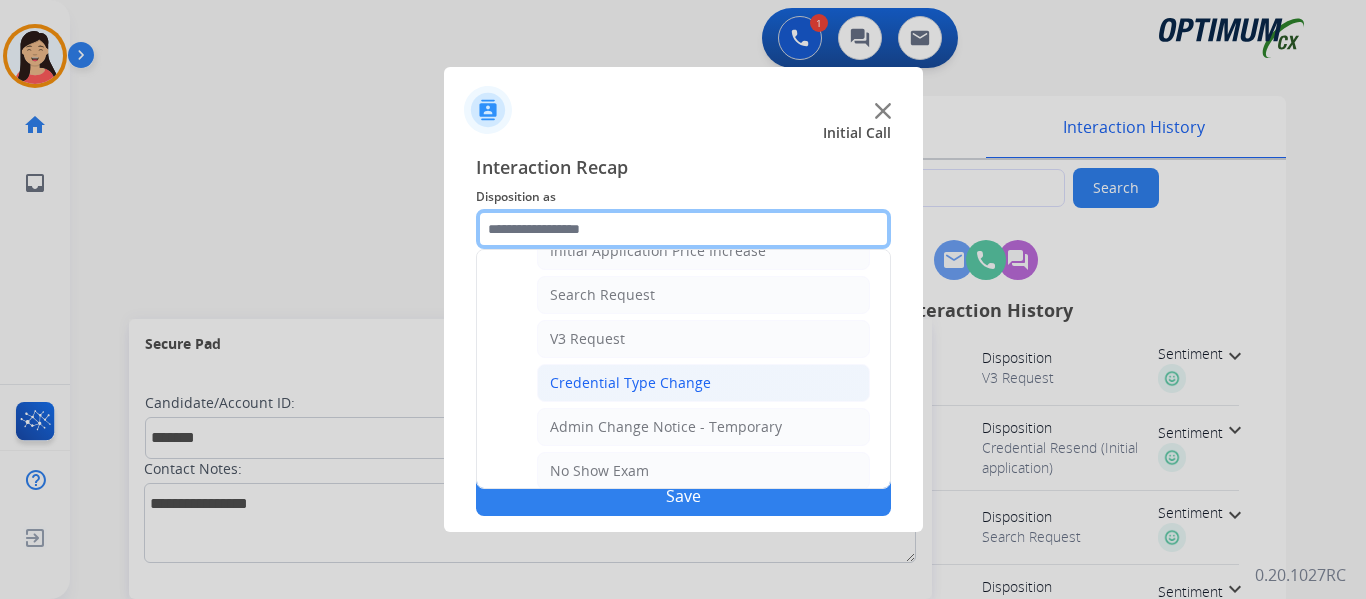 scroll, scrollTop: 612, scrollLeft: 0, axis: vertical 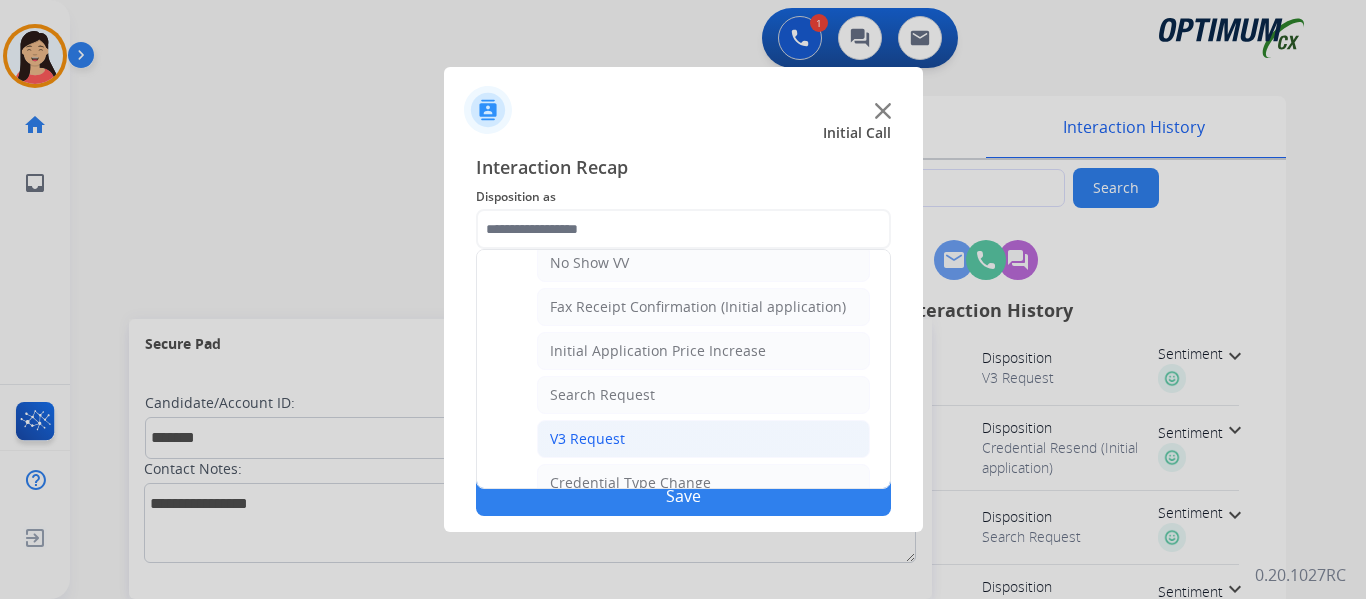 click on "V3 Request" 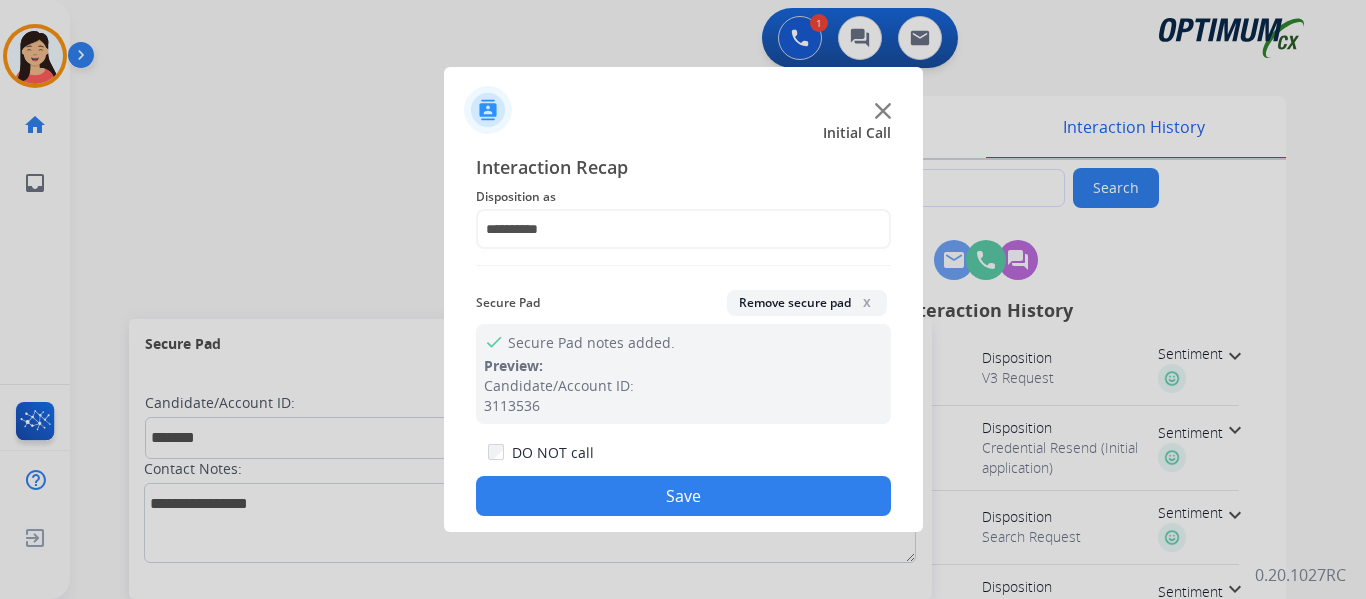 click on "Save" 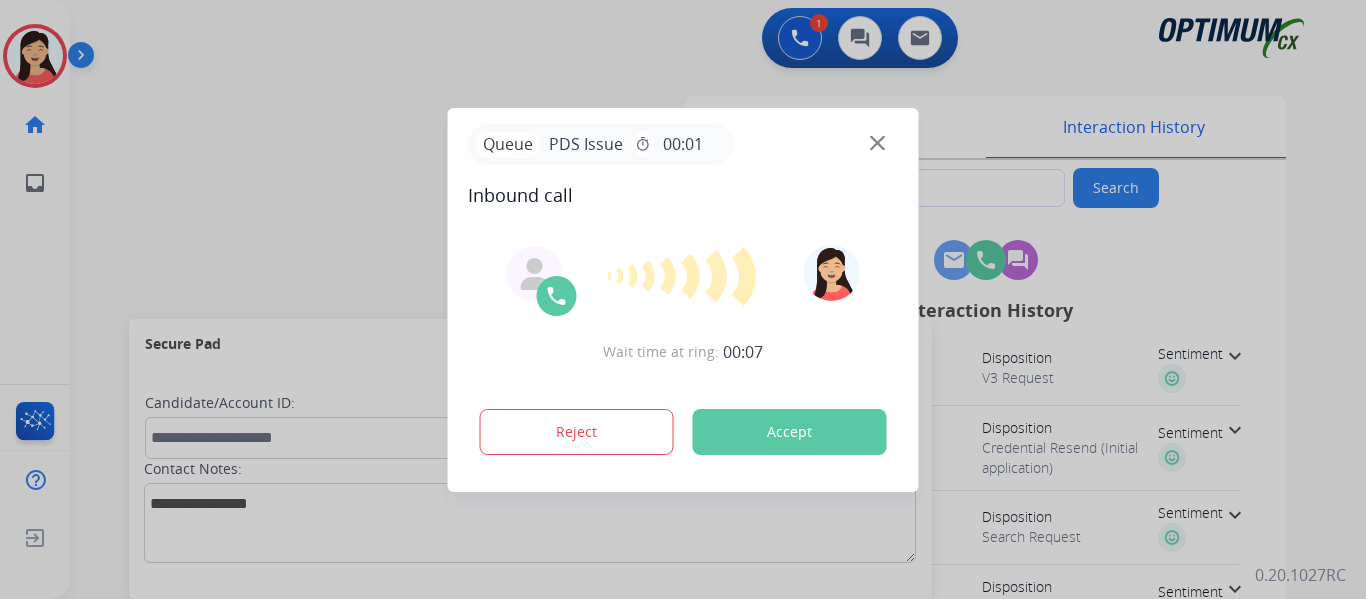 type on "**********" 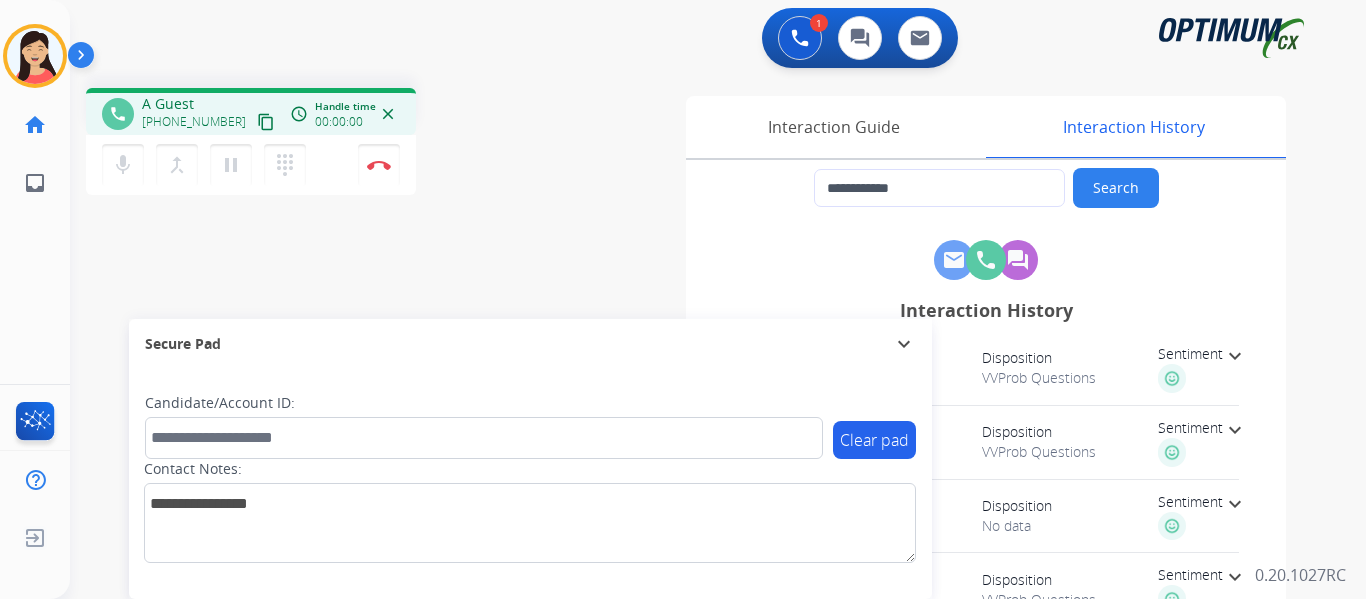 click on "content_copy" at bounding box center (266, 122) 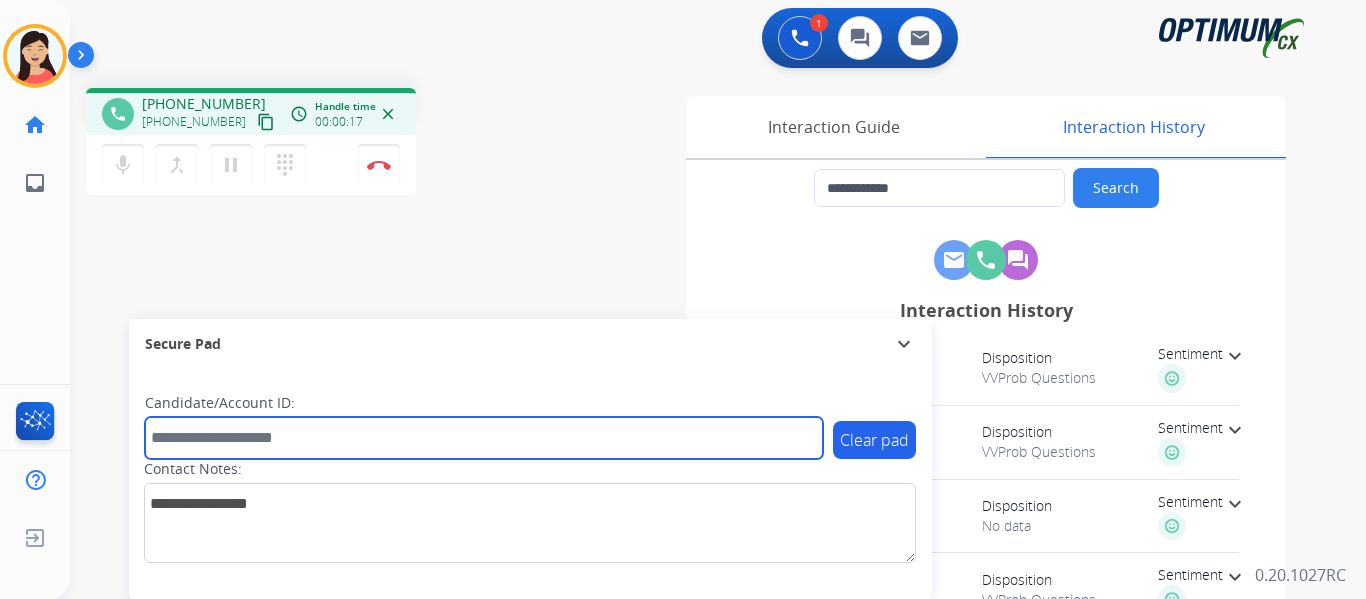 click at bounding box center [484, 438] 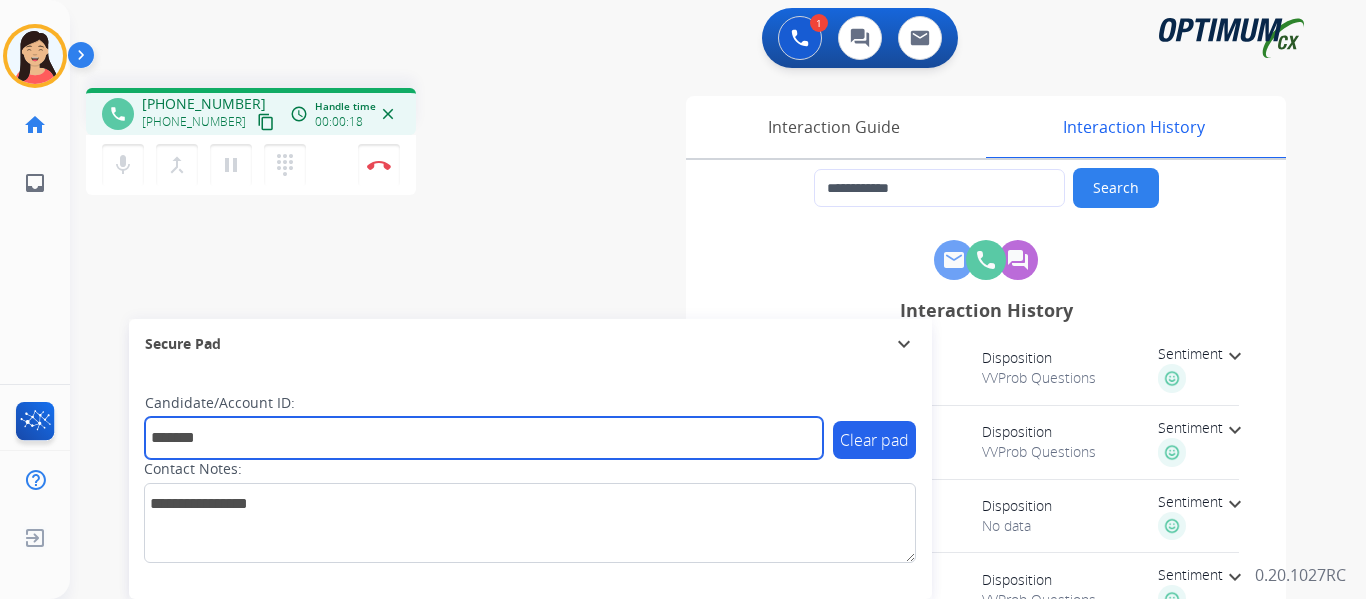 type on "*******" 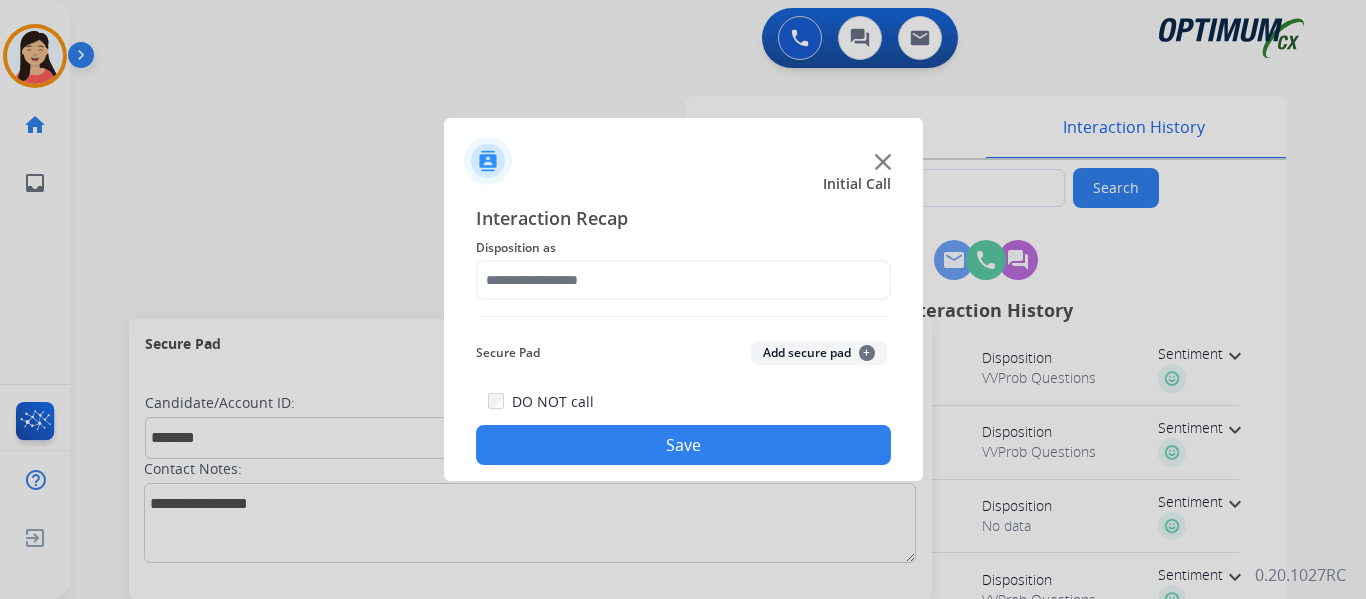 click on "Secure Pad  Add secure pad  +" 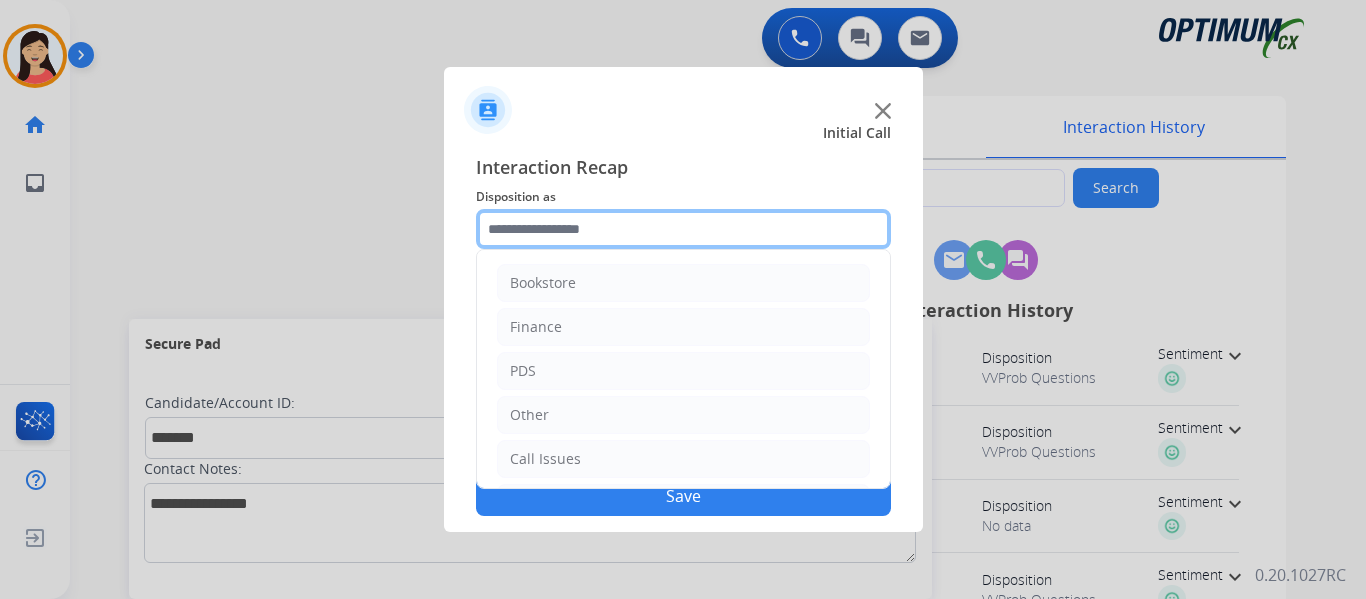 click 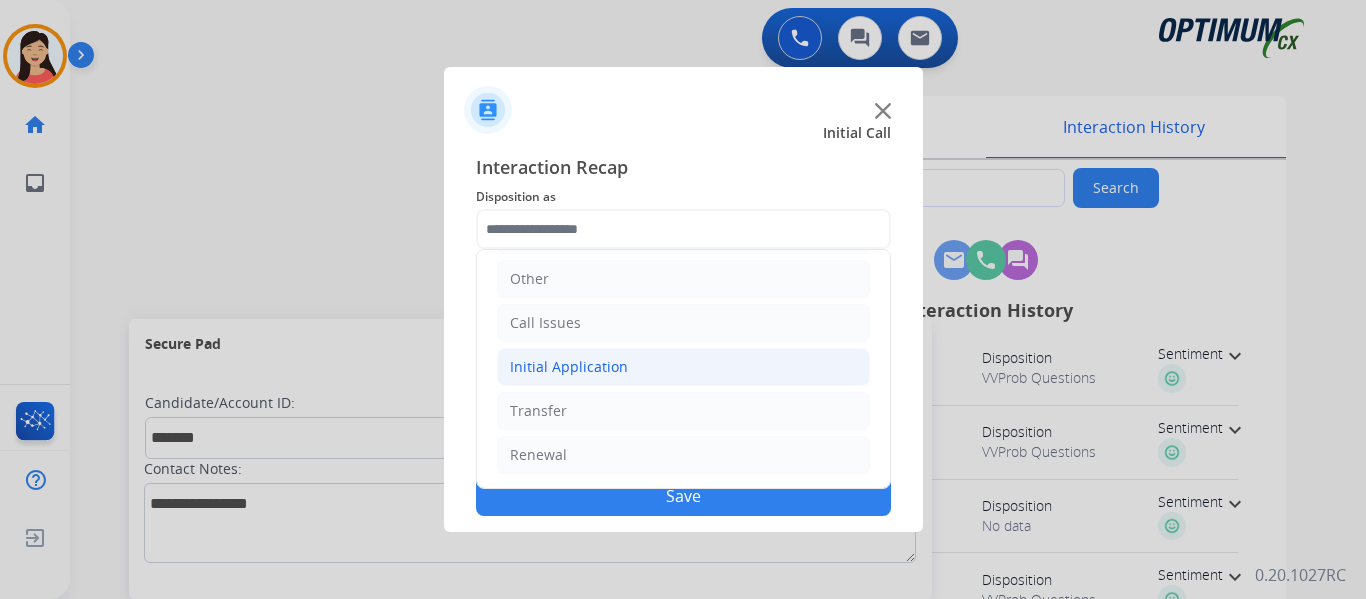 click on "Initial Application" 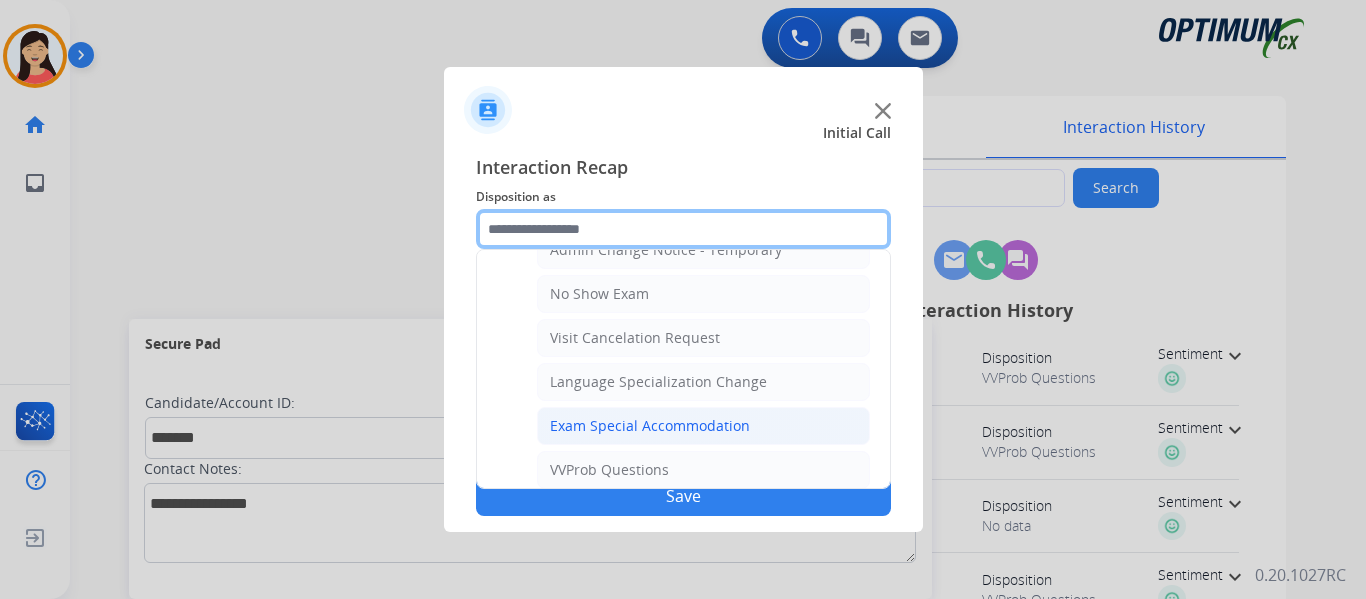 scroll, scrollTop: 936, scrollLeft: 0, axis: vertical 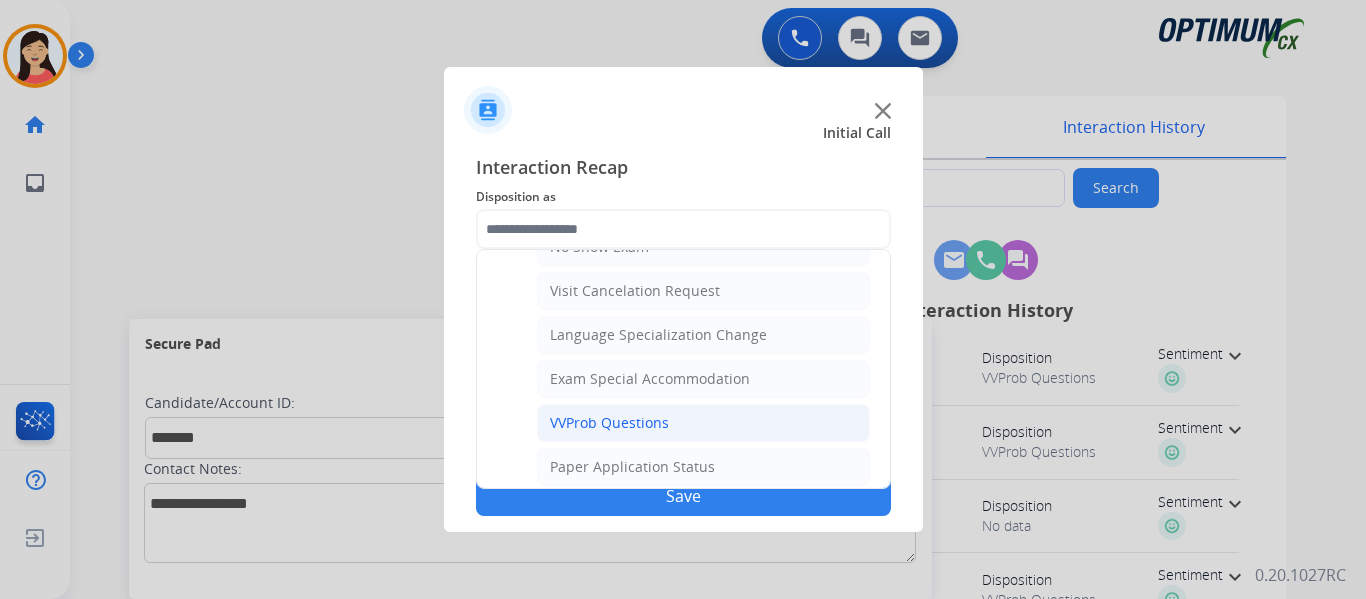 click on "VVProb Questions" 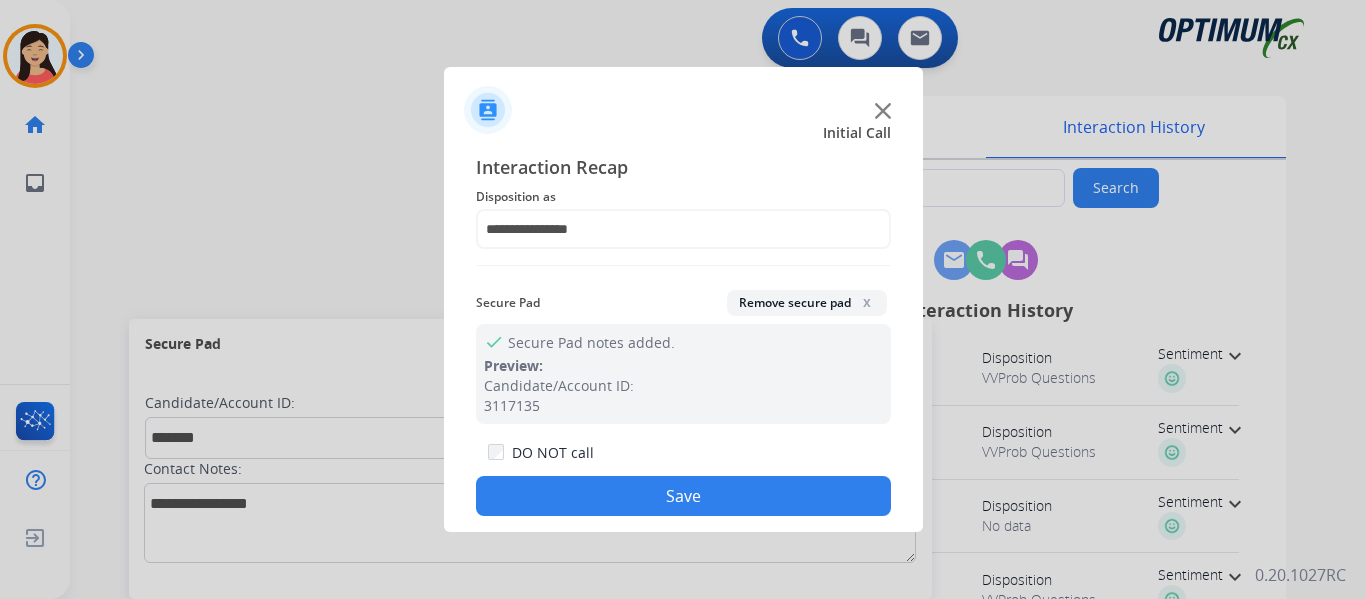 click on "Save" 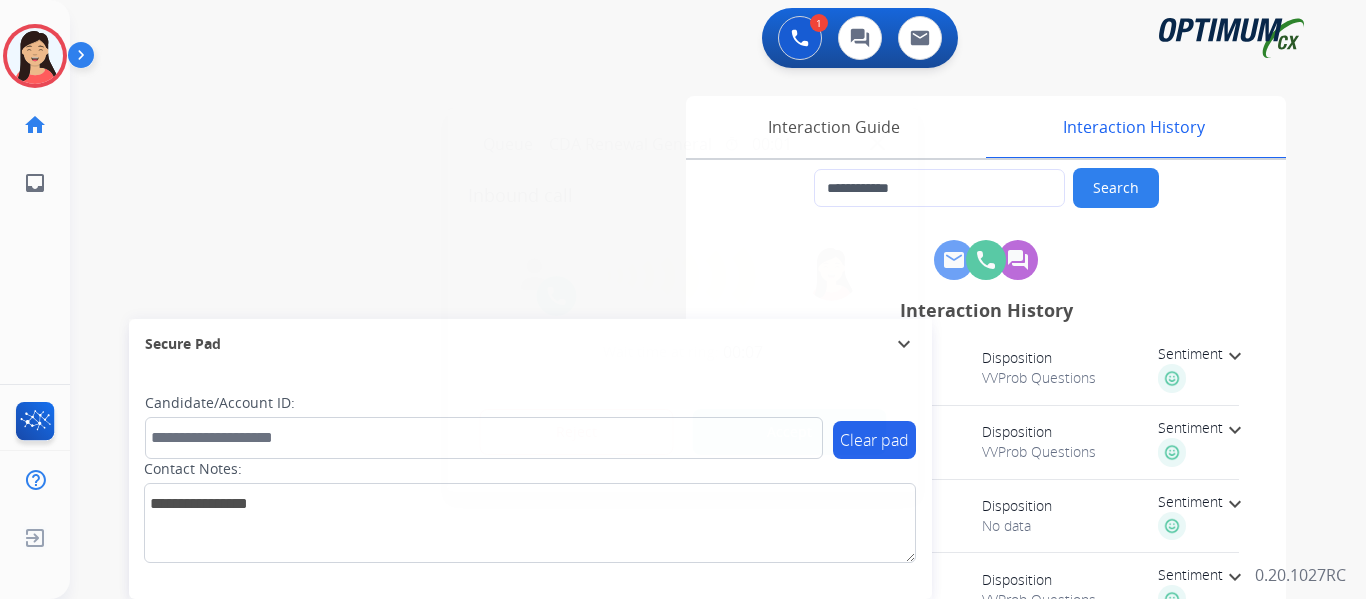 type on "**********" 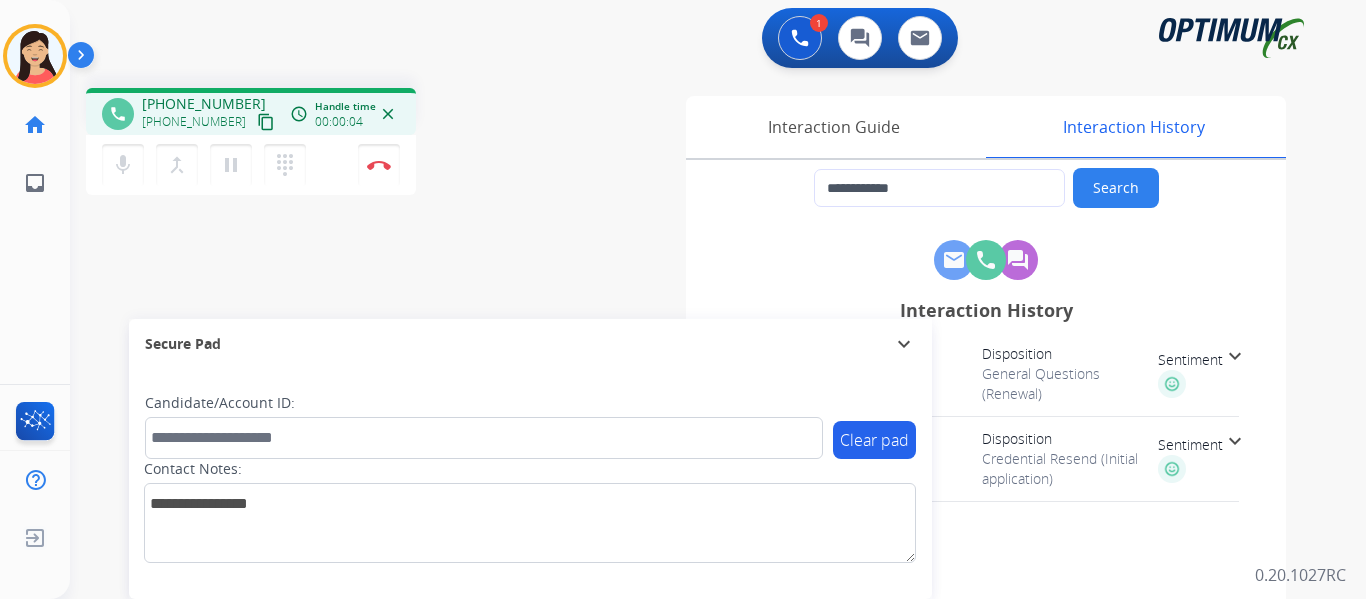 drag, startPoint x: 250, startPoint y: 116, endPoint x: 329, endPoint y: 150, distance: 86.00581 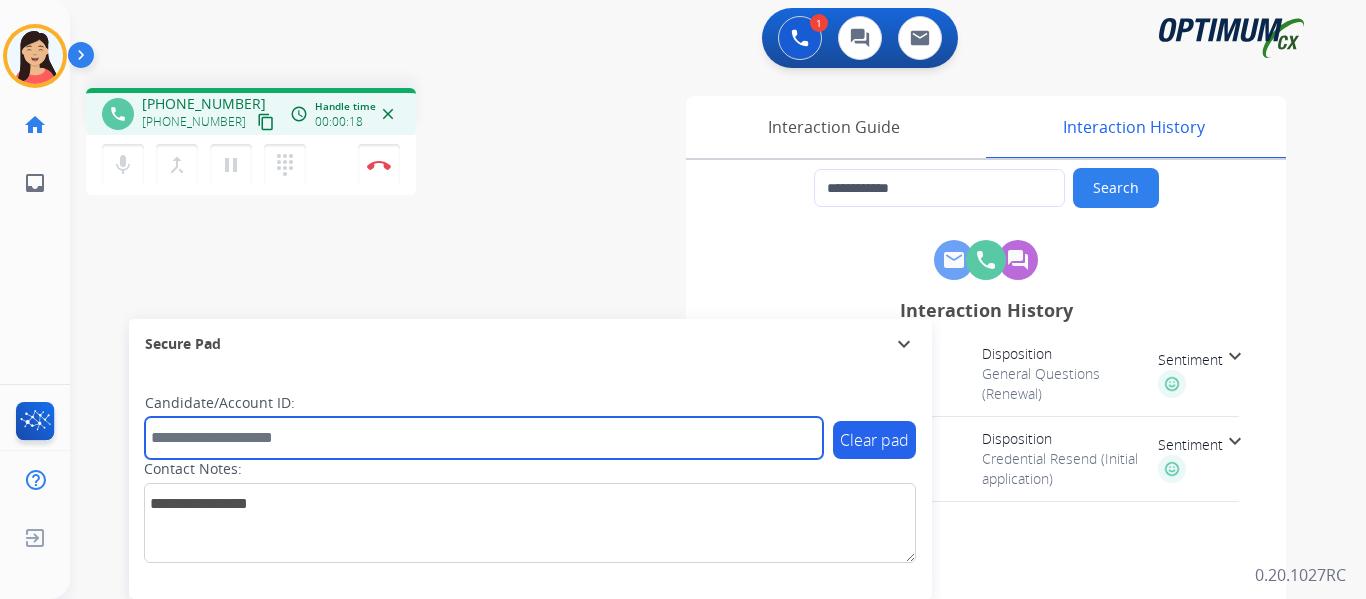 click at bounding box center [484, 438] 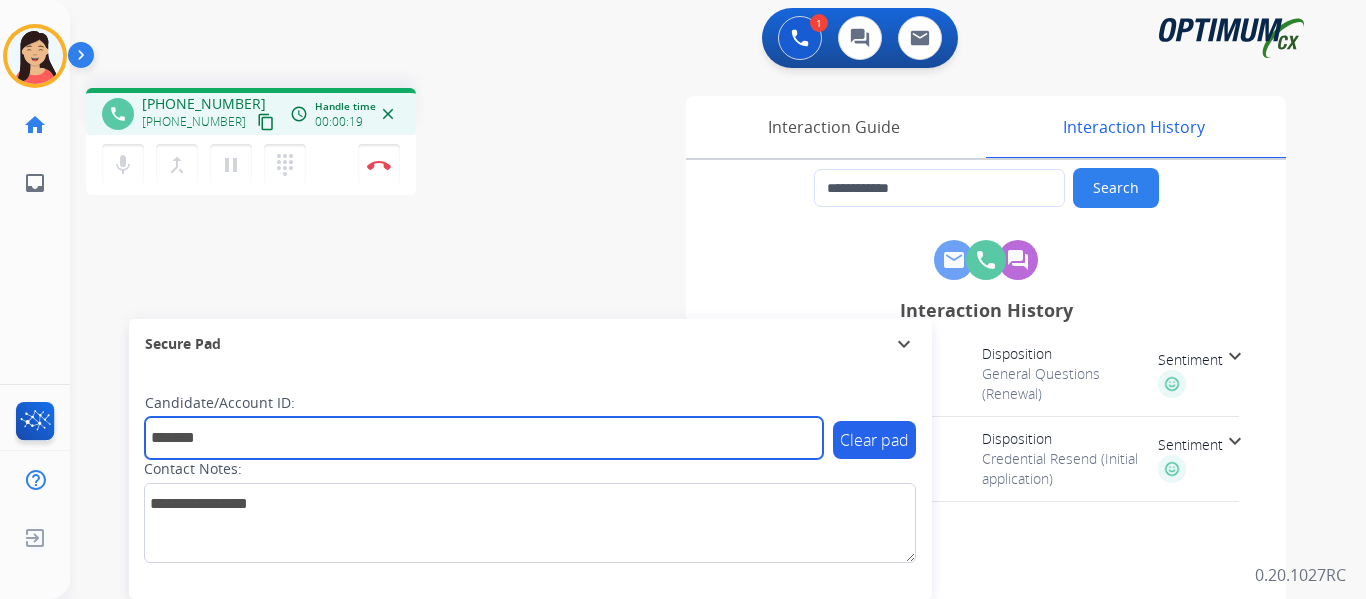 type on "*******" 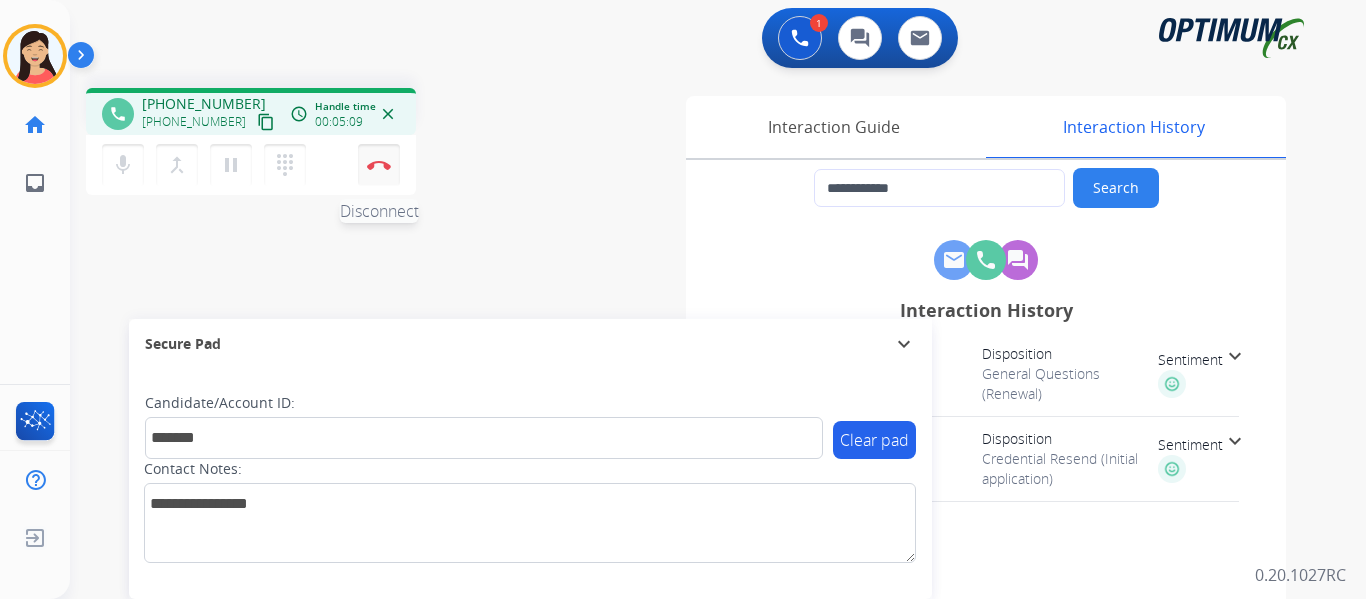 click at bounding box center (379, 165) 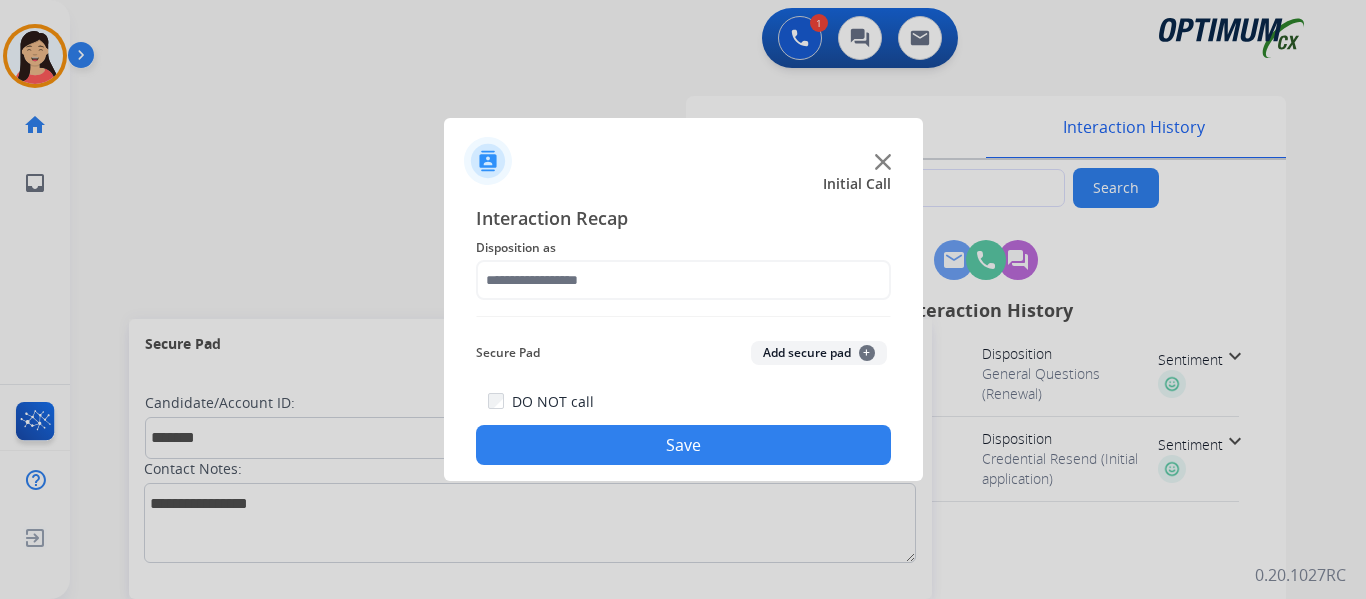 click on "Add secure pad  +" 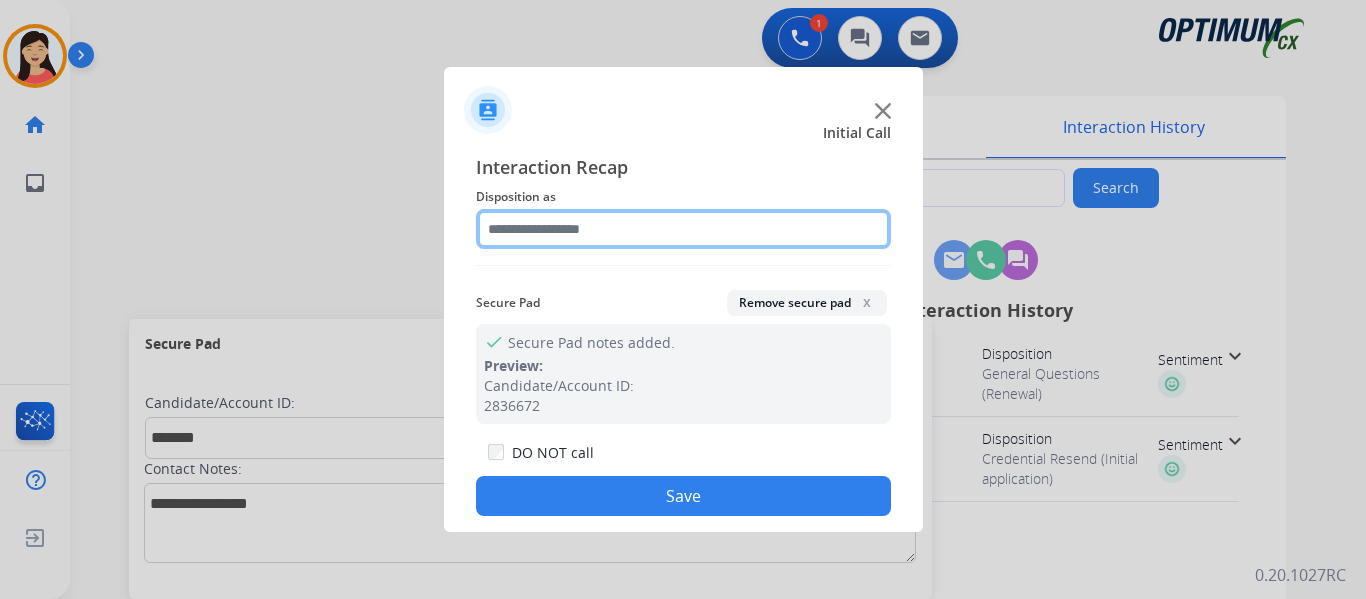 click 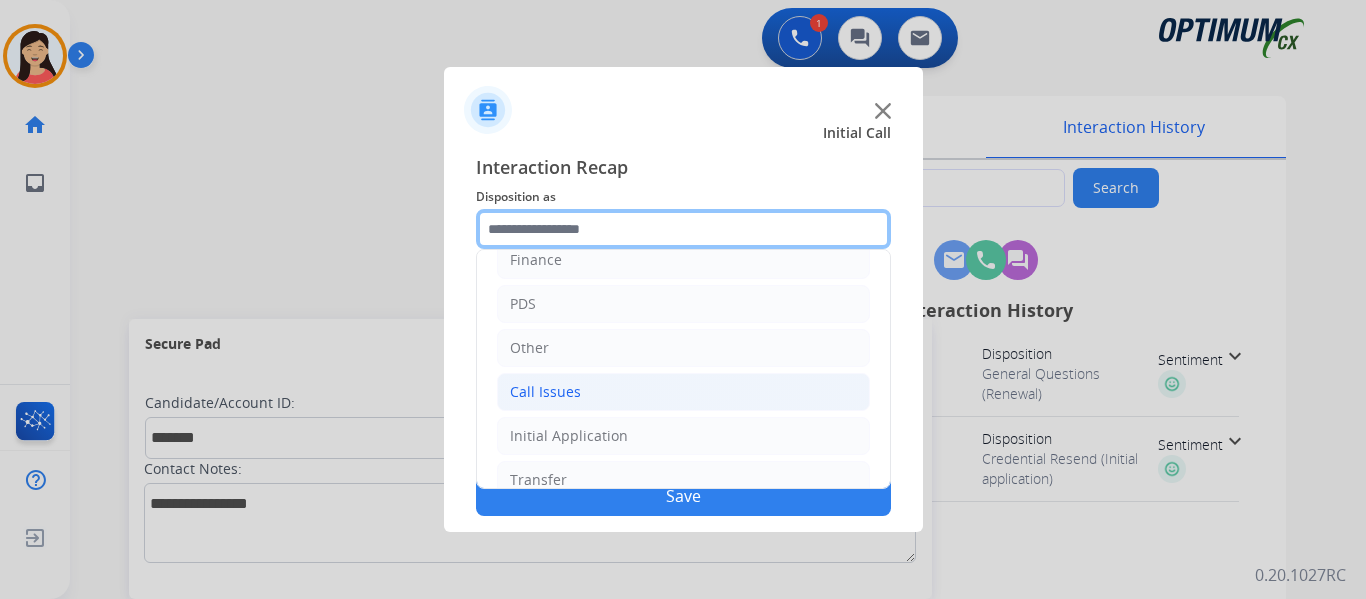 scroll, scrollTop: 136, scrollLeft: 0, axis: vertical 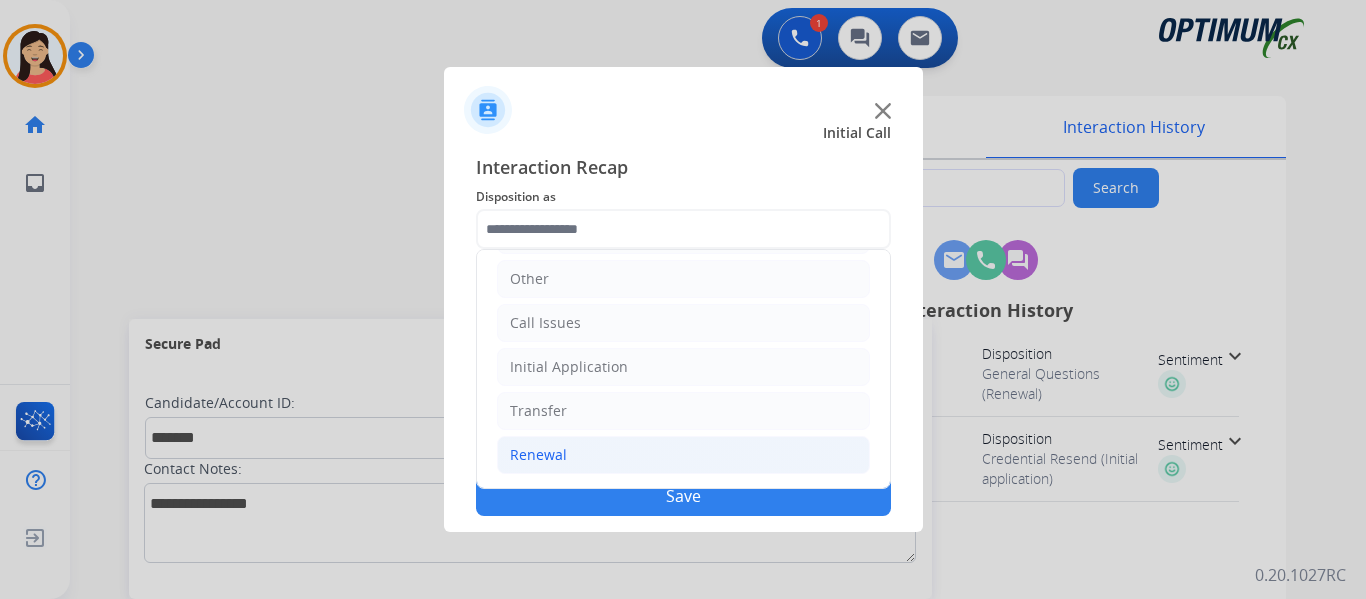 click on "Renewal" 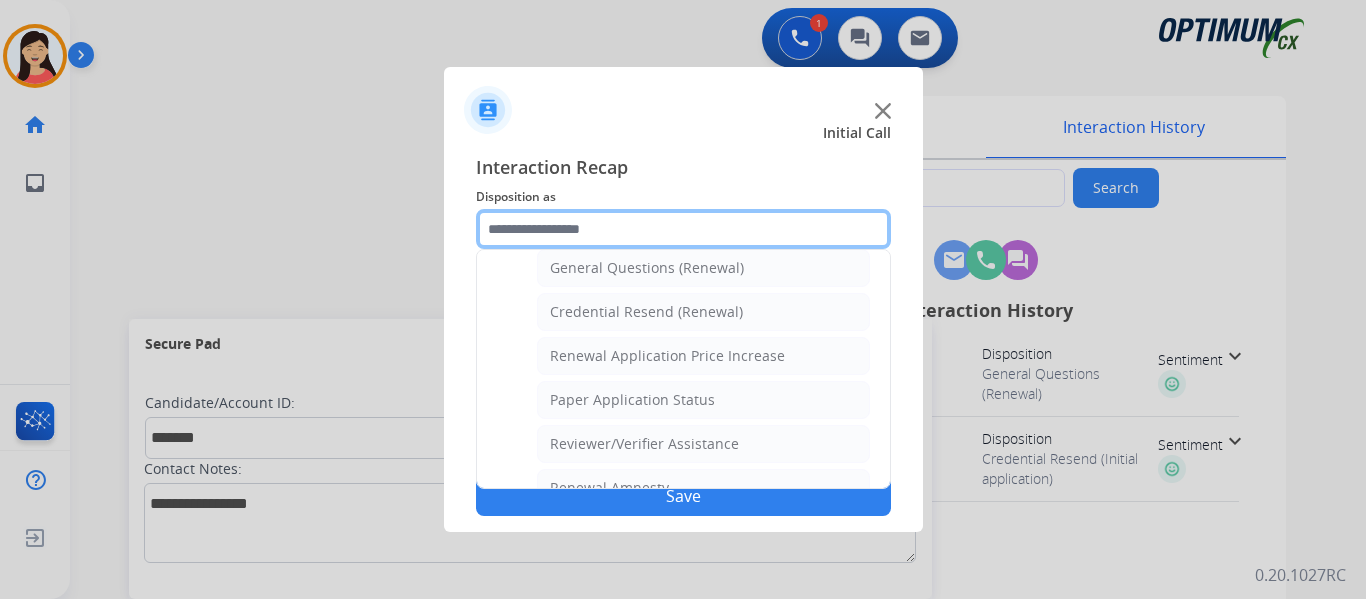 scroll, scrollTop: 572, scrollLeft: 0, axis: vertical 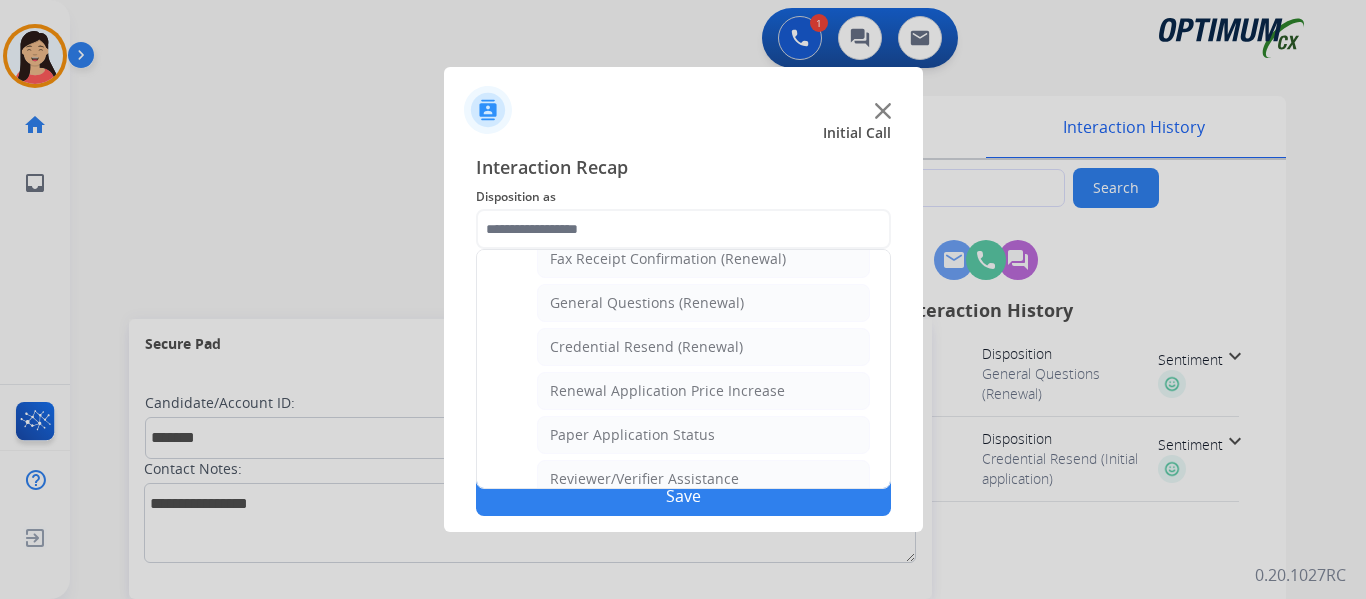 click on "General Questions (Renewal)" 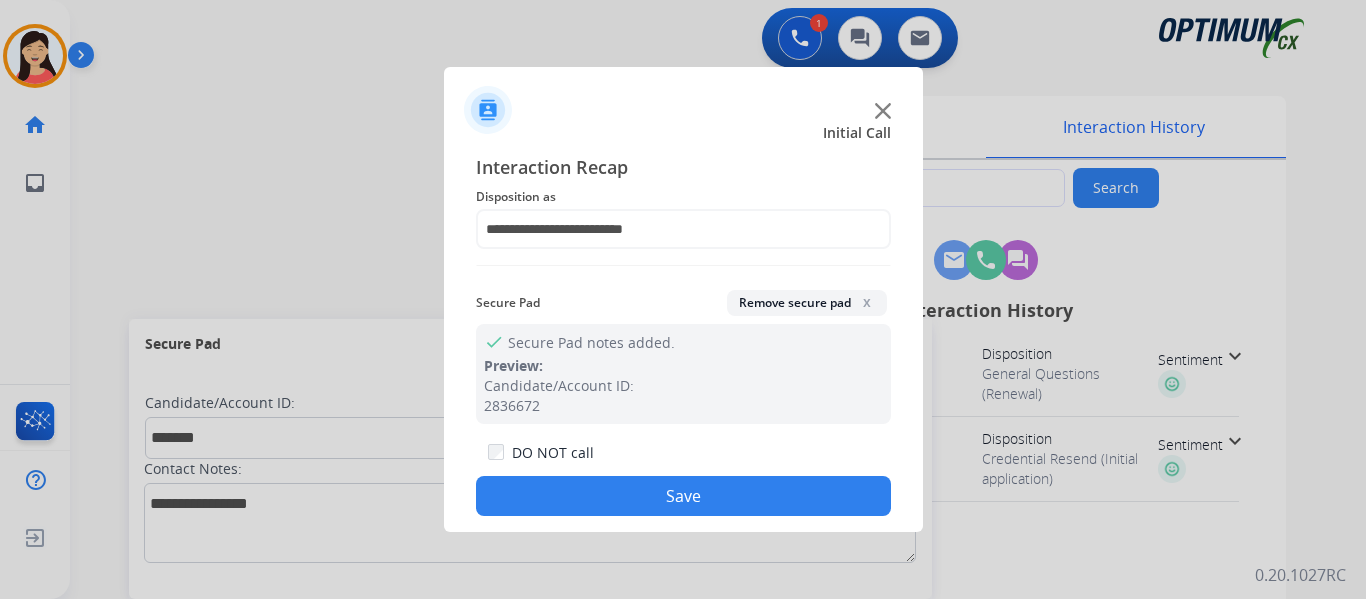 click on "Save" 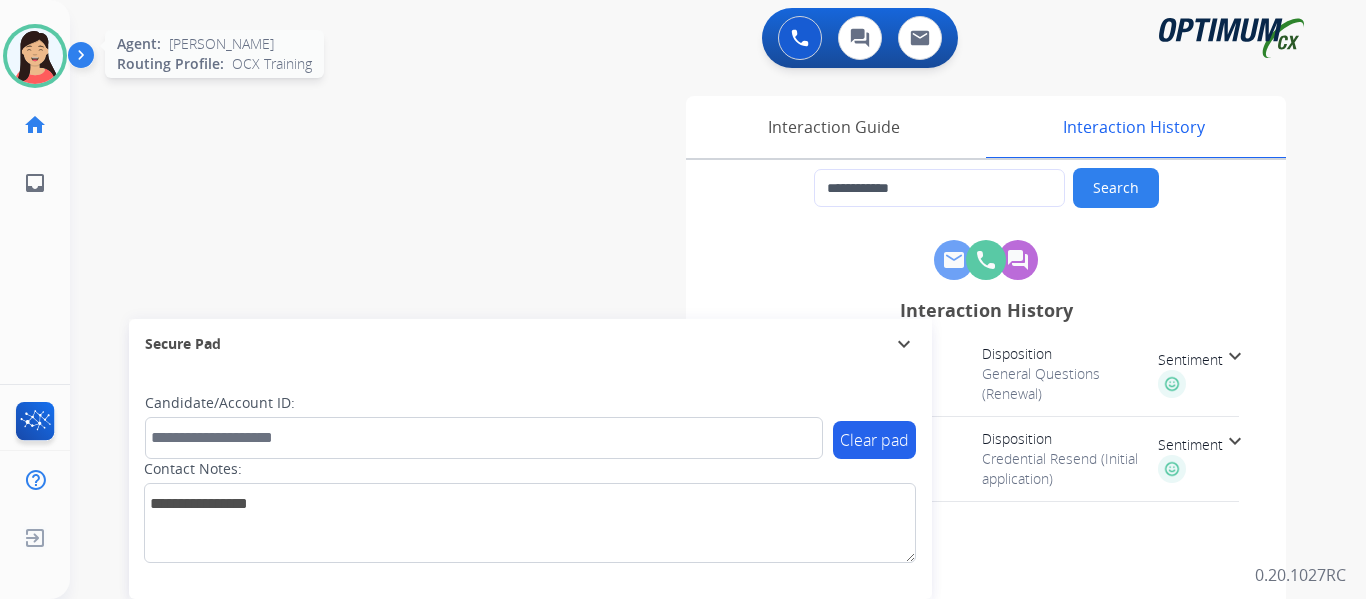 click at bounding box center [35, 56] 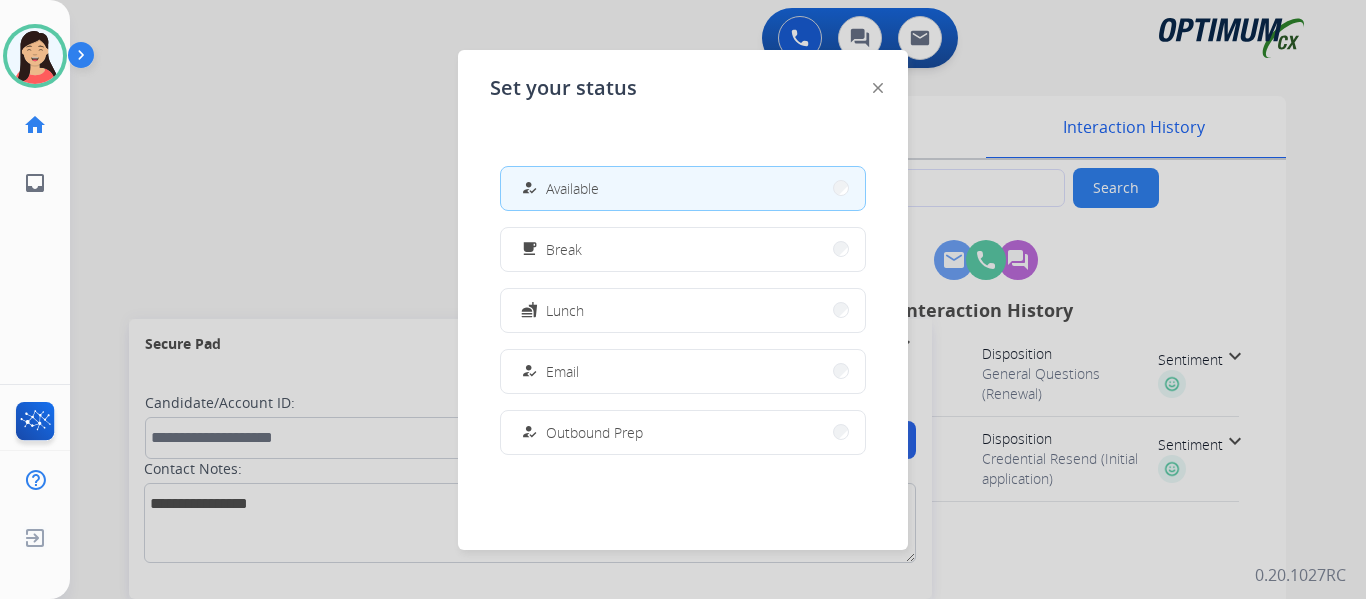 click on "free_breakfast Break" at bounding box center (683, 249) 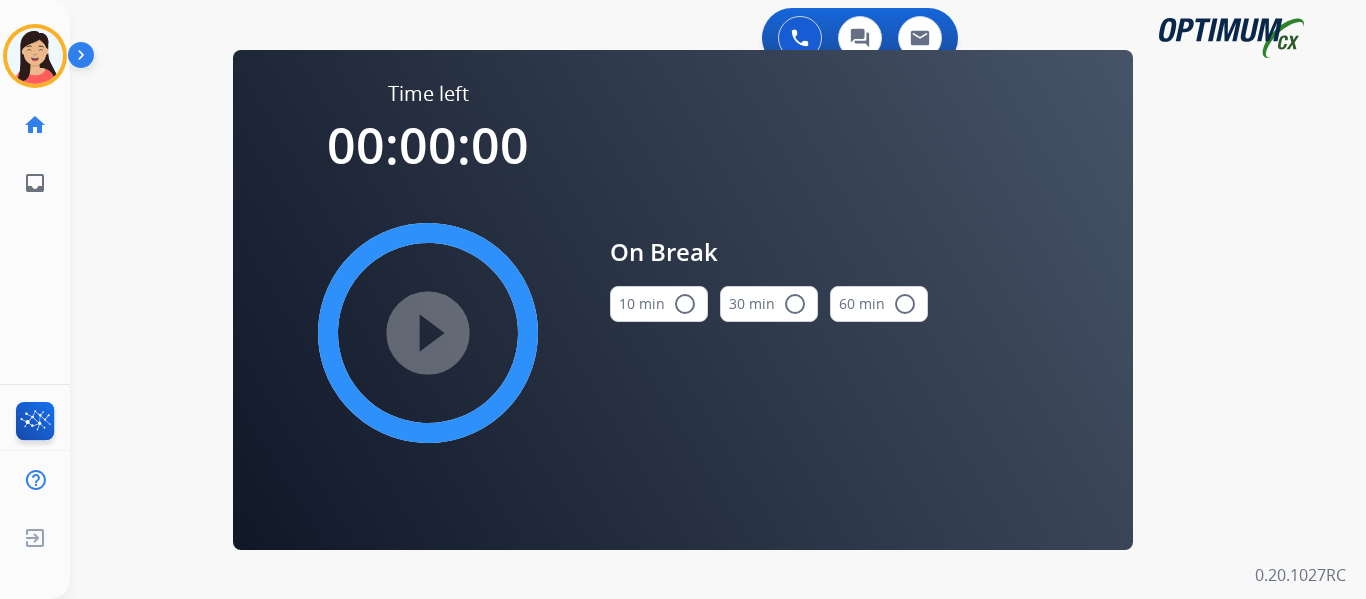 click on "10 min  radio_button_unchecked" at bounding box center (659, 304) 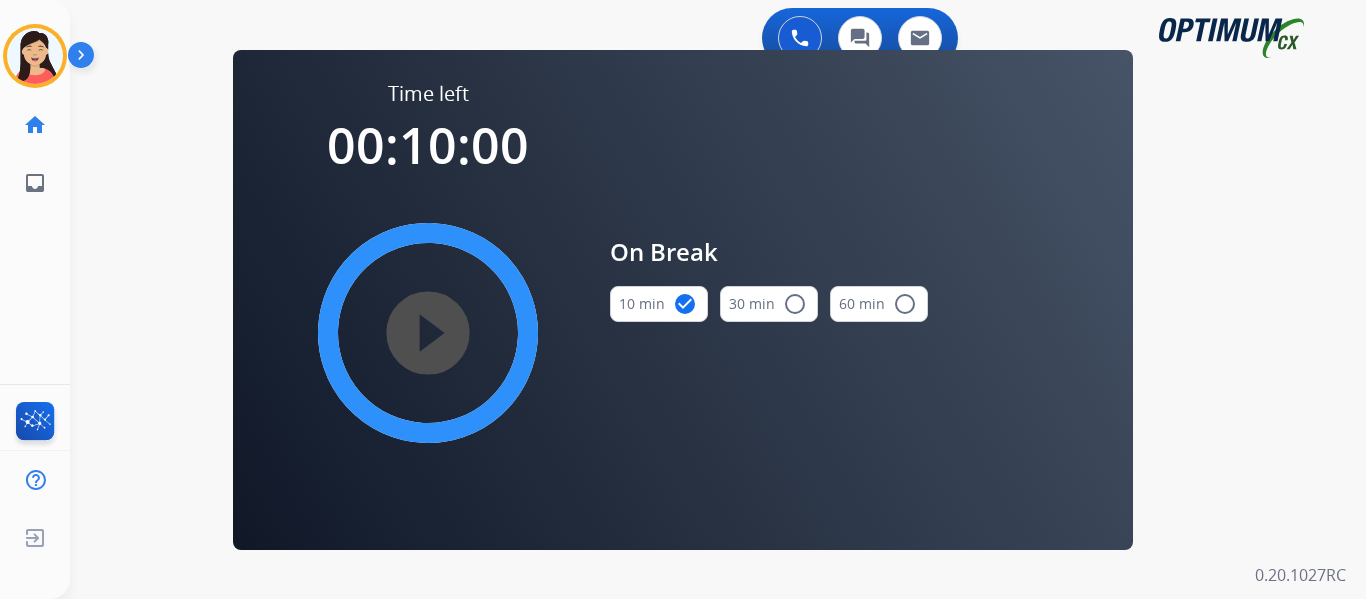 click on "play_circle_filled" at bounding box center (428, 333) 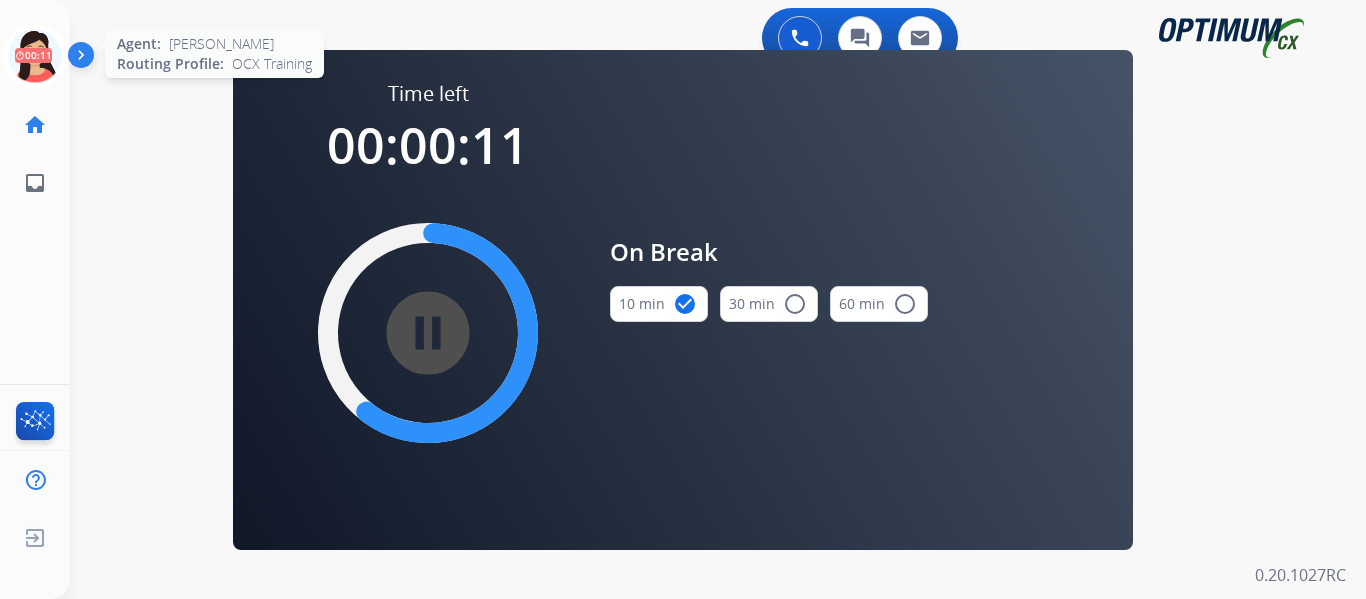 click 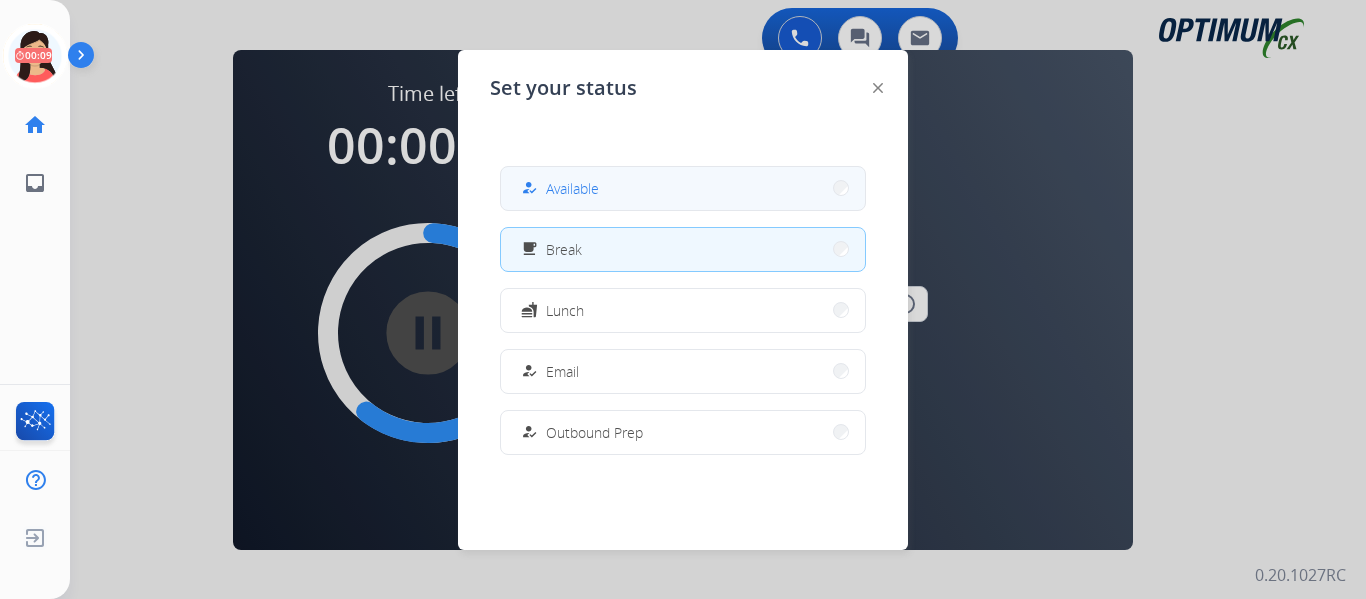 click on "how_to_reg Available" at bounding box center [683, 188] 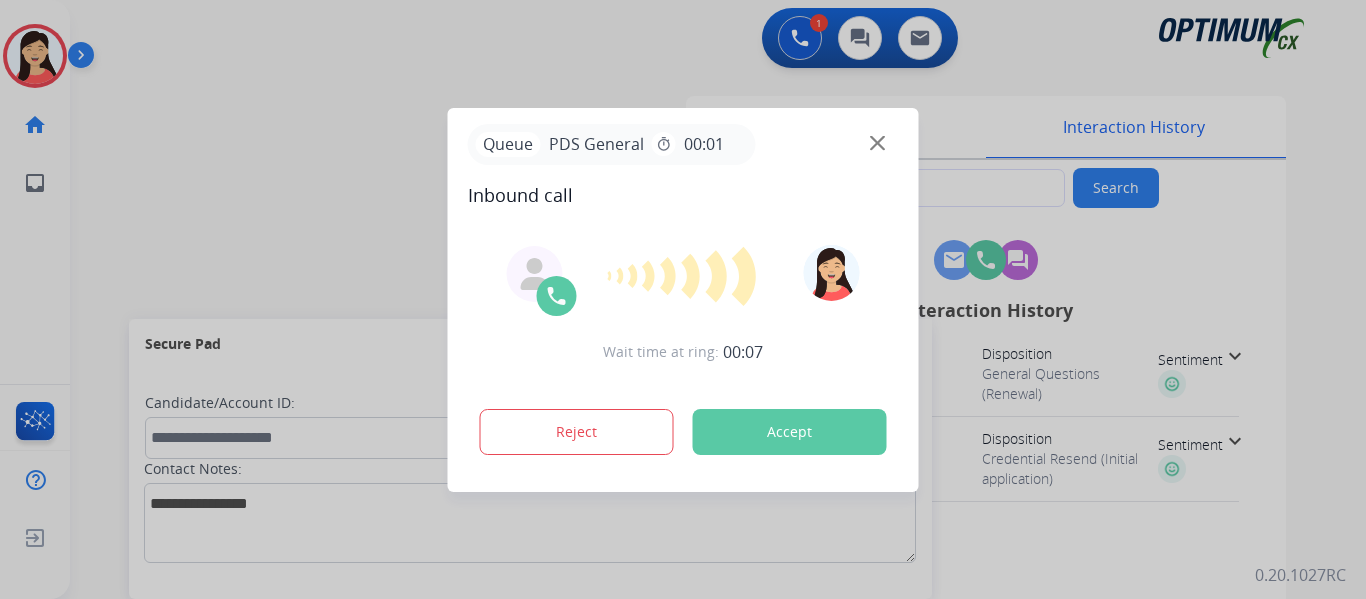 type on "**********" 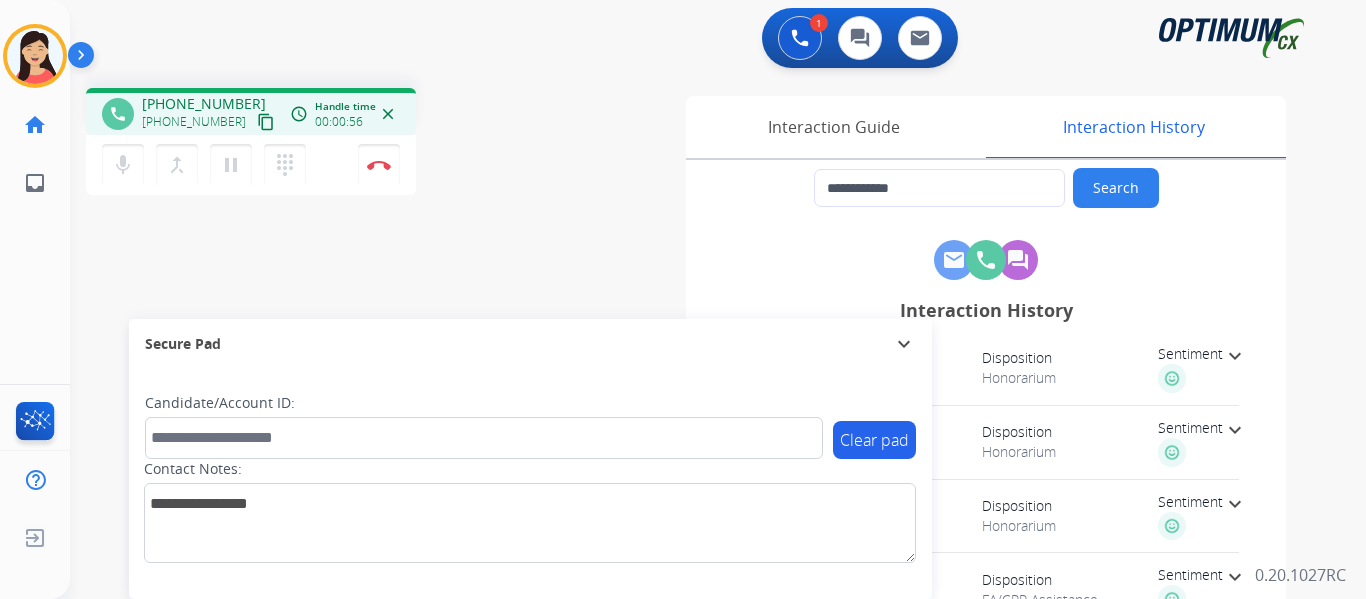 click on "content_copy" at bounding box center [266, 122] 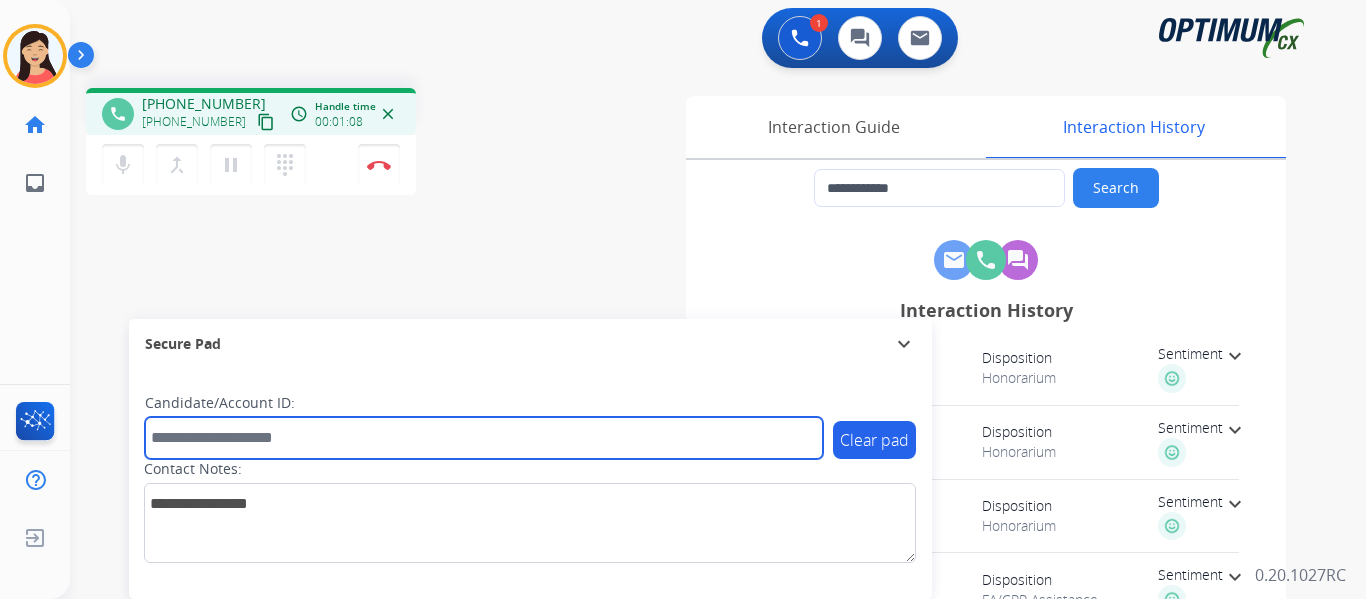 click at bounding box center [484, 438] 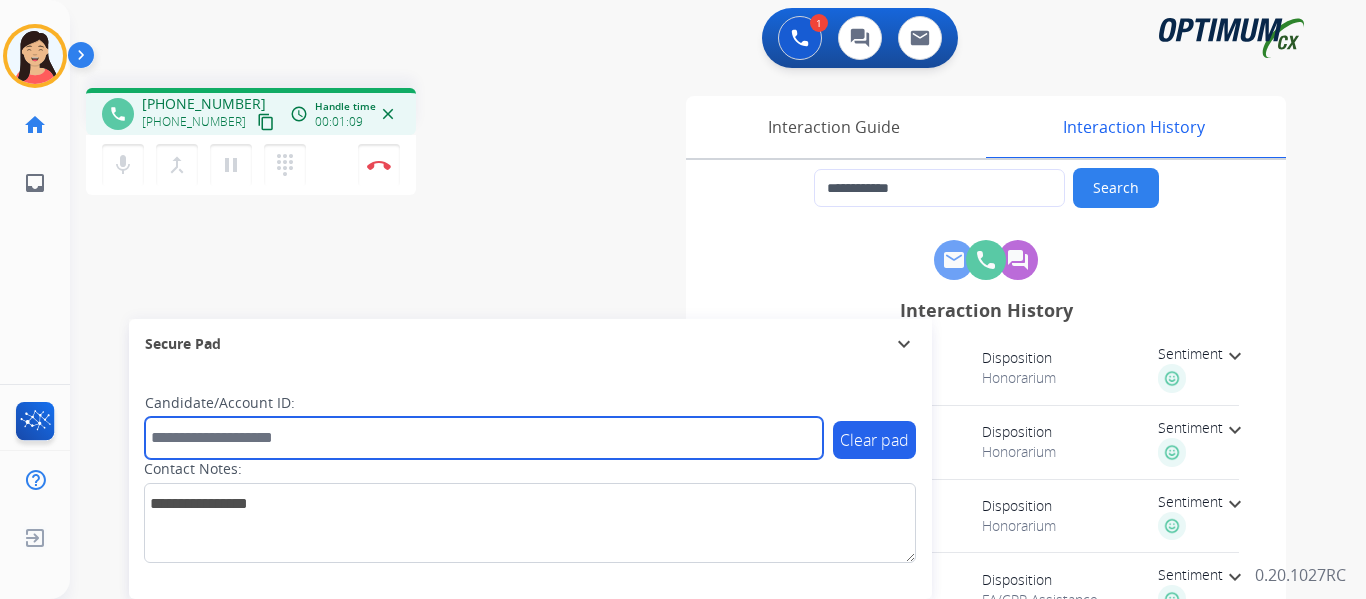 paste on "*******" 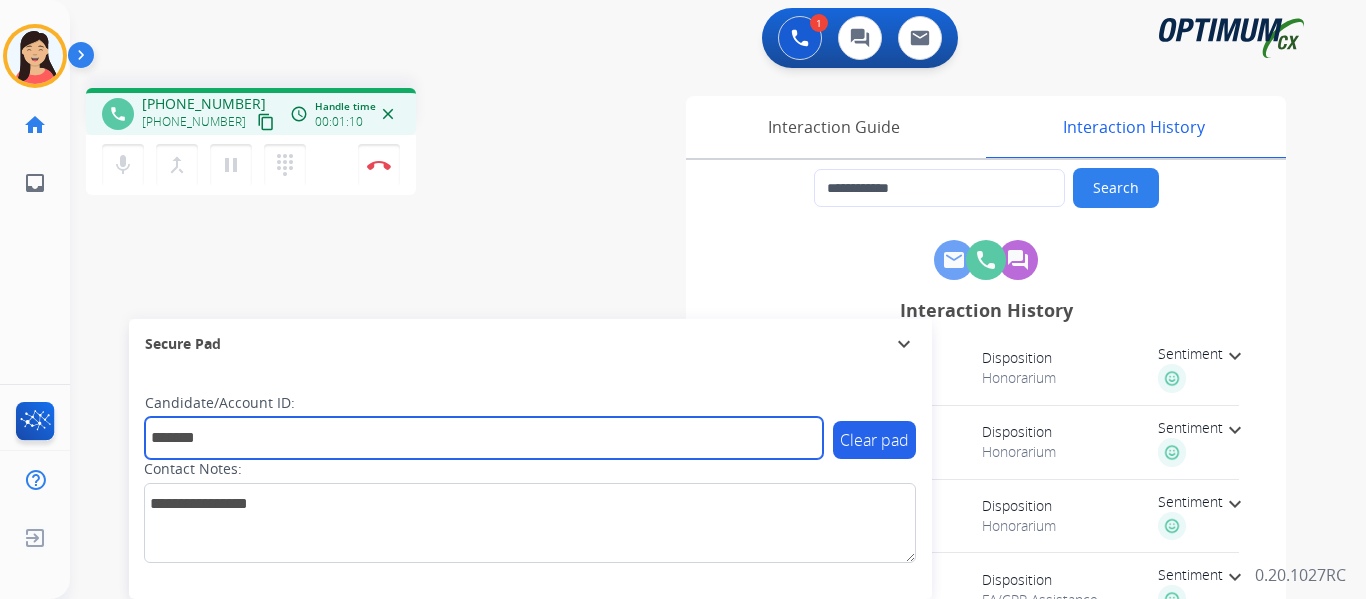type on "*******" 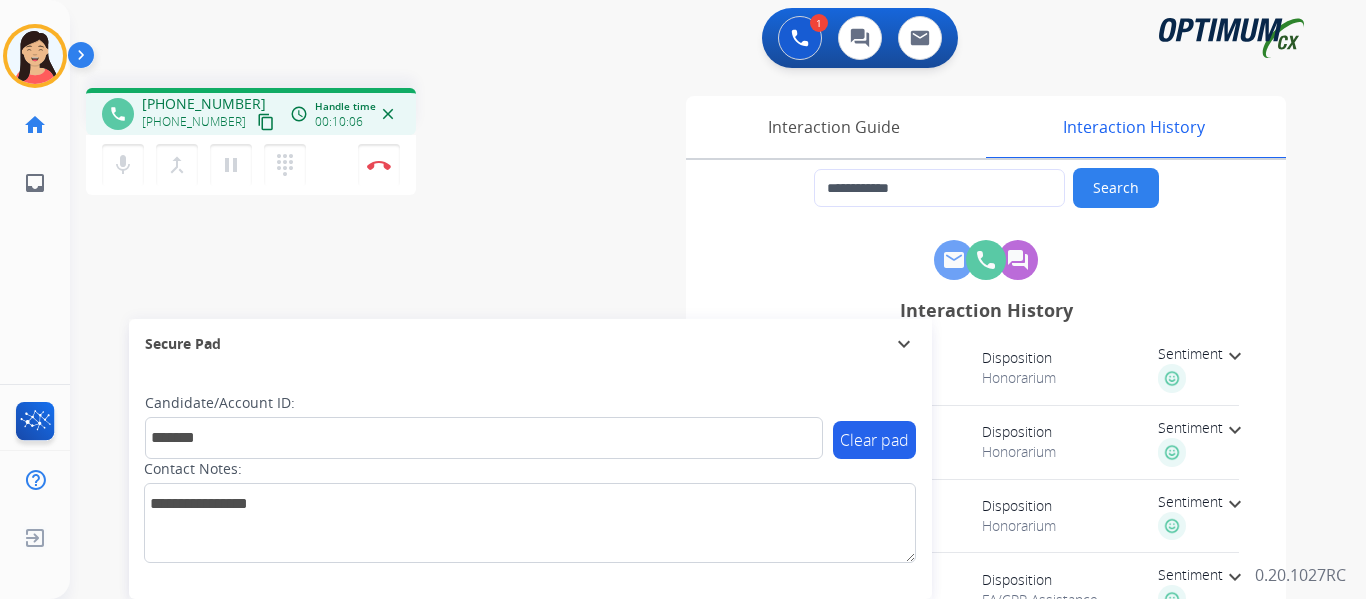drag, startPoint x: 372, startPoint y: 165, endPoint x: 690, endPoint y: 208, distance: 320.89407 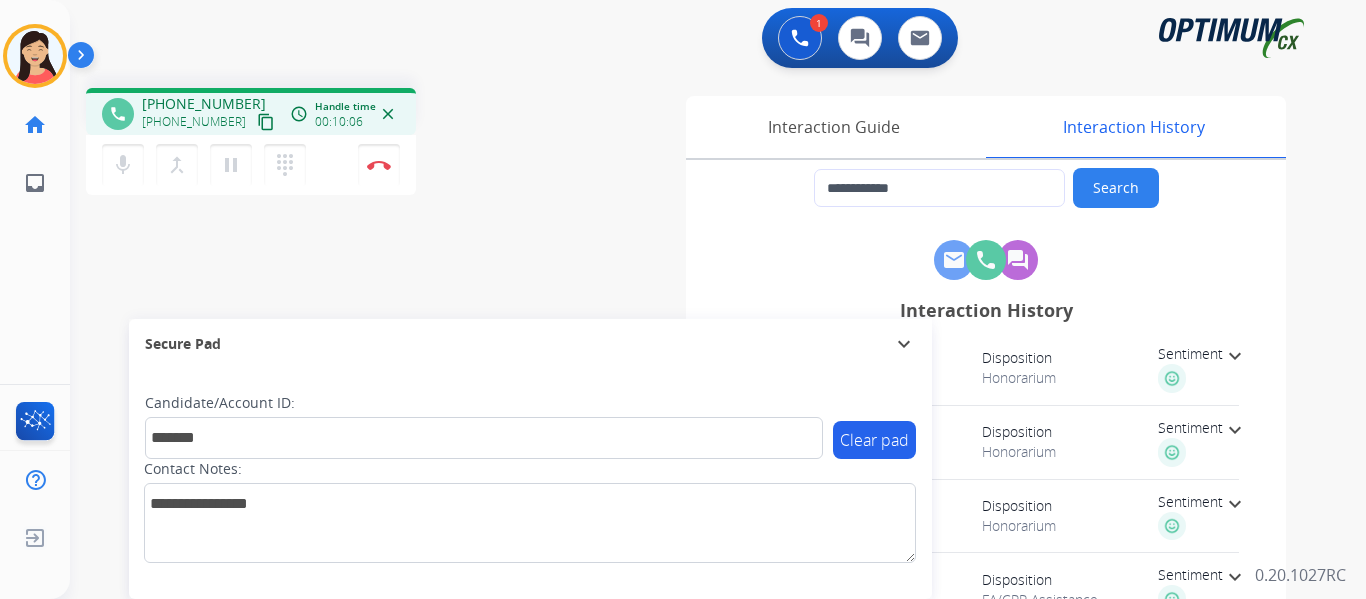 click at bounding box center (379, 165) 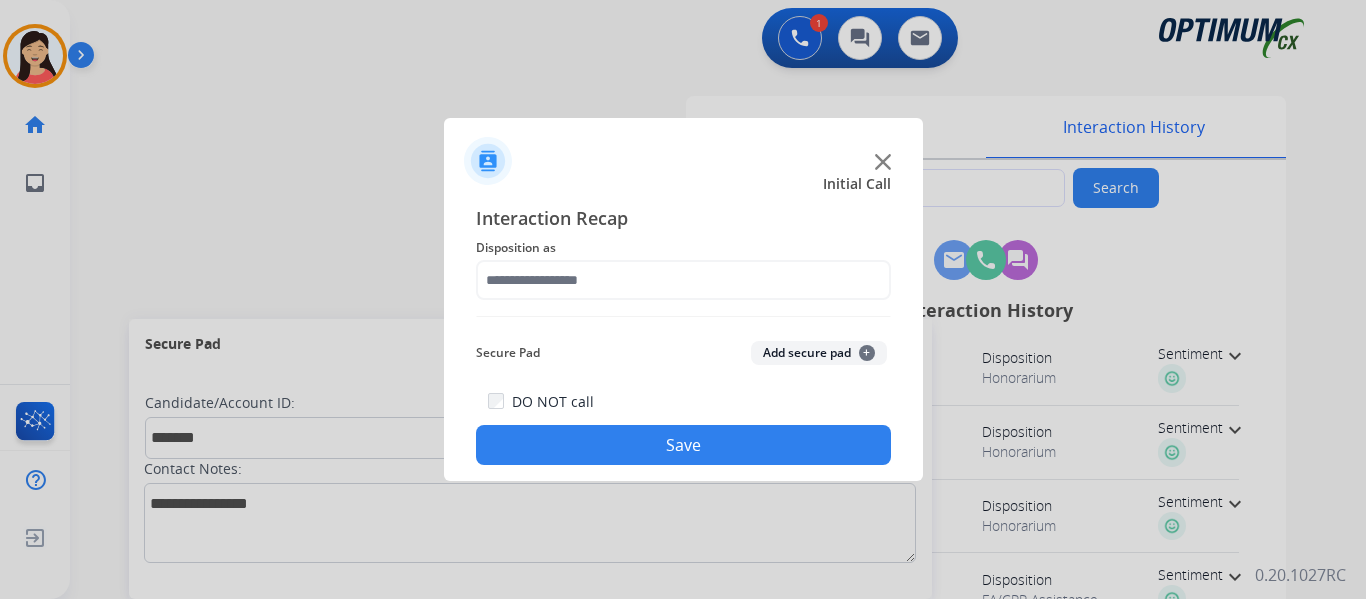 drag, startPoint x: 765, startPoint y: 348, endPoint x: 709, endPoint y: 308, distance: 68.8186 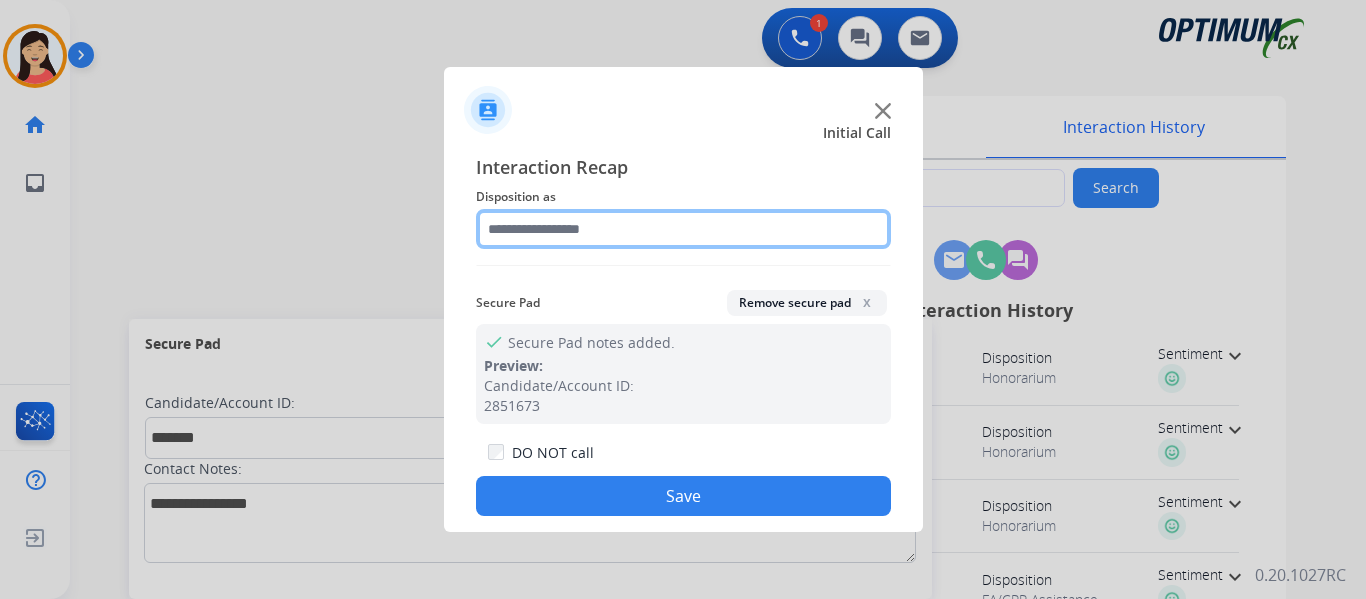 click 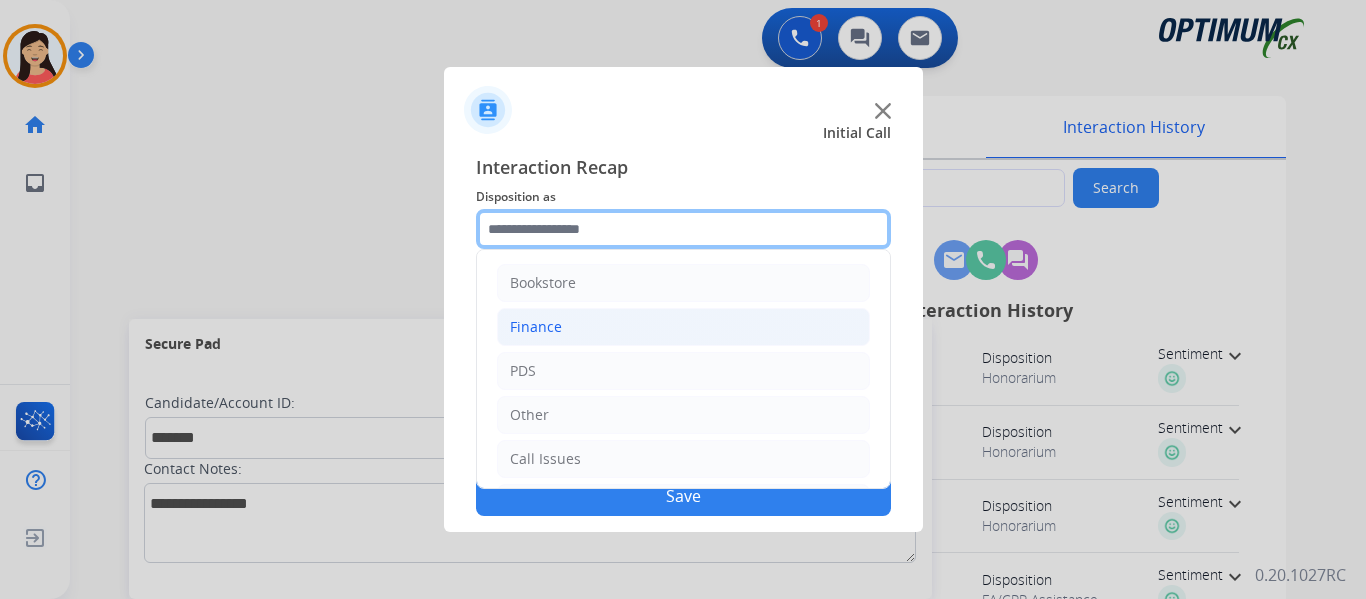scroll, scrollTop: 136, scrollLeft: 0, axis: vertical 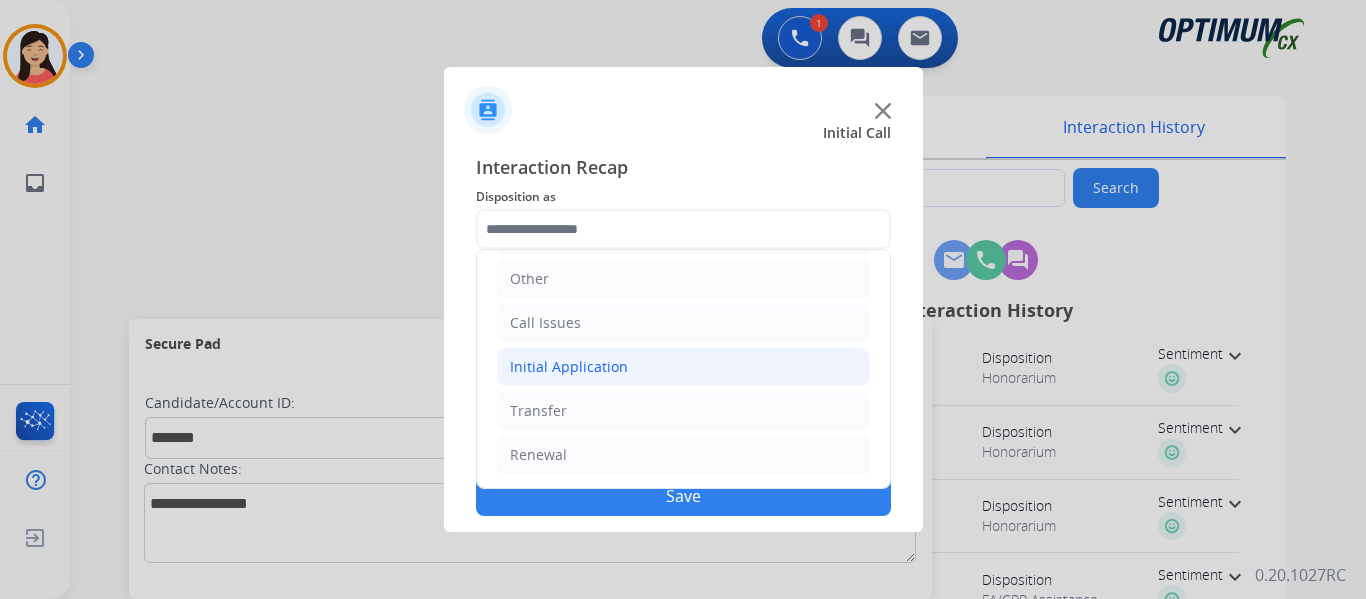 click on "Initial Application" 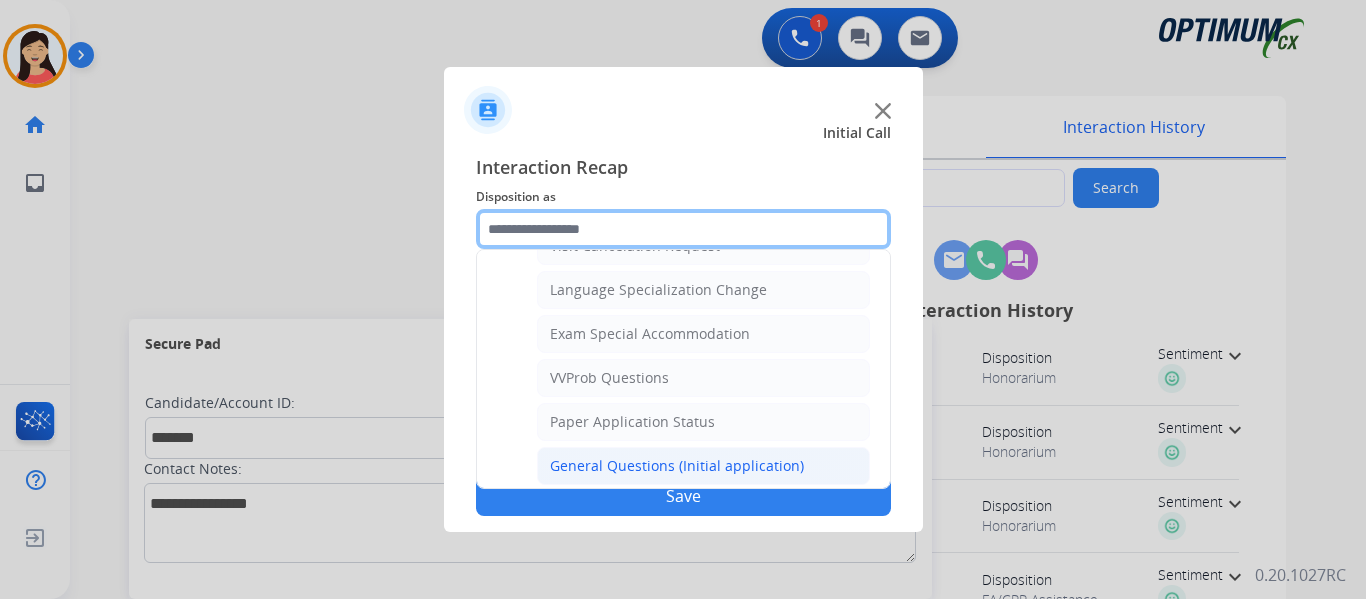 scroll, scrollTop: 1036, scrollLeft: 0, axis: vertical 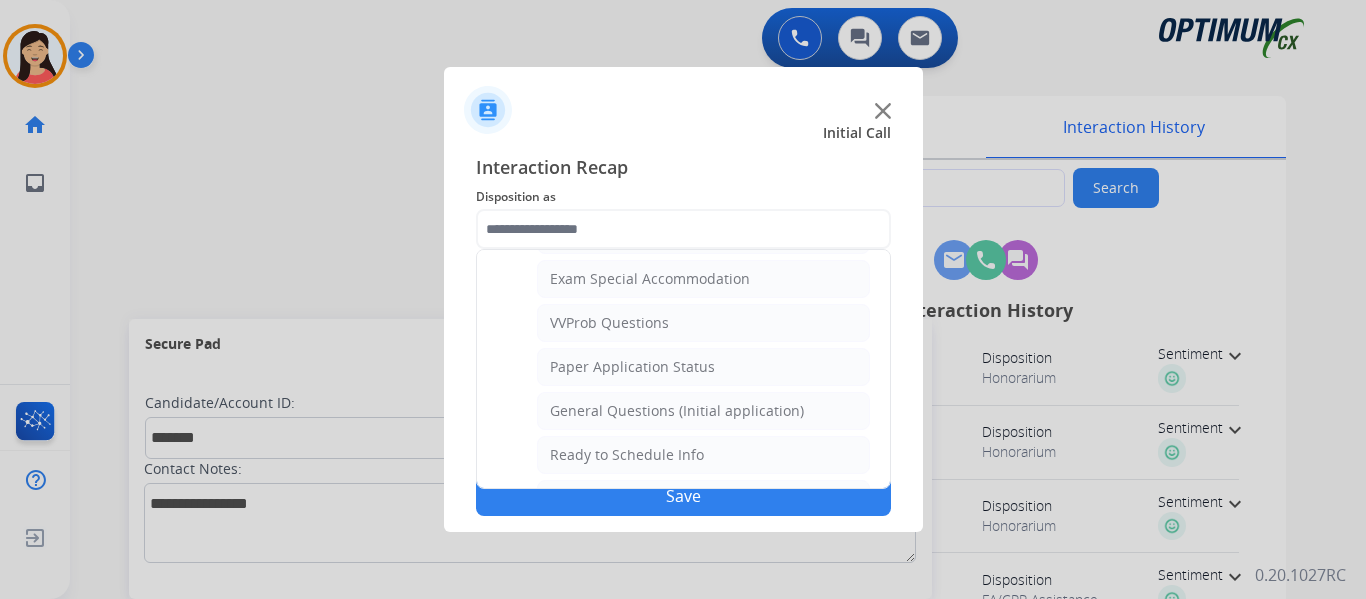 click on "General Questions (Initial application)" 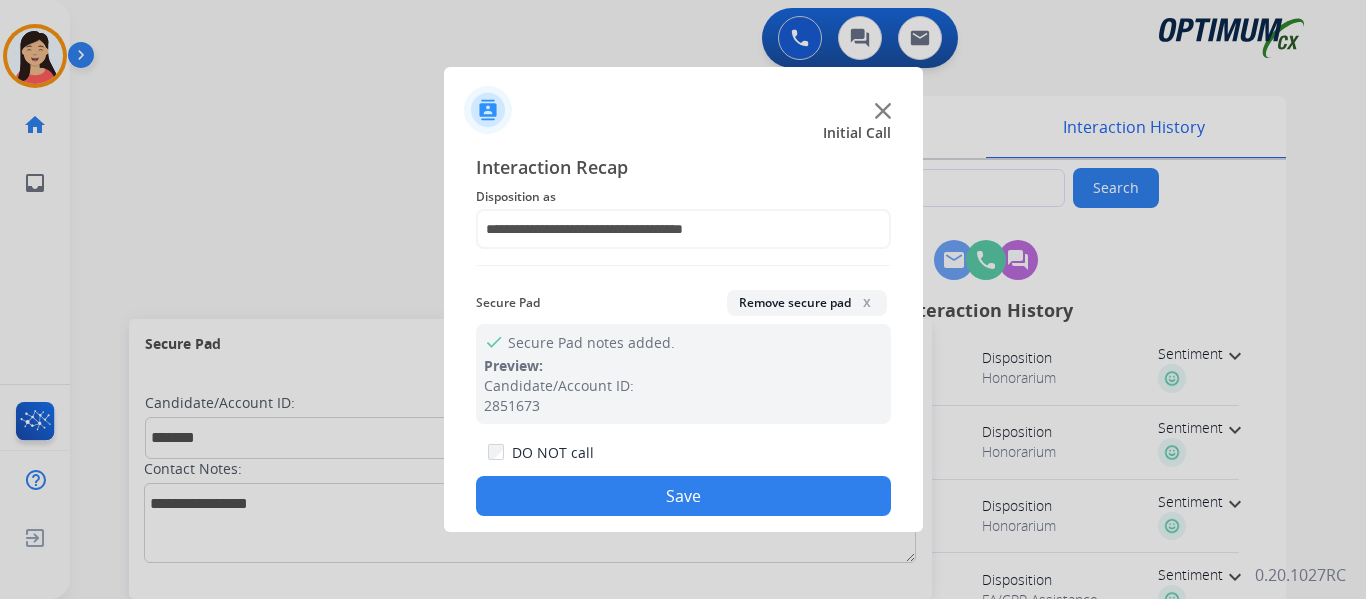 click on "Save" 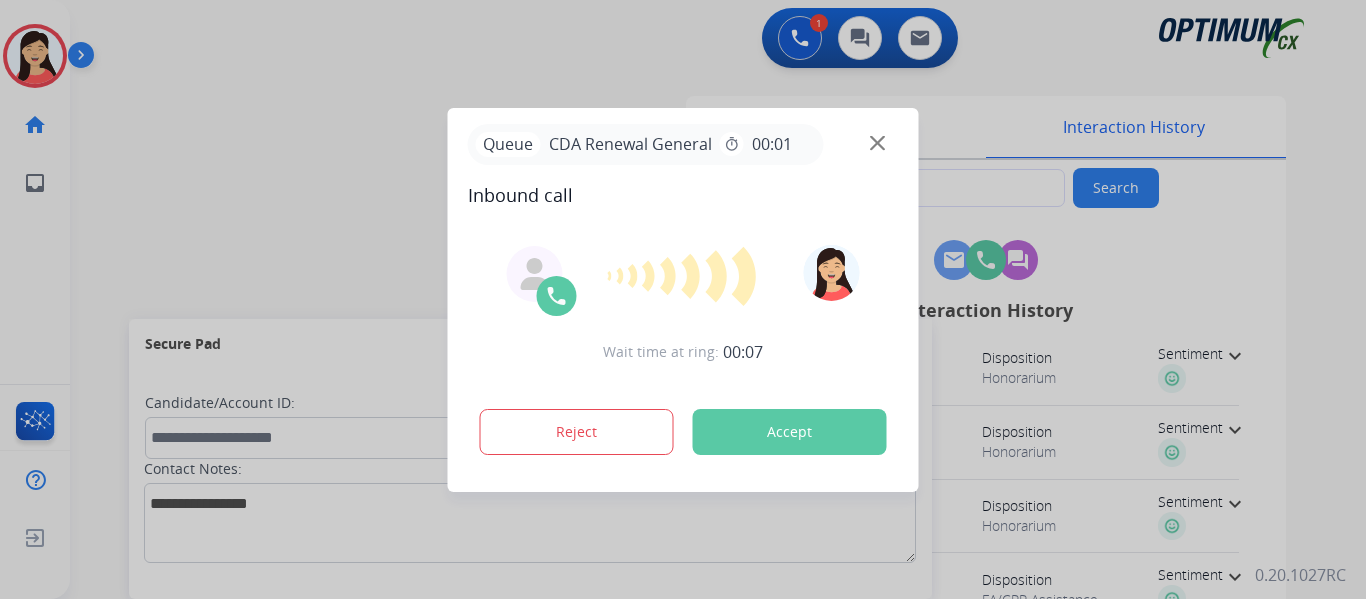 type on "**********" 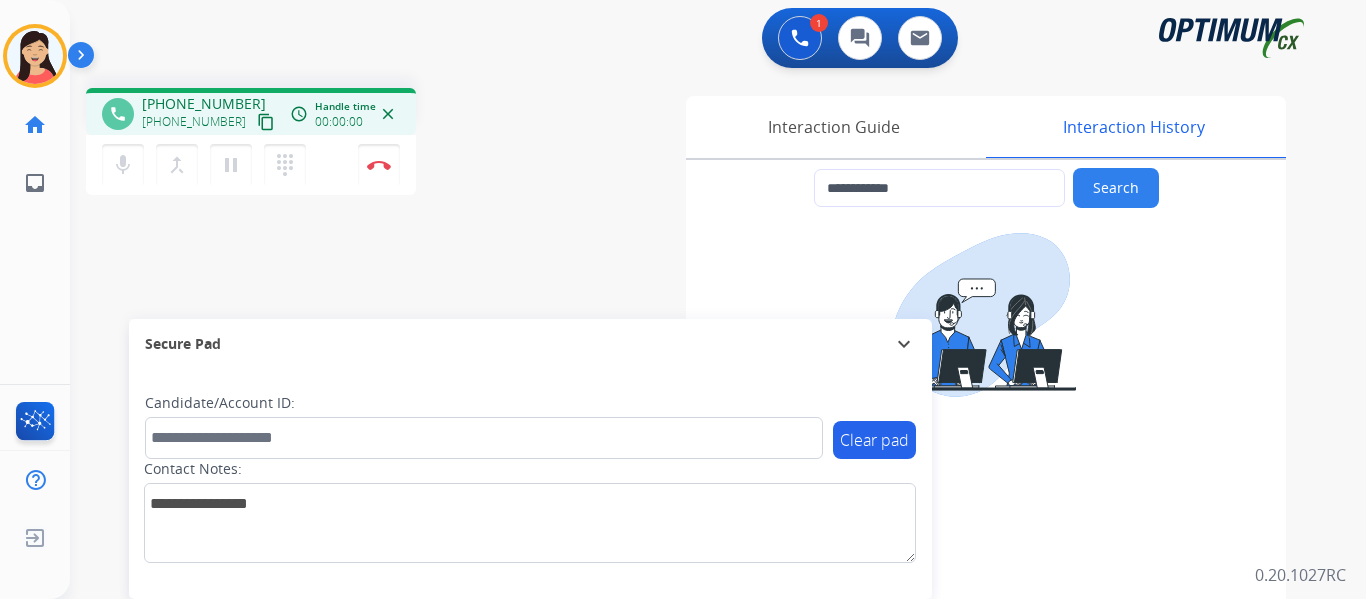 click on "content_copy" at bounding box center [266, 122] 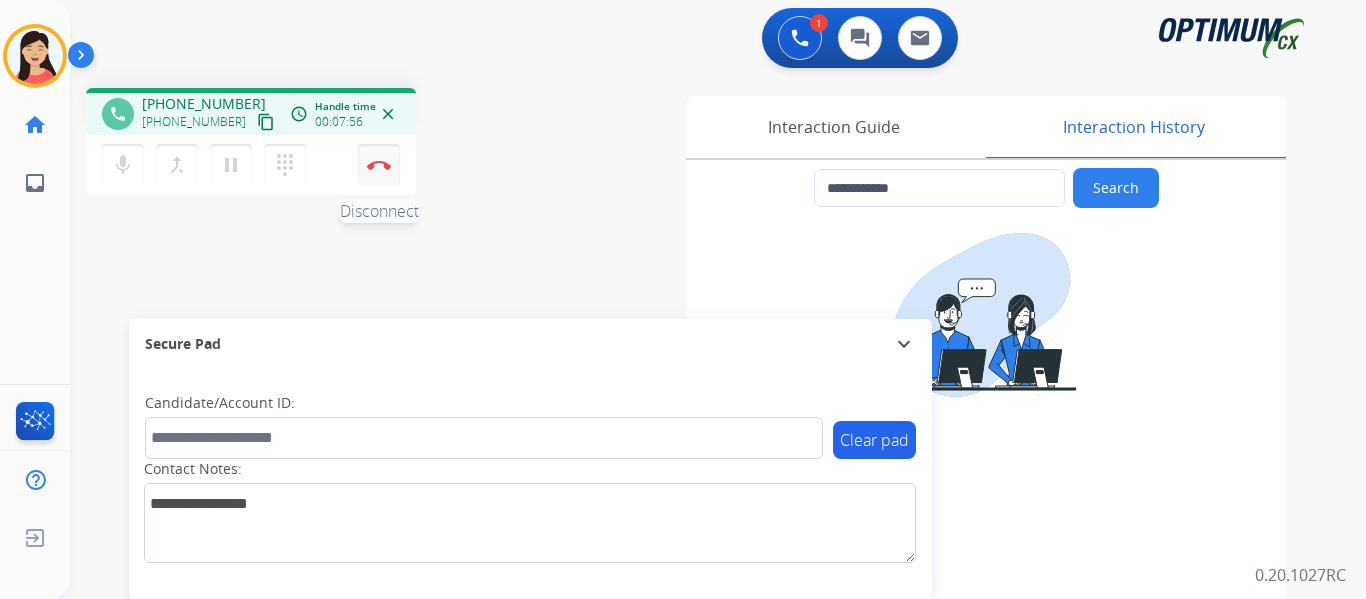 click on "Disconnect" at bounding box center (379, 165) 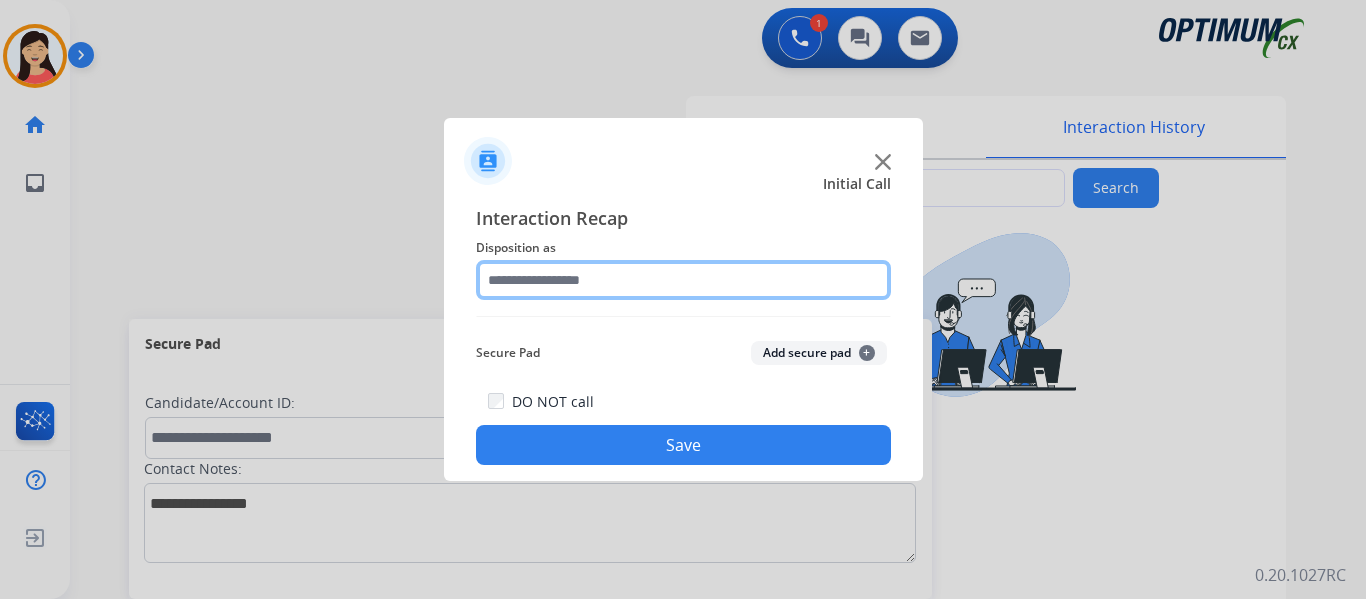 click 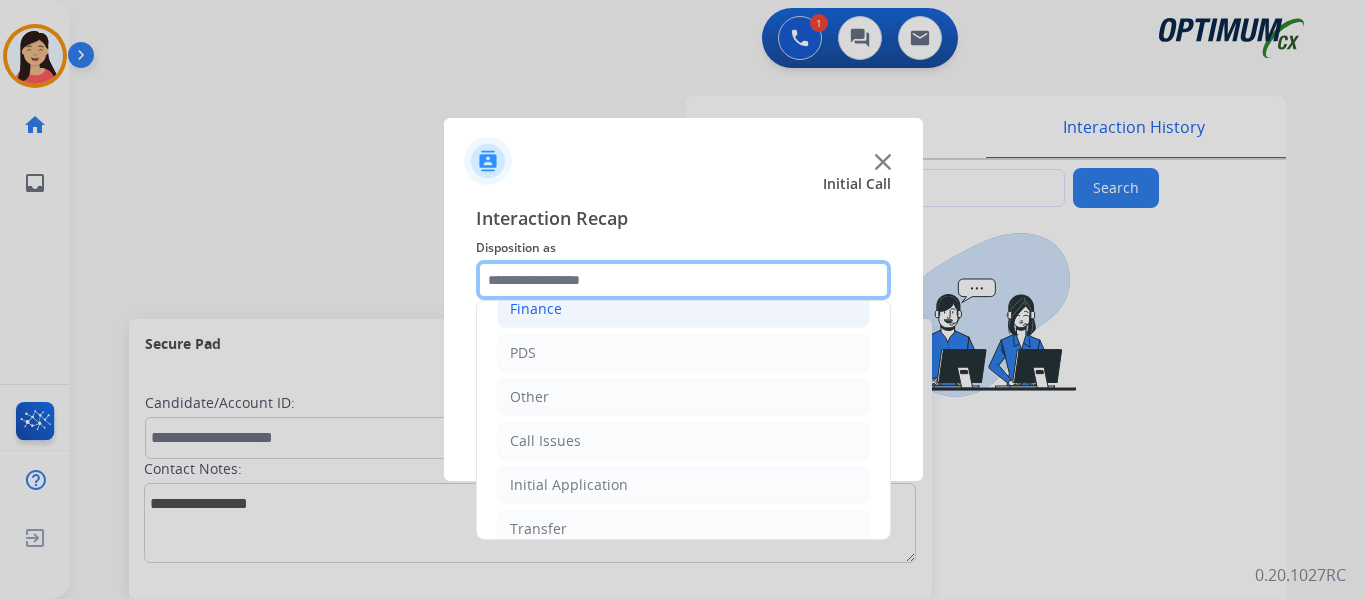 scroll, scrollTop: 136, scrollLeft: 0, axis: vertical 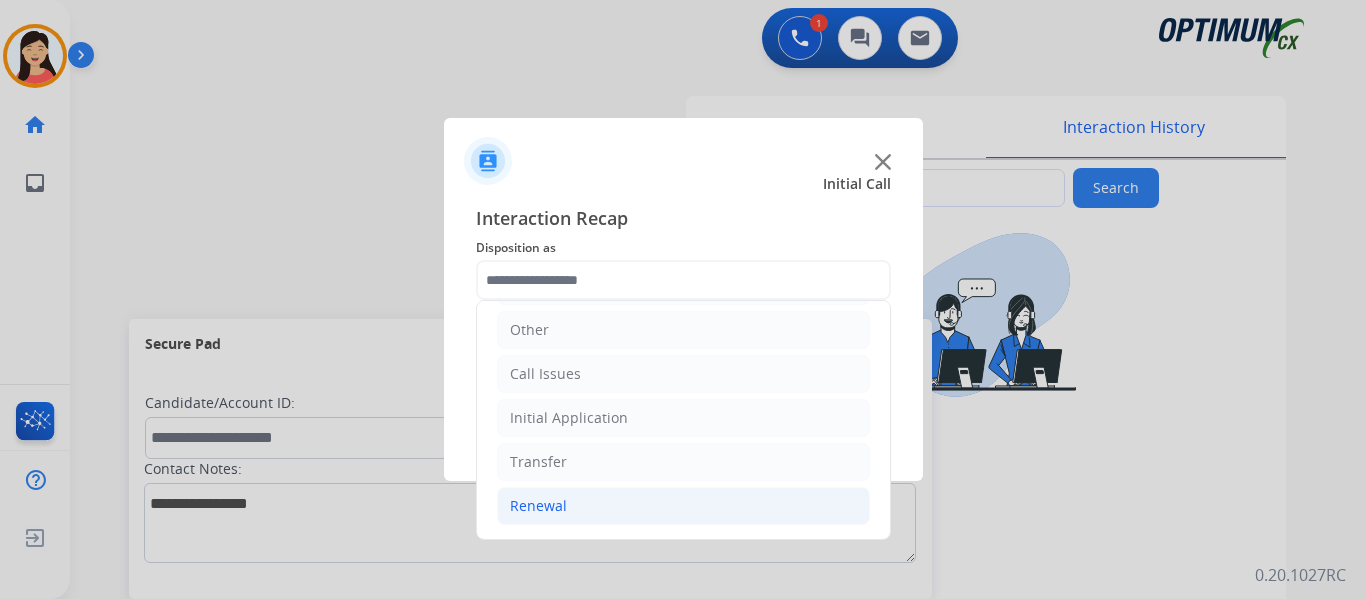 click on "Renewal" 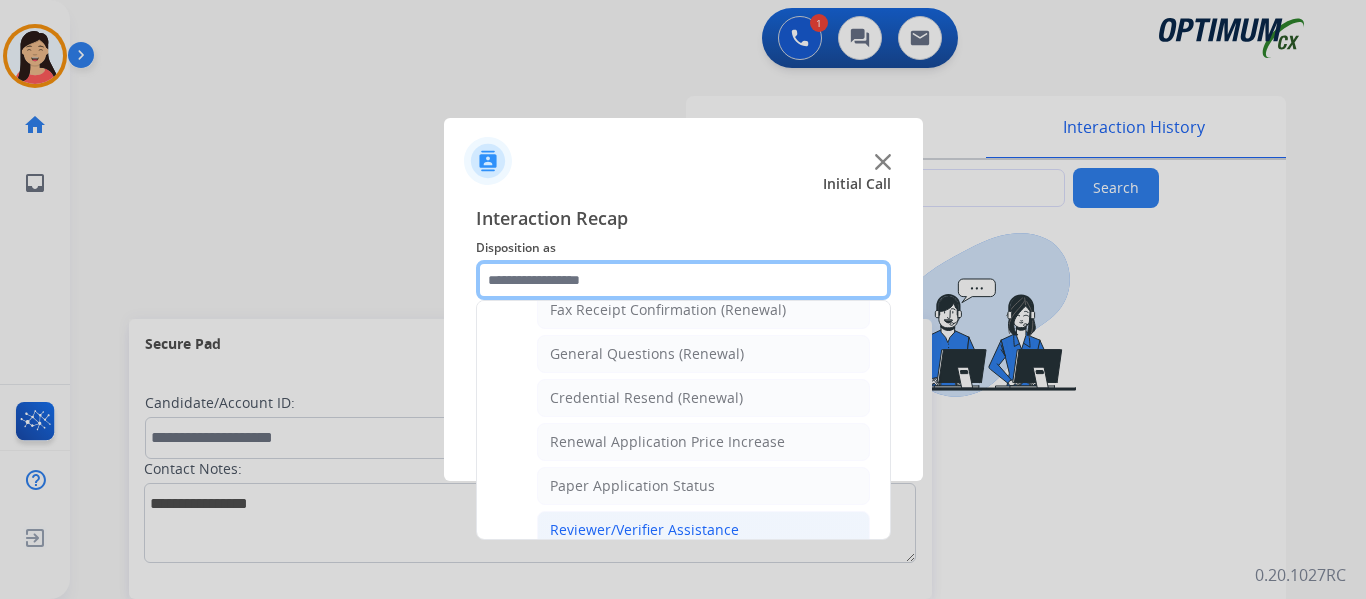 scroll, scrollTop: 472, scrollLeft: 0, axis: vertical 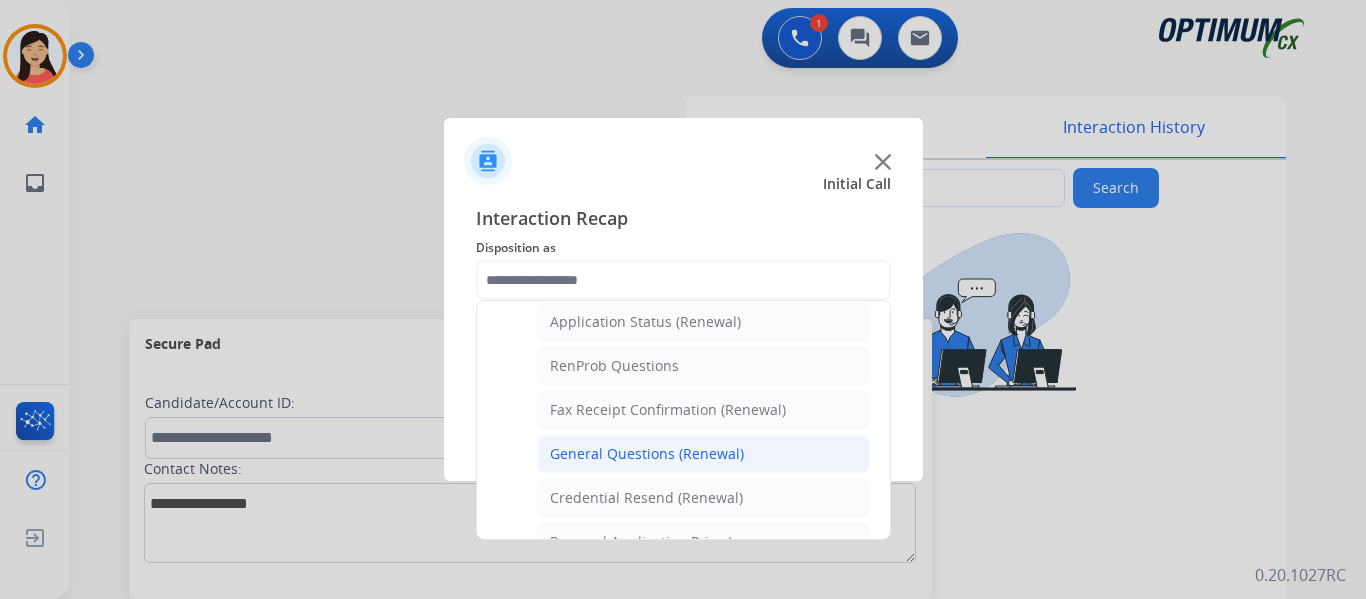 click on "General Questions (Renewal)" 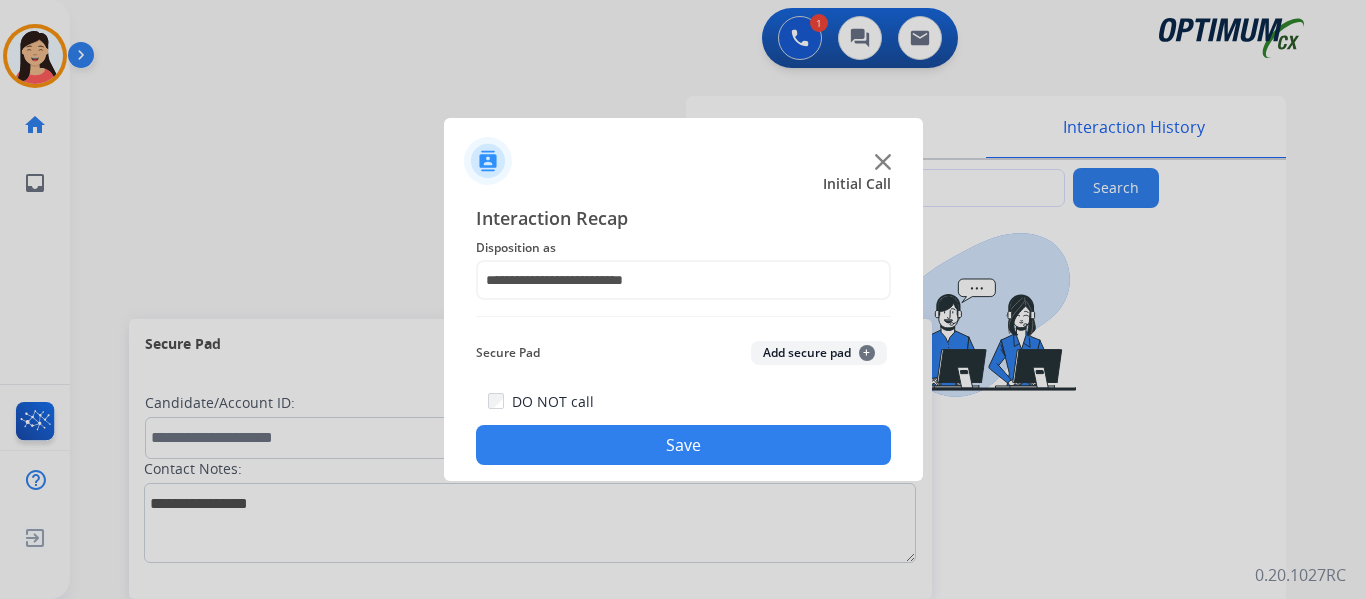 click on "Save" 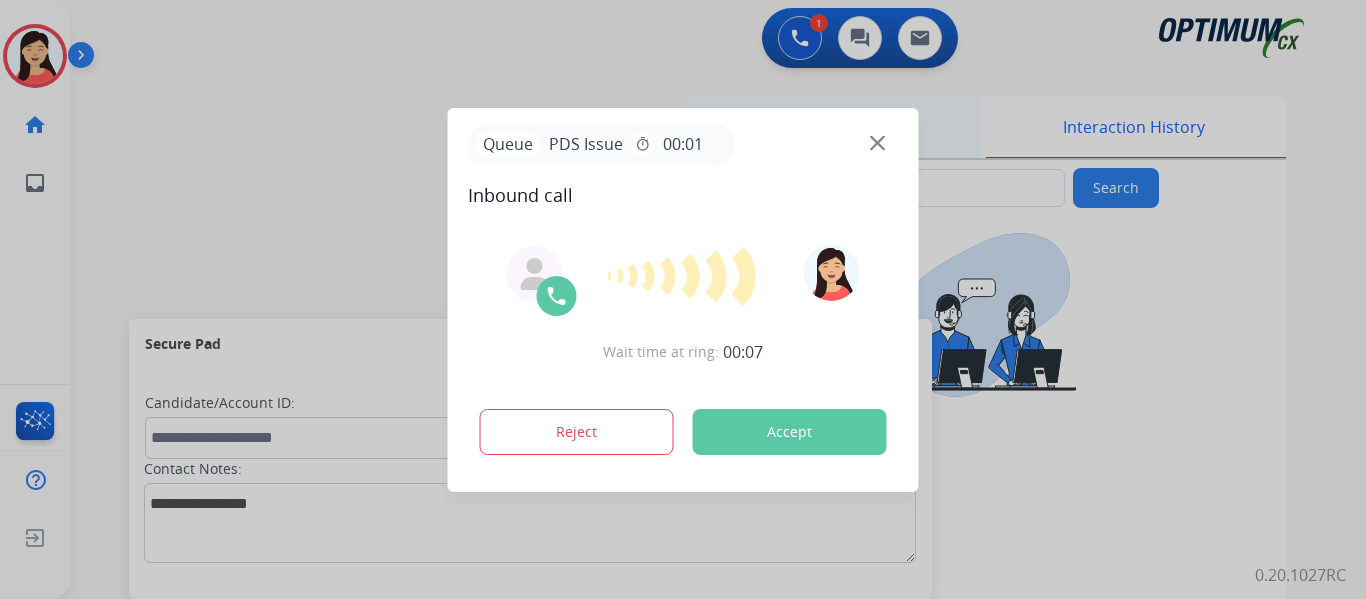 type on "**********" 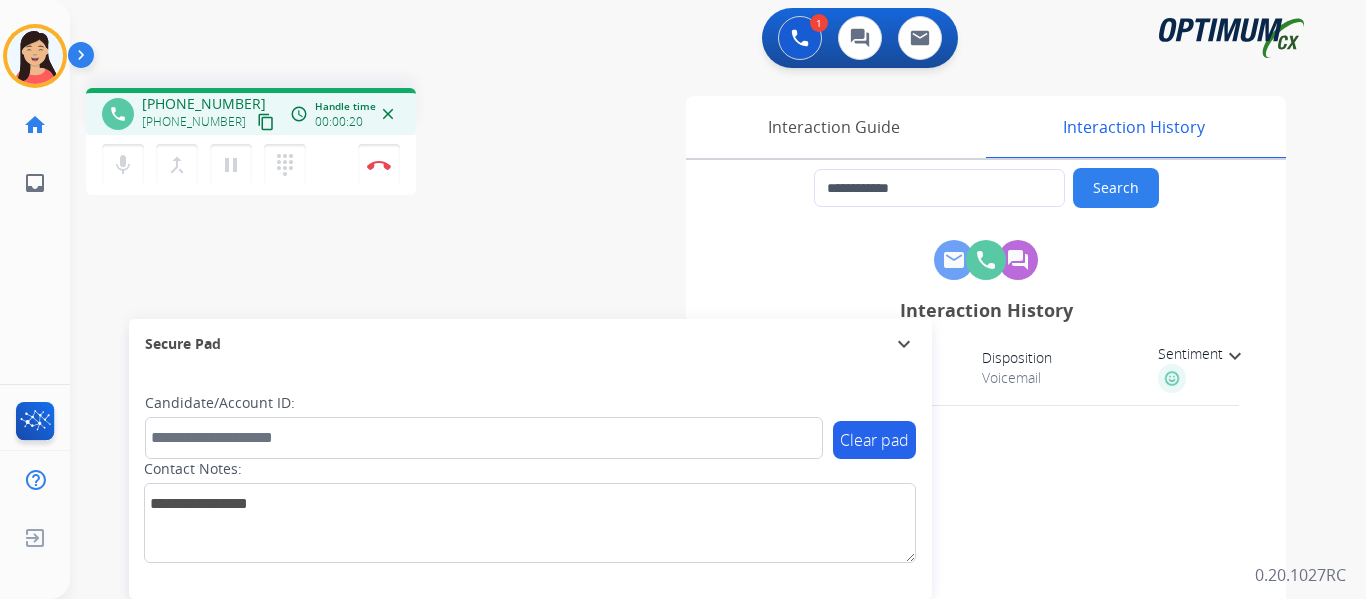 click on "content_copy" at bounding box center (266, 122) 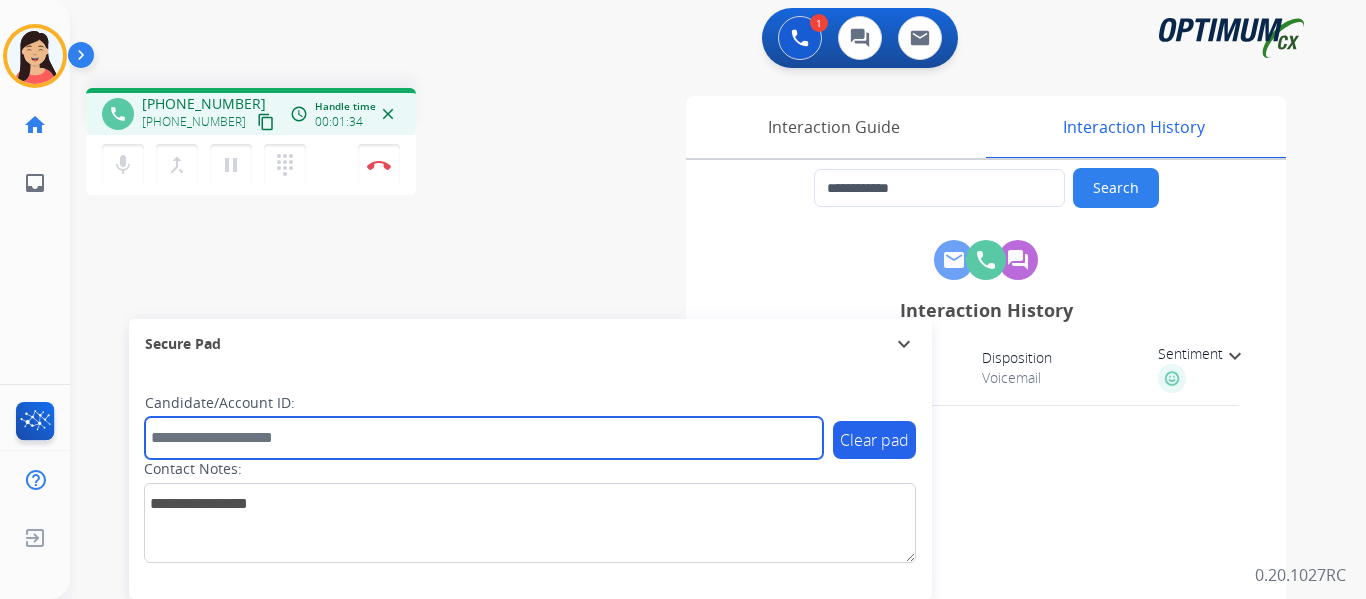 click at bounding box center (484, 438) 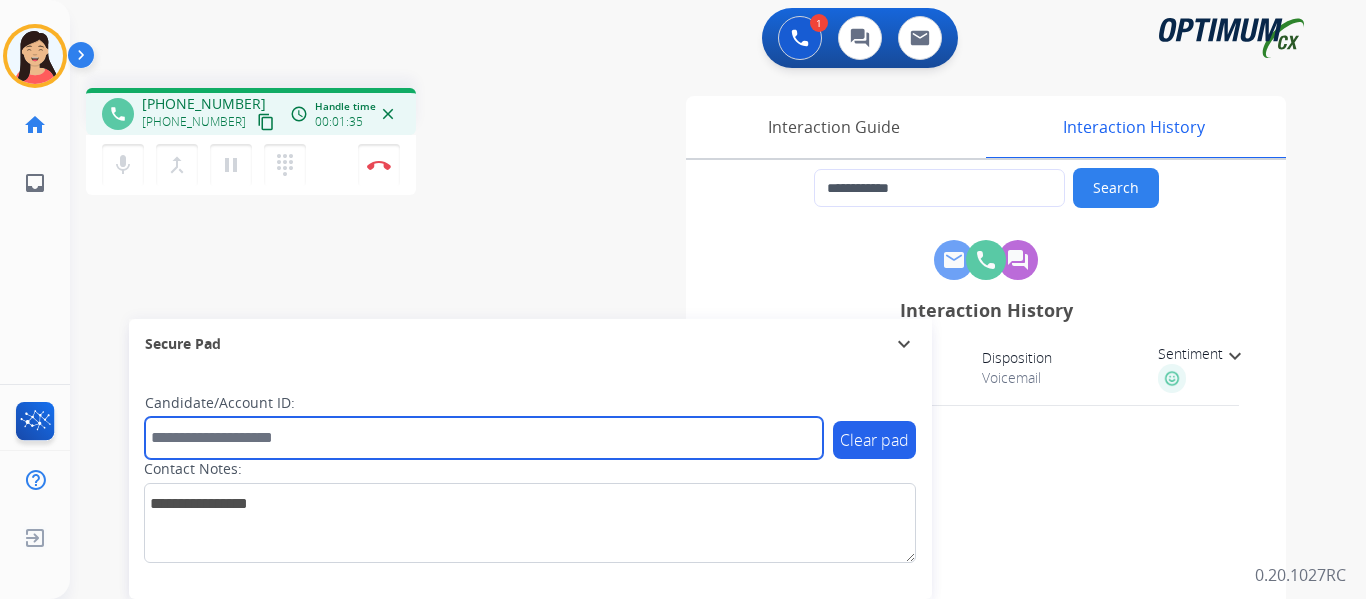 paste on "*******" 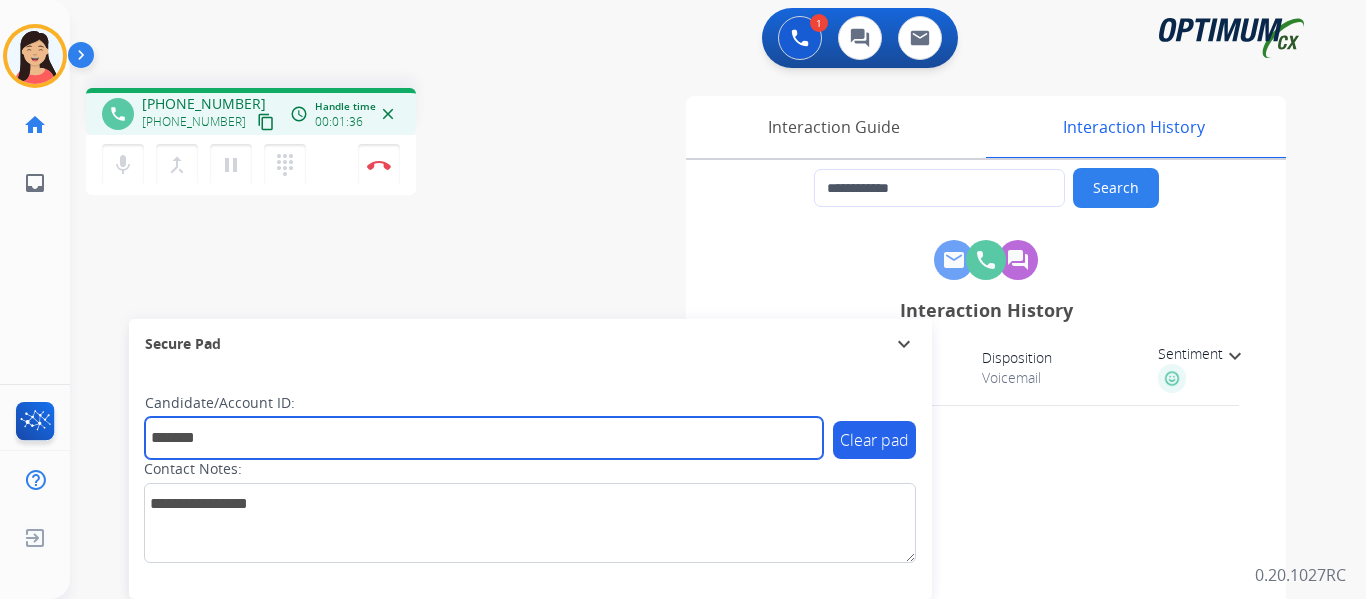 type on "*******" 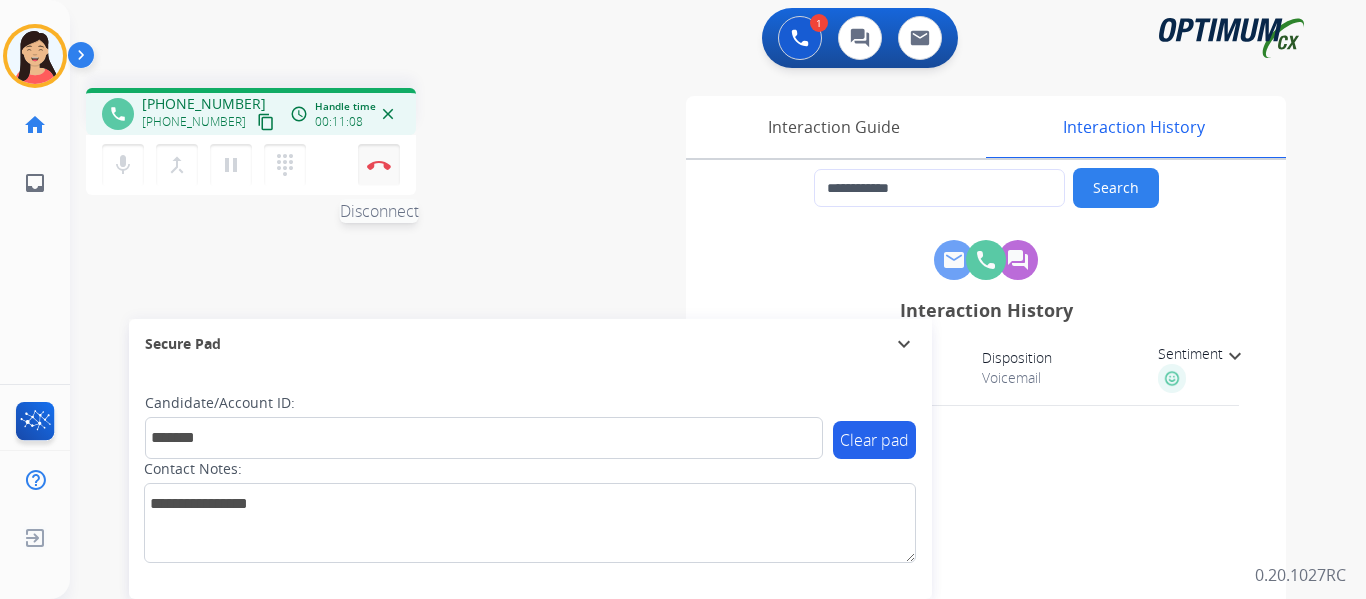 click on "Disconnect" at bounding box center [379, 165] 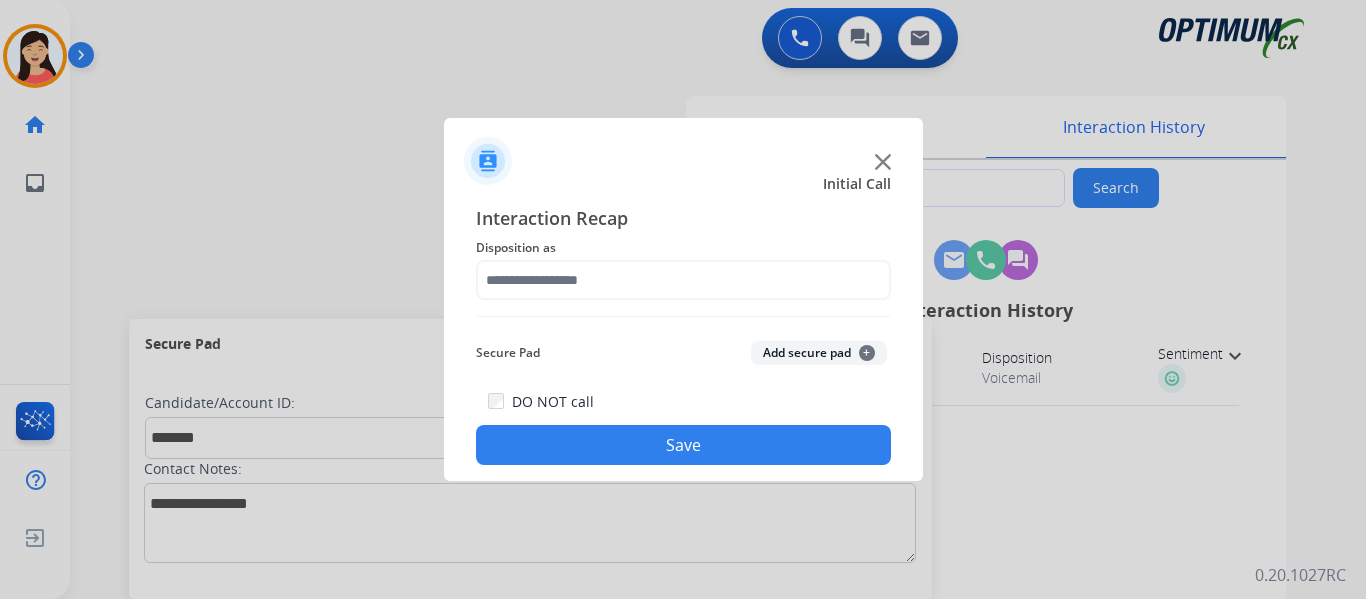 drag, startPoint x: 796, startPoint y: 346, endPoint x: 719, endPoint y: 289, distance: 95.80188 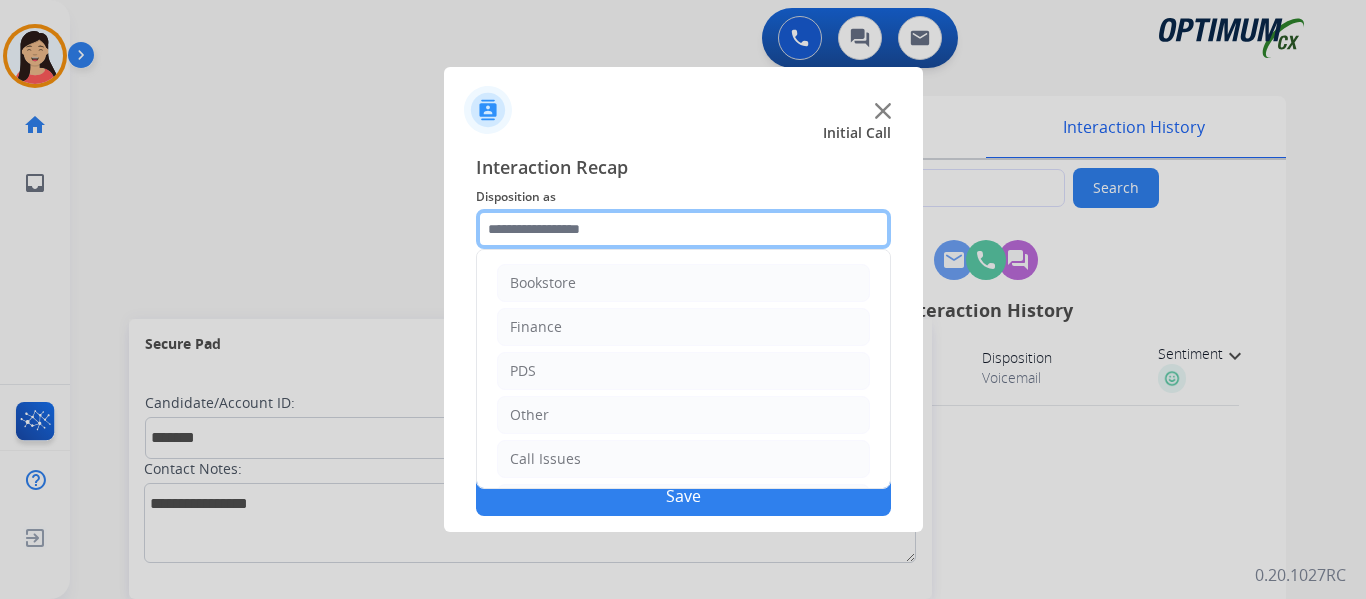 click 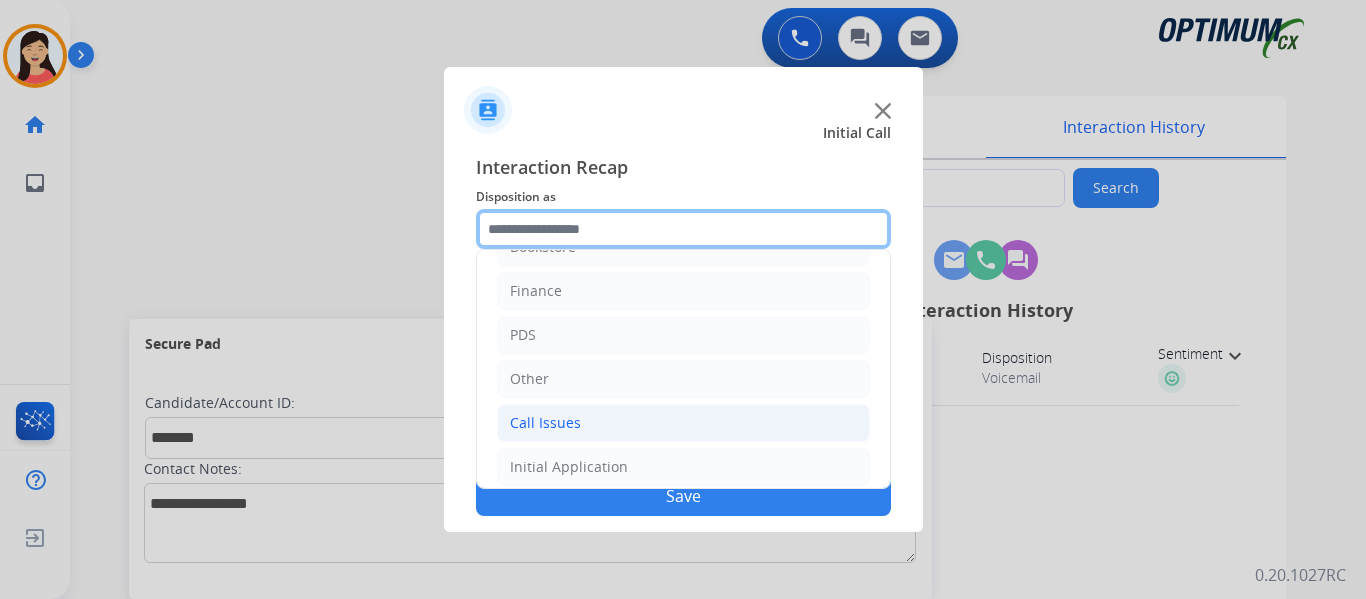 scroll, scrollTop: 0, scrollLeft: 0, axis: both 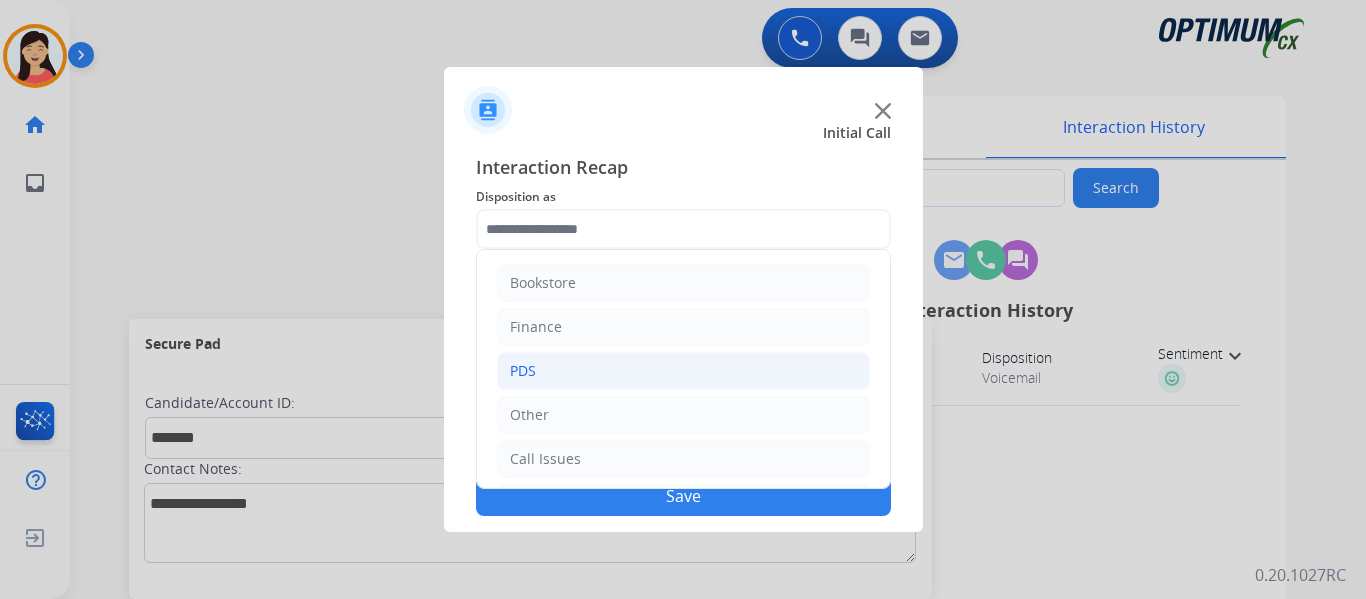 click on "PDS" 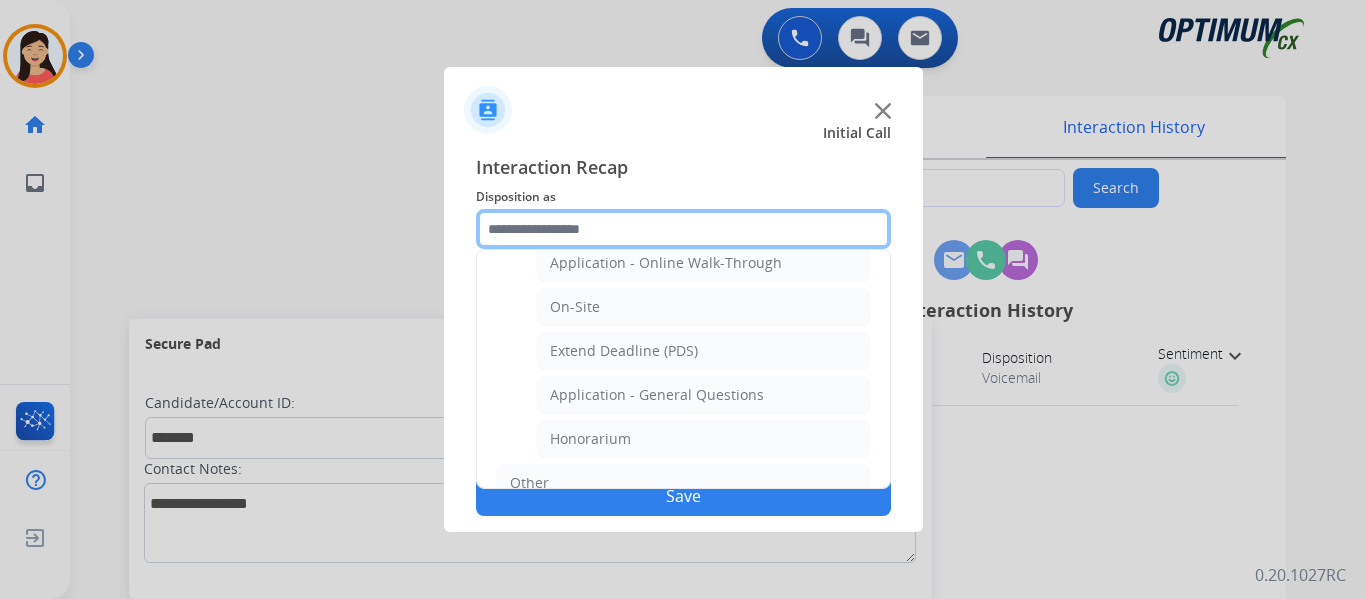 scroll, scrollTop: 400, scrollLeft: 0, axis: vertical 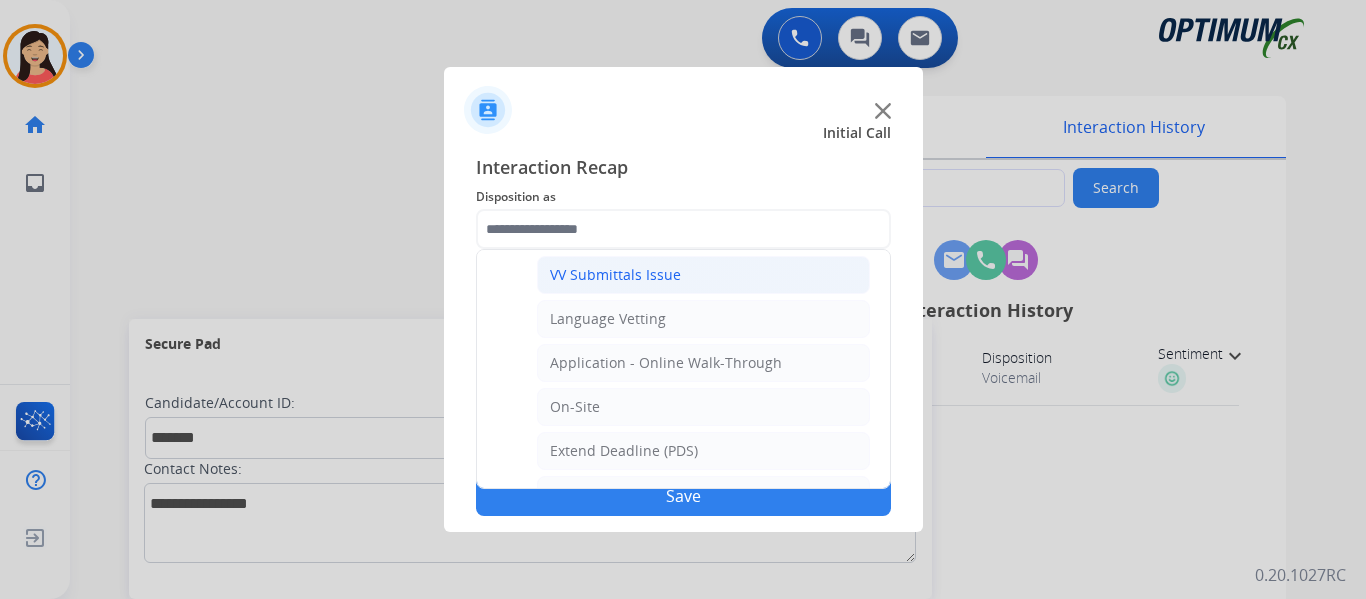 click on "VV Submittals Issue" 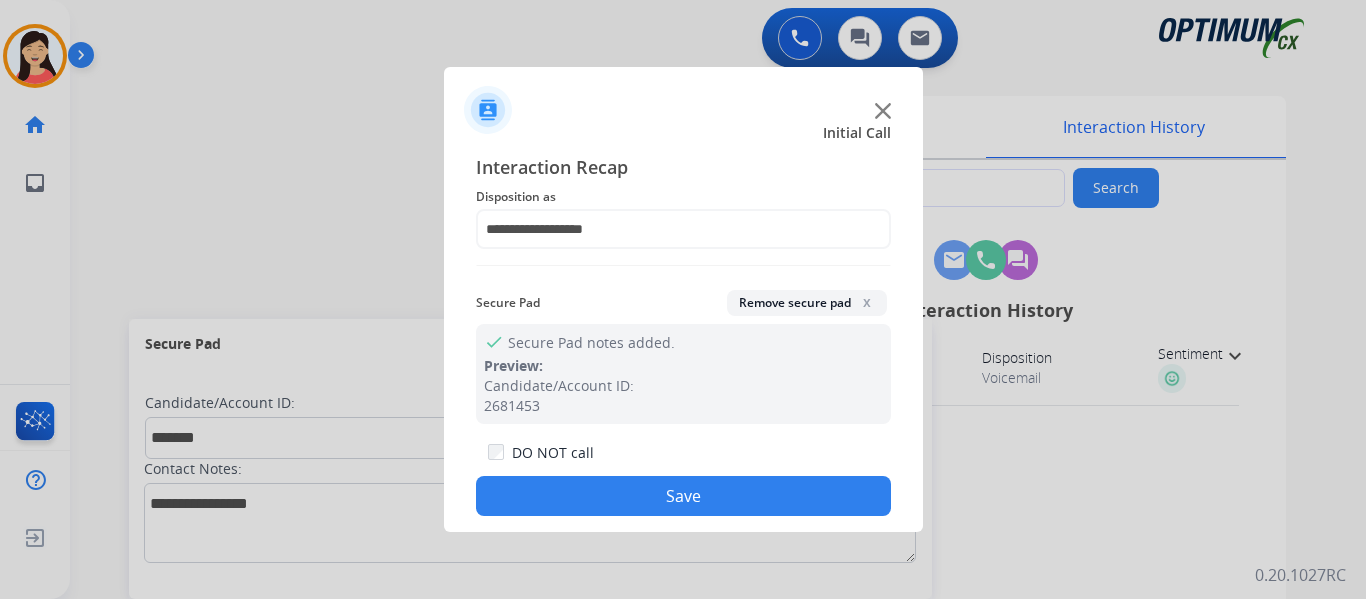 click on "Save" 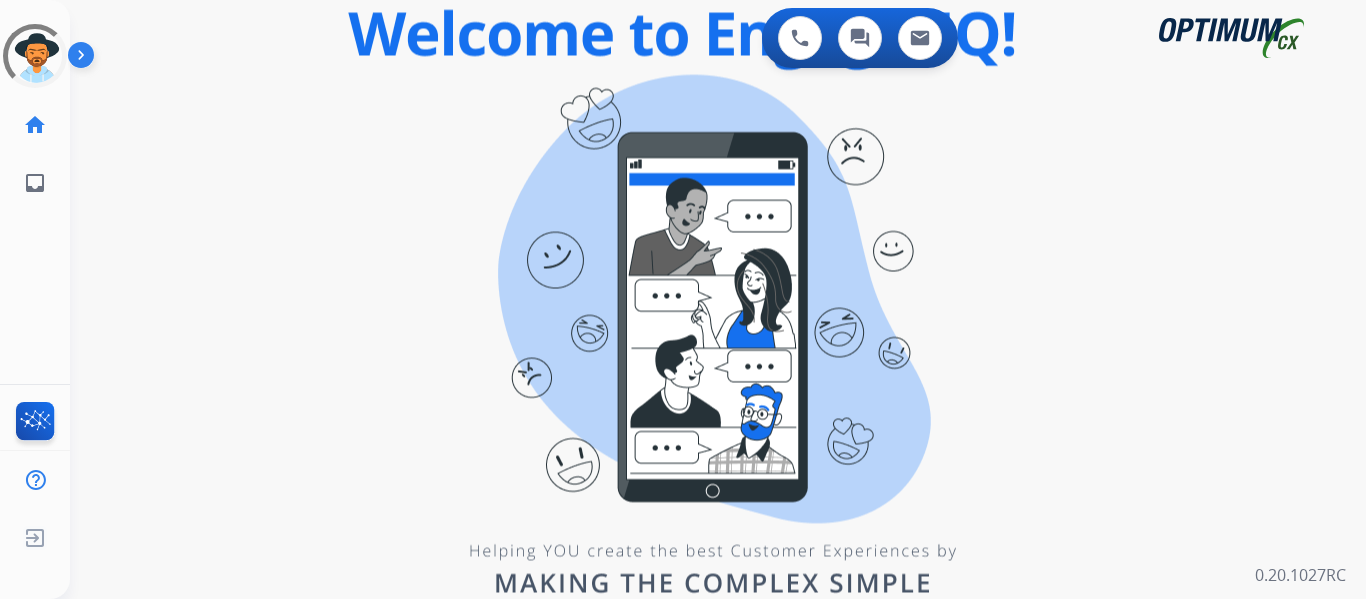 scroll, scrollTop: 0, scrollLeft: 0, axis: both 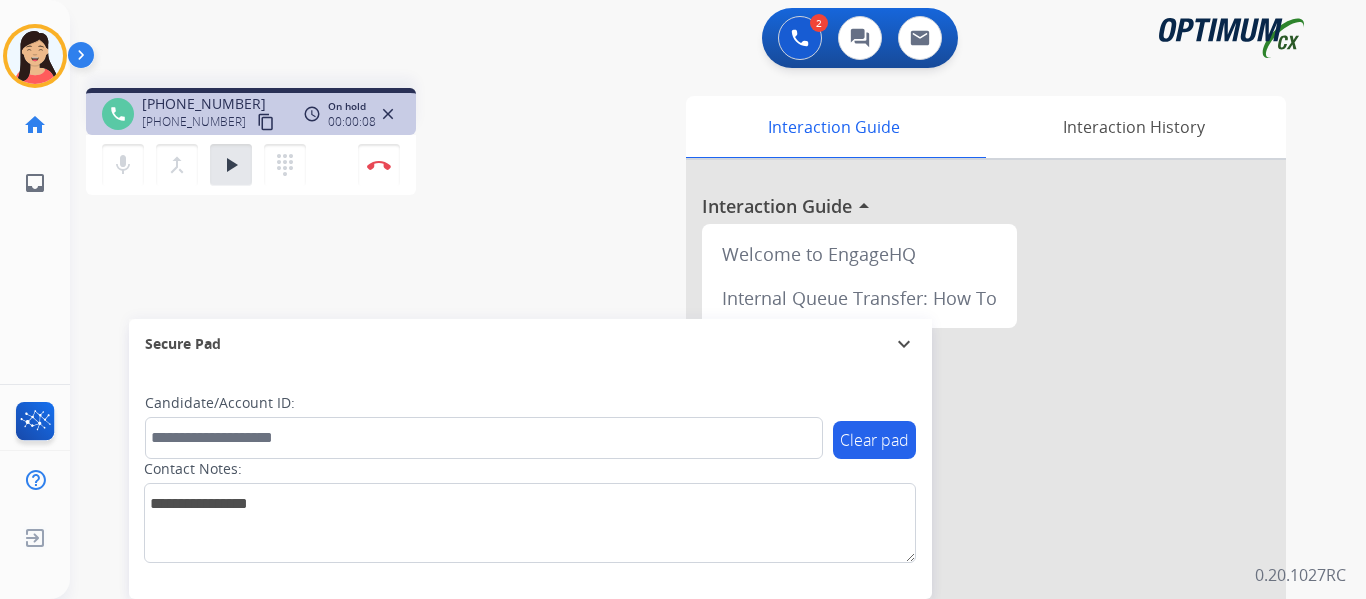 click on "content_copy" at bounding box center (266, 122) 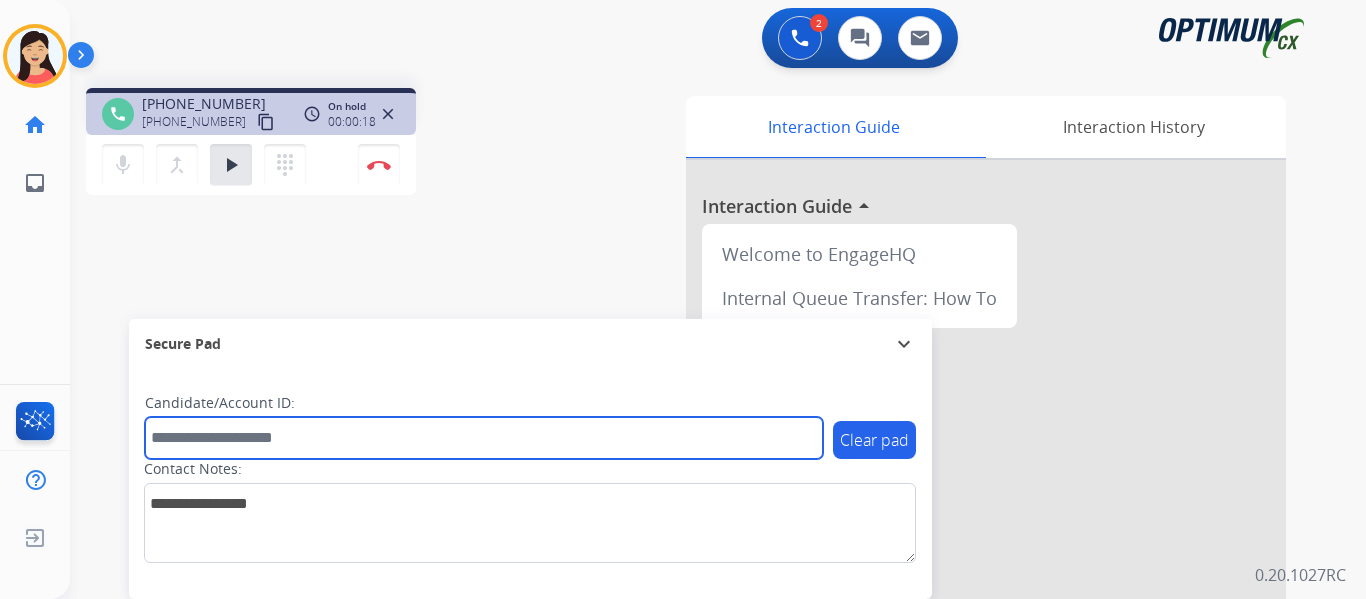 click at bounding box center [484, 438] 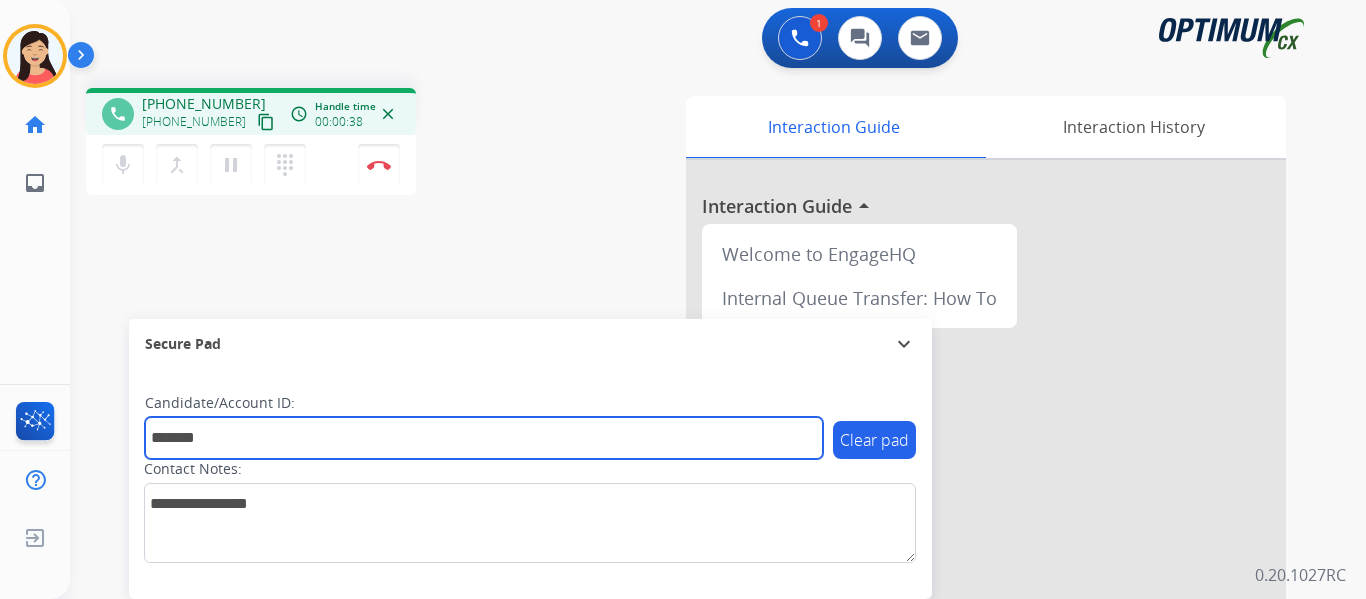 type on "*******" 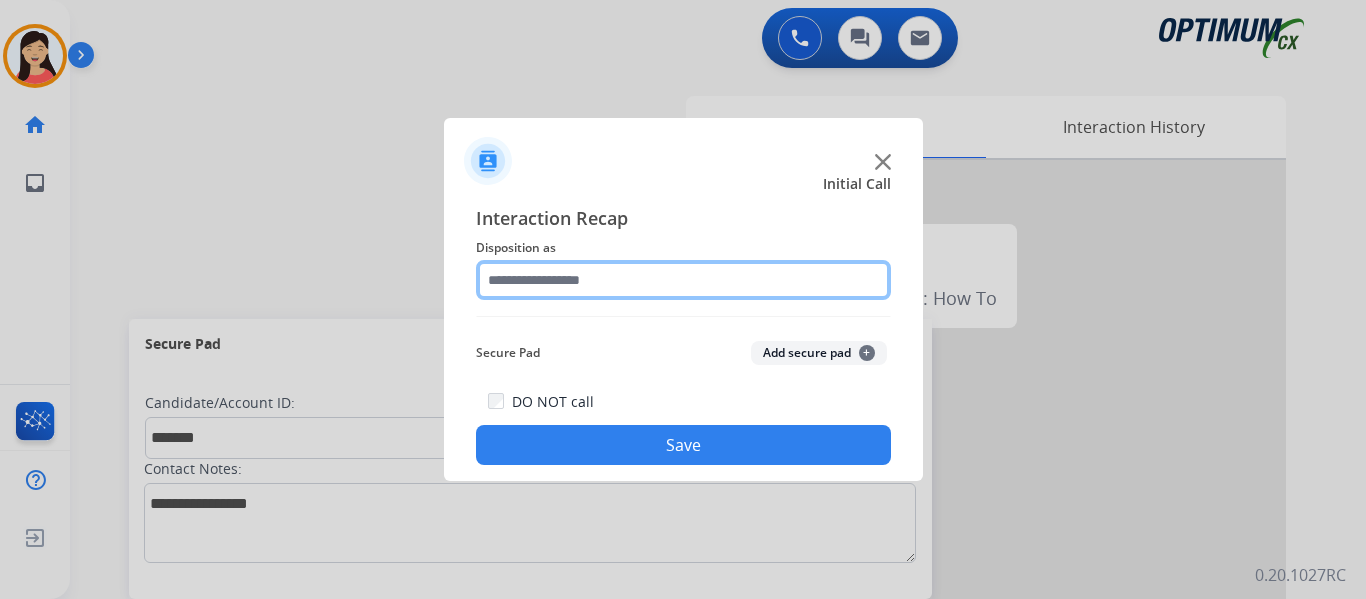 click 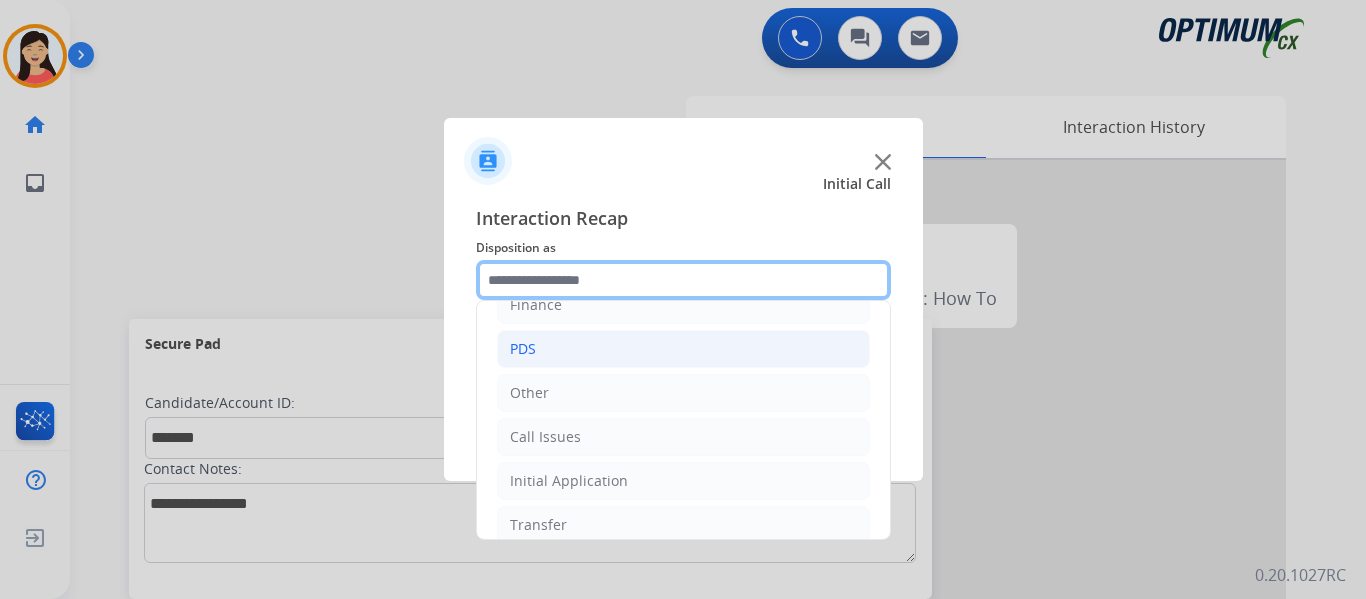 scroll, scrollTop: 136, scrollLeft: 0, axis: vertical 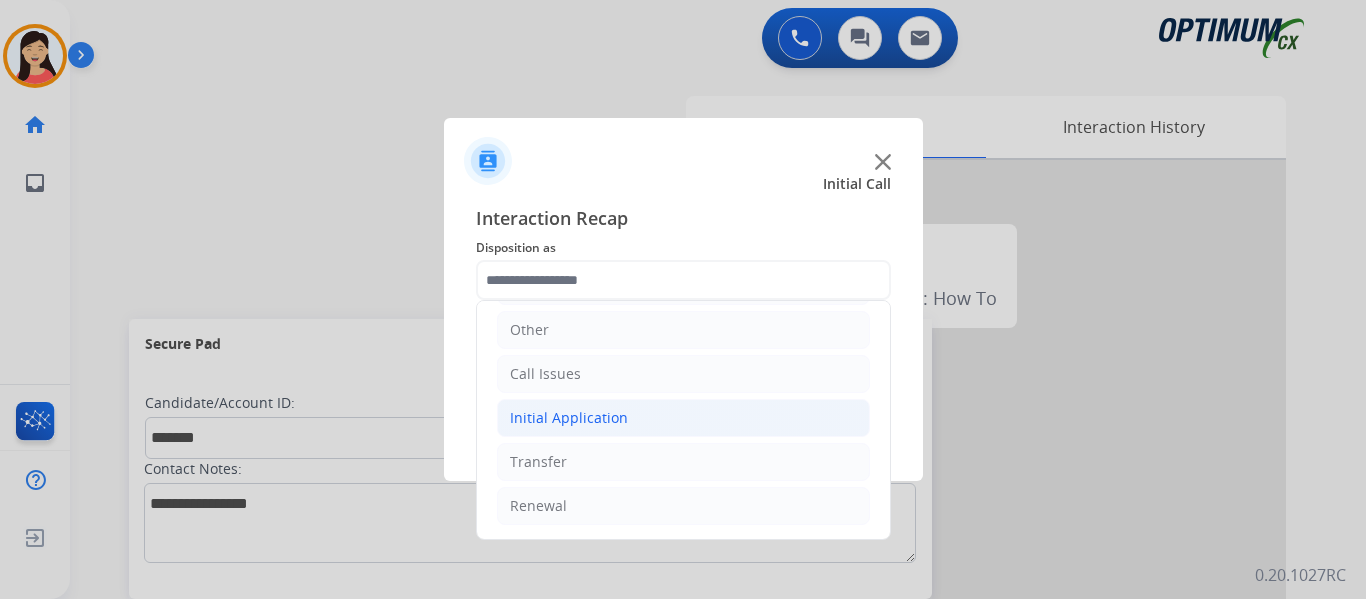 click on "Initial Application" 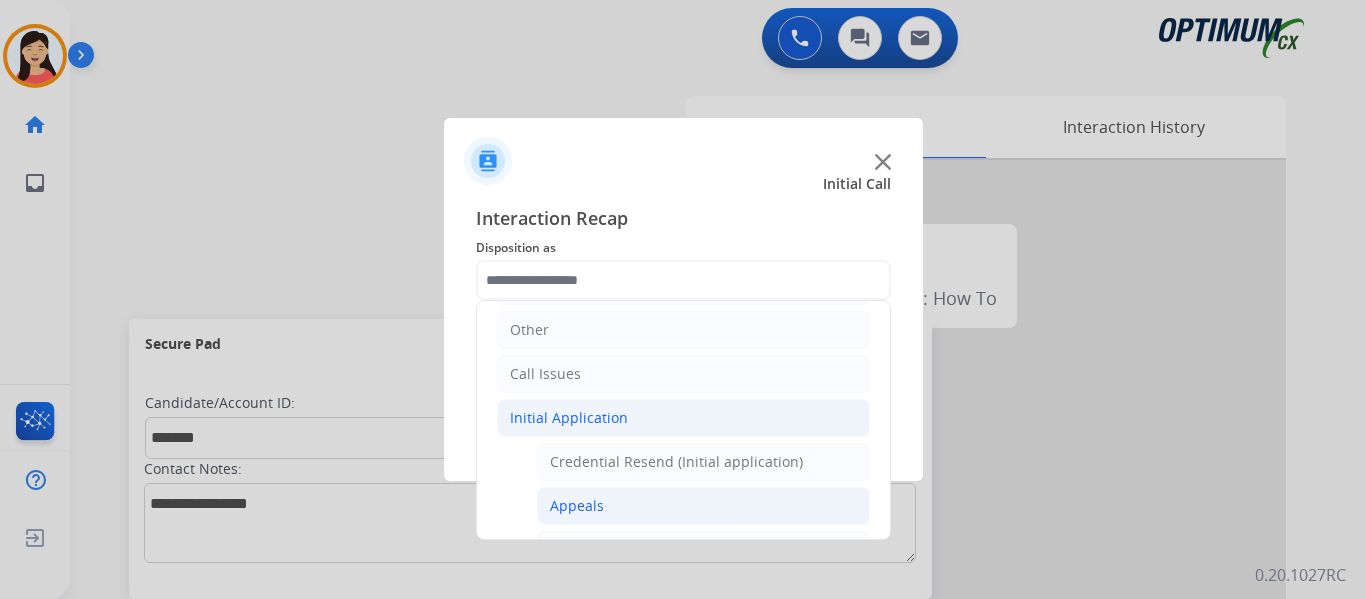 click on "Appeals" 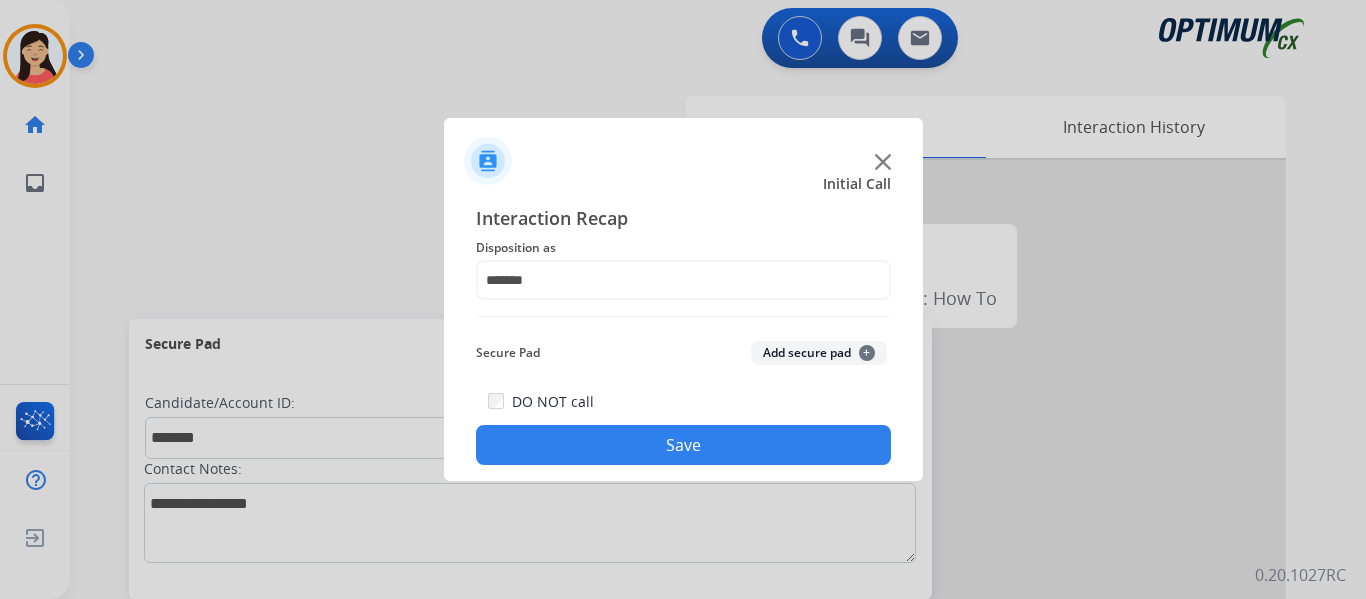click on "Add secure pad  +" 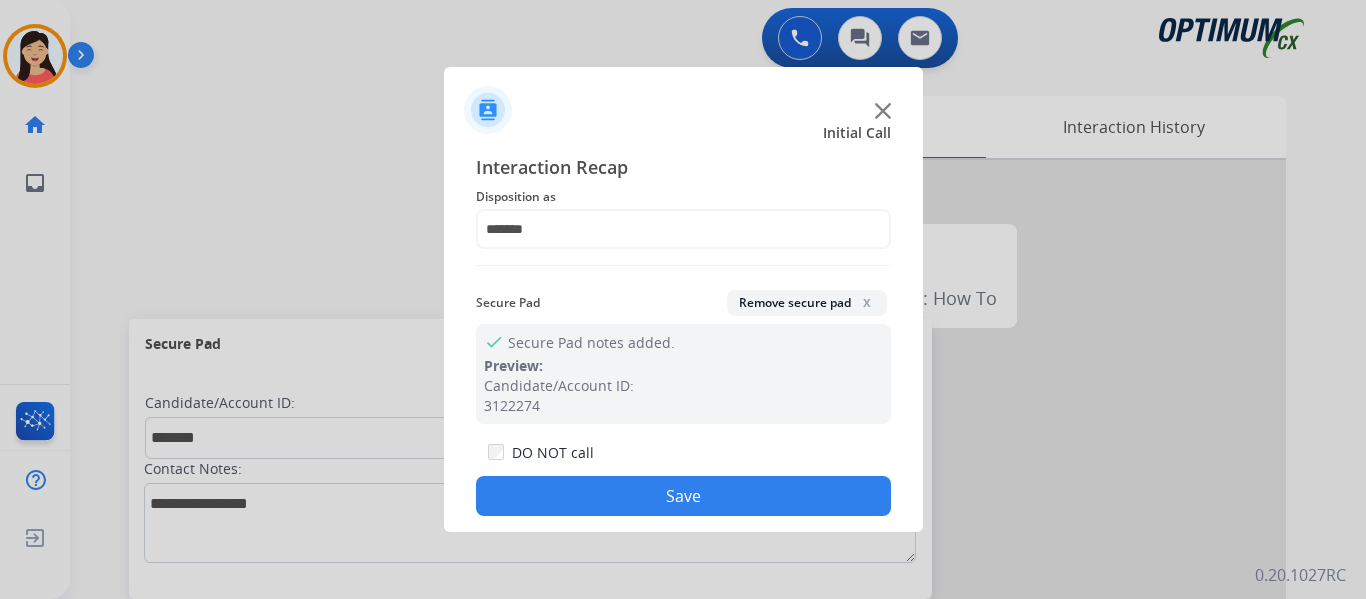 click on "Save" 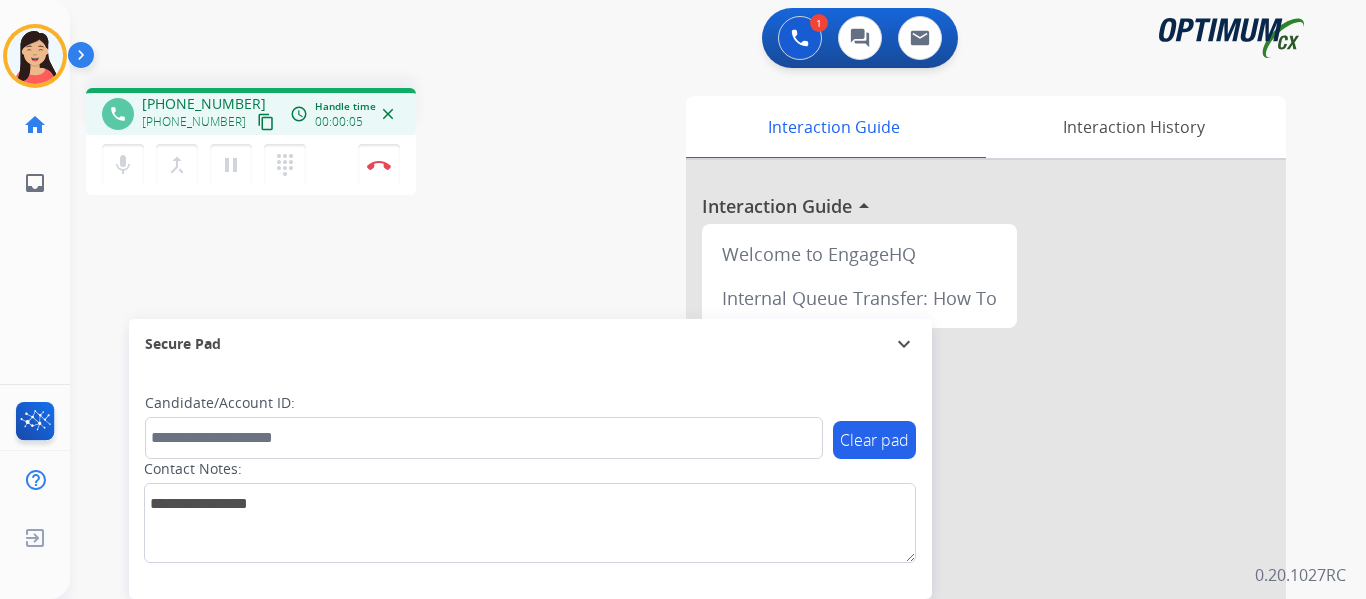 click on "content_copy" at bounding box center (266, 122) 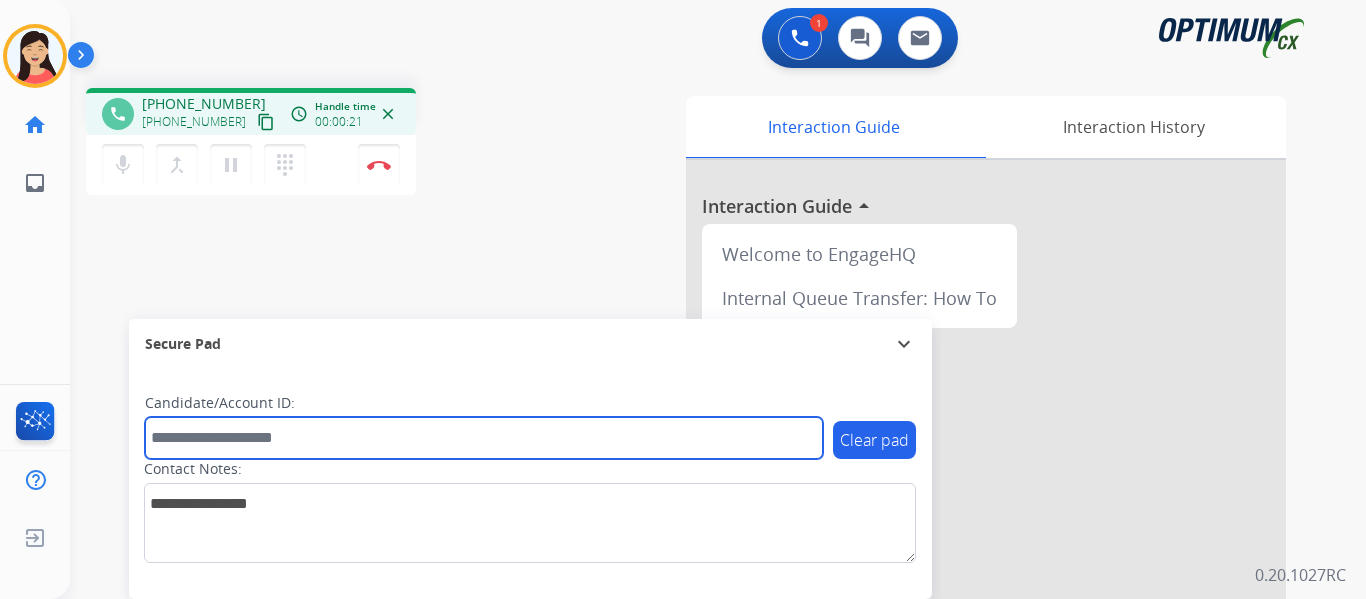 click at bounding box center (484, 438) 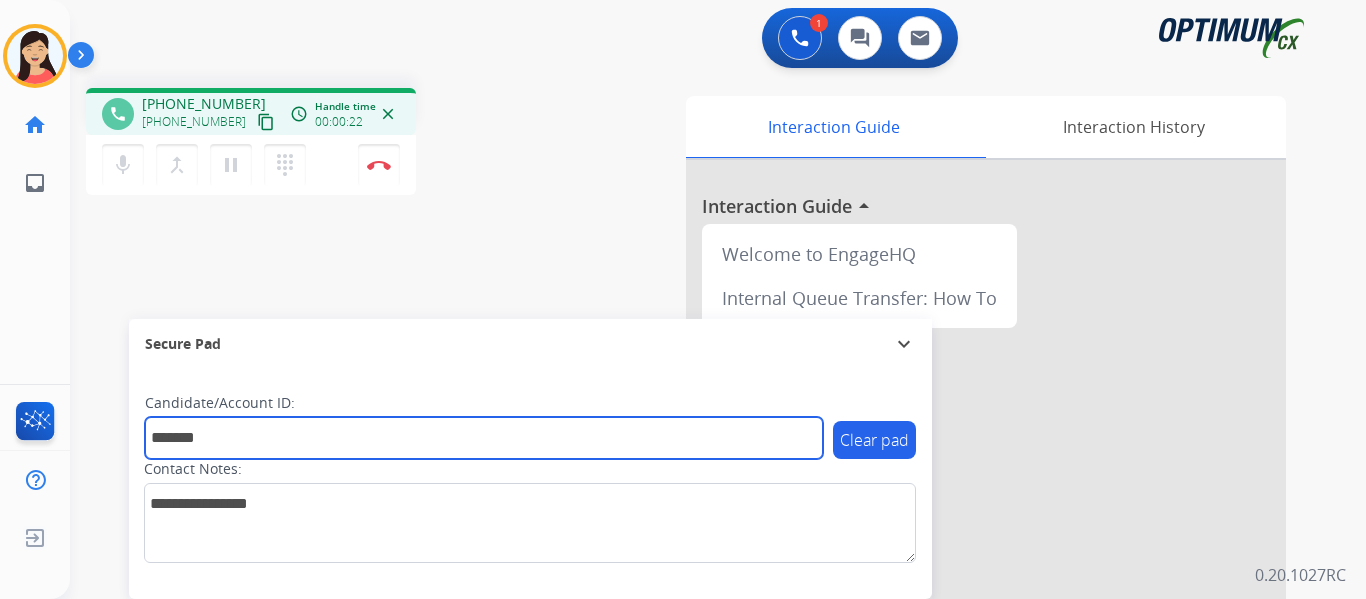 type on "*******" 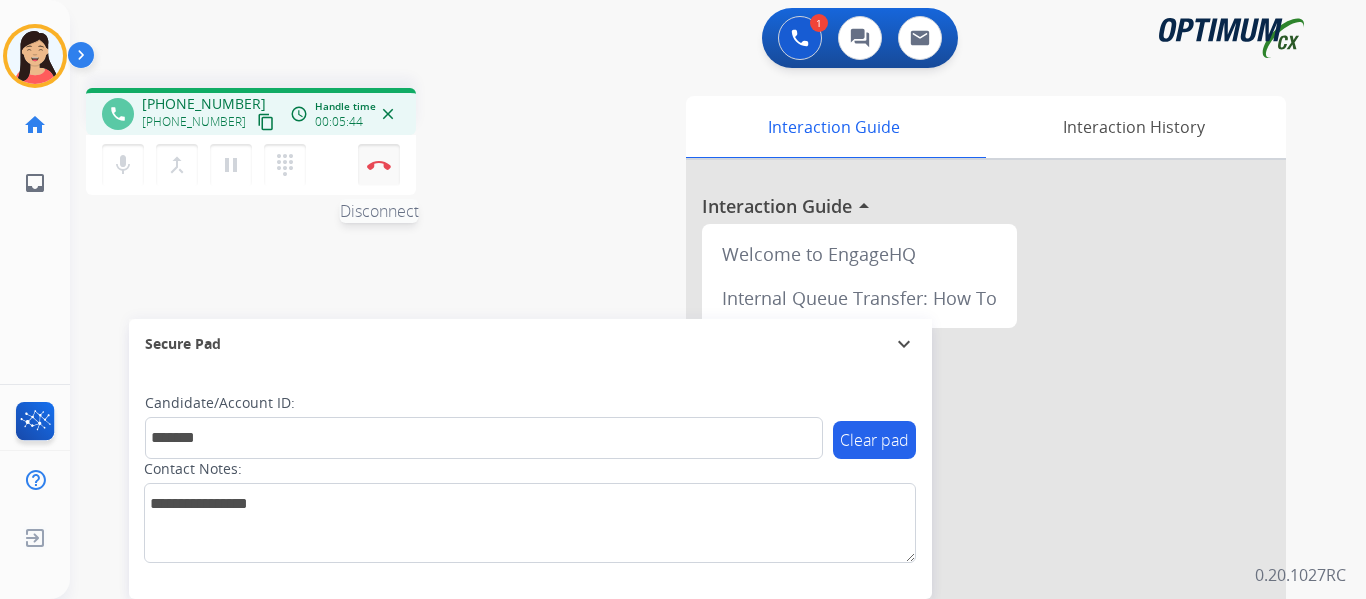 click at bounding box center (379, 165) 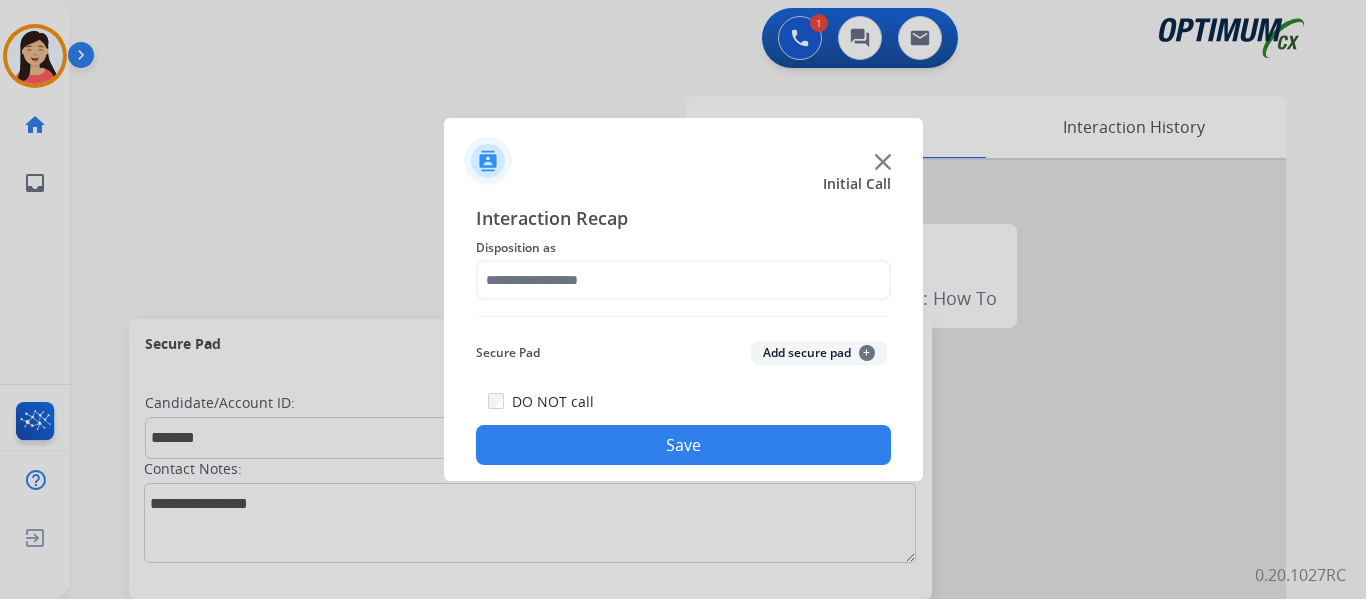 click on "Add secure pad  +" 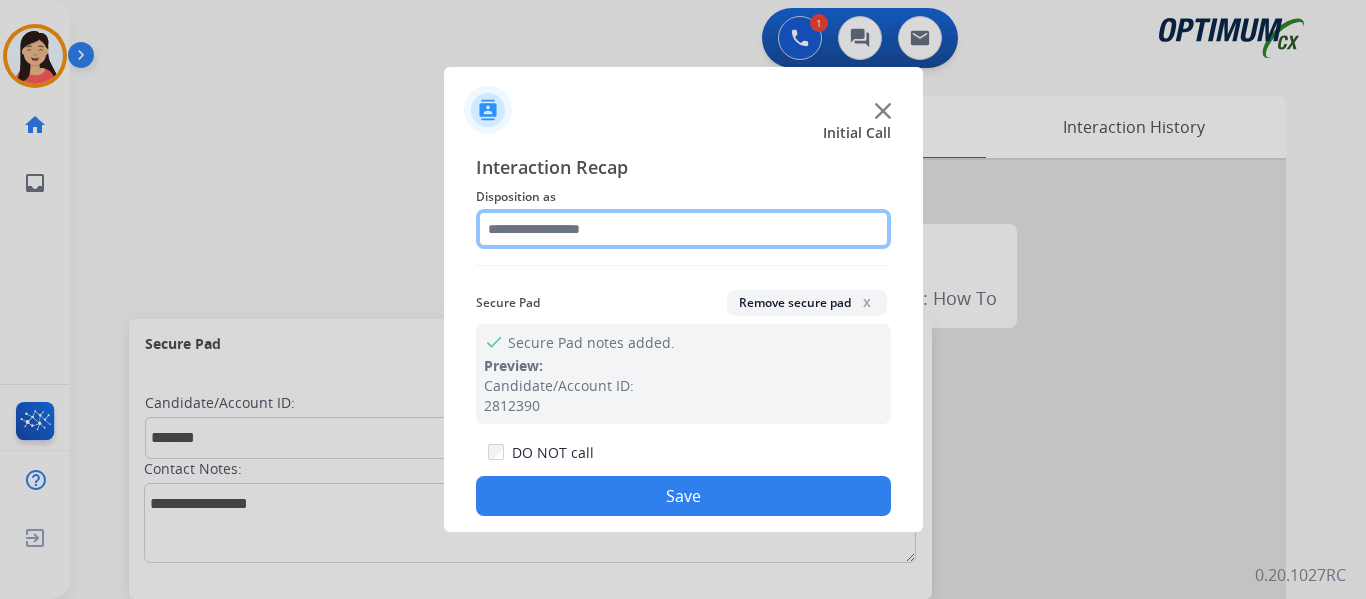 click 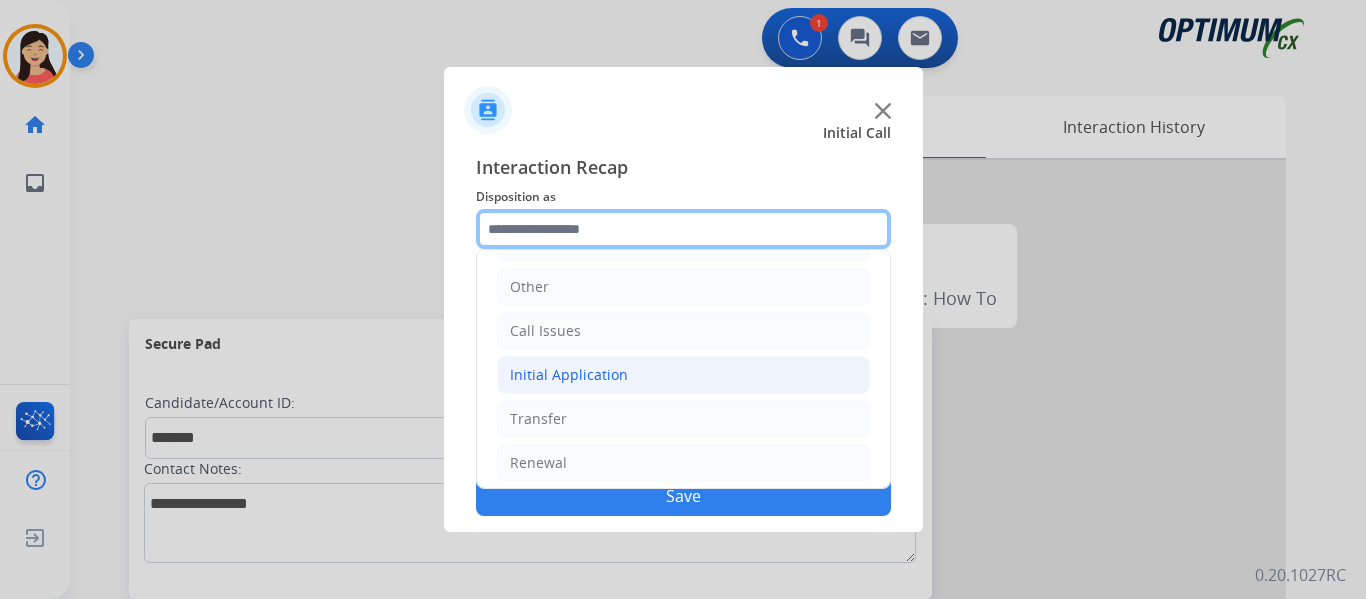 scroll, scrollTop: 136, scrollLeft: 0, axis: vertical 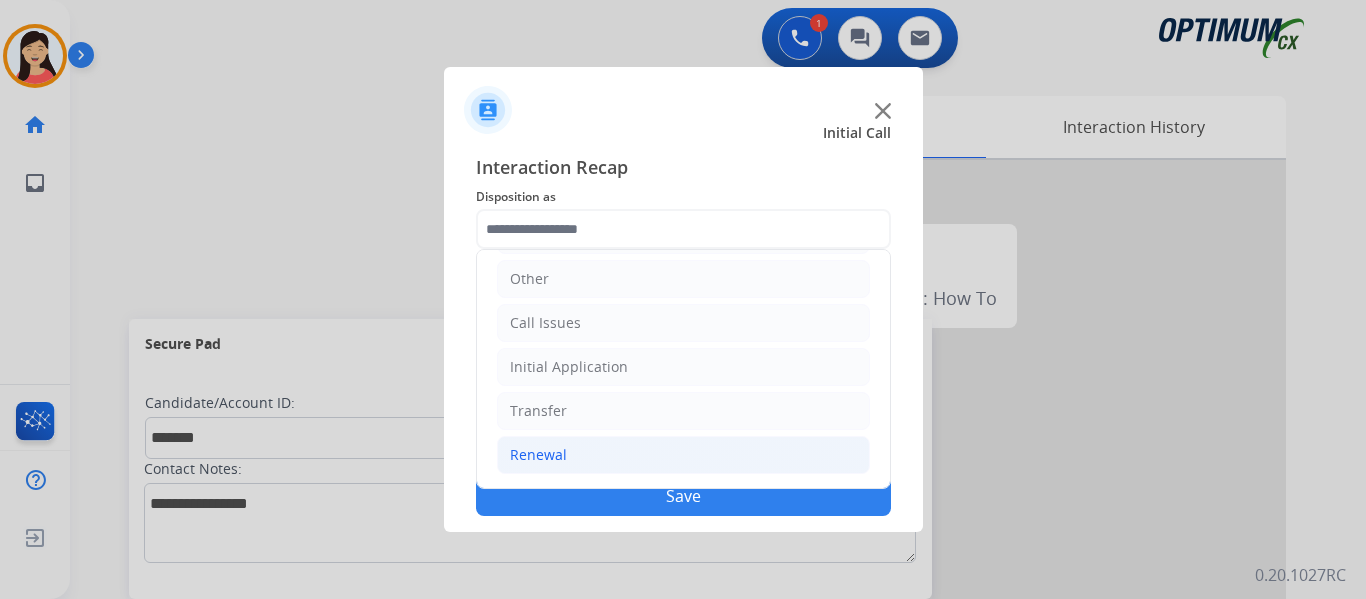 drag, startPoint x: 545, startPoint y: 457, endPoint x: 559, endPoint y: 446, distance: 17.804493 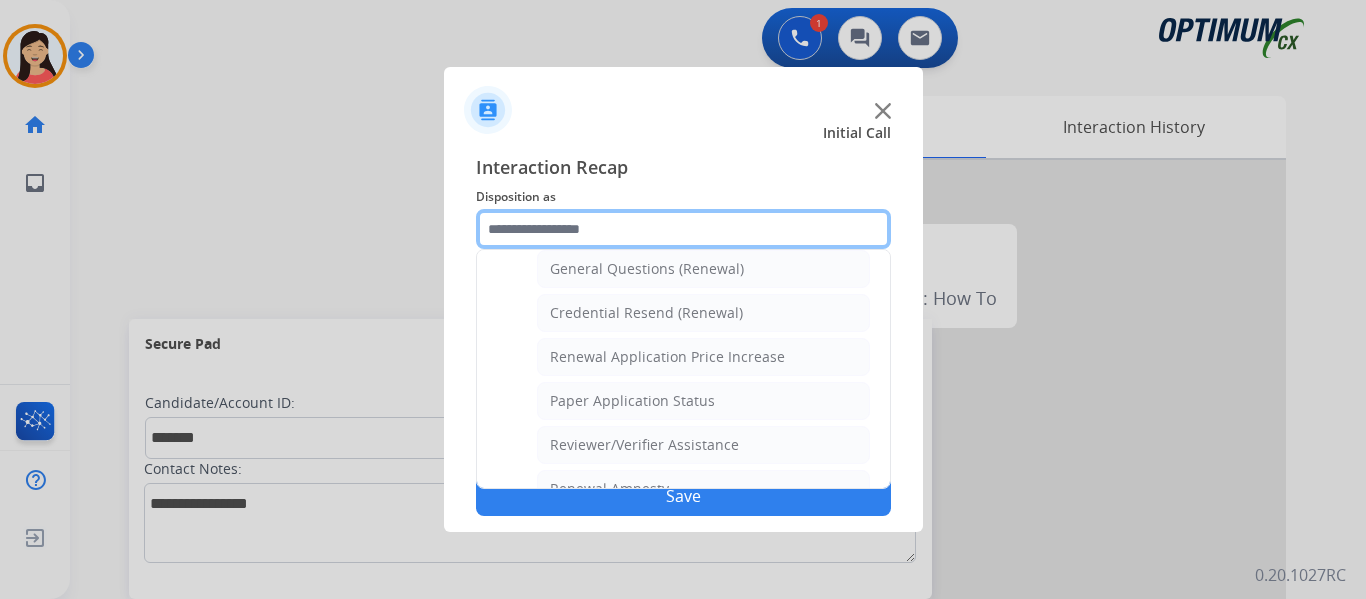 scroll, scrollTop: 636, scrollLeft: 0, axis: vertical 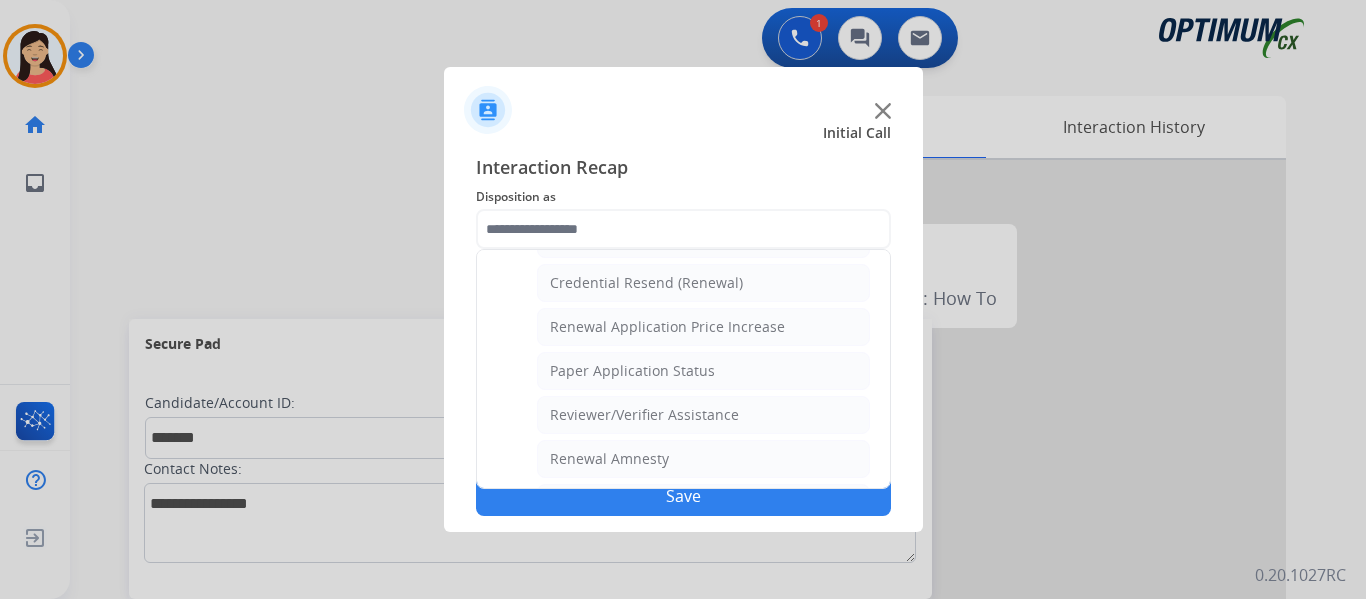 click on "Reviewer/Verifier Assistance" 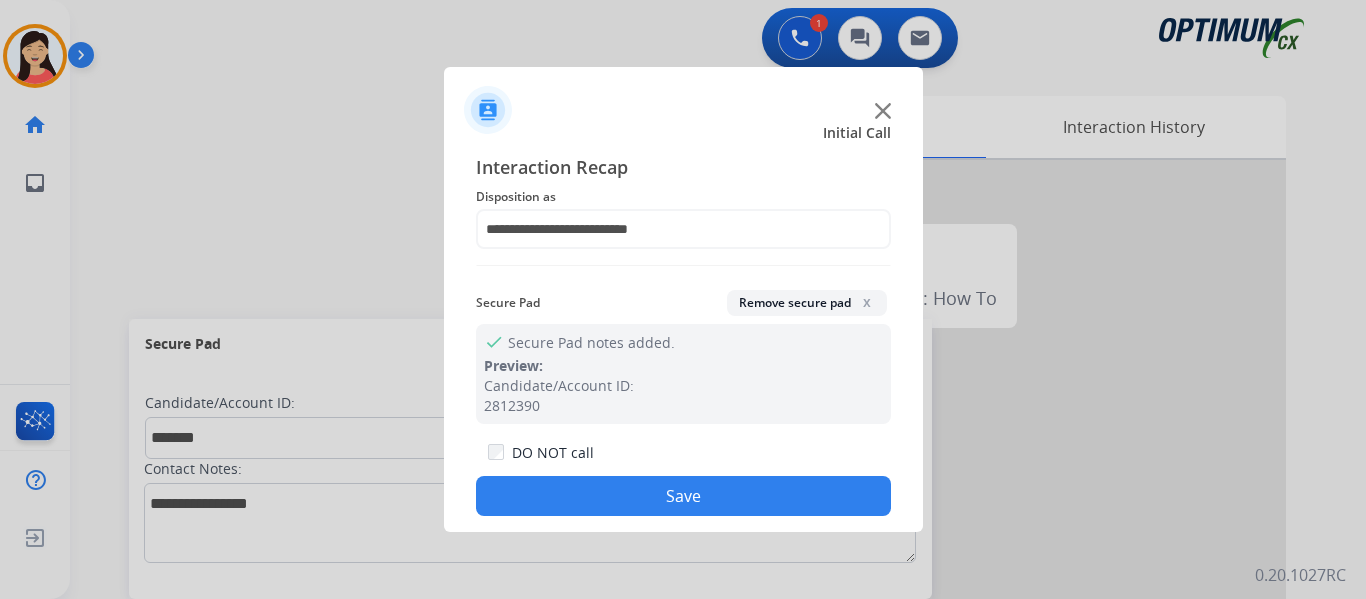 click on "Save" 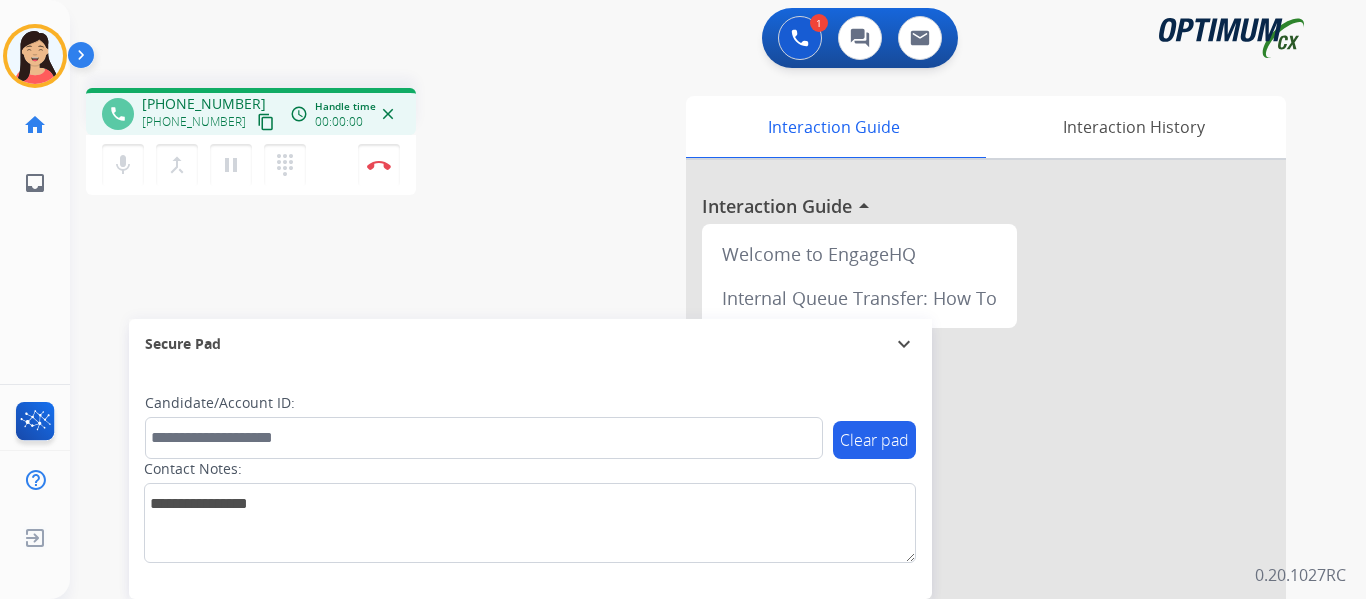 drag, startPoint x: 241, startPoint y: 124, endPoint x: 415, endPoint y: 127, distance: 174.02586 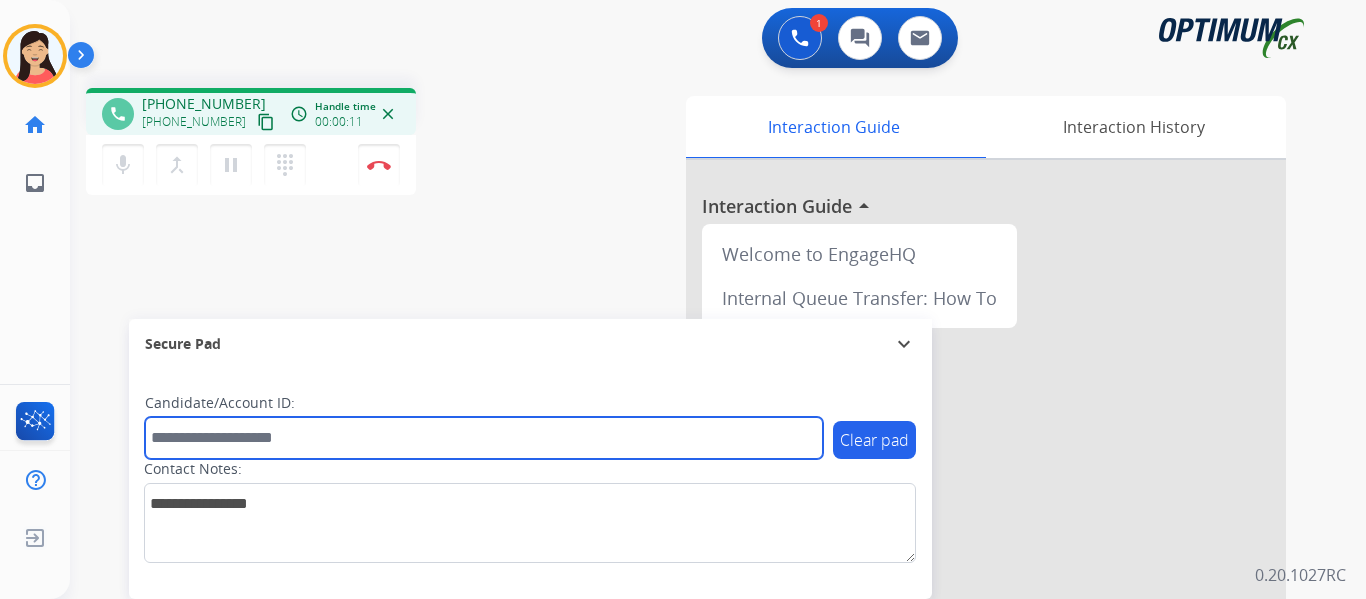 click at bounding box center (484, 438) 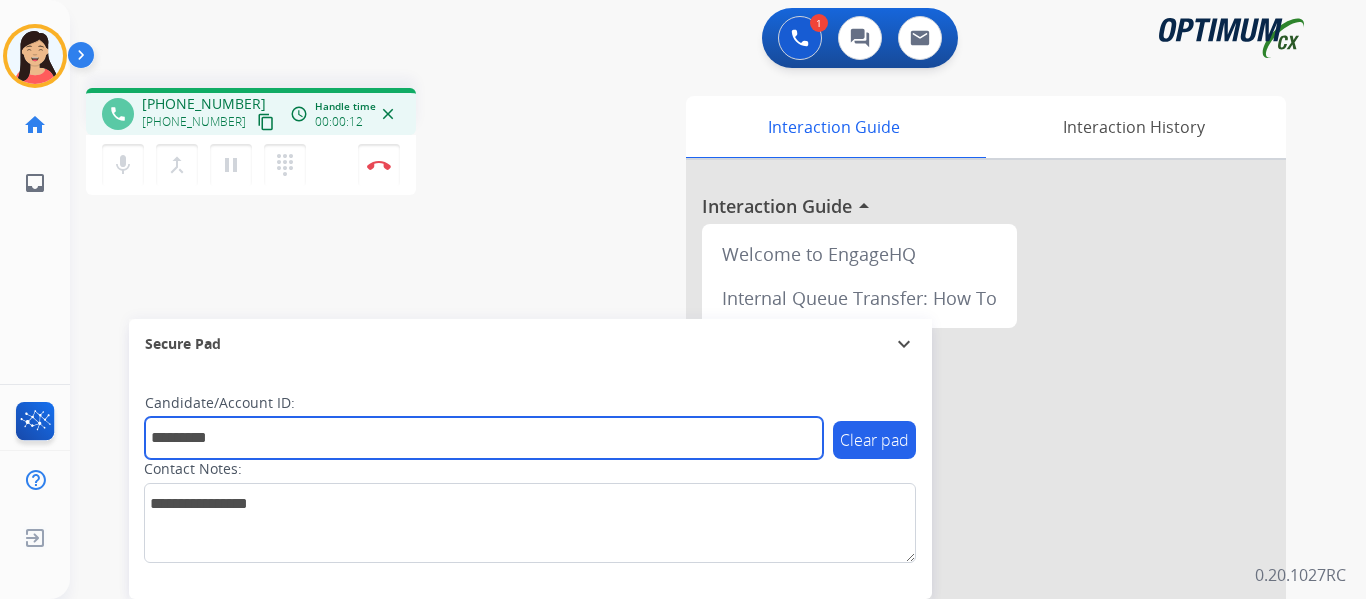 type on "*********" 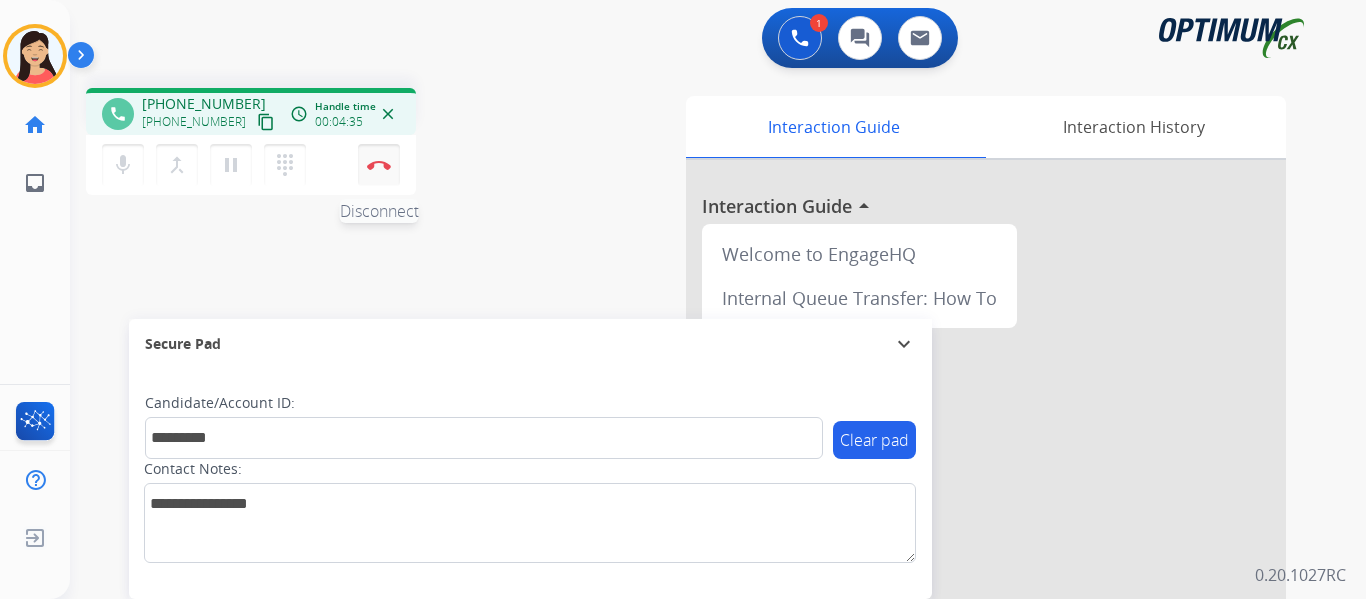 click at bounding box center (379, 165) 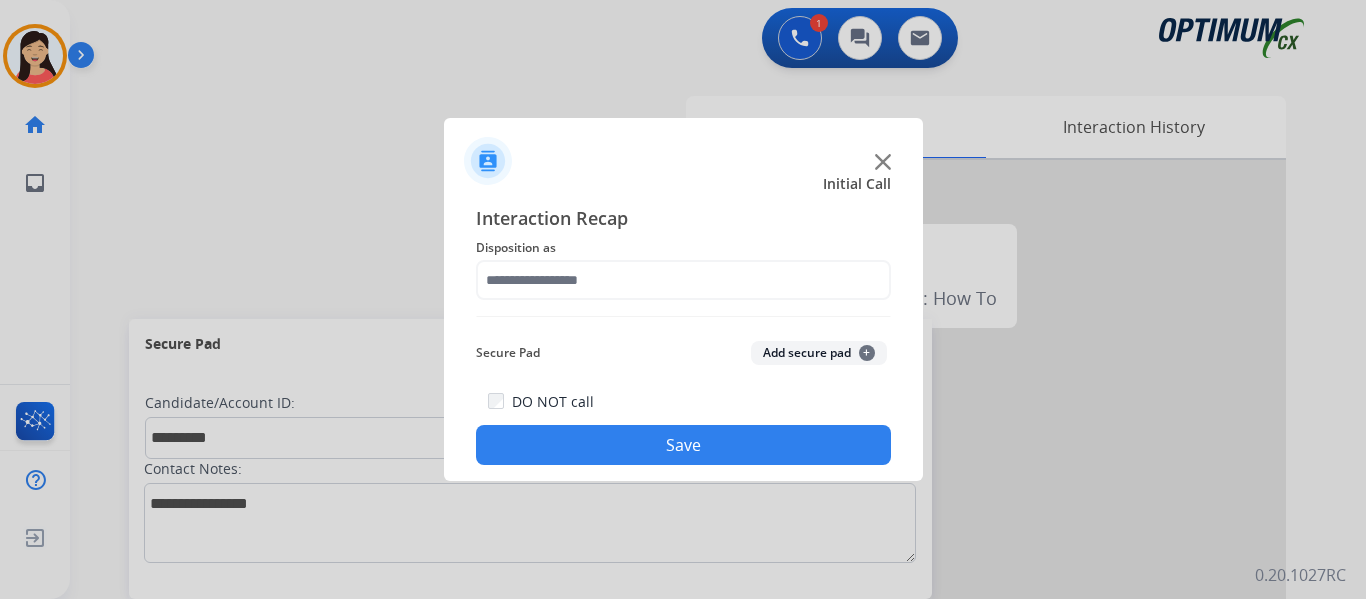 drag, startPoint x: 820, startPoint y: 348, endPoint x: 684, endPoint y: 290, distance: 147.85127 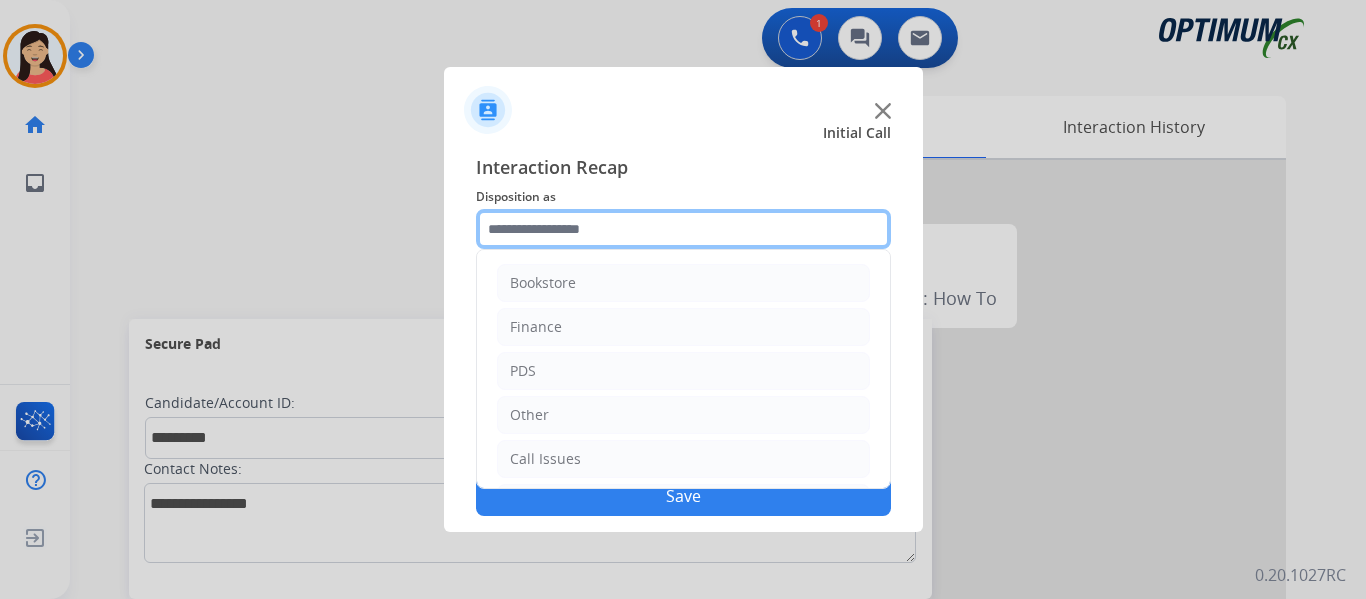 click 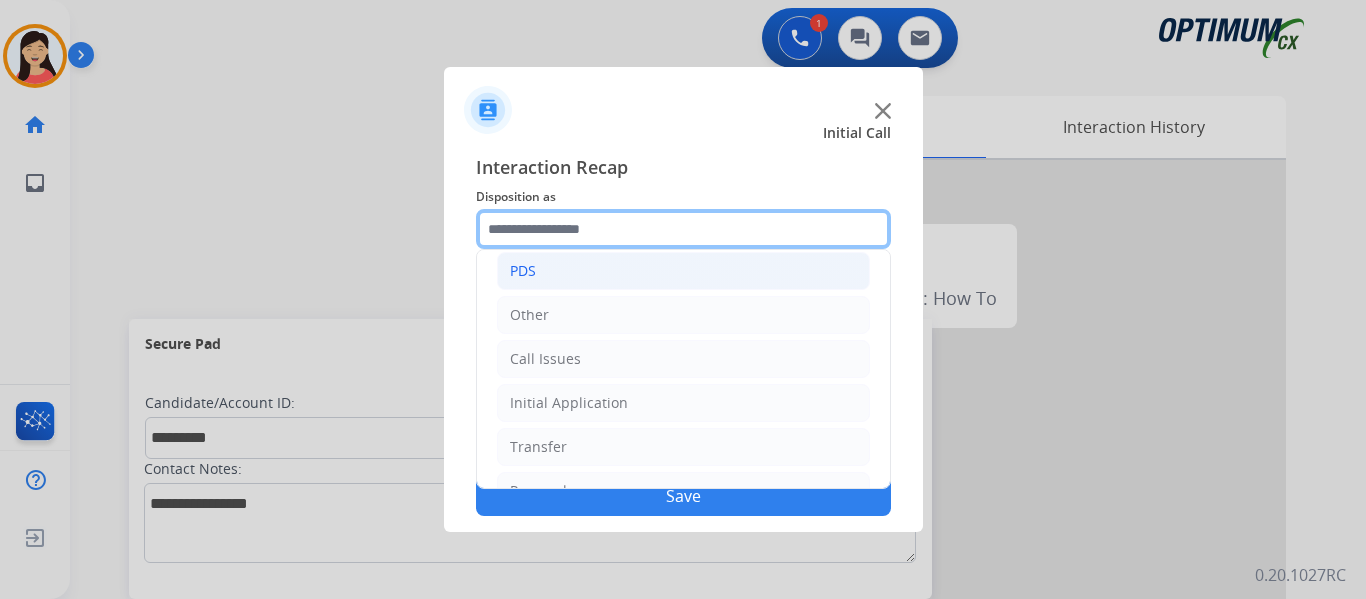 scroll, scrollTop: 0, scrollLeft: 0, axis: both 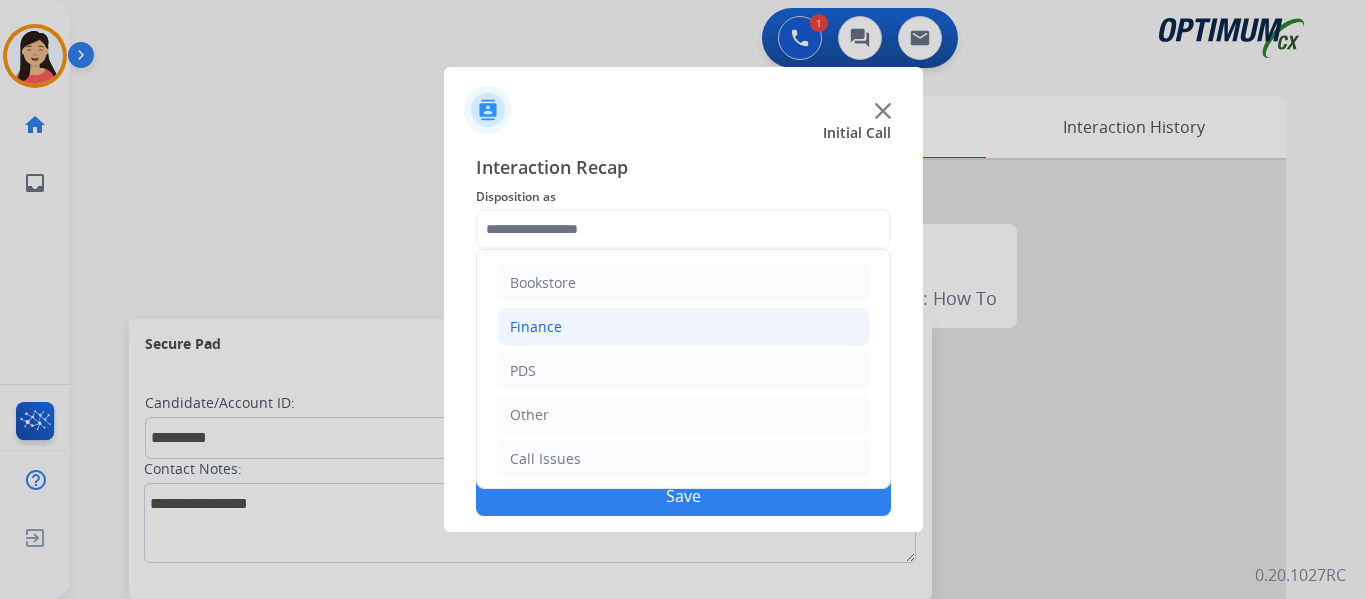 click on "Finance" 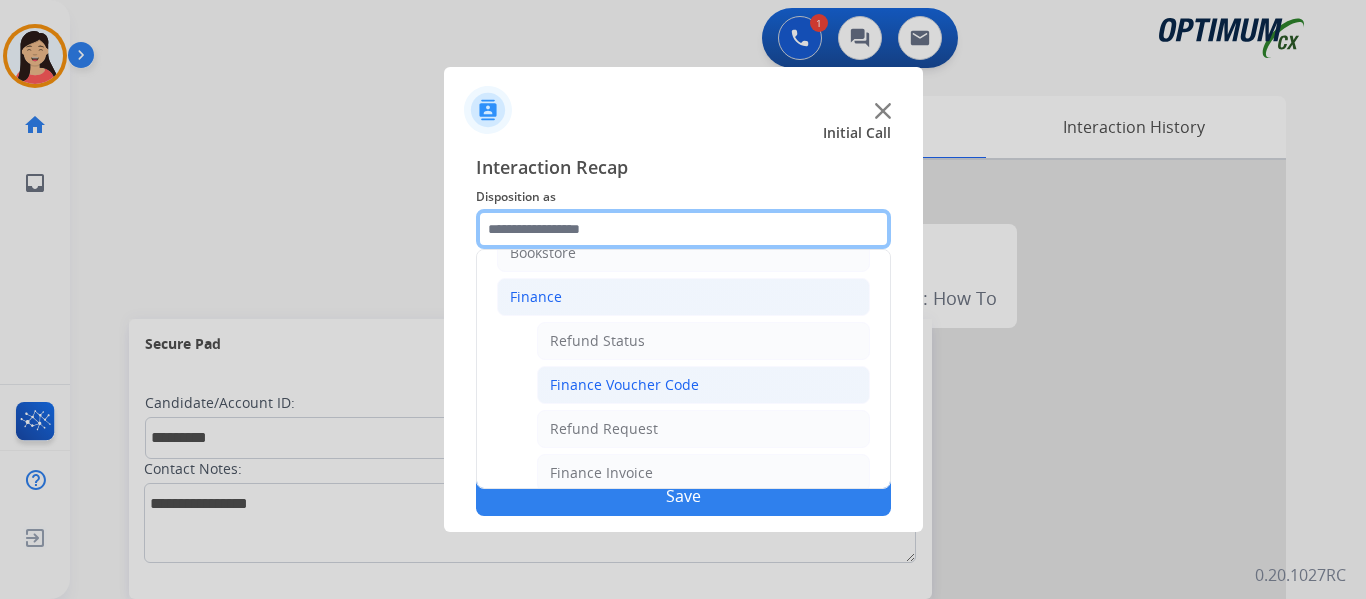 scroll, scrollTop: 0, scrollLeft: 0, axis: both 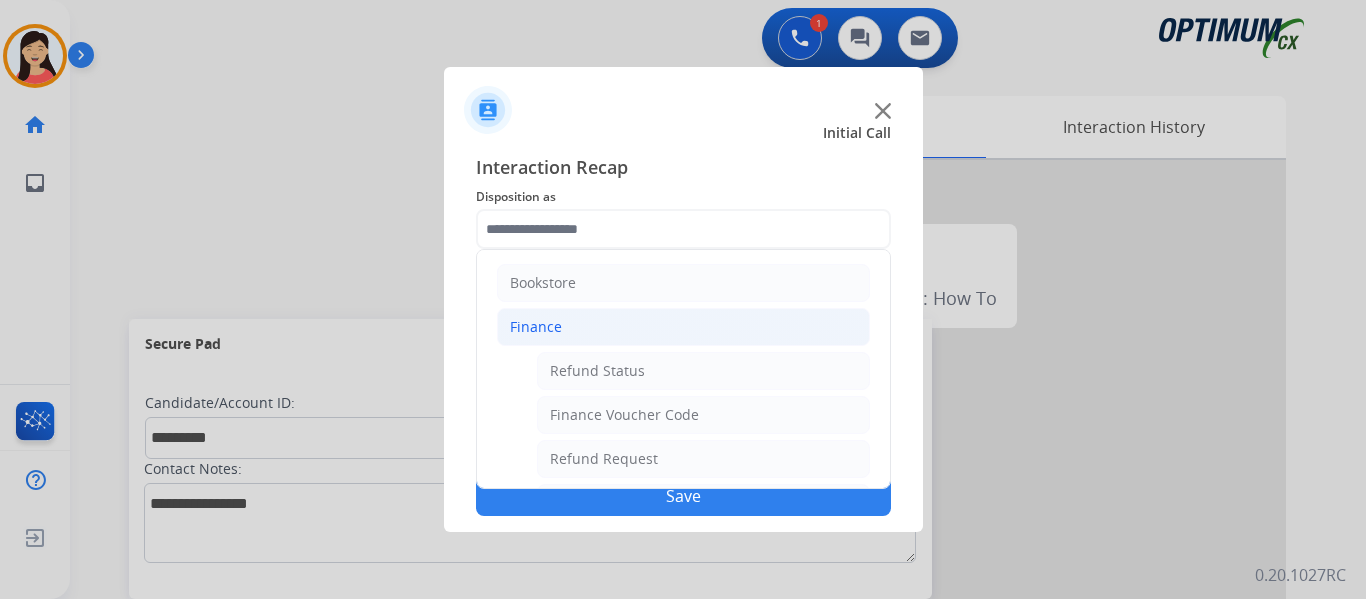 click on "Finance" 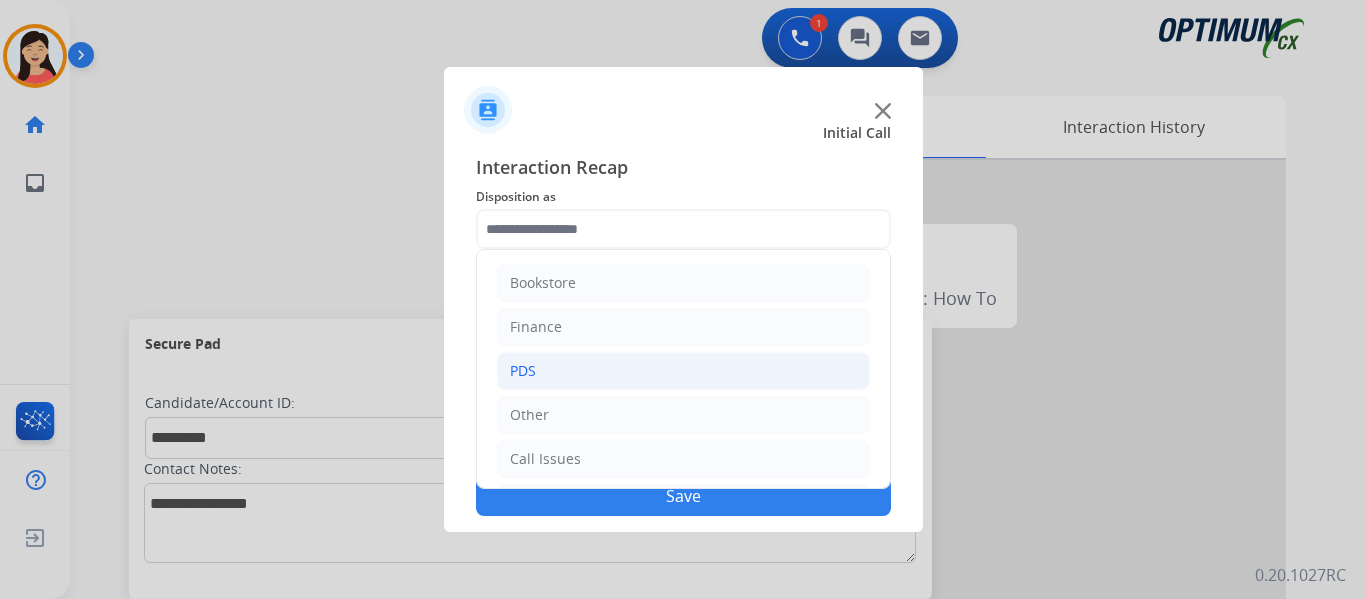 click on "PDS" 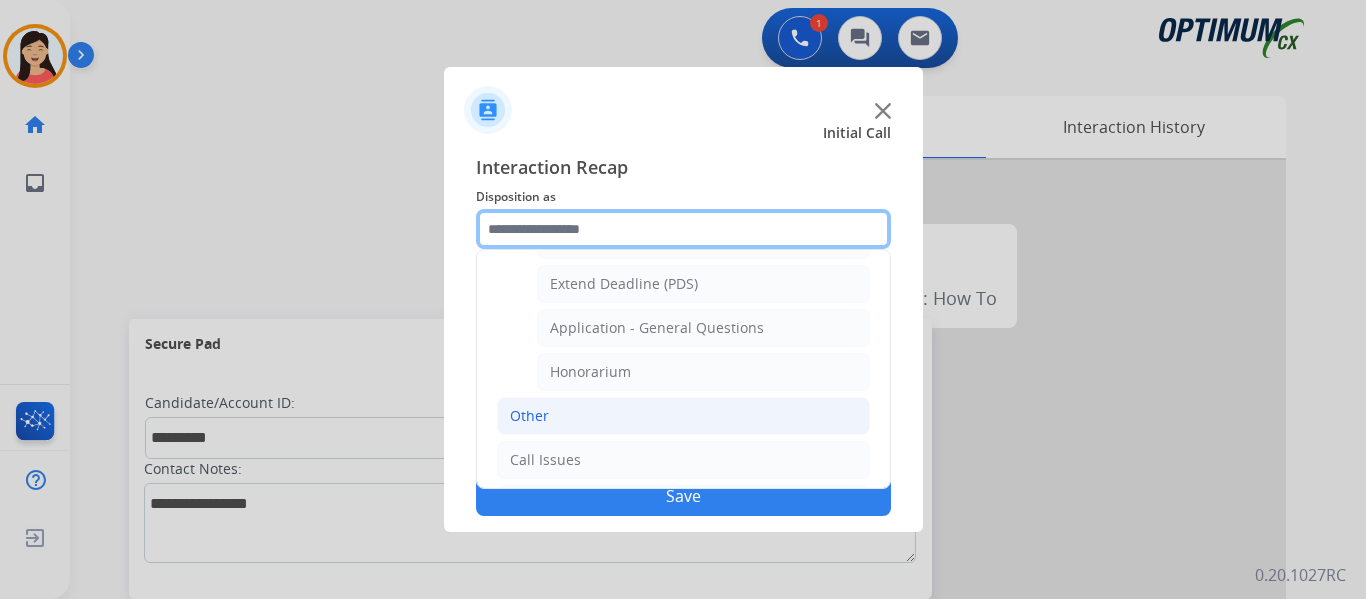 scroll, scrollTop: 600, scrollLeft: 0, axis: vertical 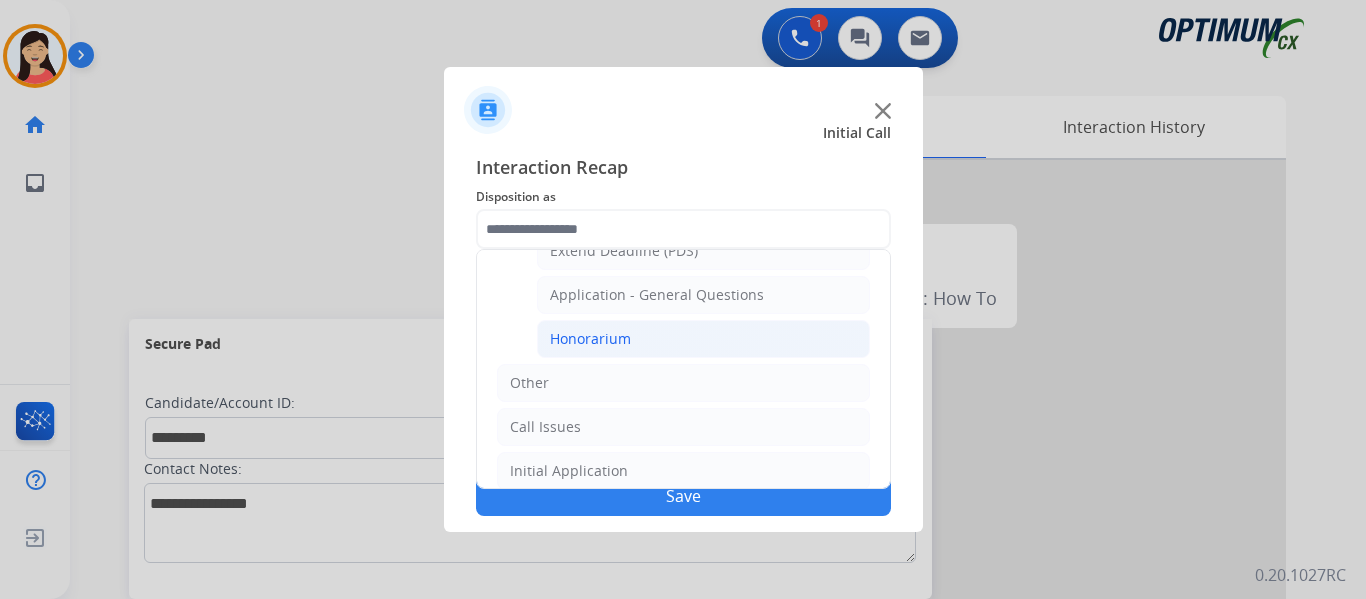 click on "Honorarium" 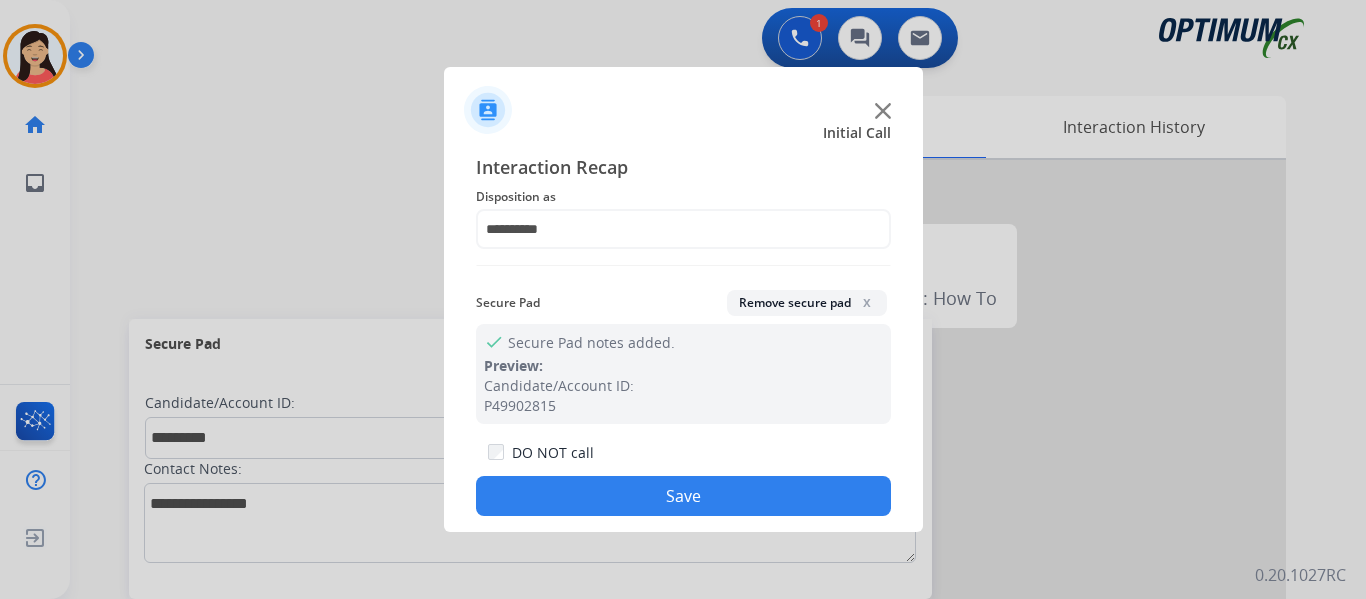 click on "Save" 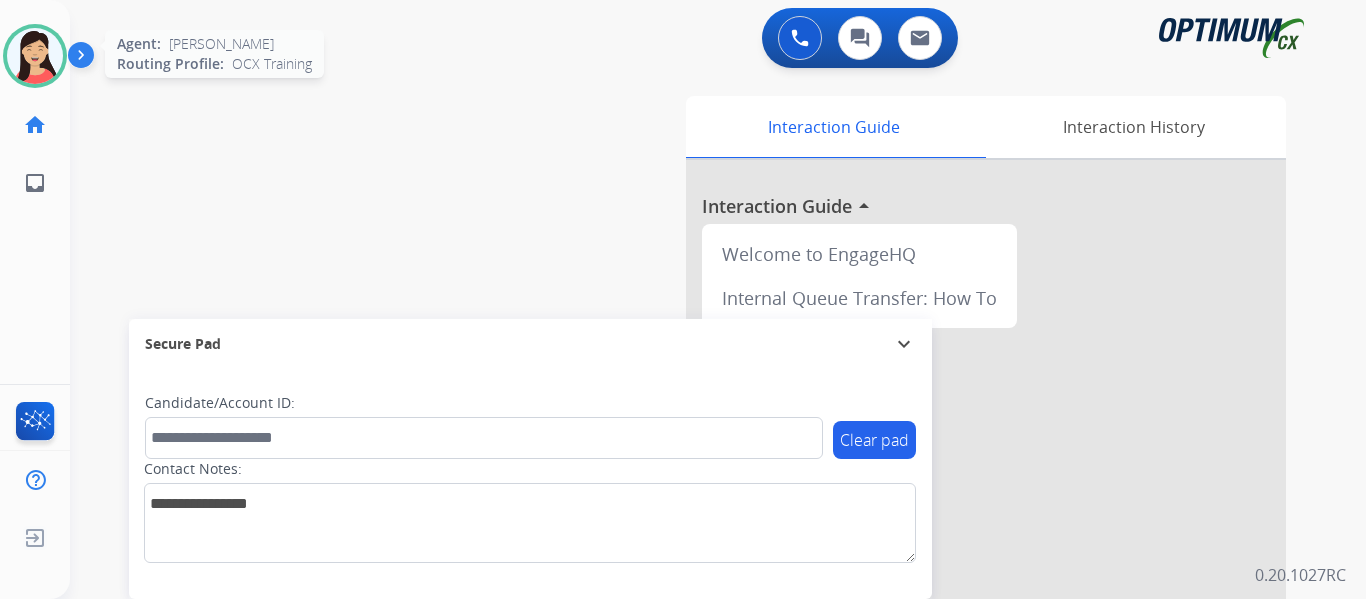 click at bounding box center (35, 56) 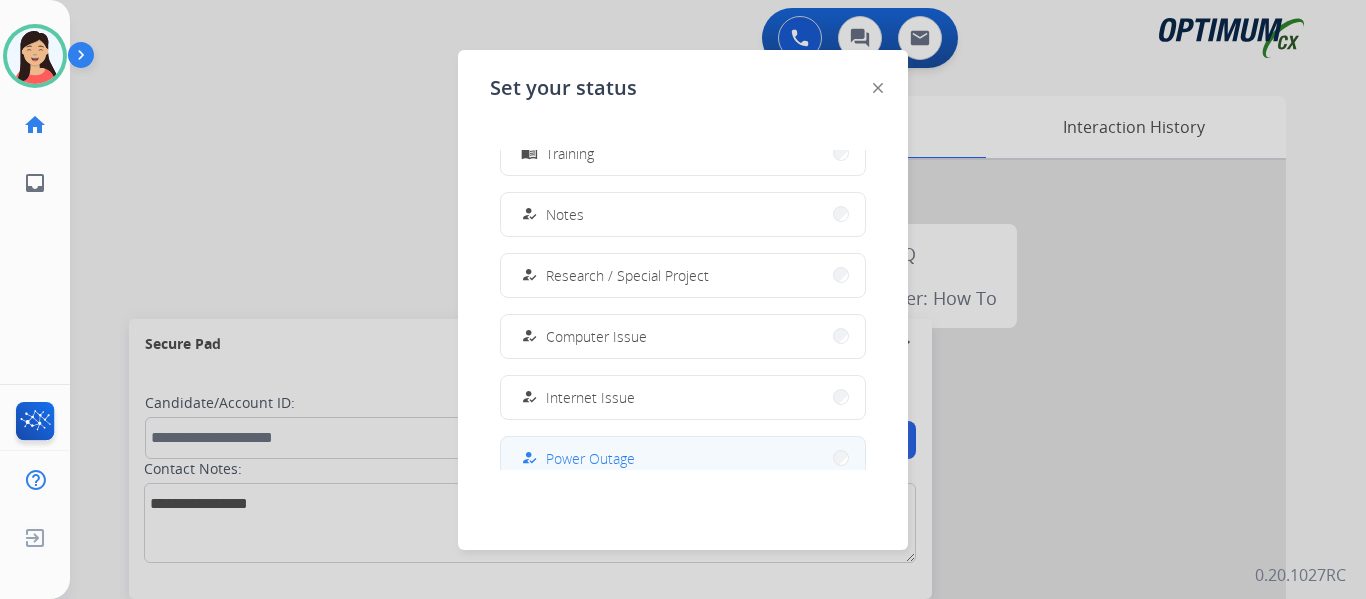 scroll, scrollTop: 499, scrollLeft: 0, axis: vertical 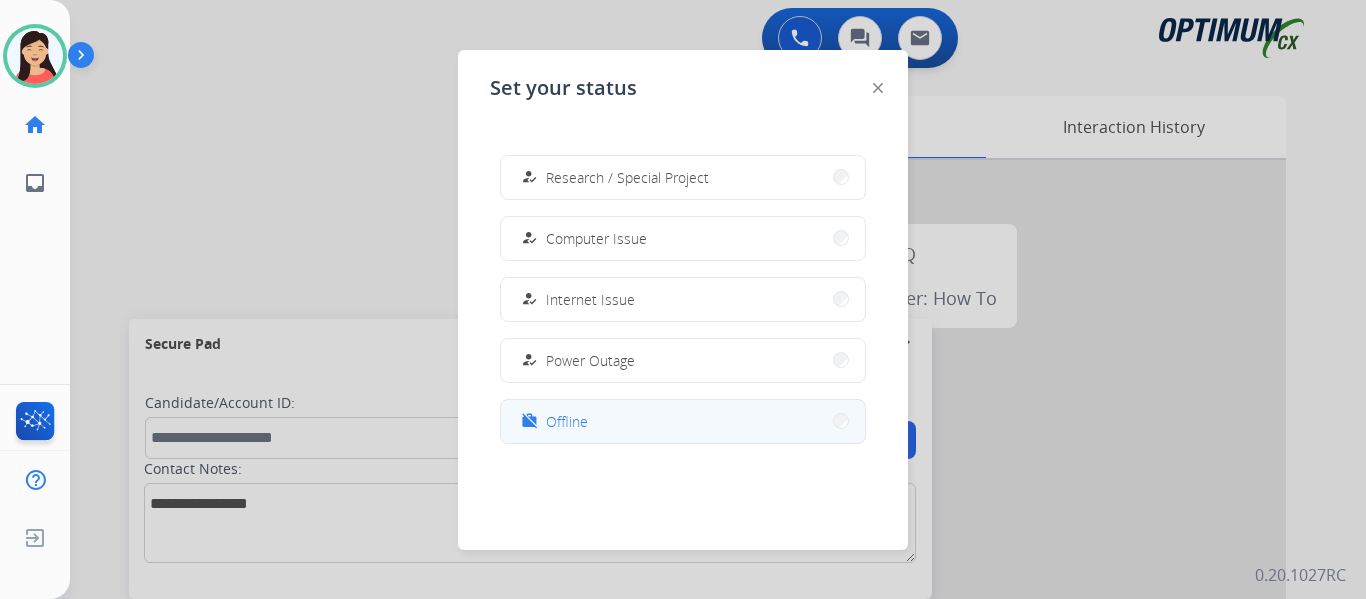 click on "work_off Offline" at bounding box center [683, 421] 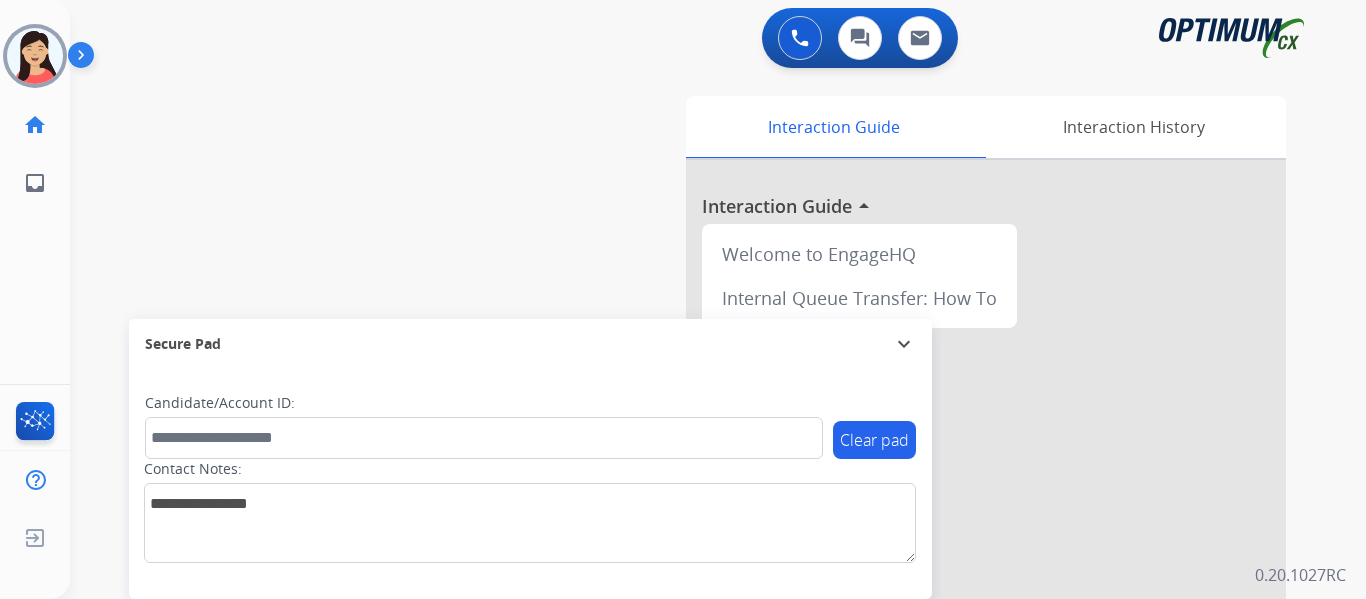 drag, startPoint x: 20, startPoint y: 543, endPoint x: 75, endPoint y: 522, distance: 58.872746 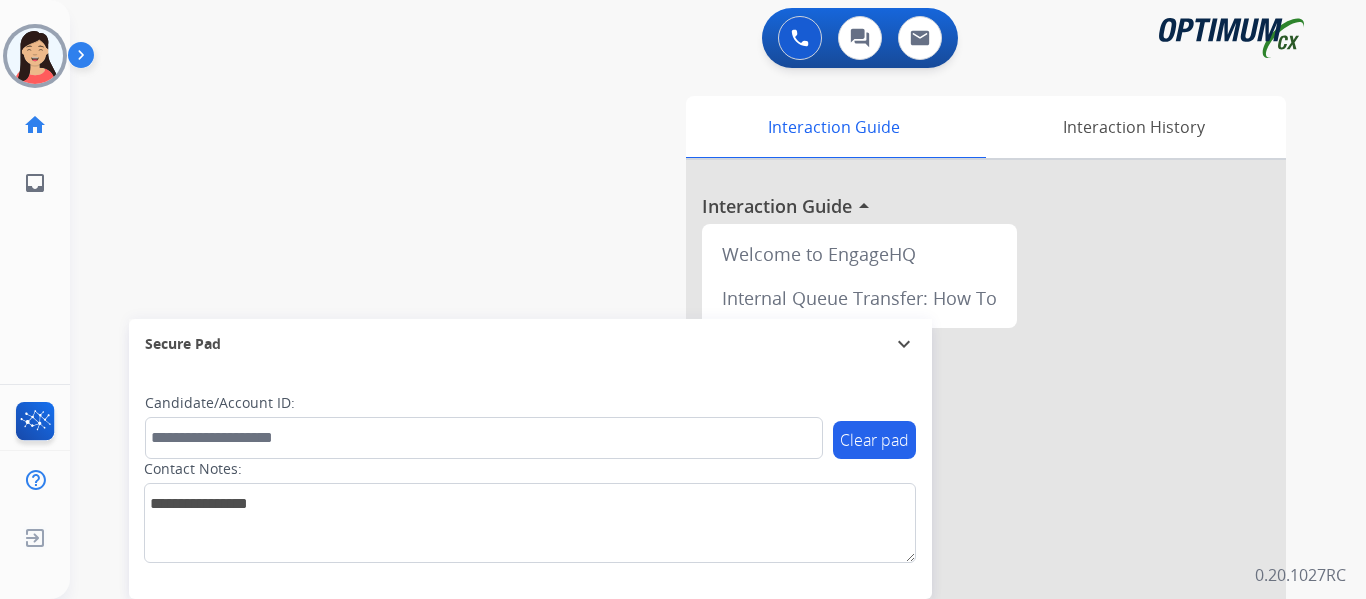 click 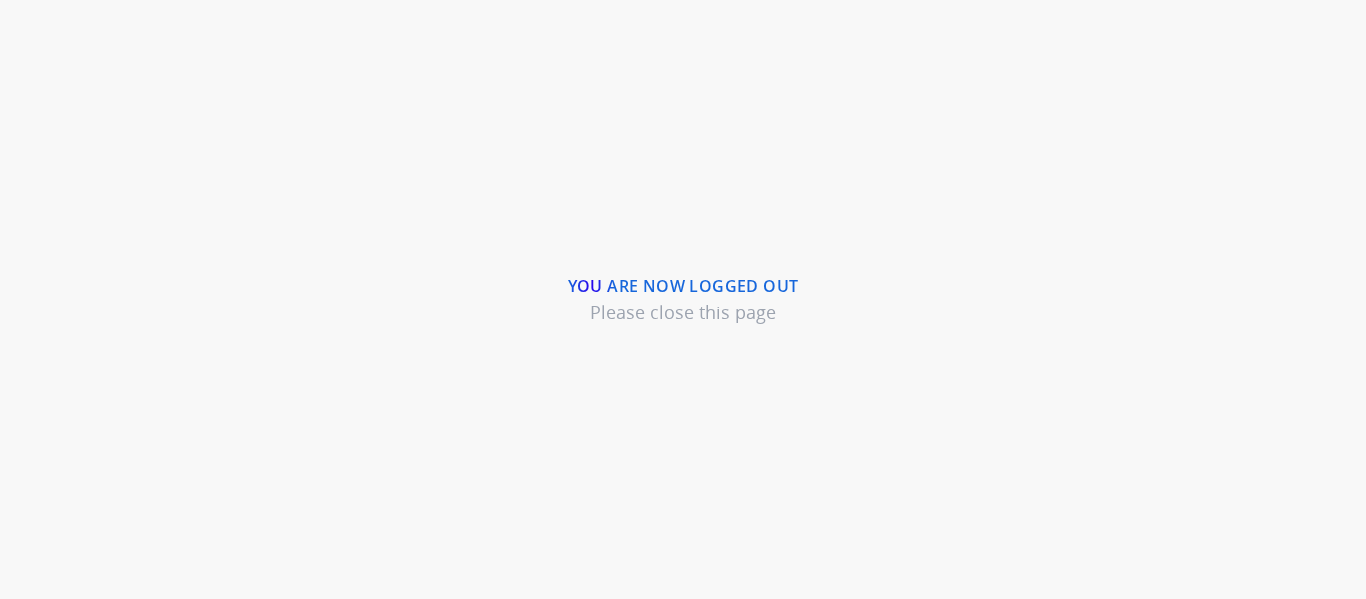scroll, scrollTop: 0, scrollLeft: 0, axis: both 